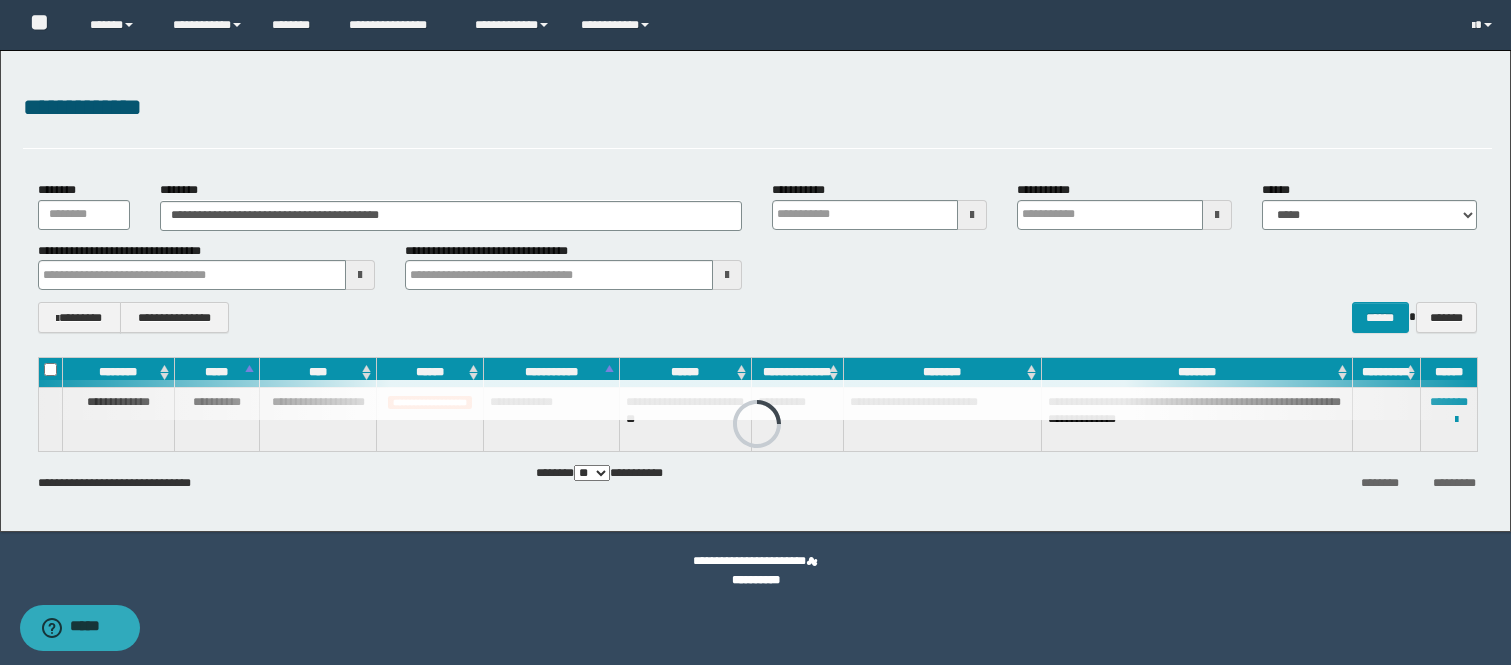 scroll, scrollTop: 0, scrollLeft: 0, axis: both 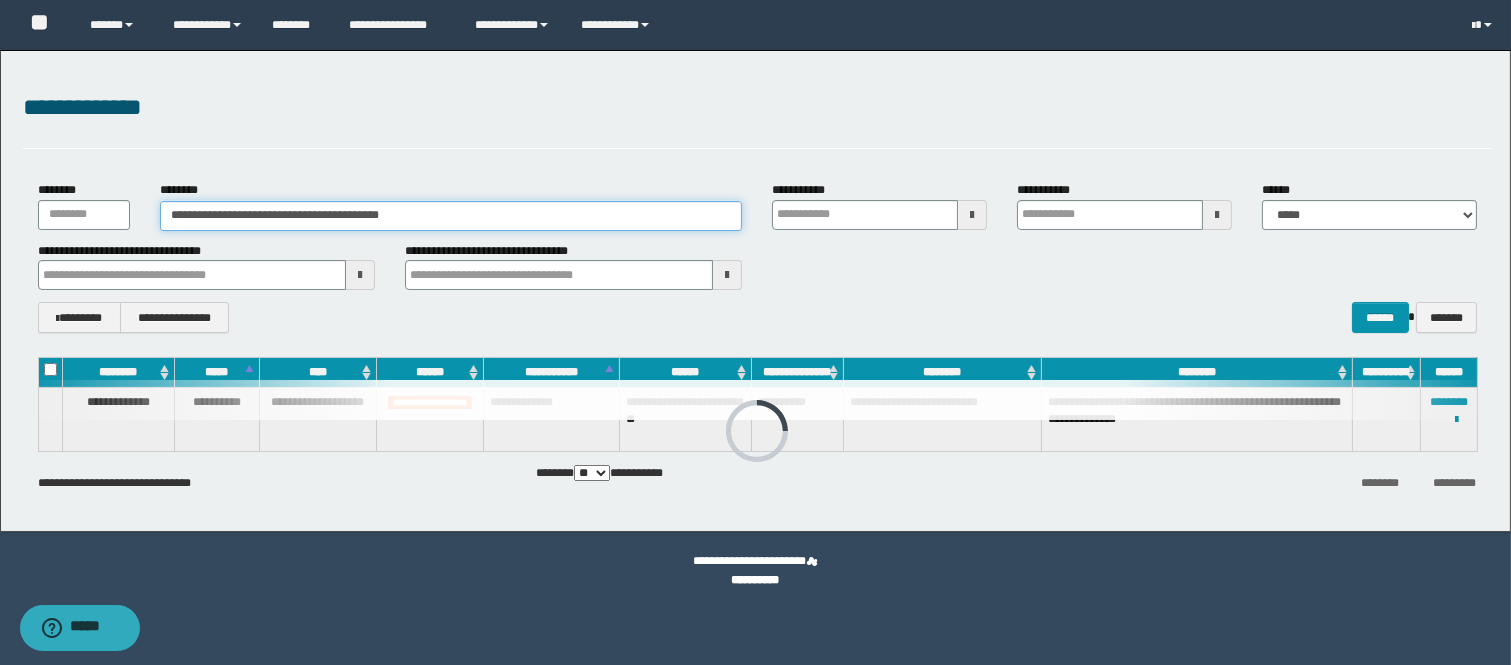 drag, startPoint x: 495, startPoint y: 227, endPoint x: 0, endPoint y: 223, distance: 495.01617 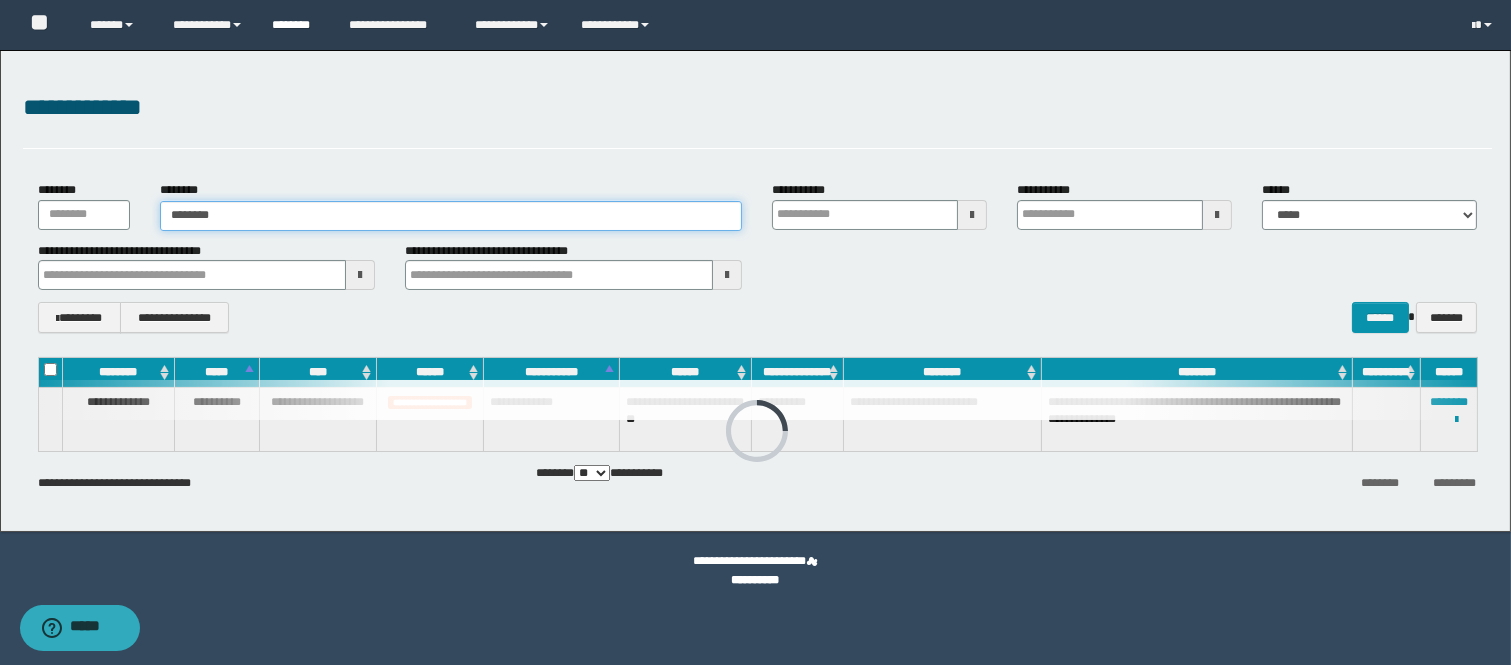 type on "********" 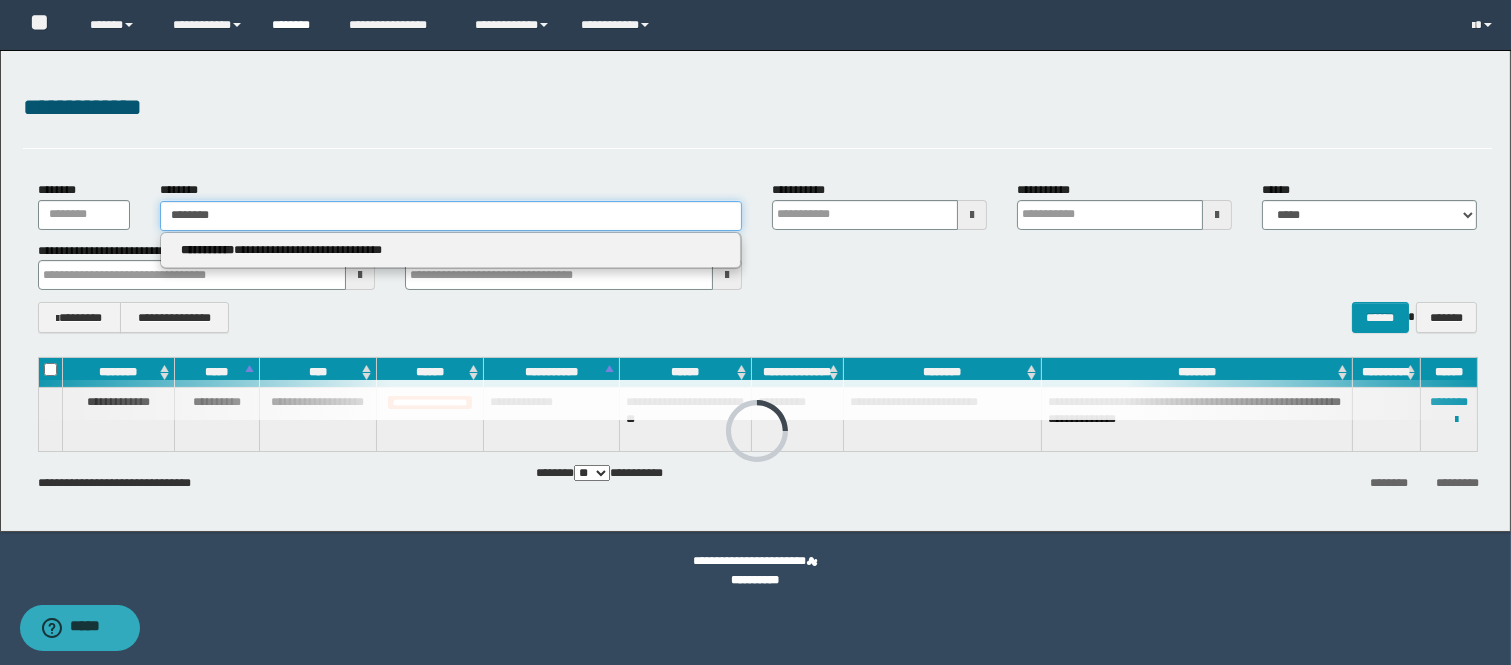 type on "********" 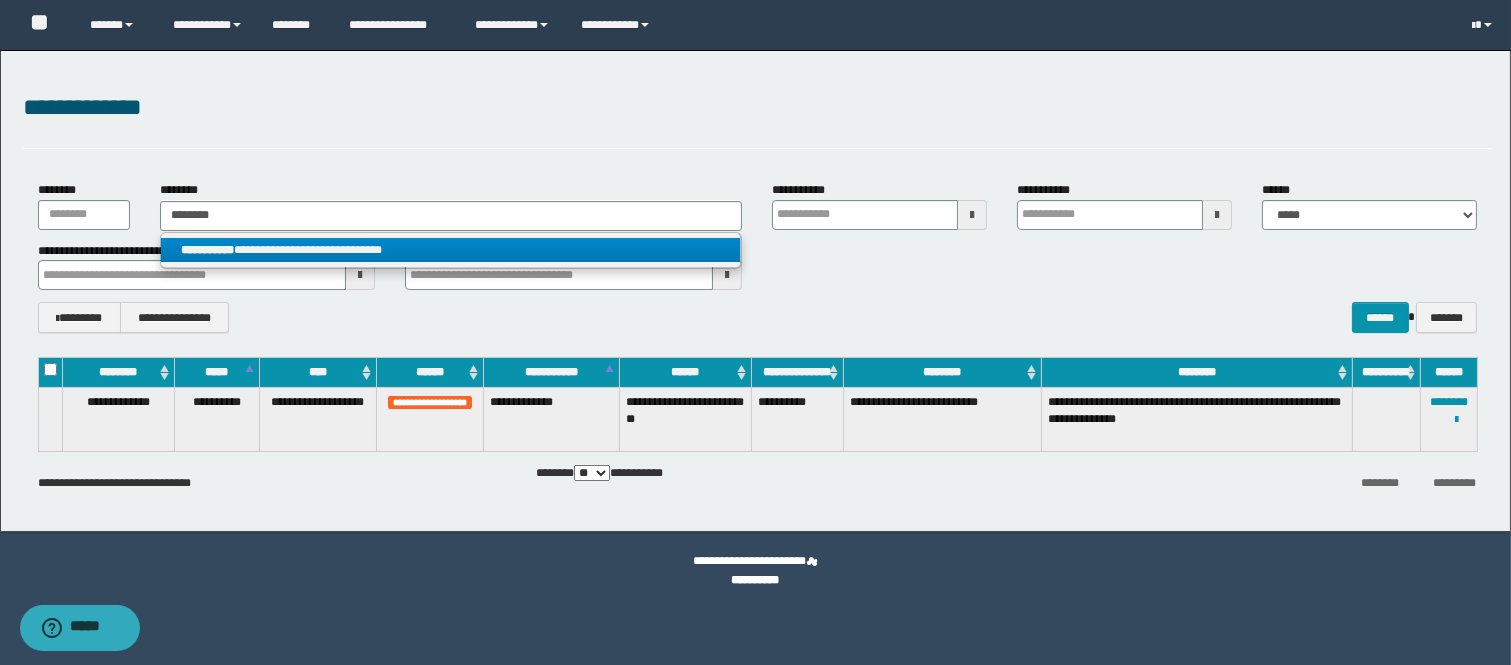 click on "**********" at bounding box center [450, 250] 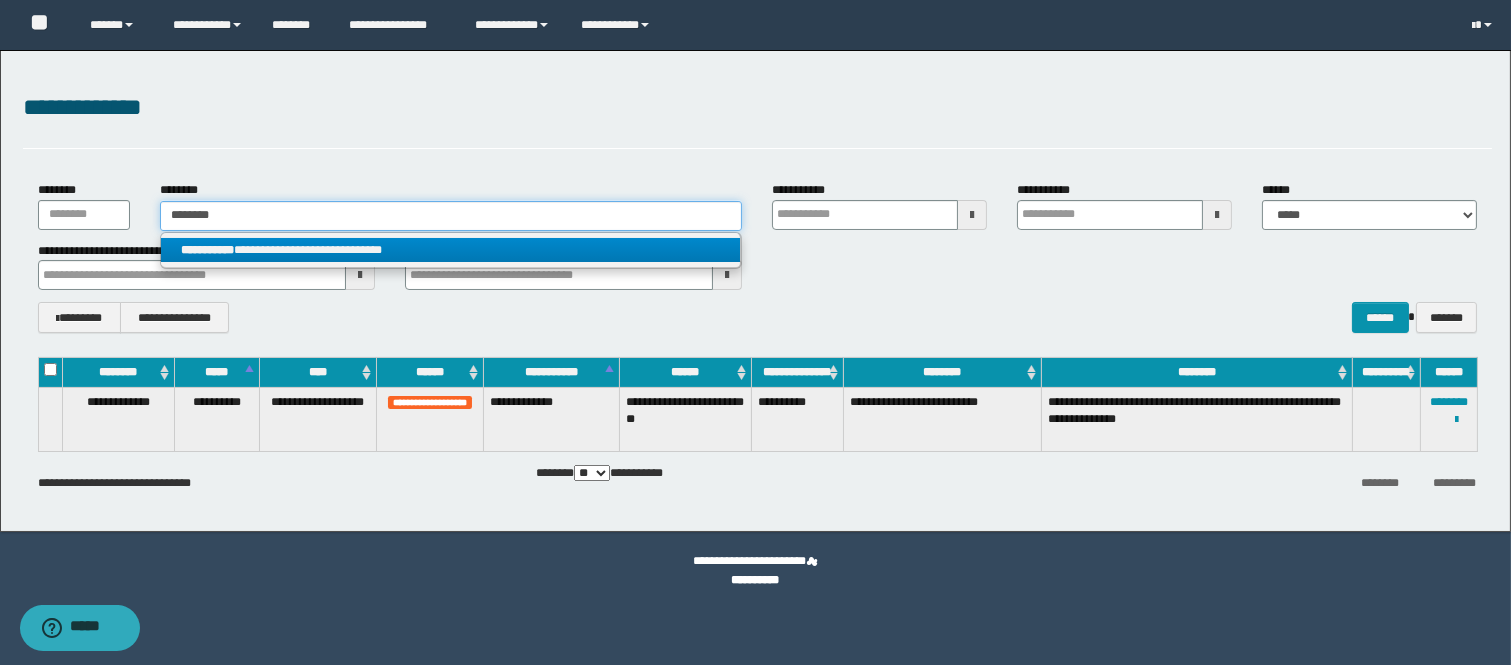 type 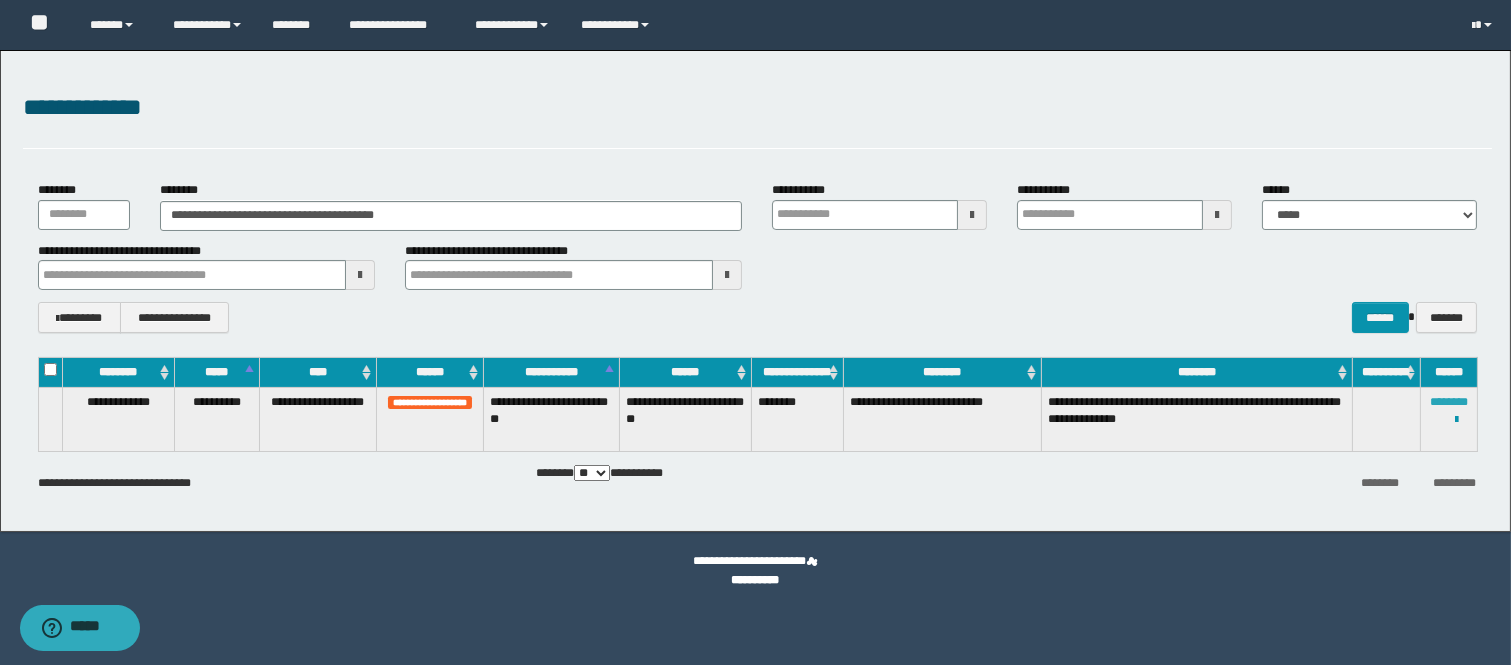 click on "********" at bounding box center (1449, 402) 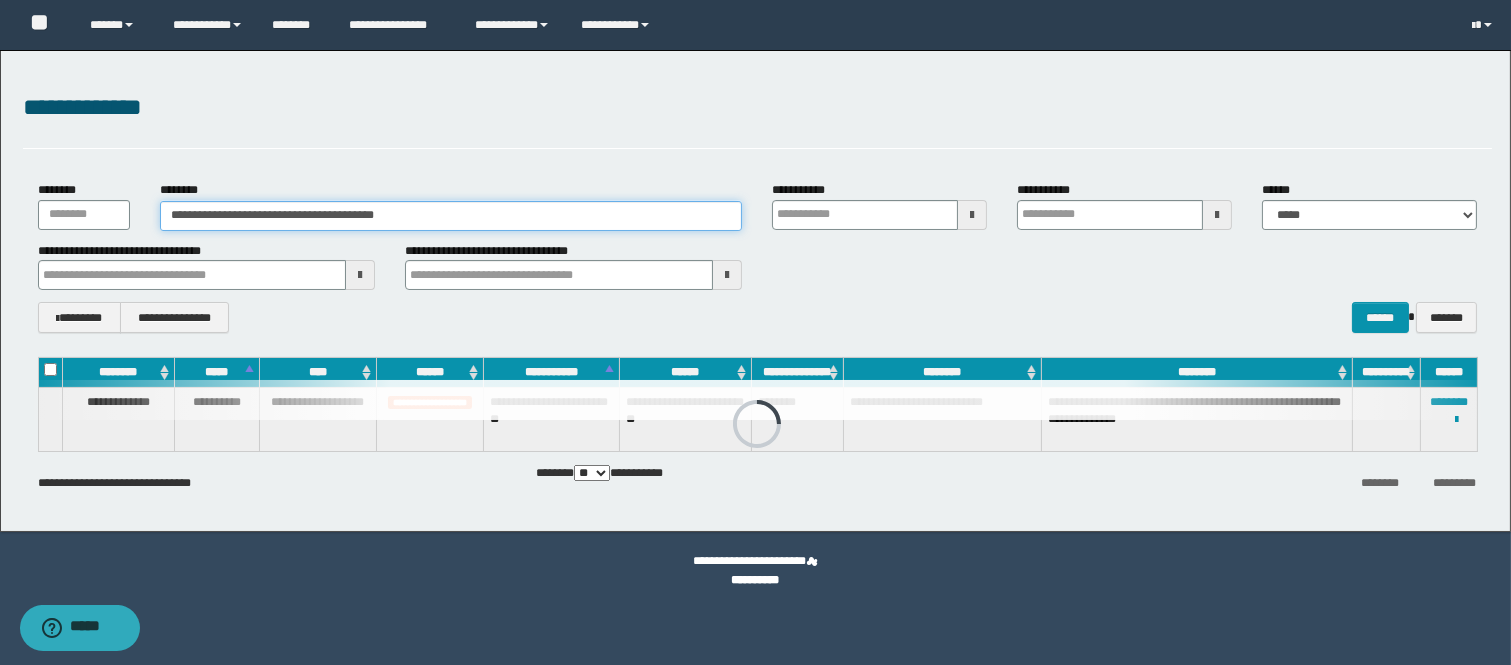 drag, startPoint x: 520, startPoint y: 224, endPoint x: 97, endPoint y: 227, distance: 423.01065 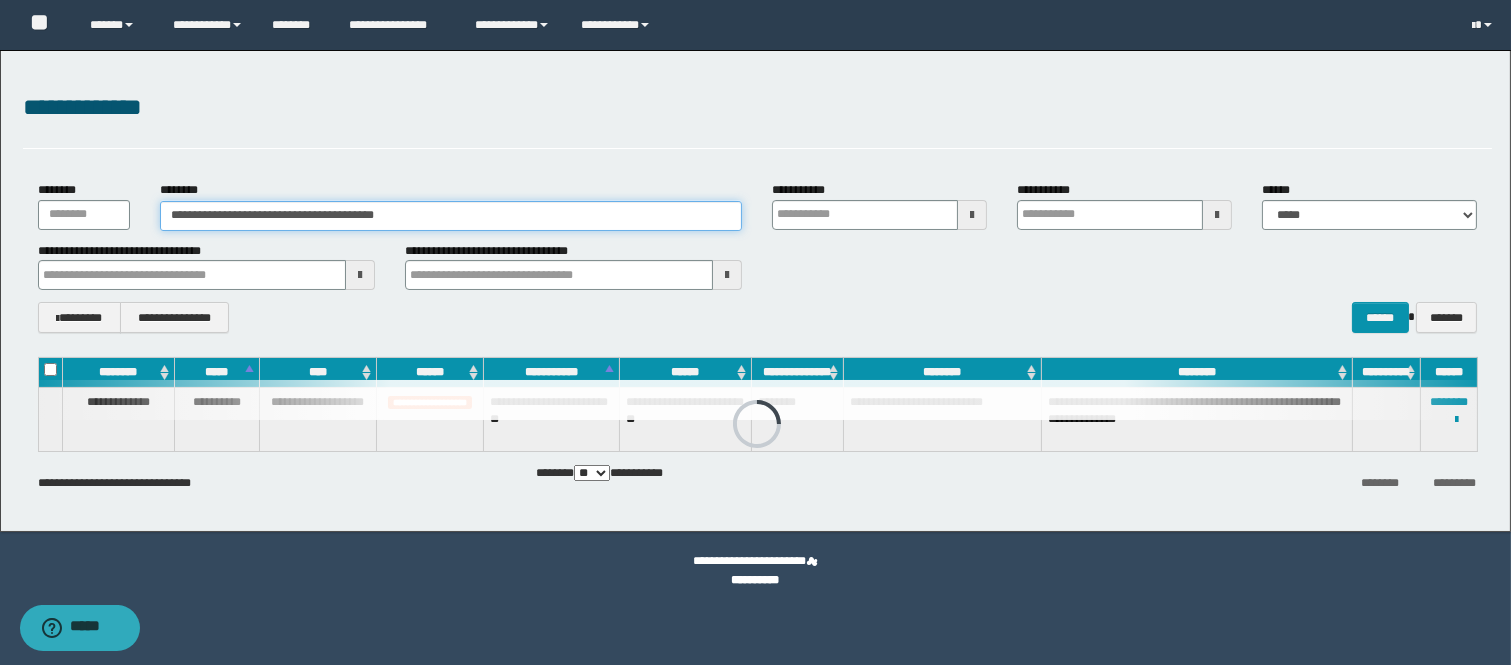 paste 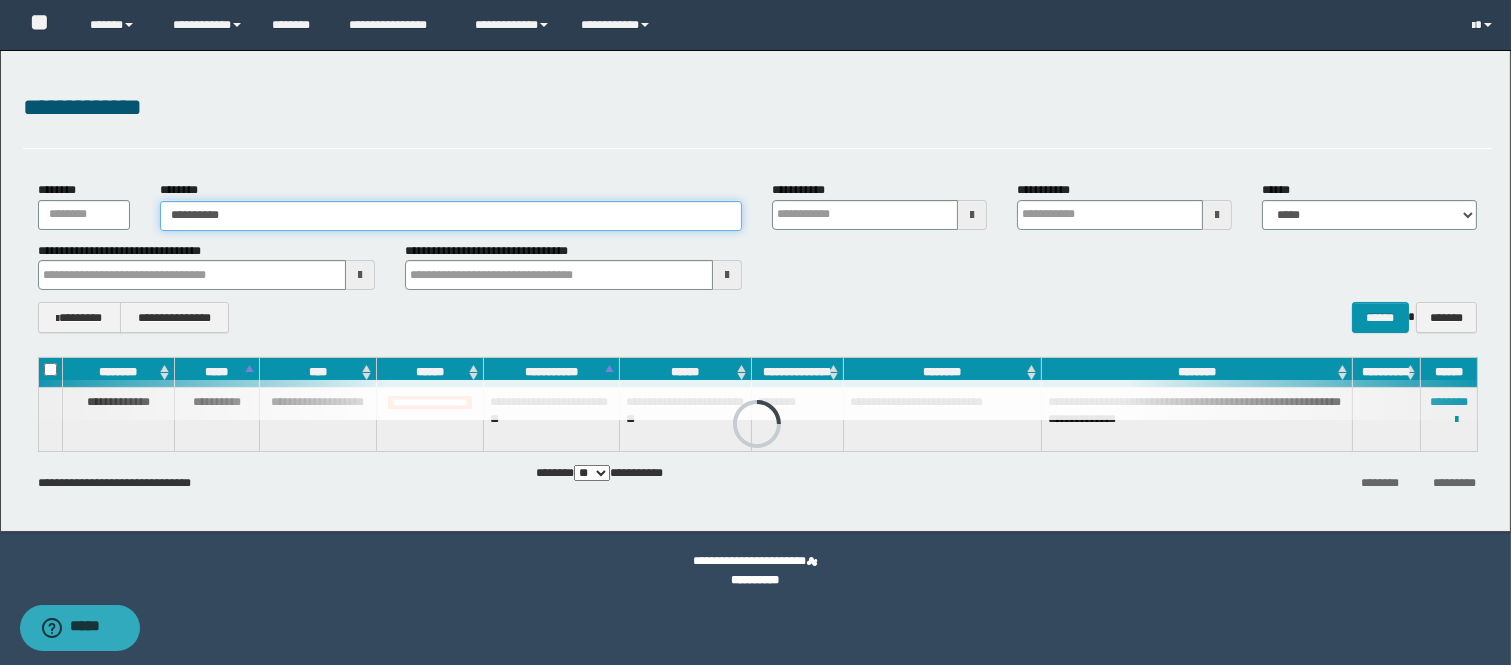 type on "**********" 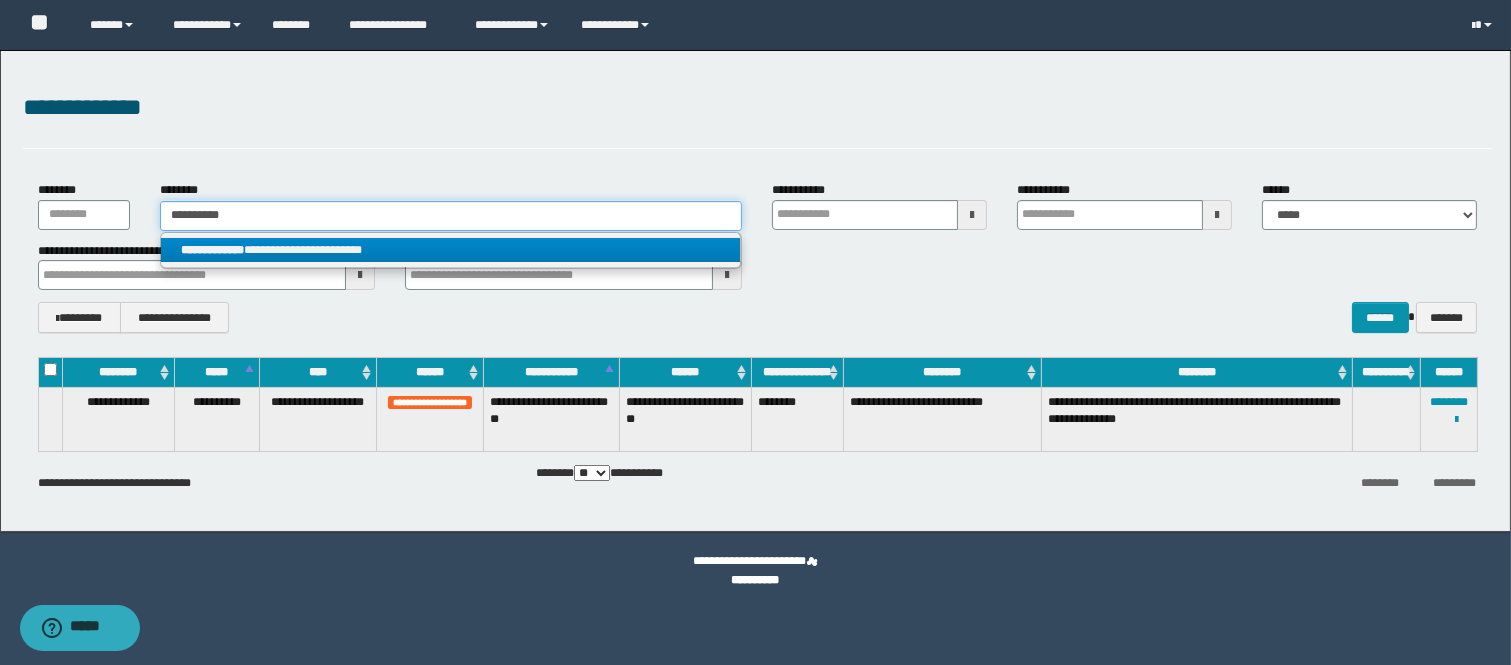 type on "**********" 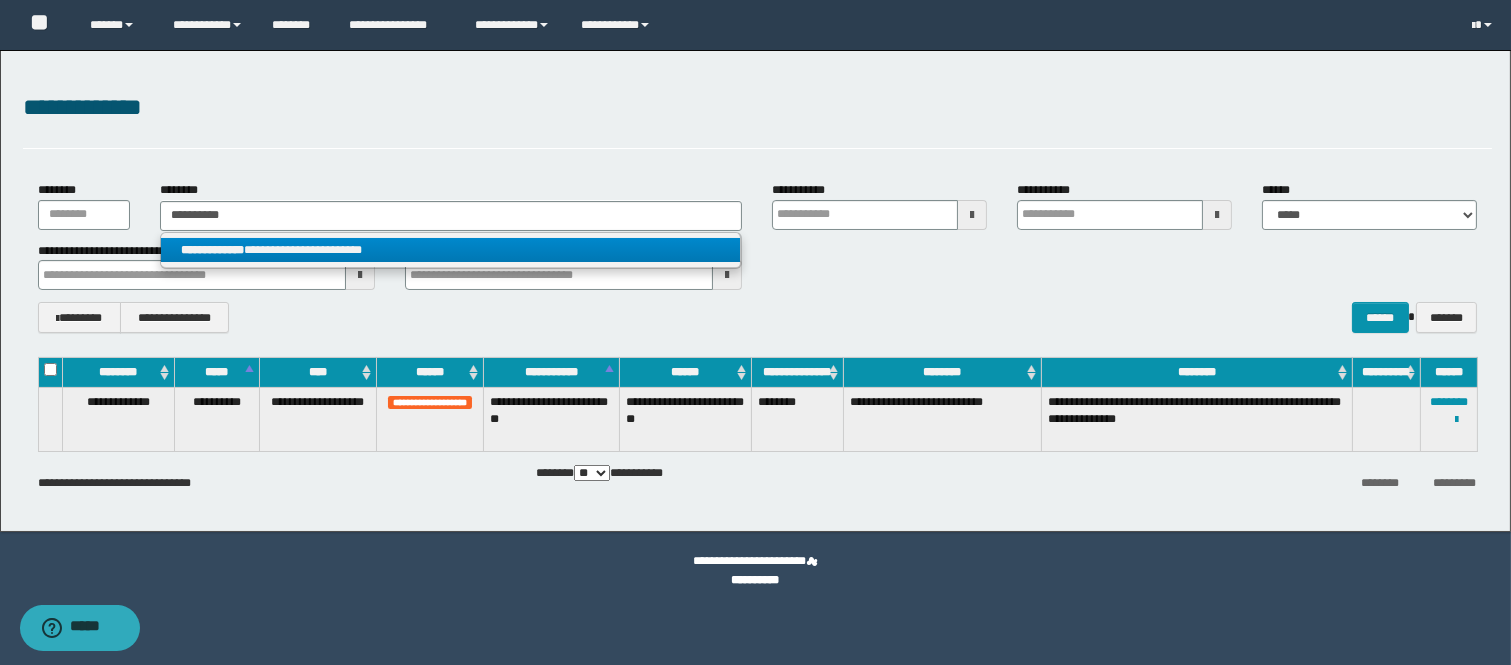 click on "**********" at bounding box center (450, 250) 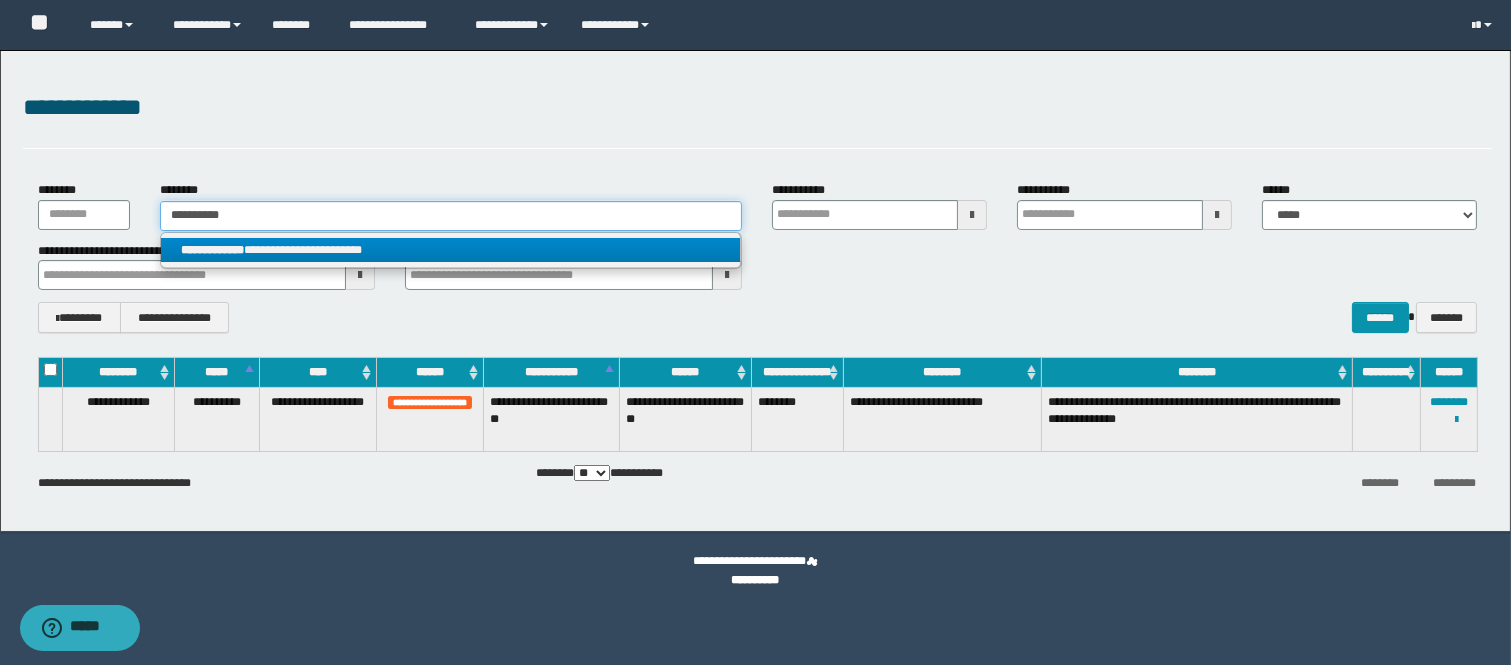 type 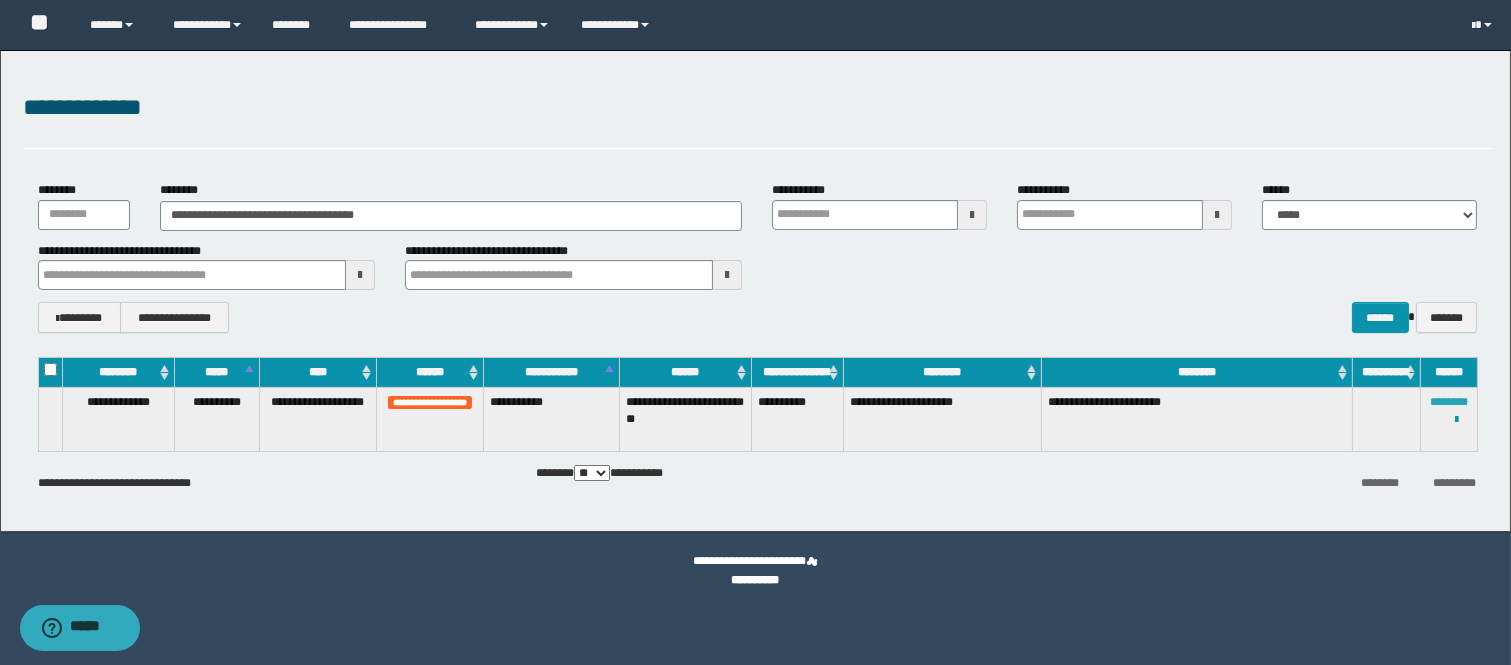 click on "********" at bounding box center (1449, 402) 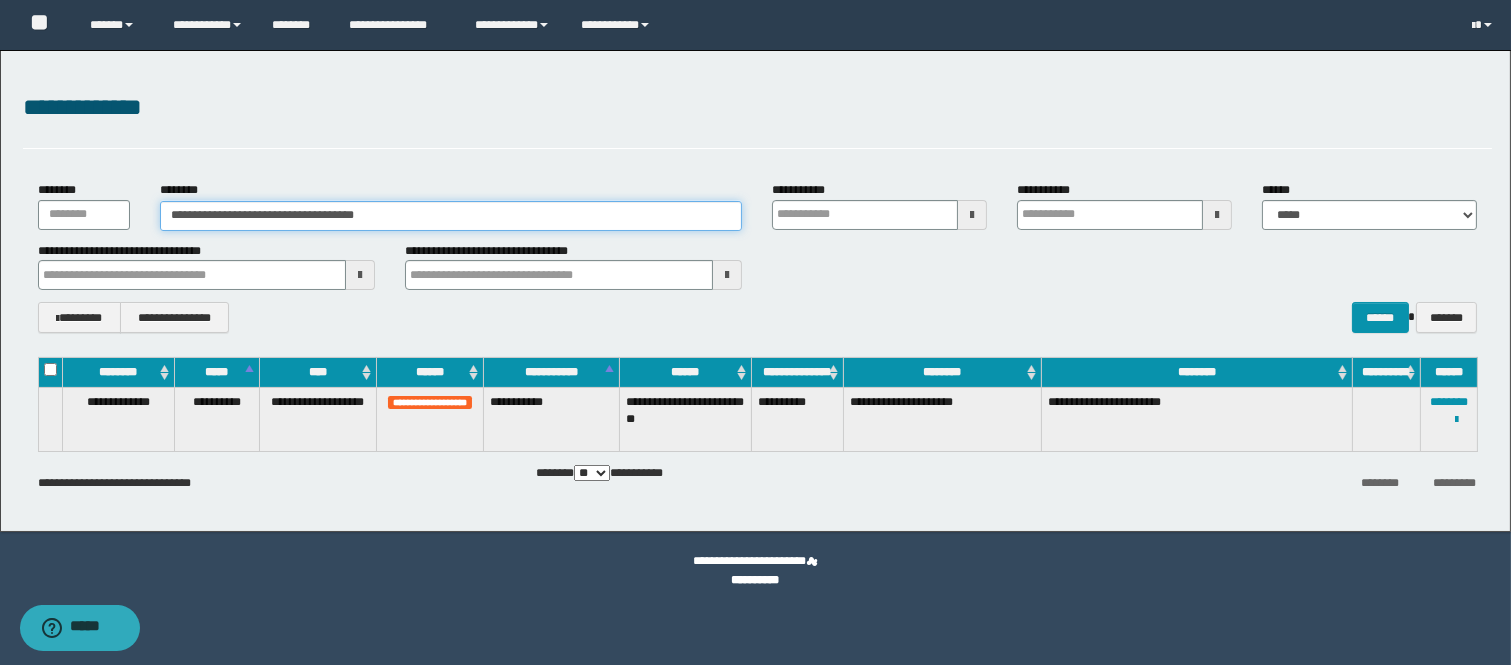 drag, startPoint x: 477, startPoint y: 212, endPoint x: 57, endPoint y: 247, distance: 421.4558 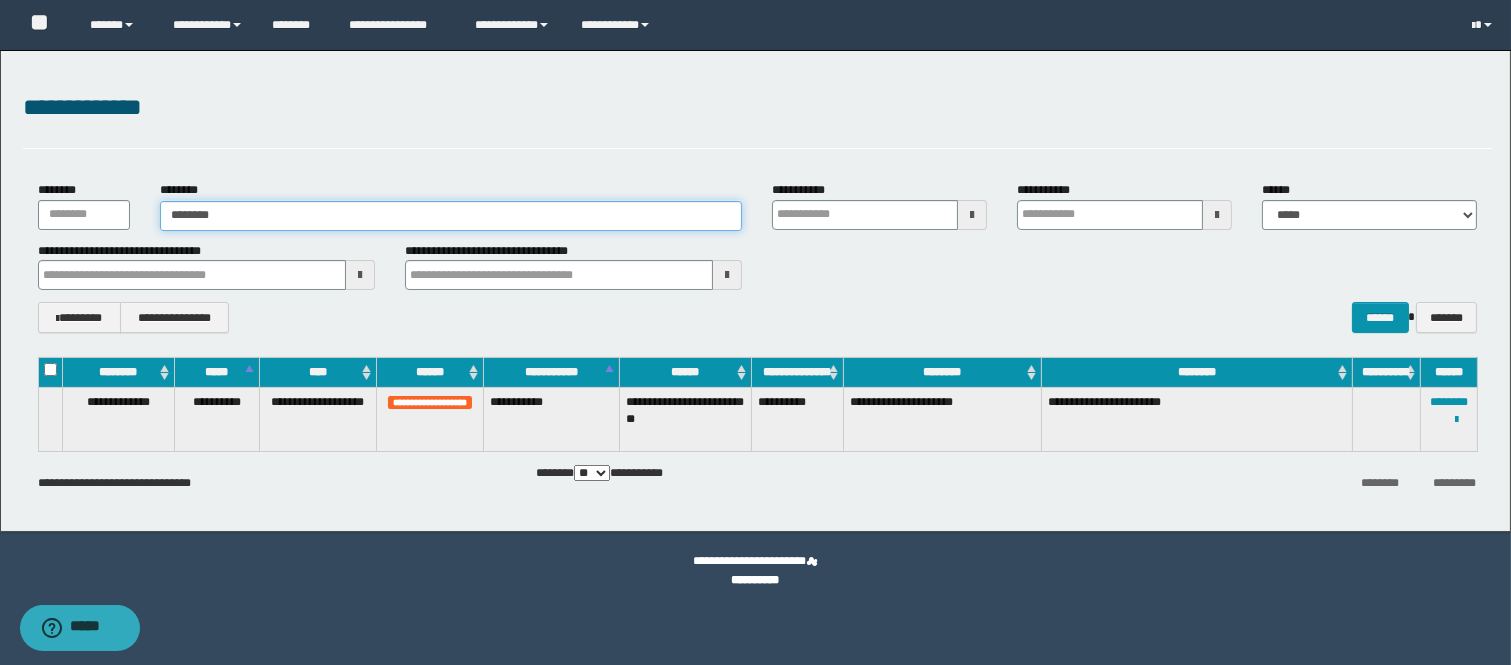 type on "********" 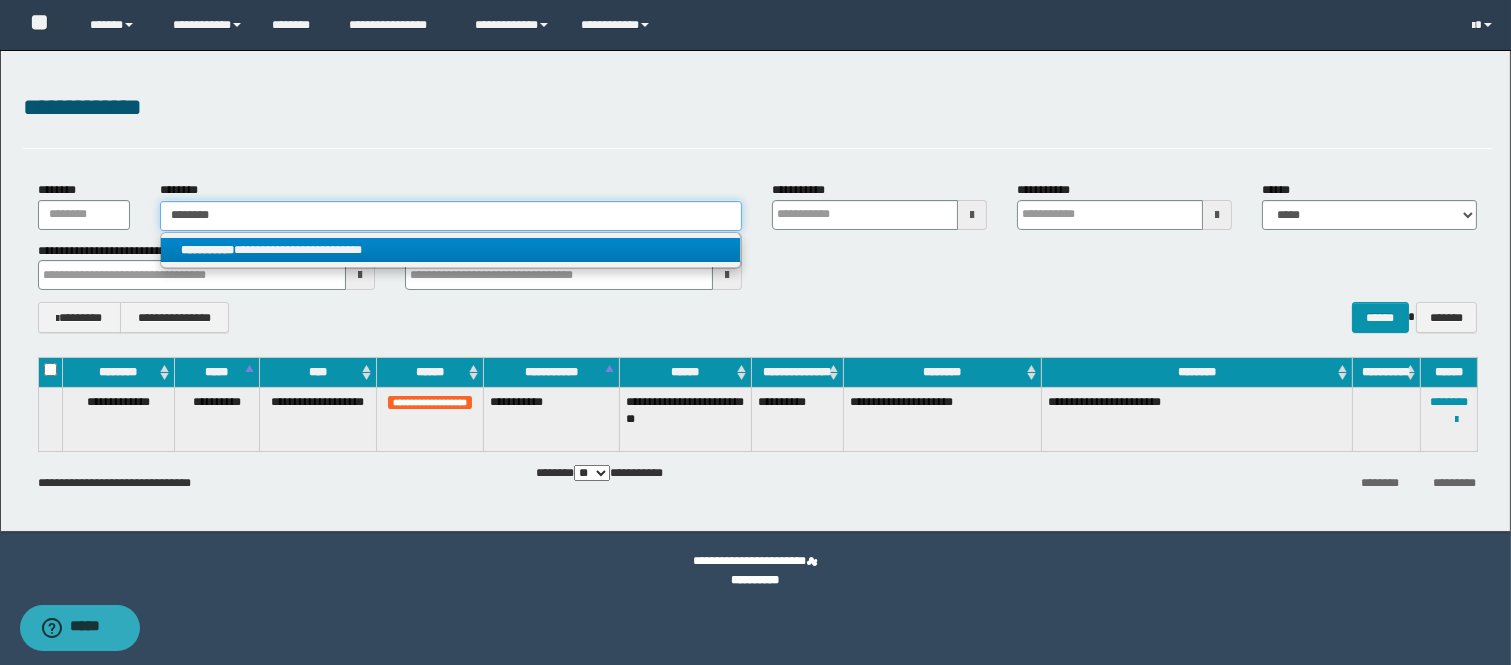 type on "********" 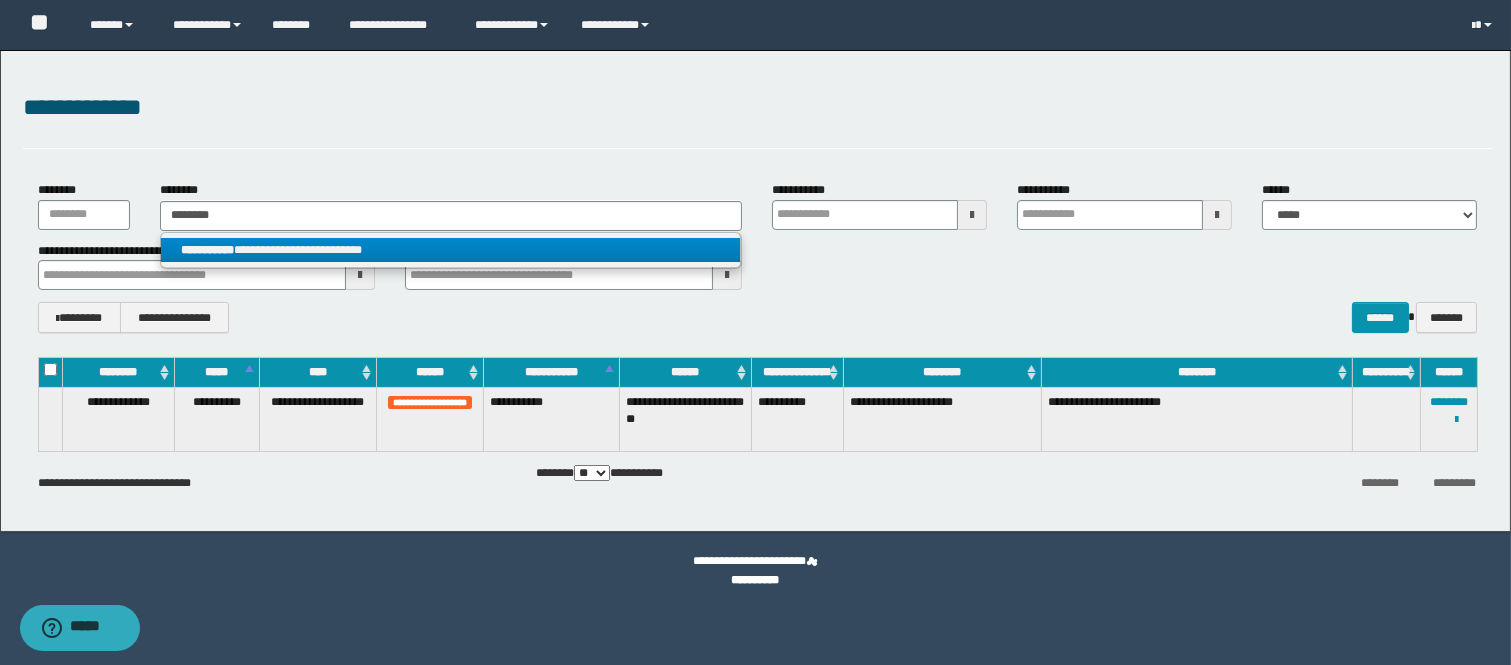 click on "**********" at bounding box center [451, 250] 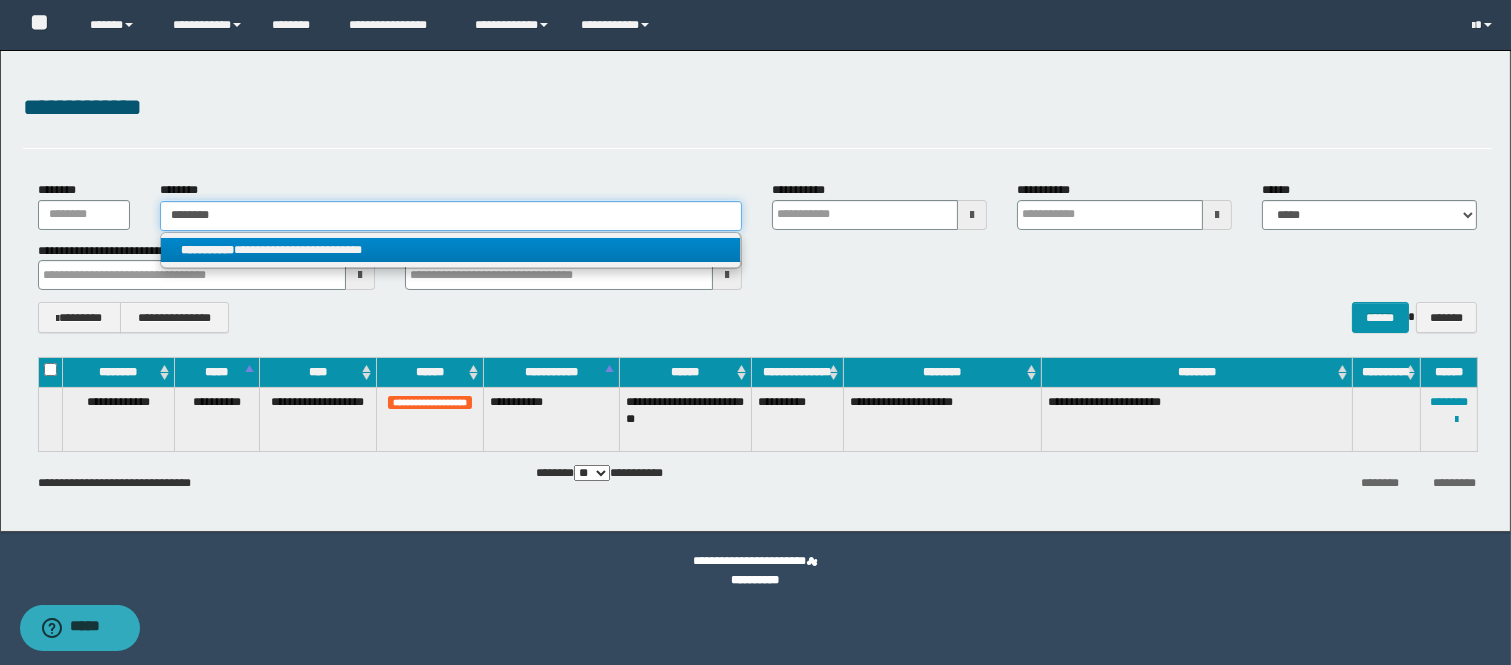type 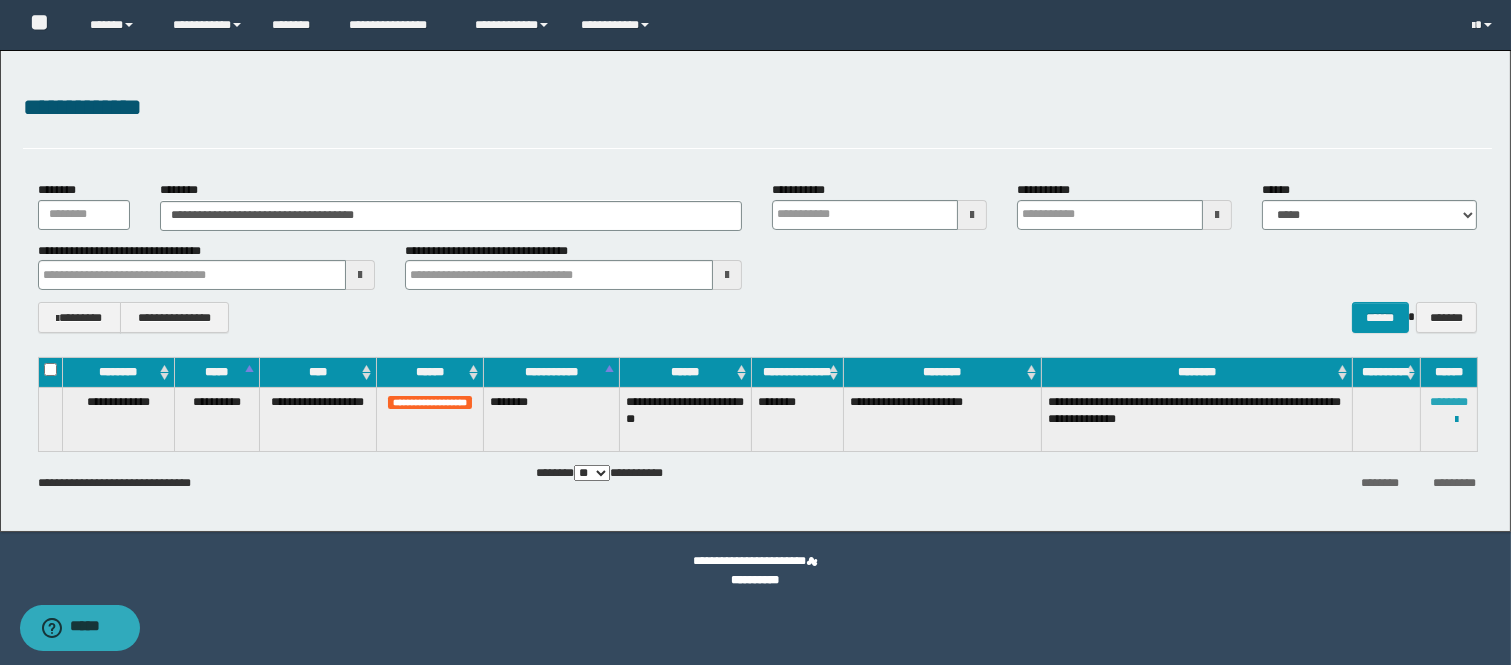 click on "********" at bounding box center [1449, 402] 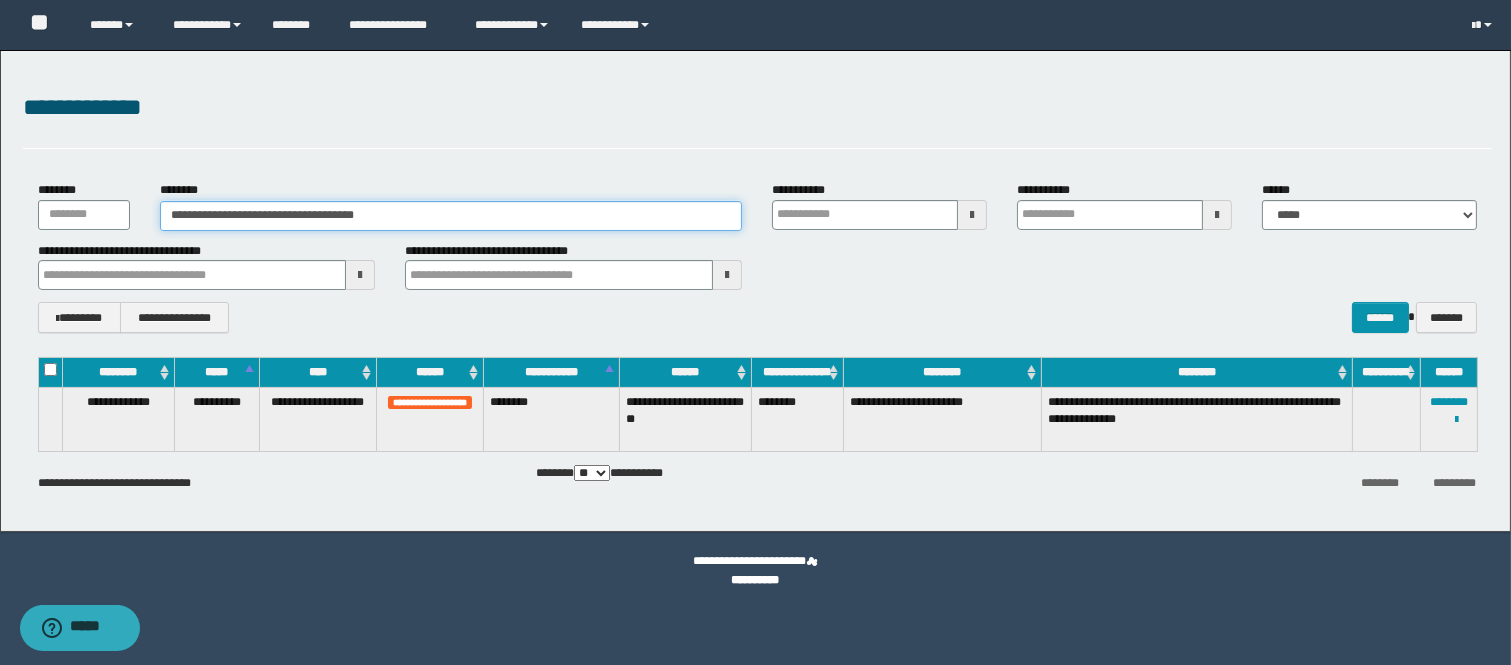 paste 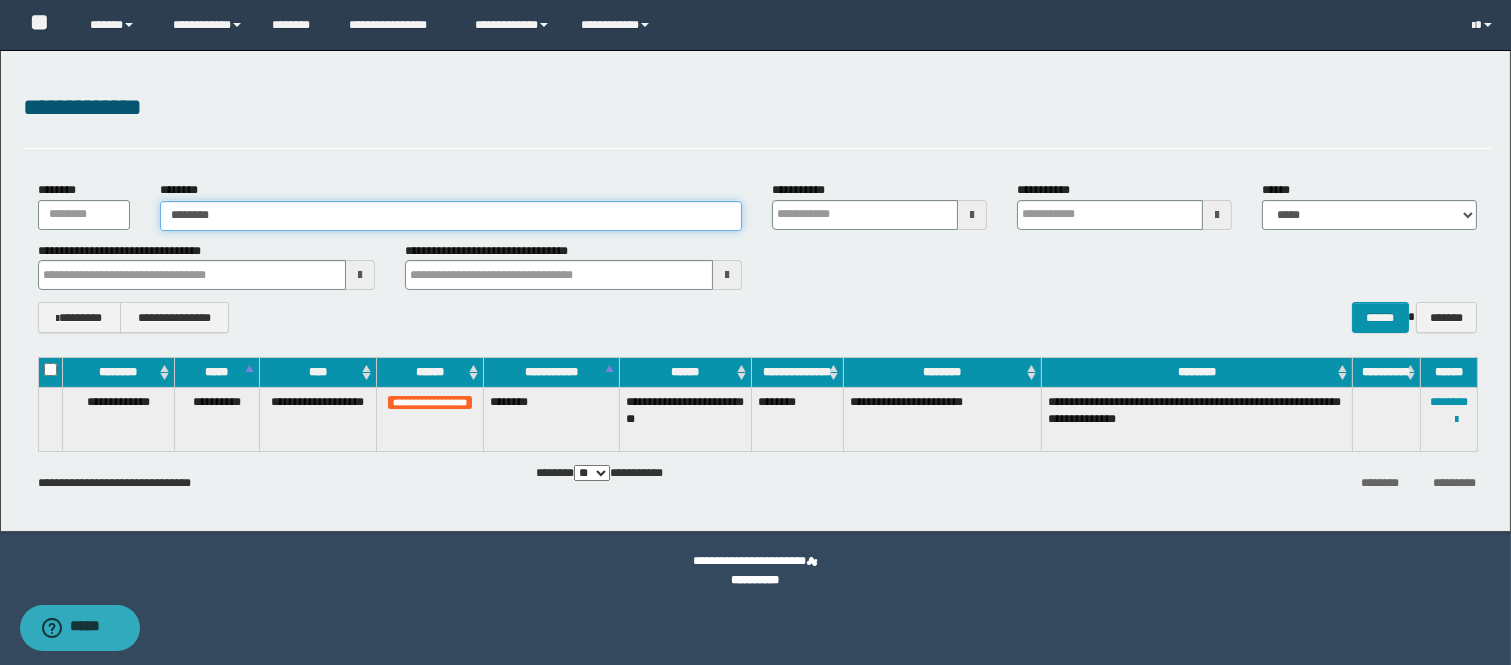 drag, startPoint x: 395, startPoint y: 200, endPoint x: 141, endPoint y: 201, distance: 254.00197 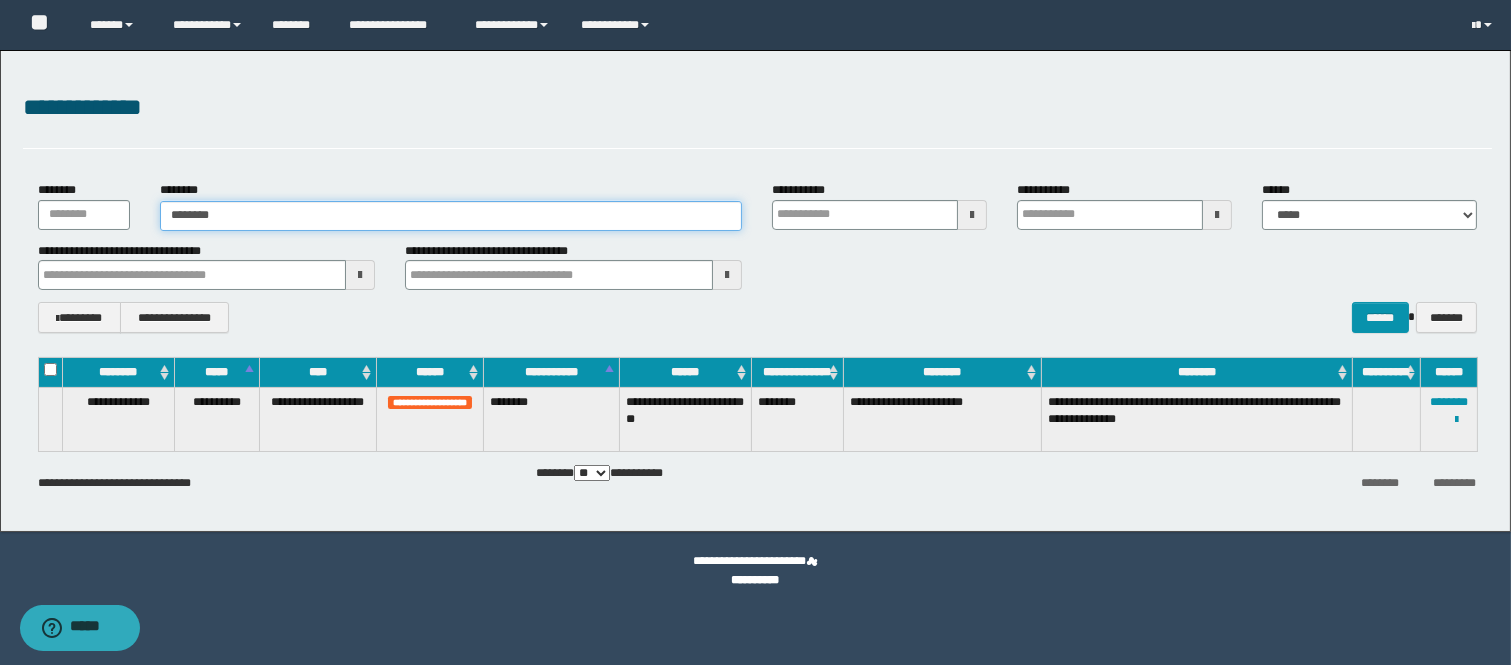 type on "********" 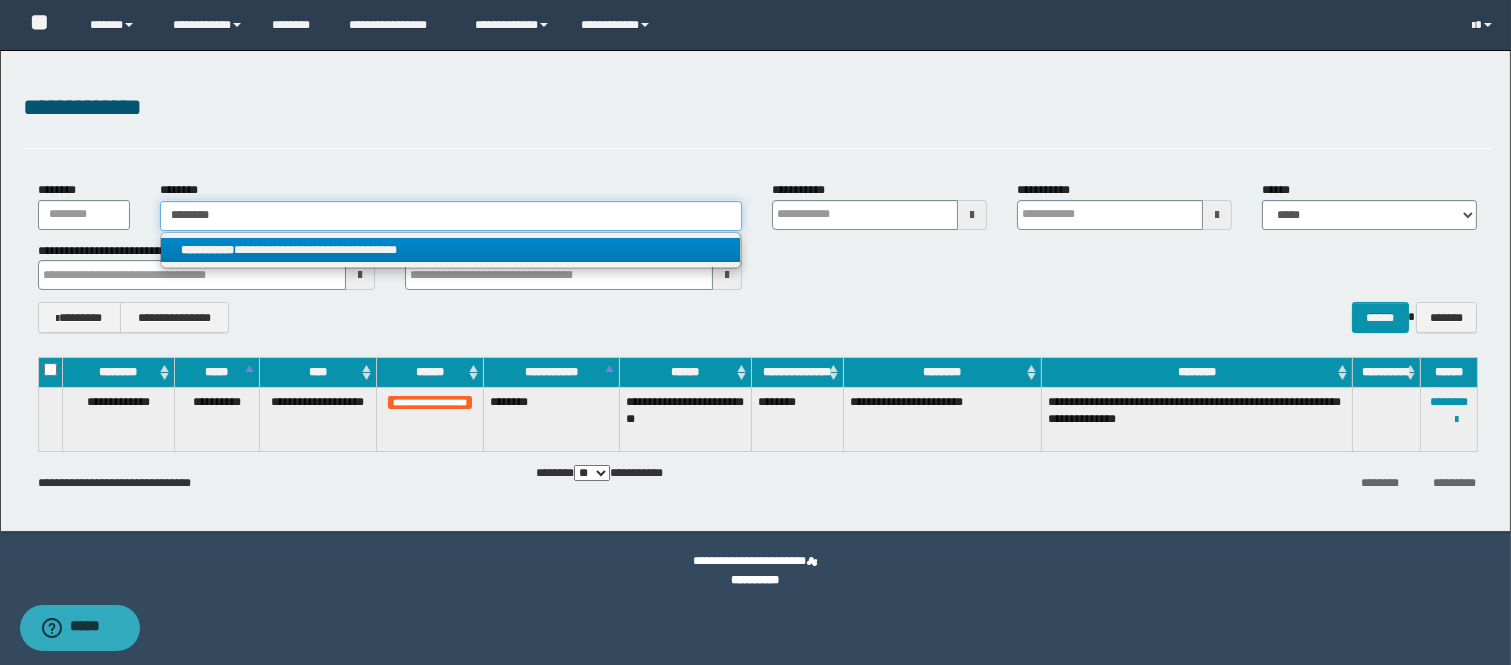 type on "********" 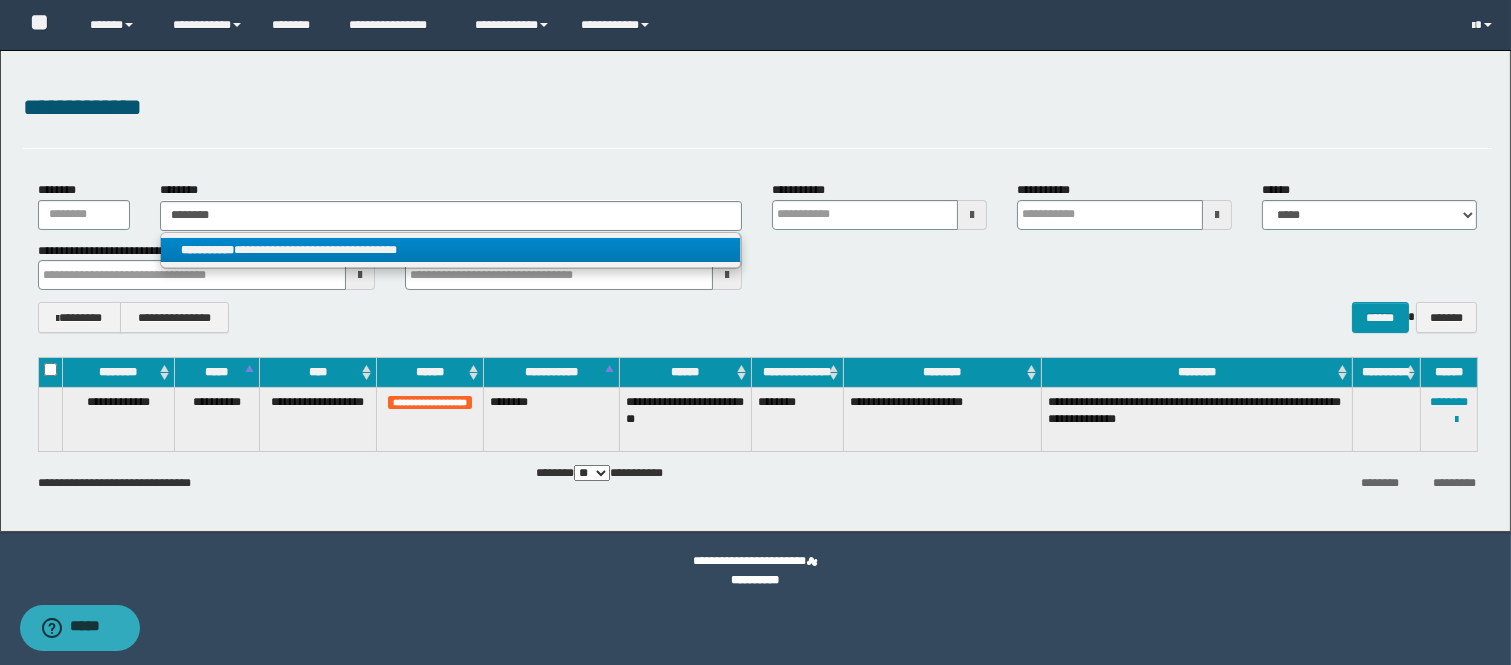click on "**********" at bounding box center (451, 250) 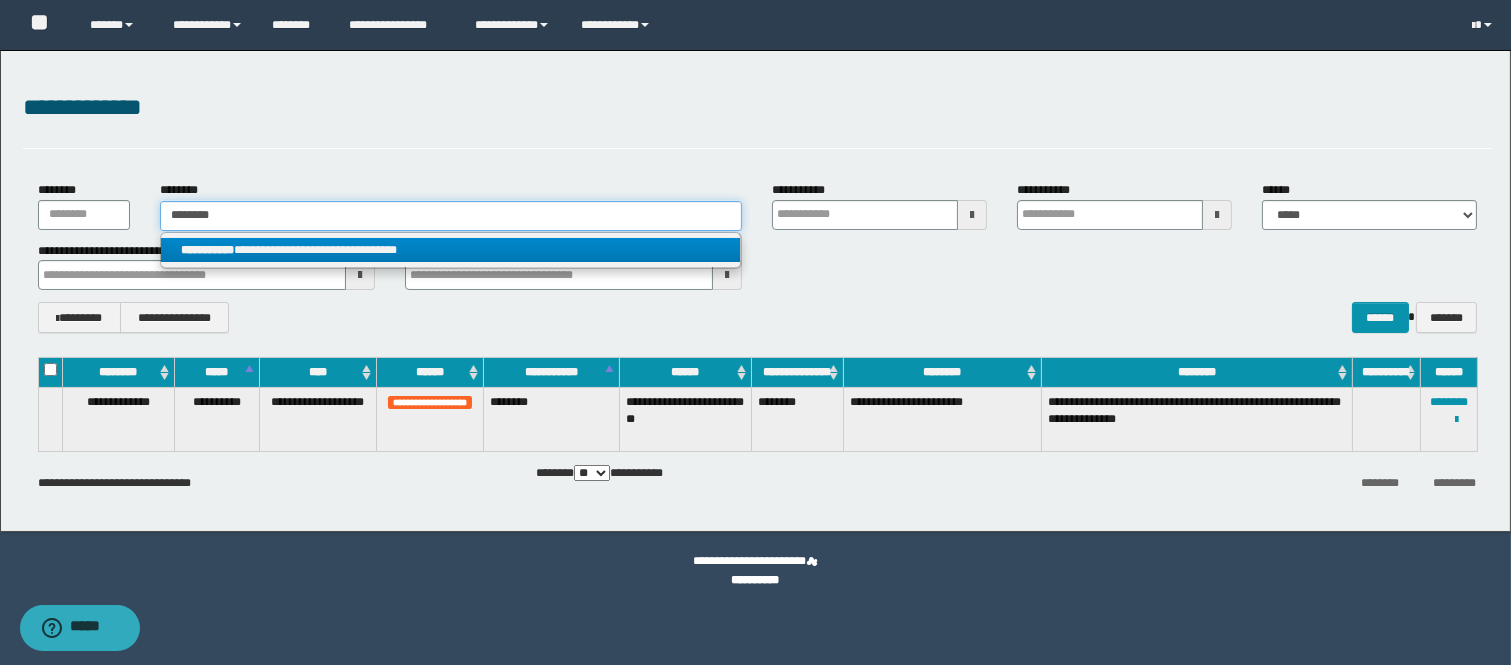 type 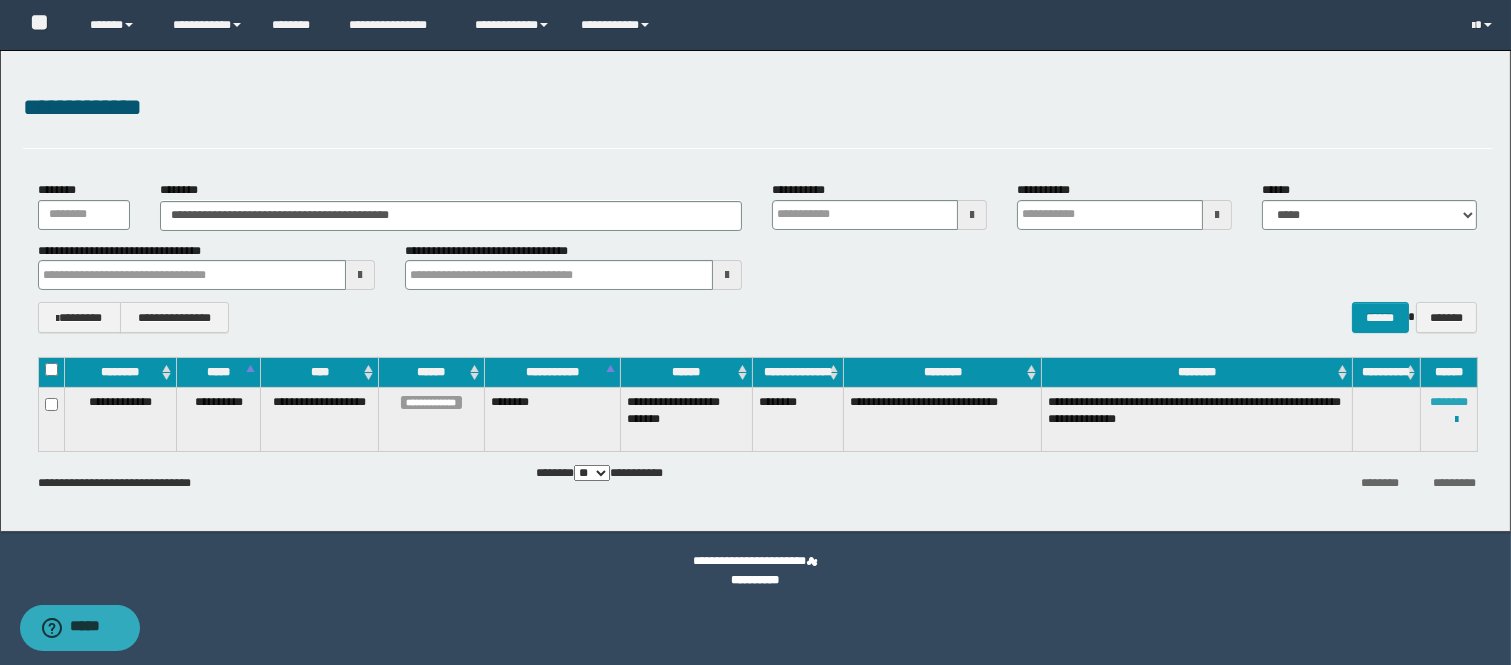 click on "********" at bounding box center [1449, 402] 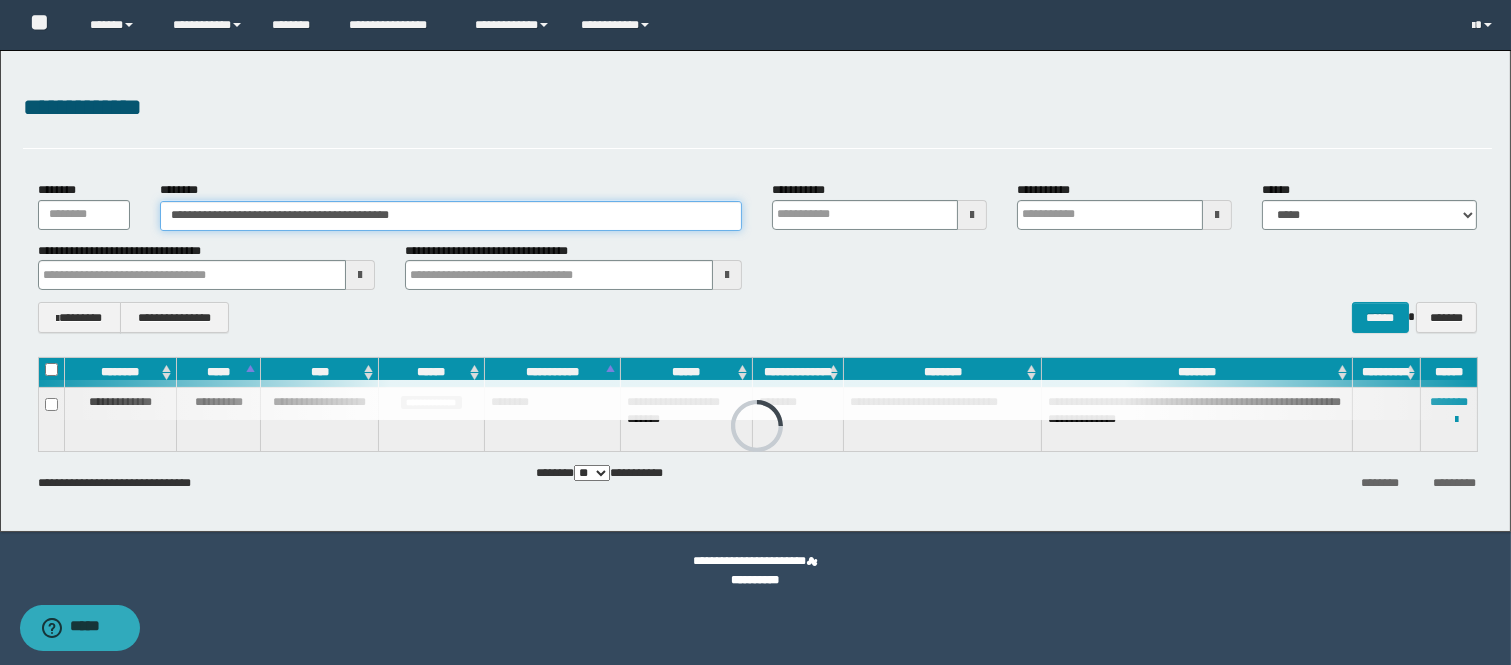 drag, startPoint x: 470, startPoint y: 213, endPoint x: 0, endPoint y: 195, distance: 470.34454 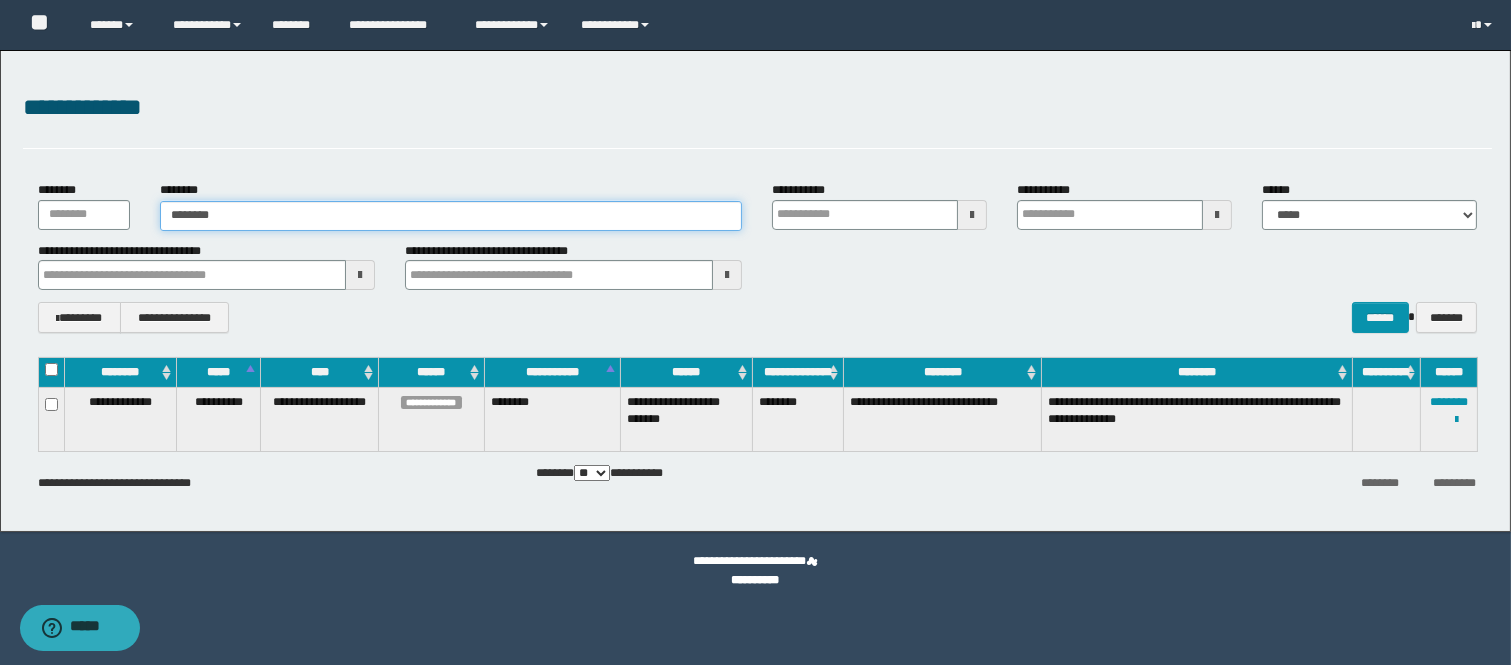 type on "********" 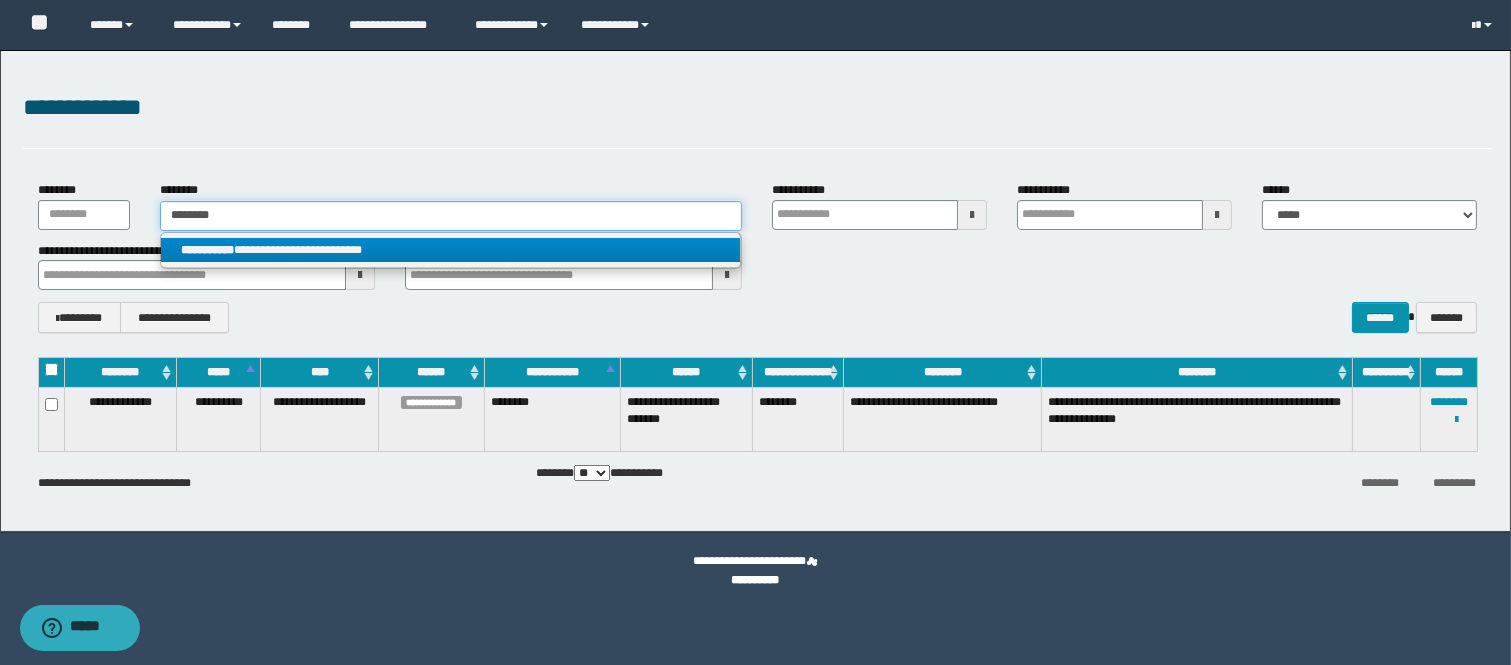 type on "********" 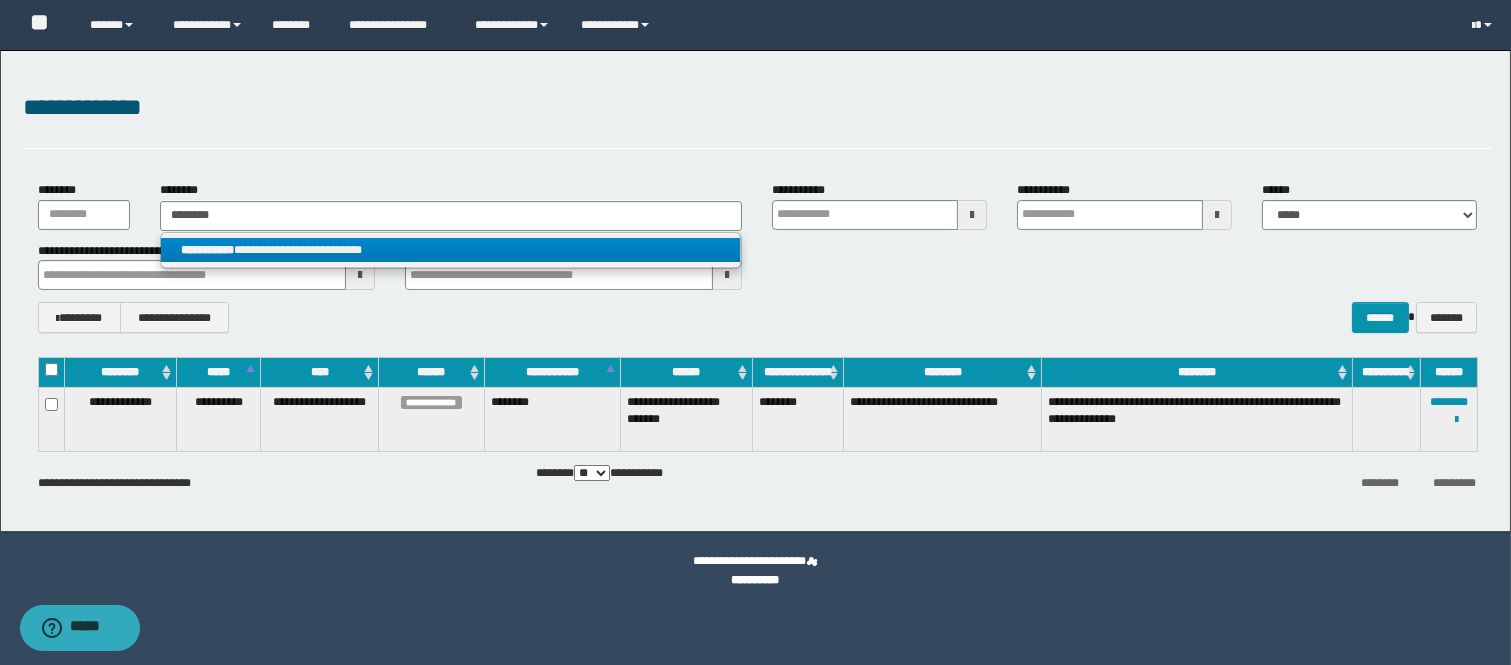 click on "**********" at bounding box center (207, 250) 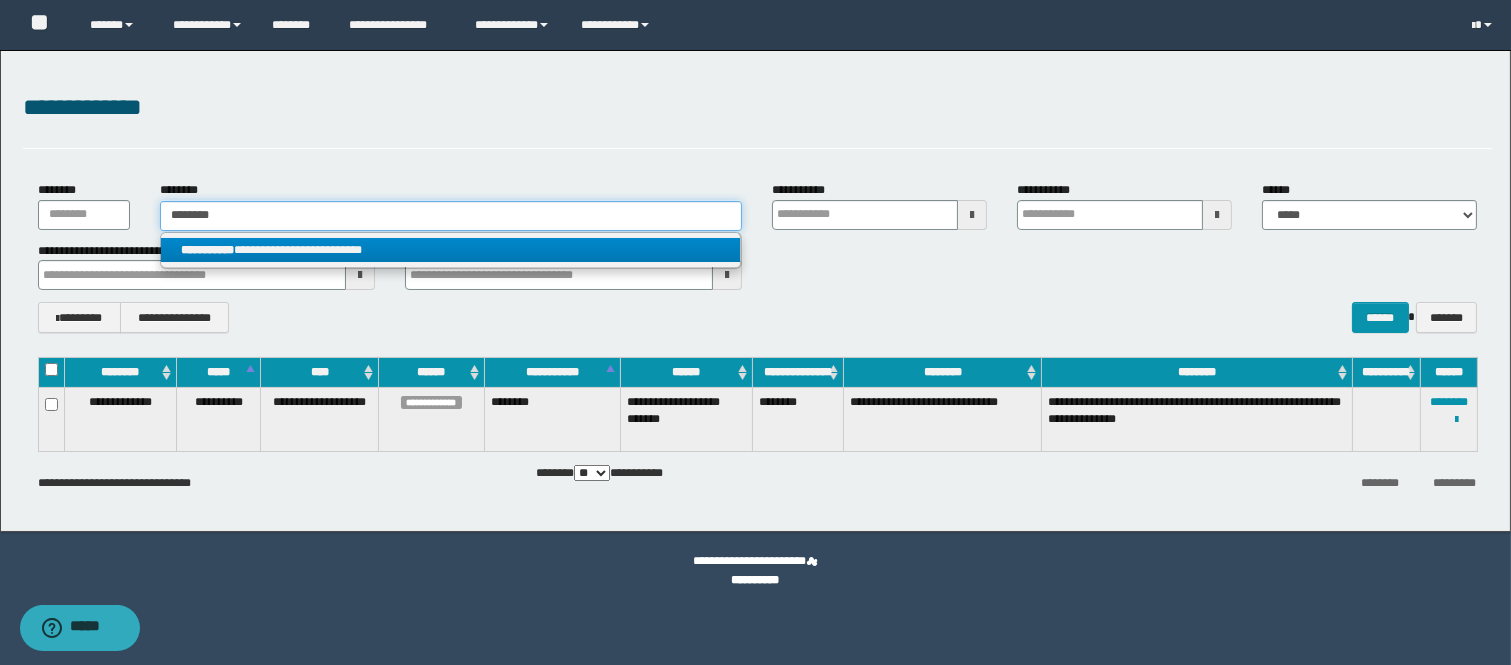 type 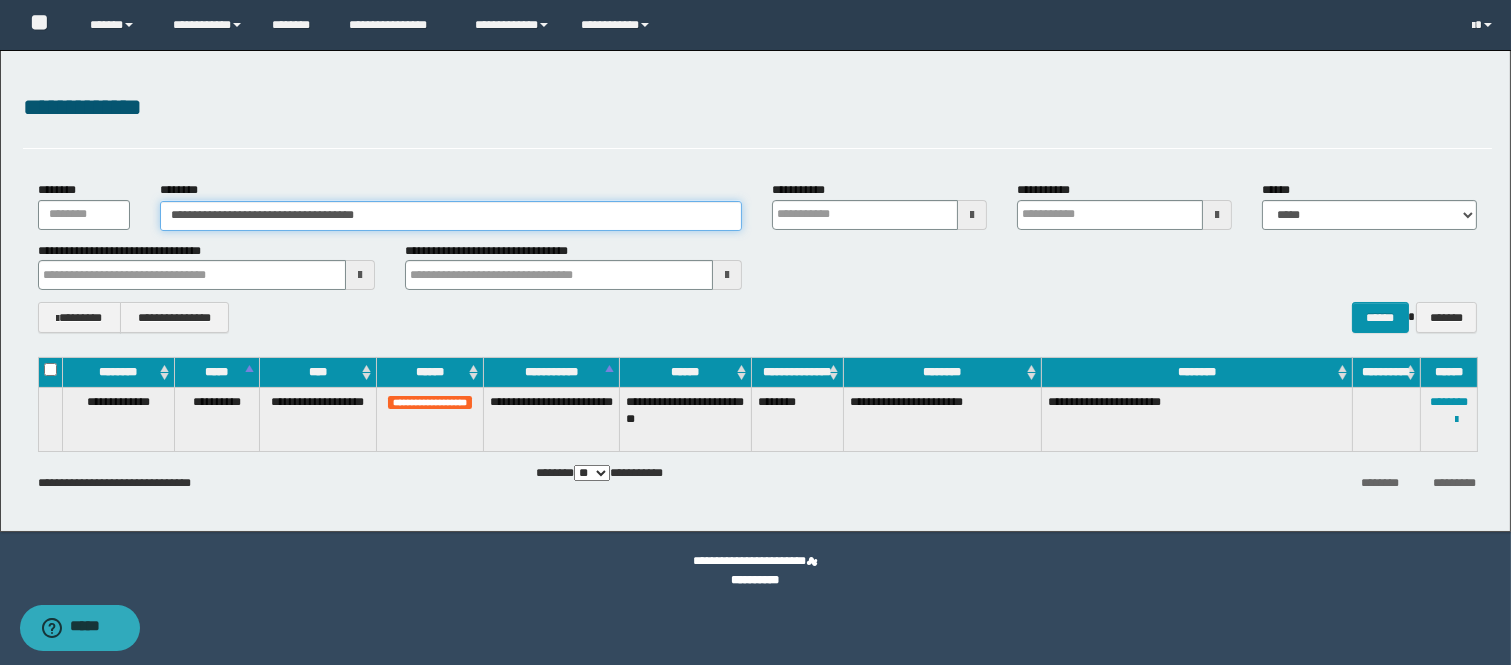 drag, startPoint x: 464, startPoint y: 222, endPoint x: 8, endPoint y: 176, distance: 458.3143 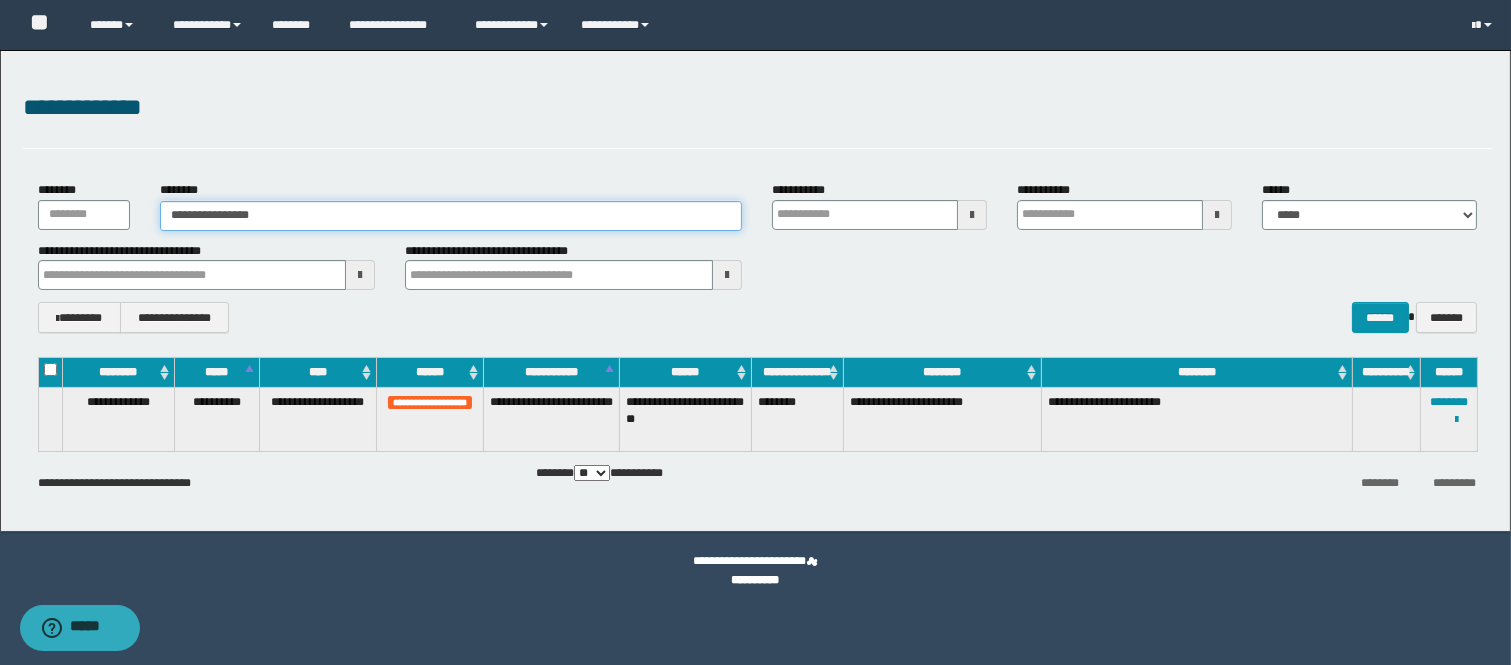 type on "**********" 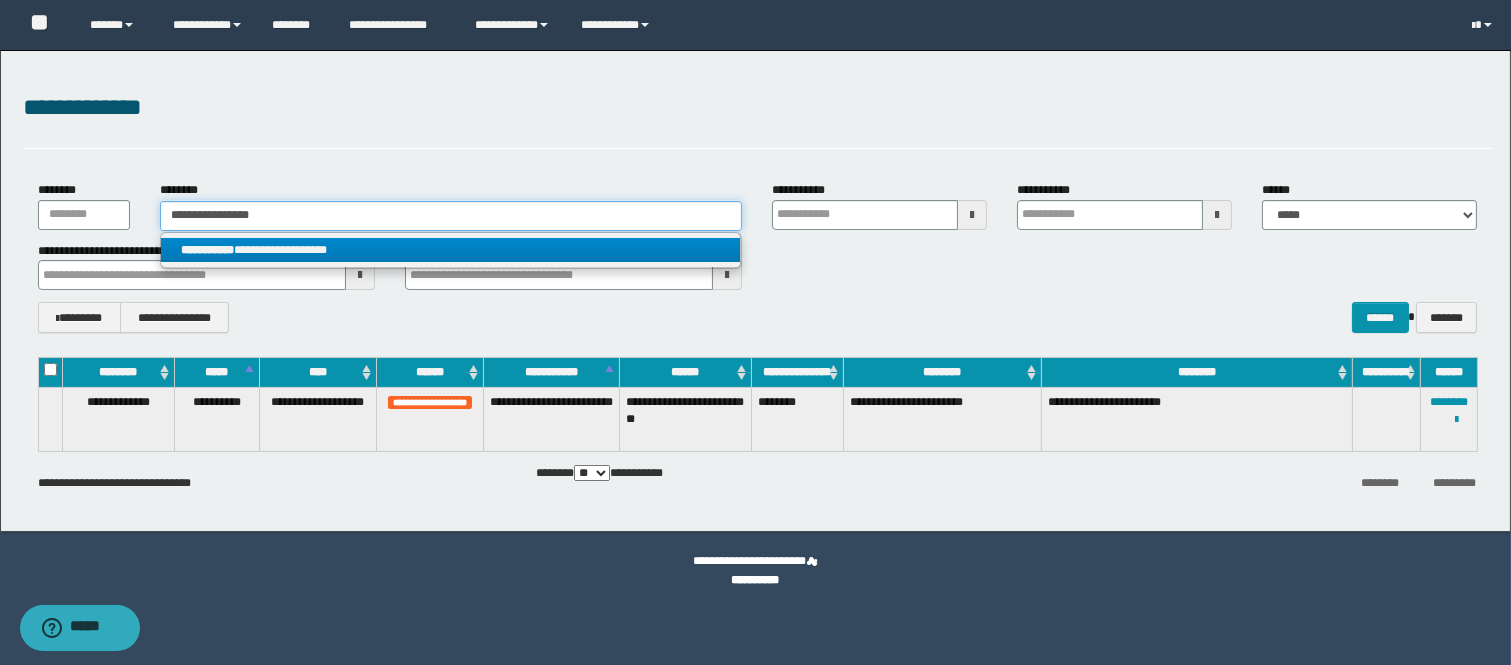 type on "**********" 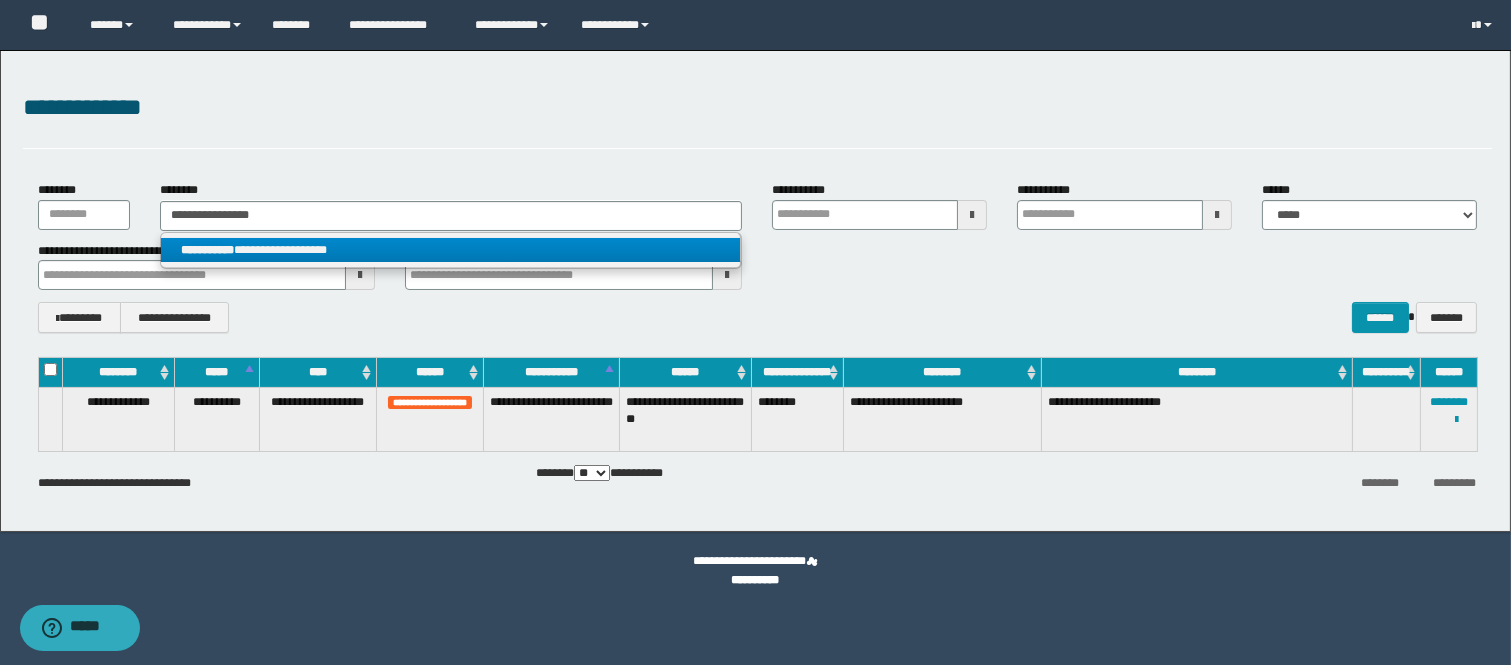 click on "**********" at bounding box center (451, 250) 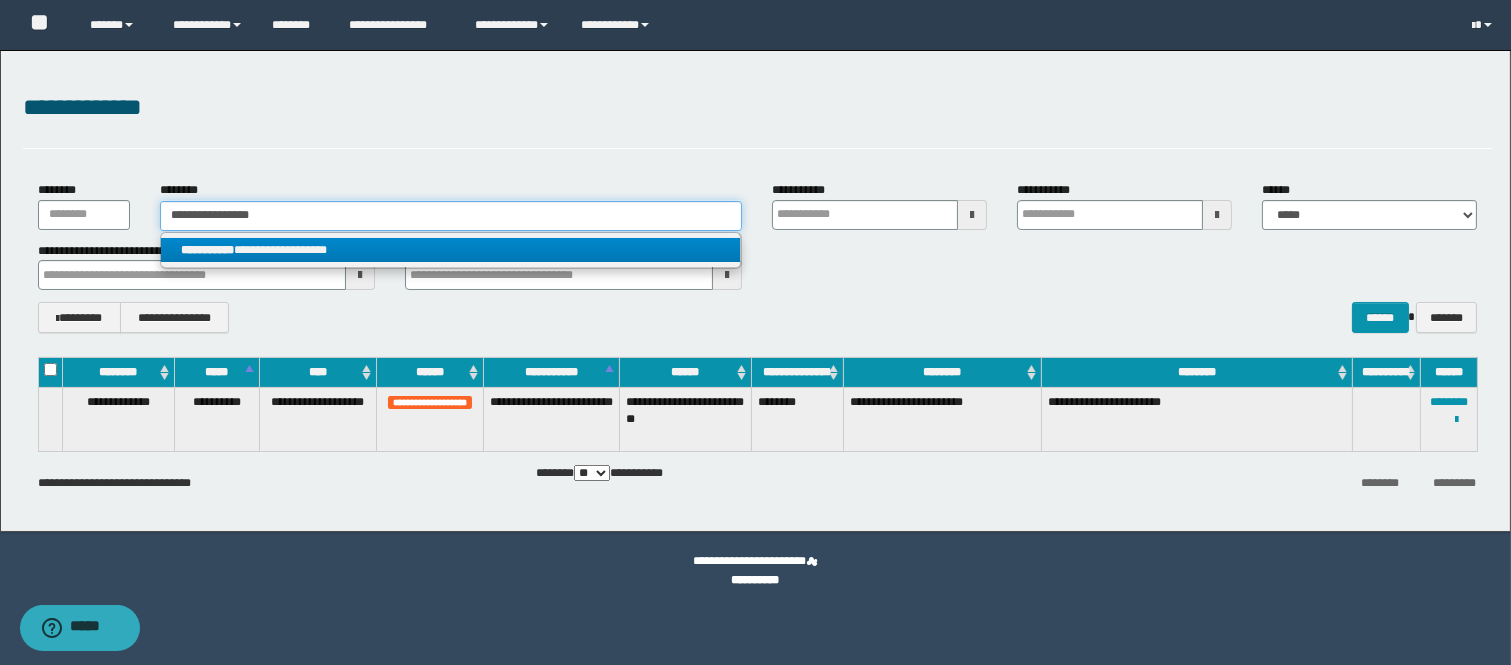 type 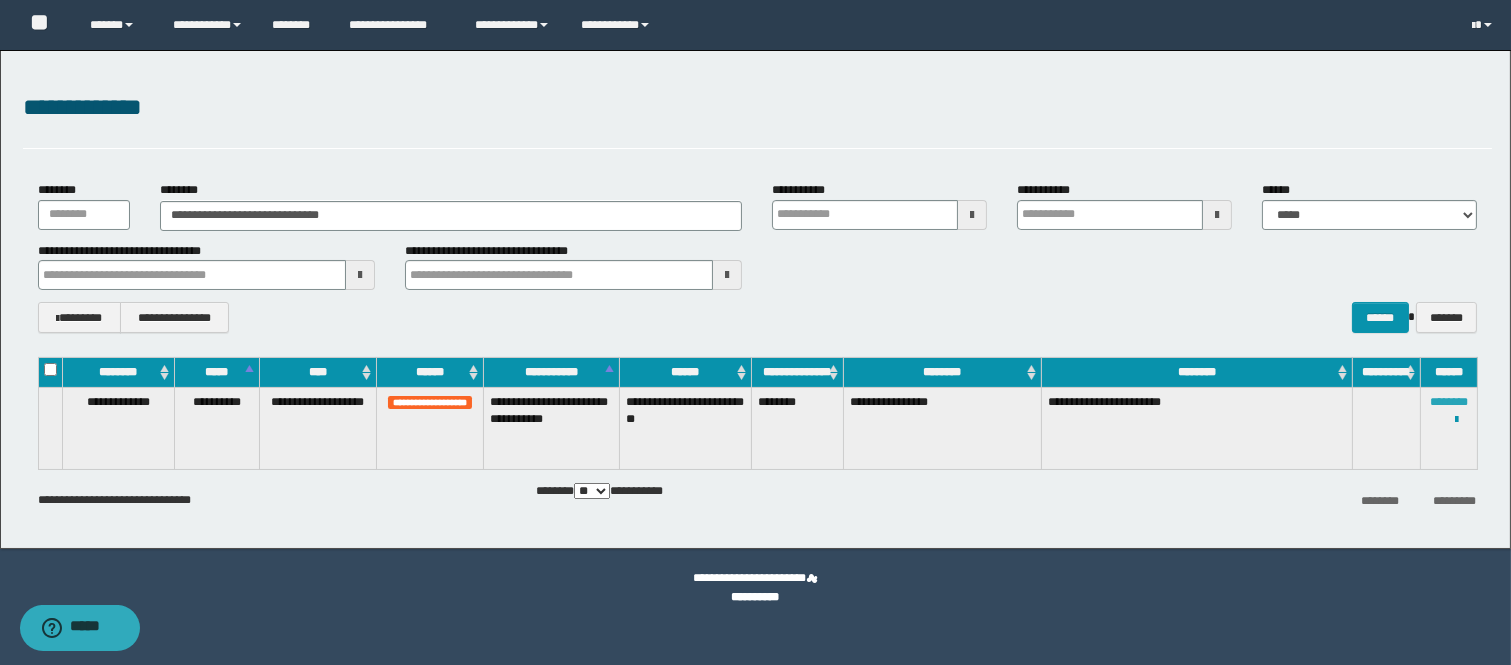 click on "********" at bounding box center [1449, 402] 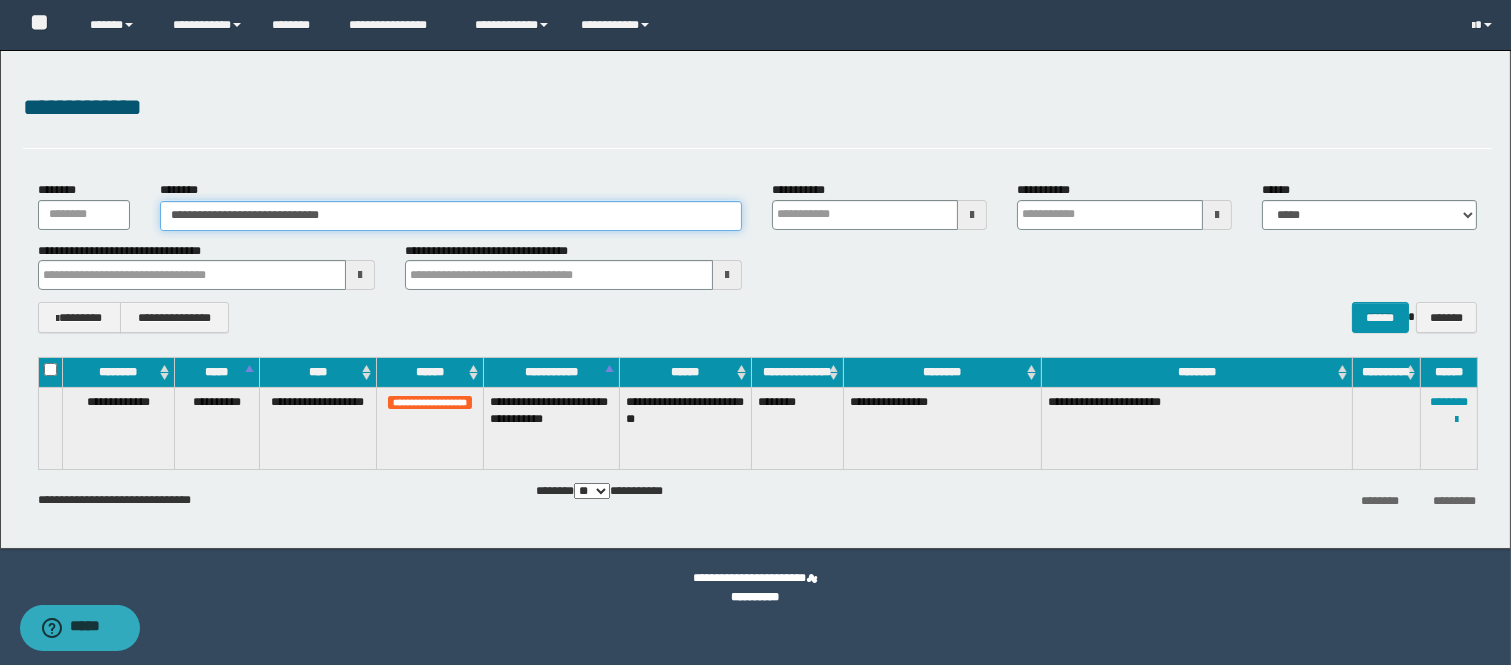 drag, startPoint x: 244, startPoint y: 211, endPoint x: 192, endPoint y: 206, distance: 52.23983 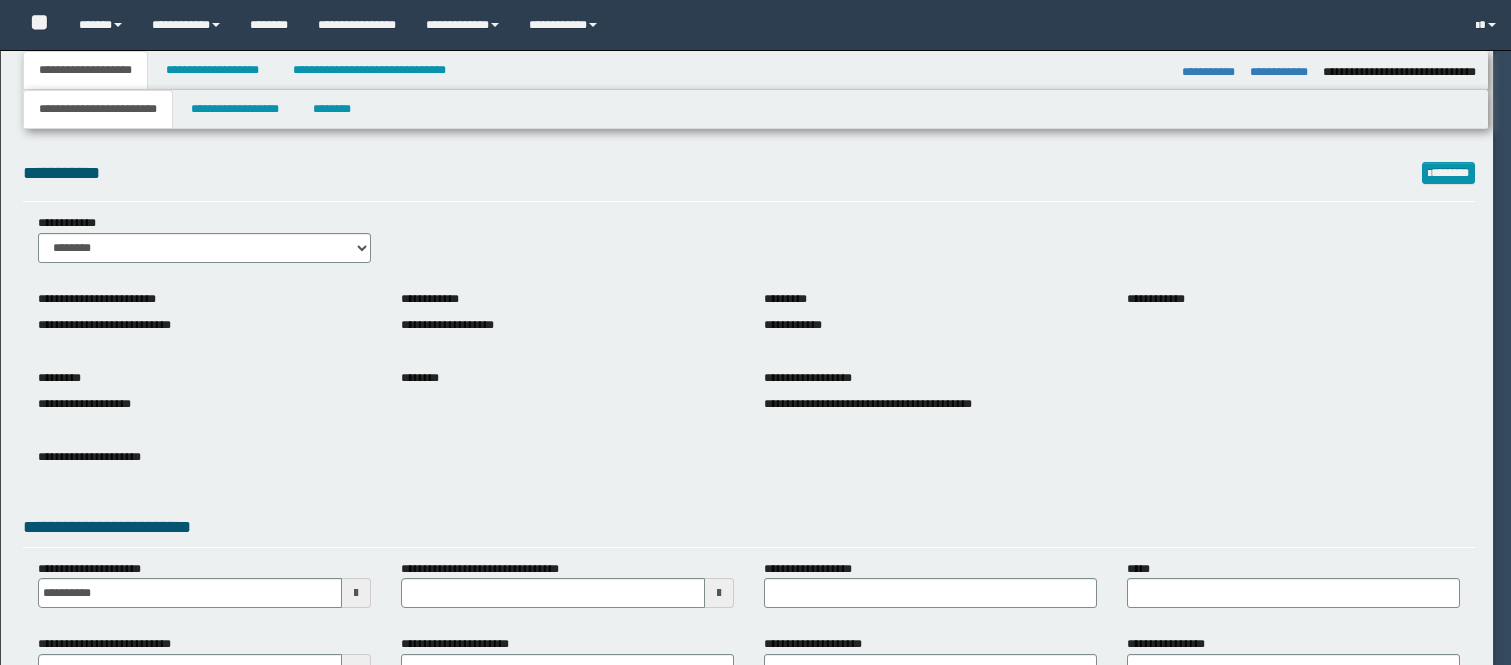select on "*" 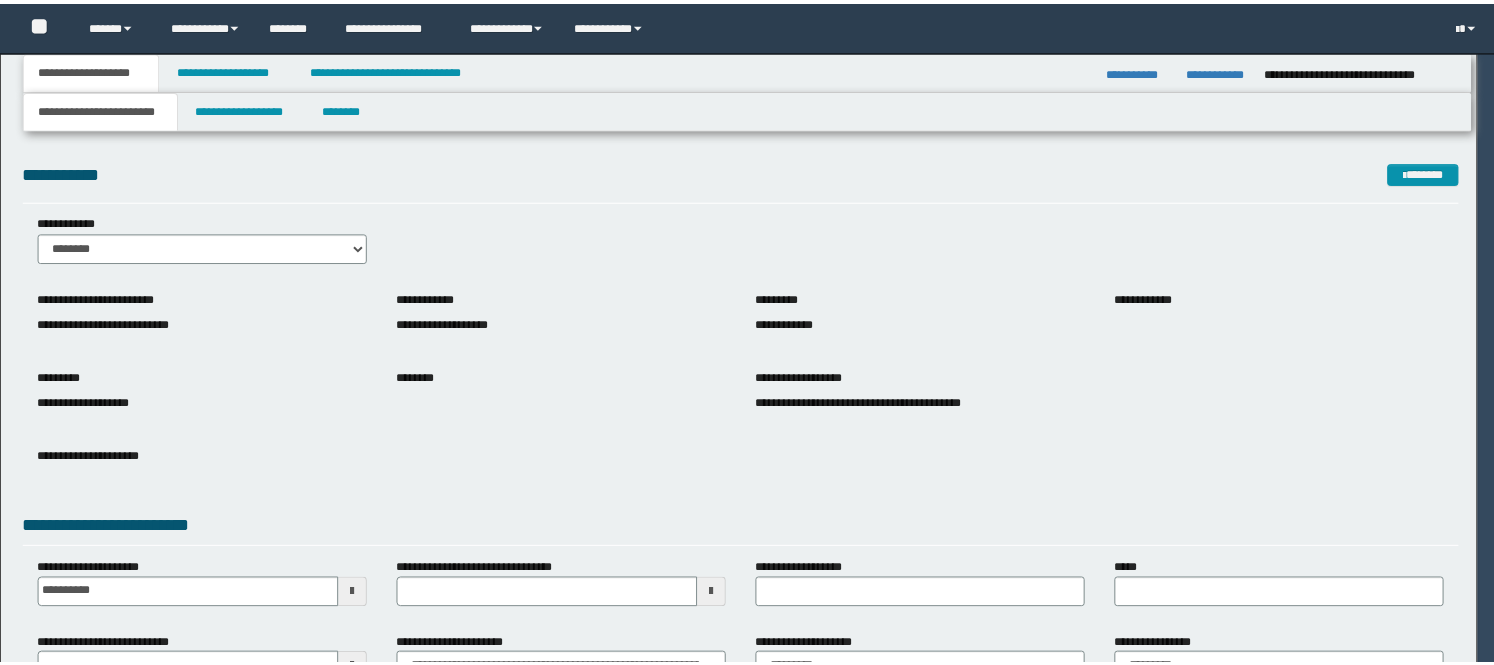 scroll, scrollTop: 0, scrollLeft: 0, axis: both 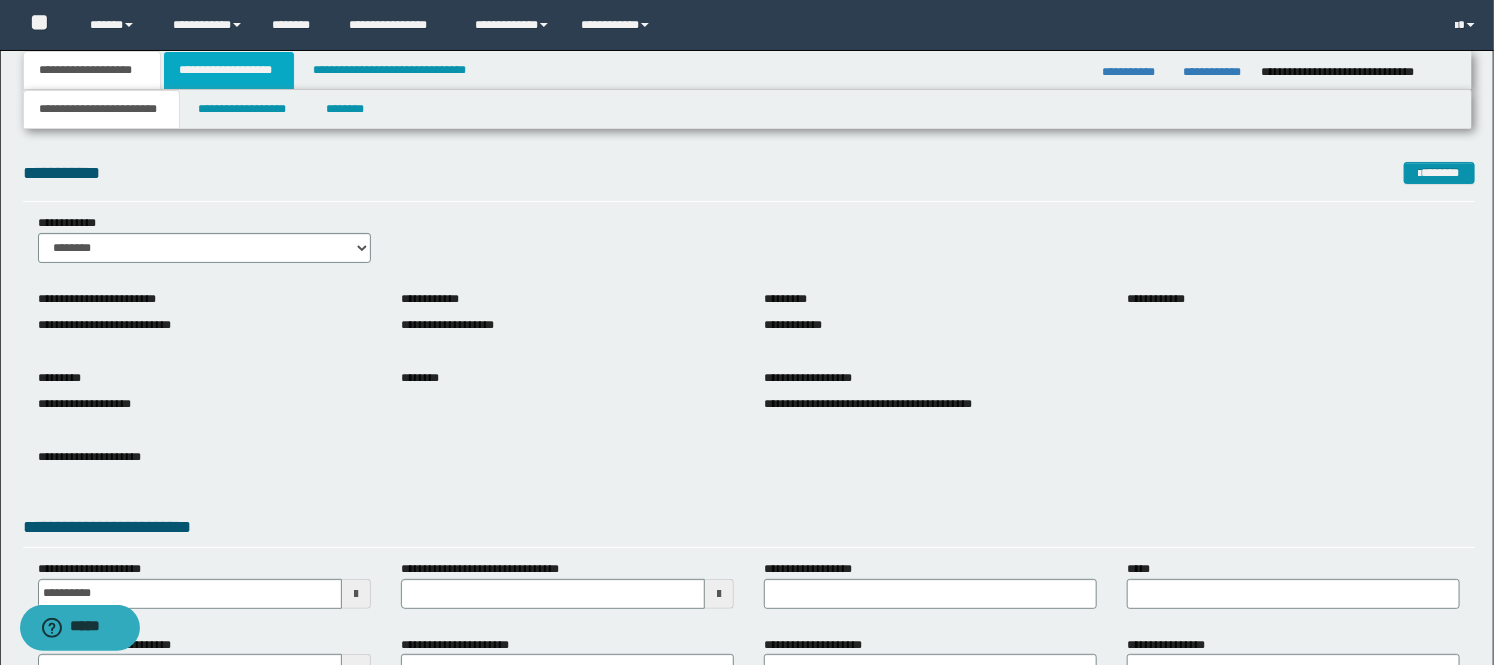 click on "**********" at bounding box center [229, 70] 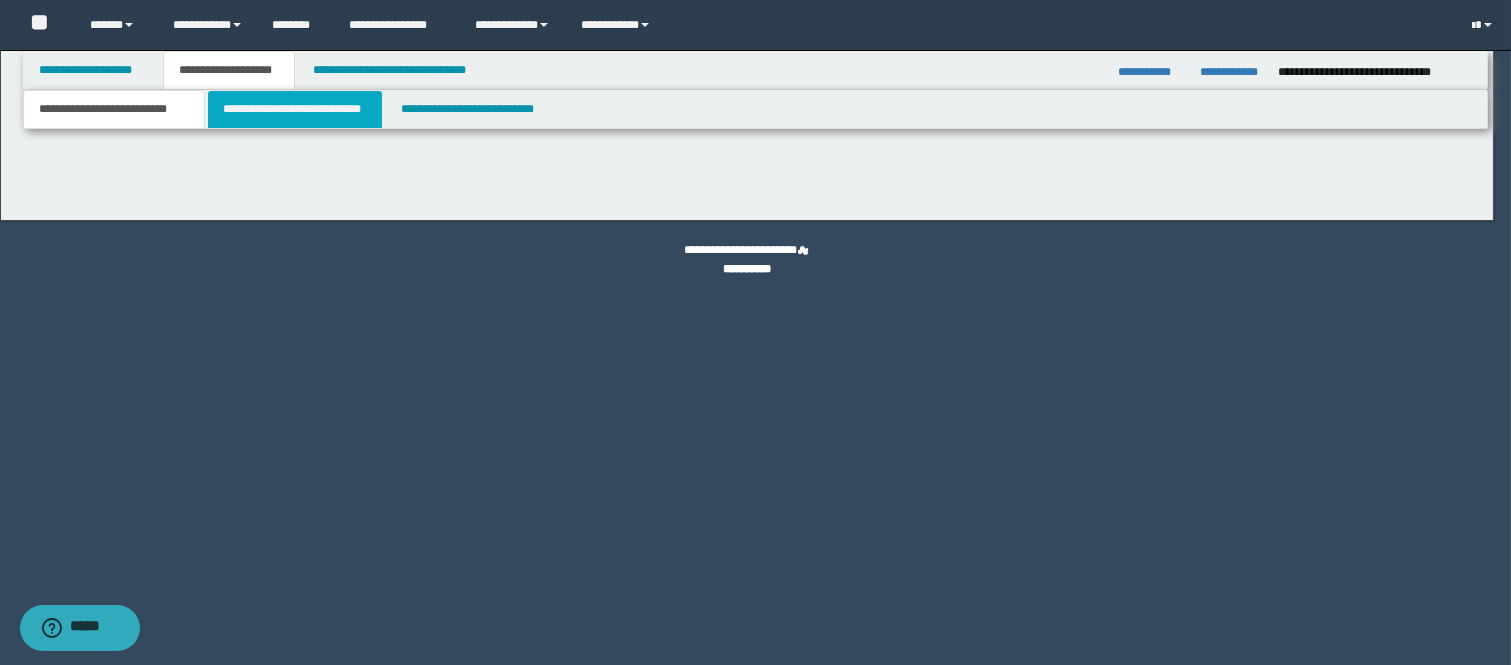 scroll, scrollTop: 0, scrollLeft: 0, axis: both 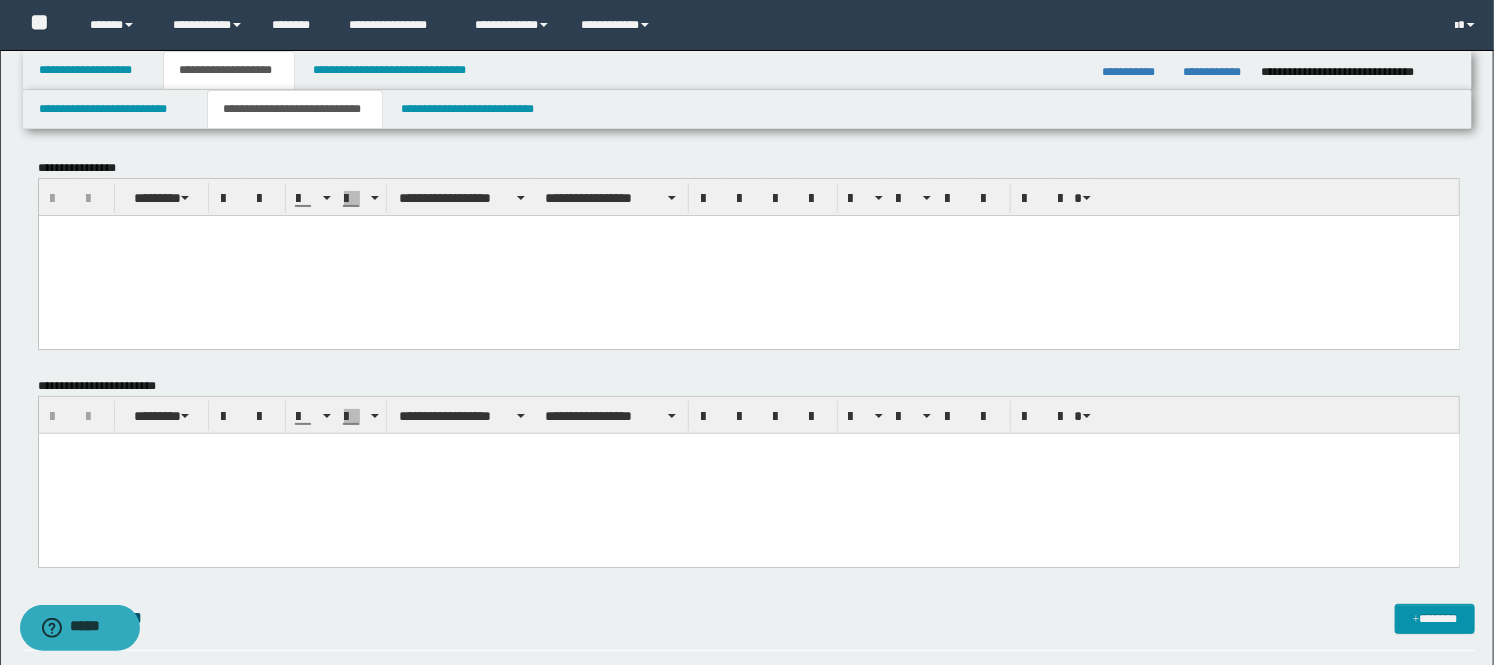 click at bounding box center (748, 255) 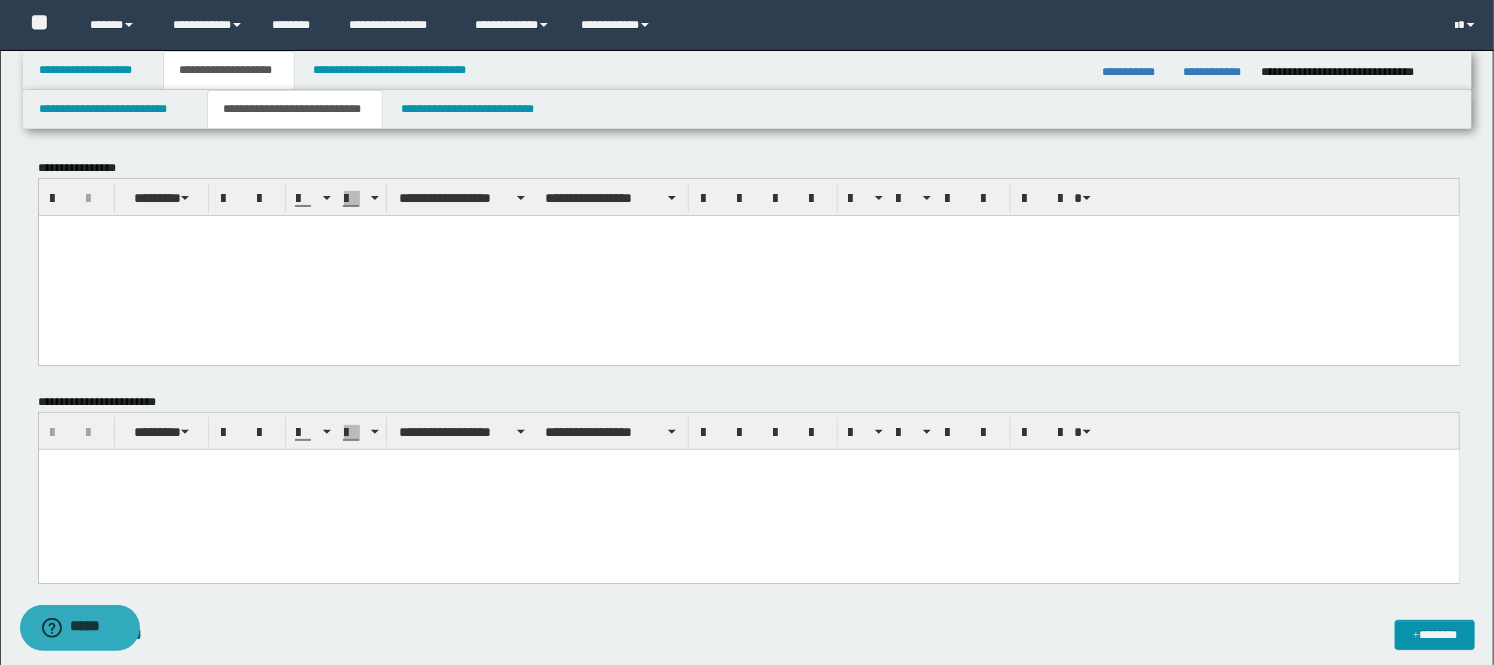 type 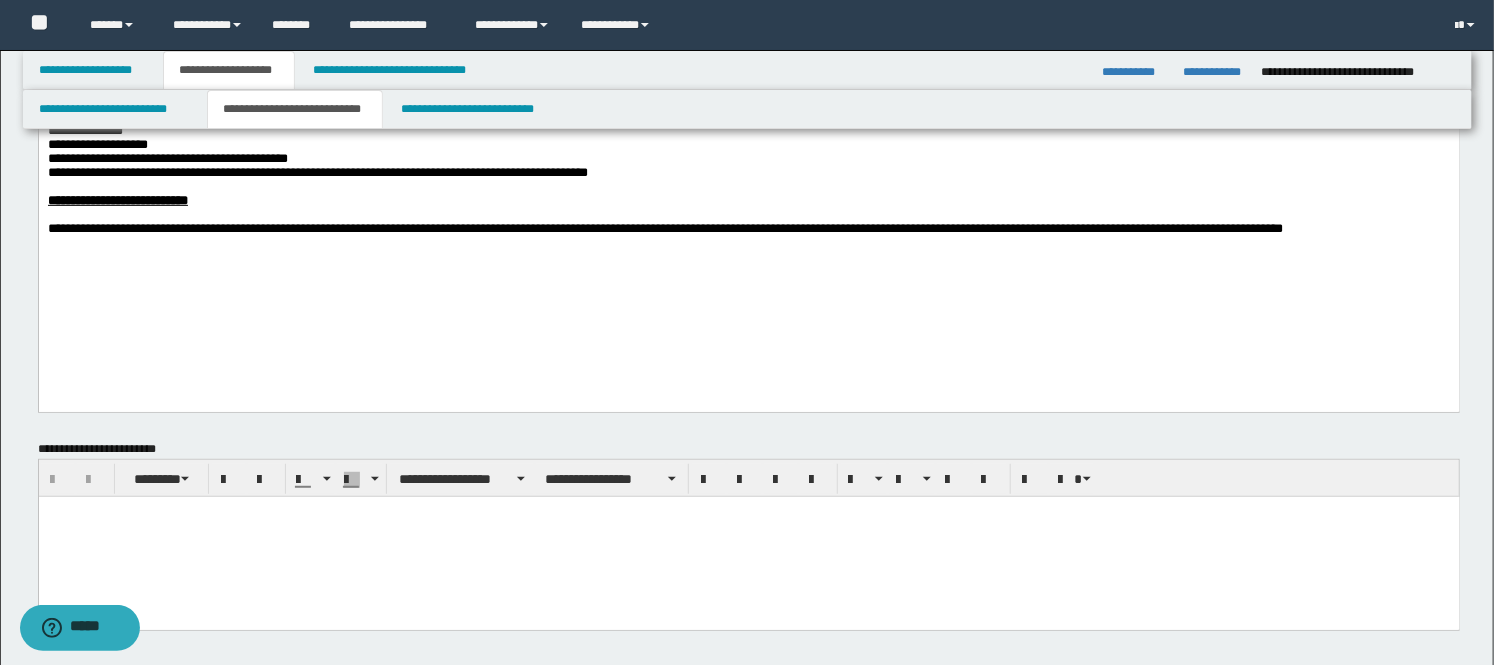 scroll, scrollTop: 333, scrollLeft: 0, axis: vertical 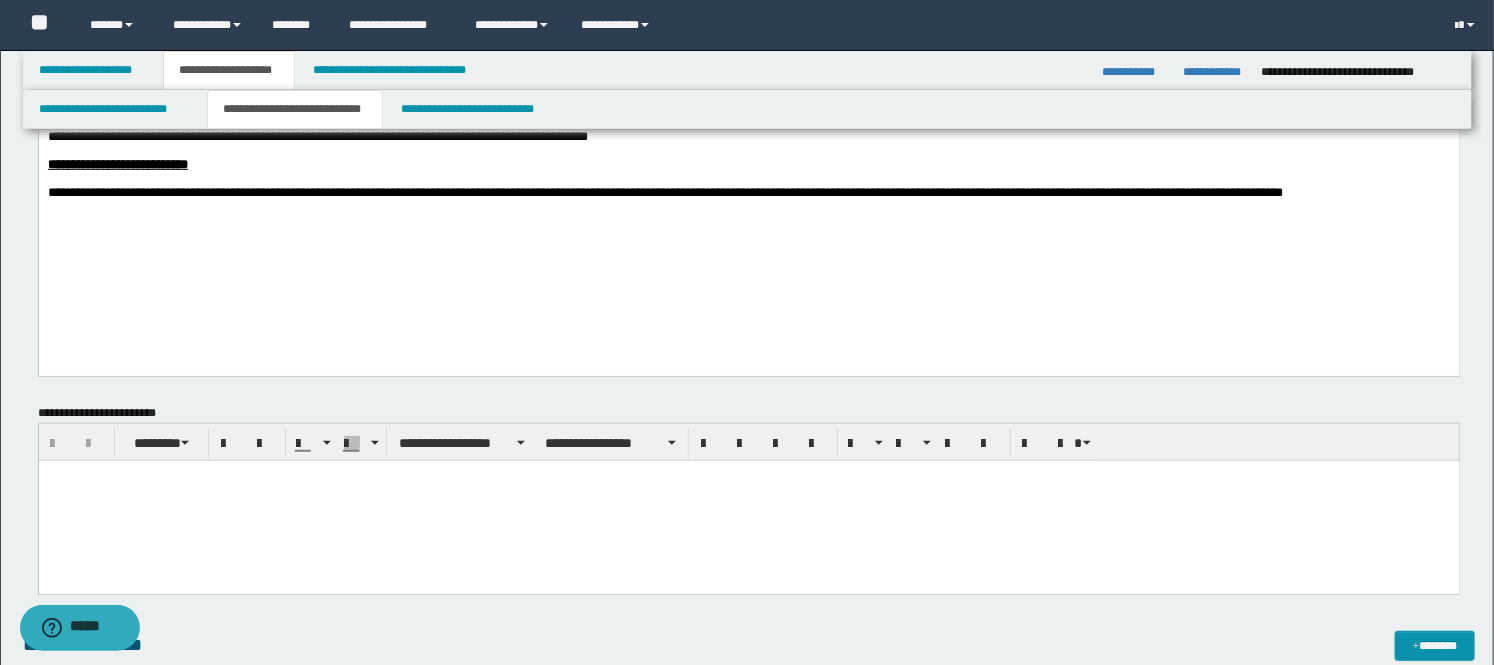 click at bounding box center [748, 501] 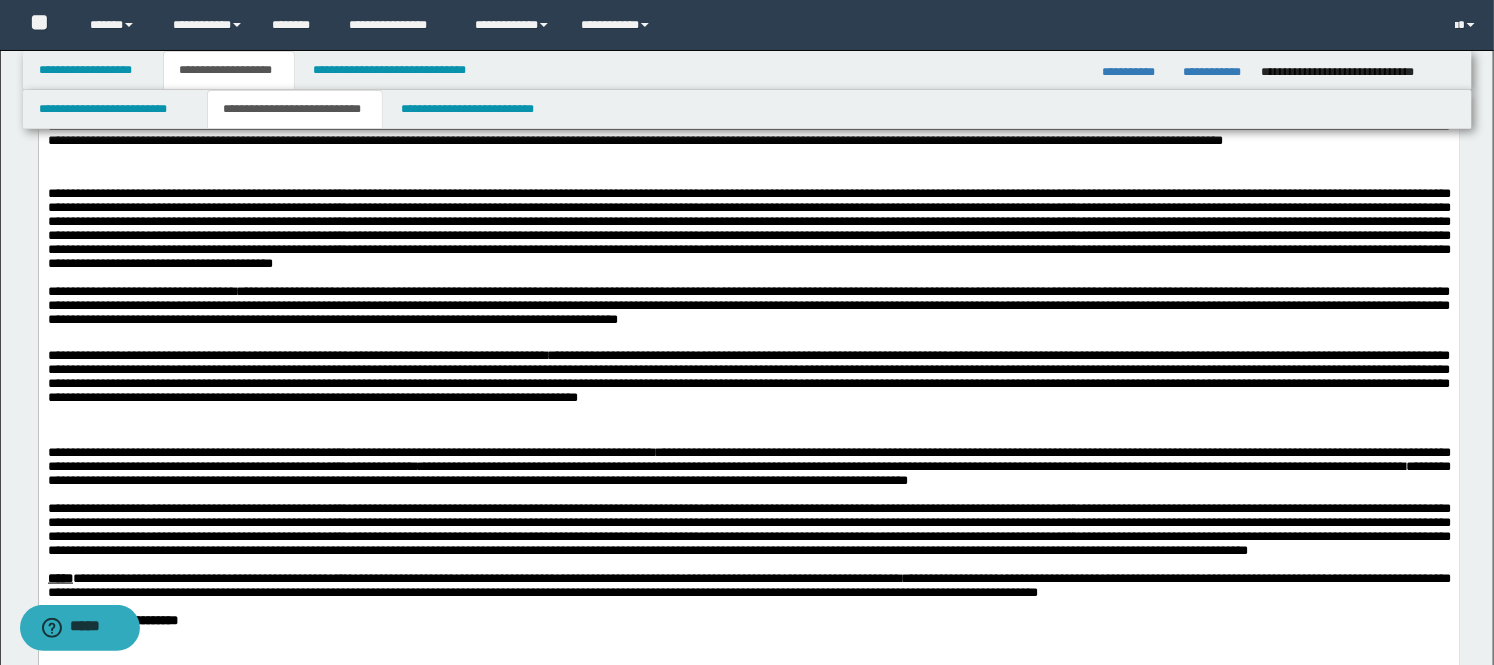 scroll, scrollTop: 777, scrollLeft: 0, axis: vertical 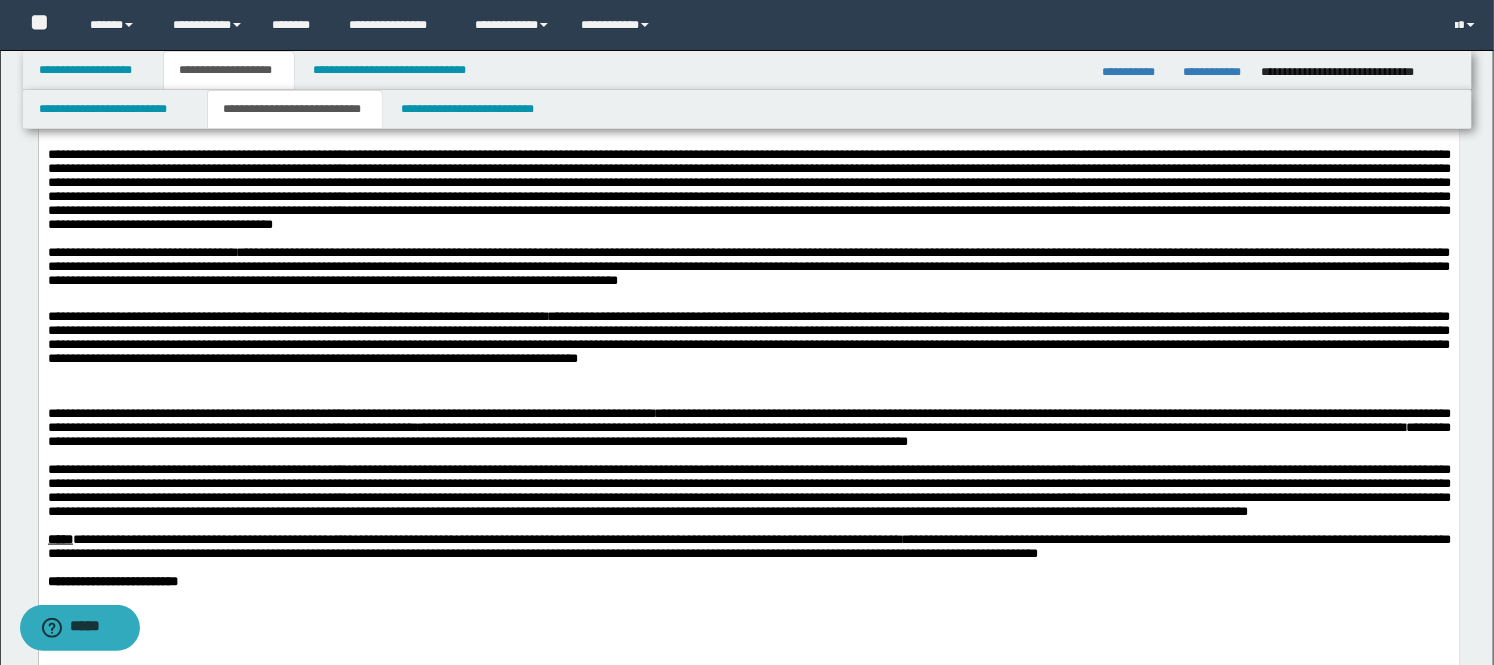 click on "**********" at bounding box center [748, 337] 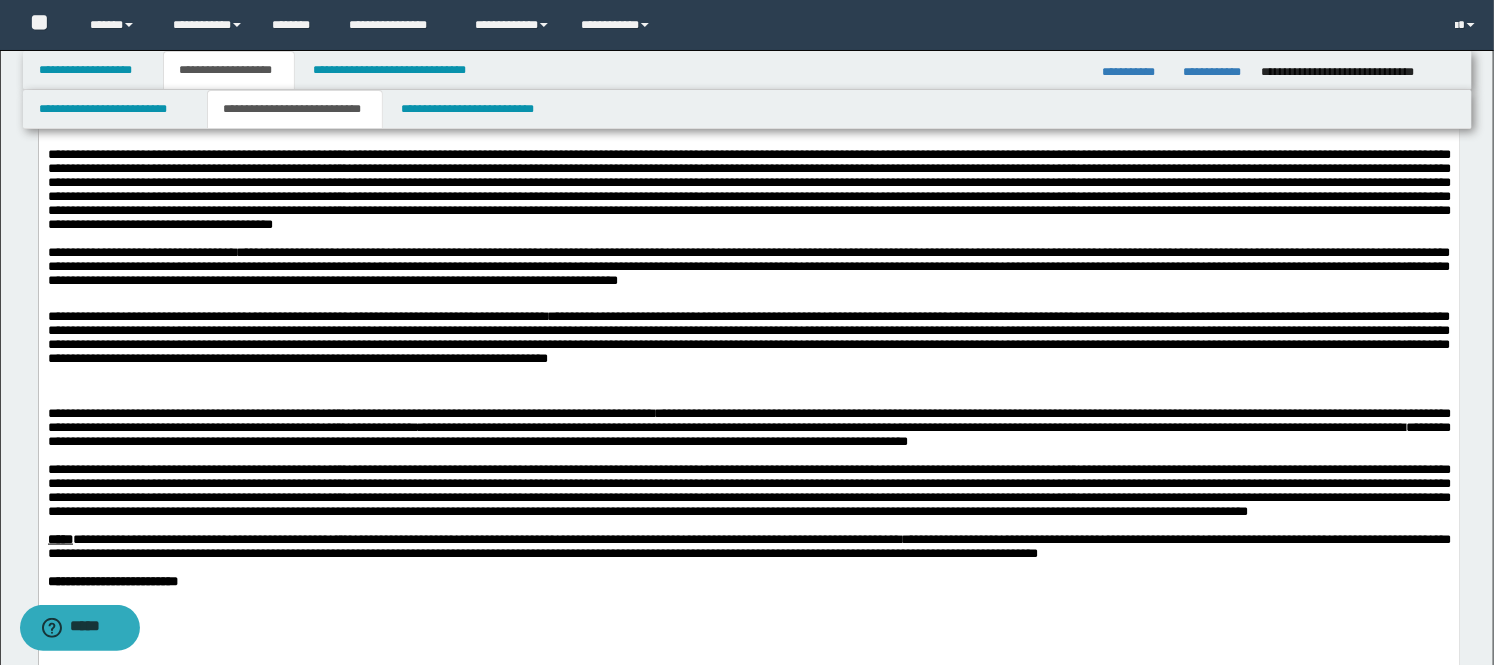 click on "**********" at bounding box center (748, 337) 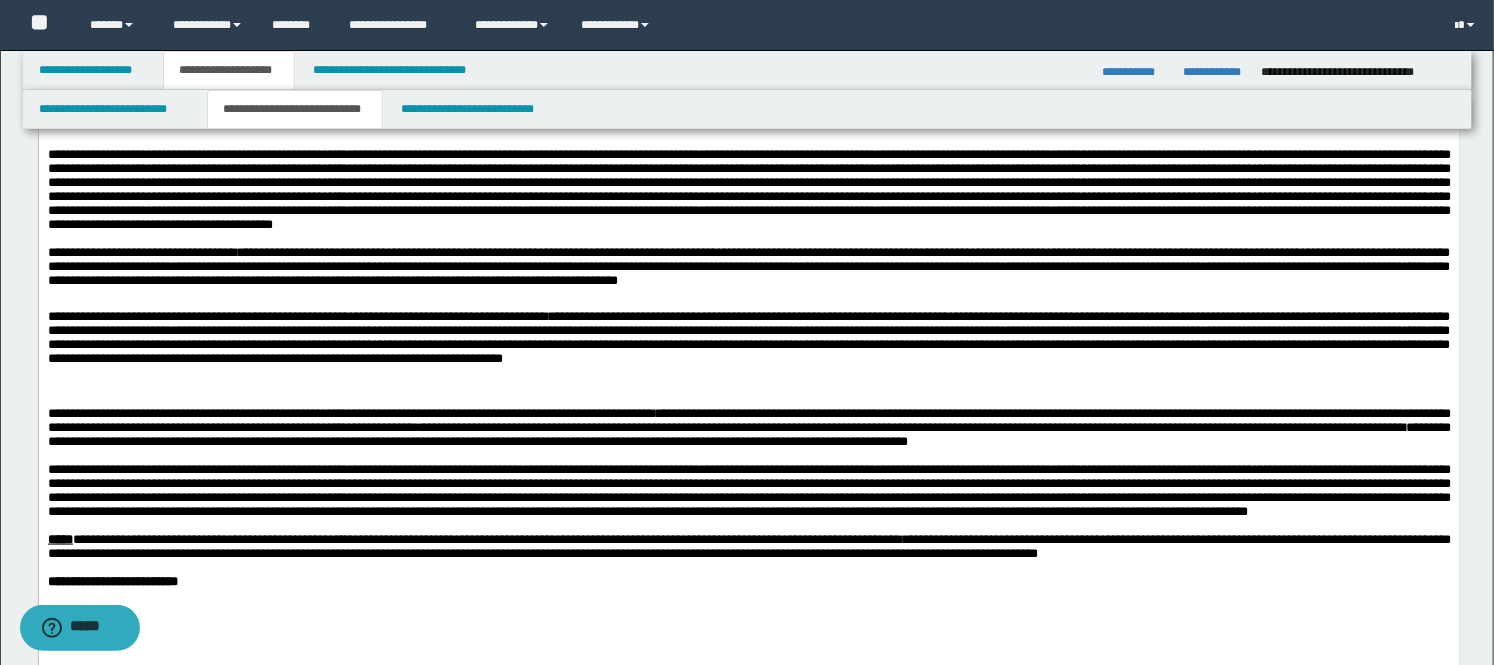 scroll, scrollTop: 888, scrollLeft: 0, axis: vertical 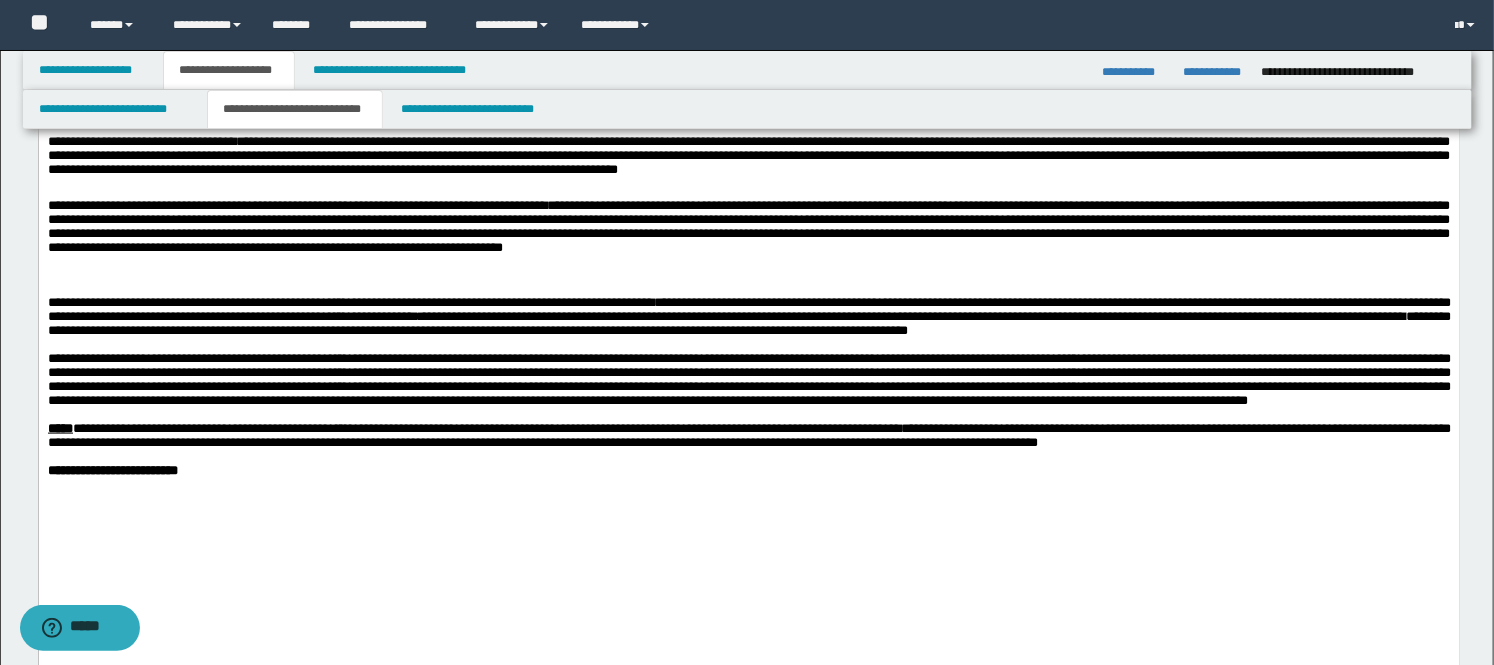 drag, startPoint x: 1066, startPoint y: 390, endPoint x: 1069, endPoint y: 436, distance: 46.09772 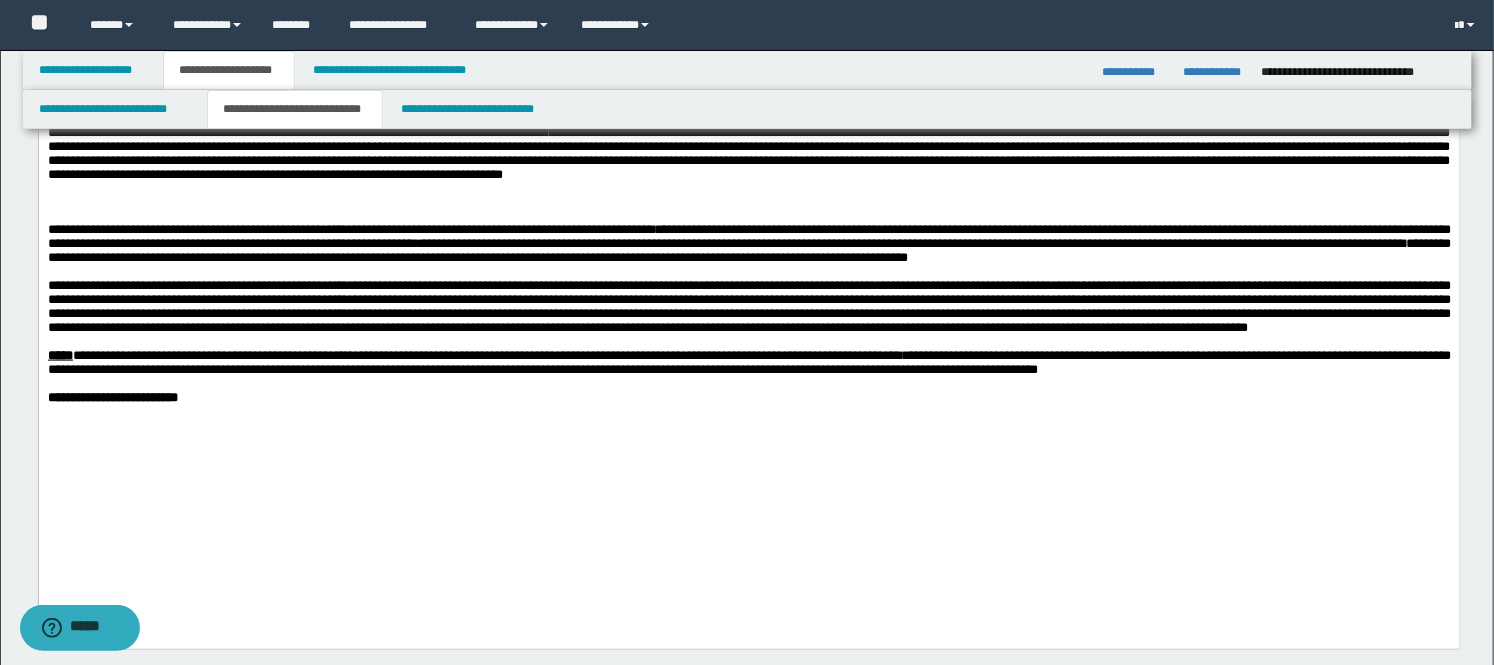 scroll, scrollTop: 1000, scrollLeft: 0, axis: vertical 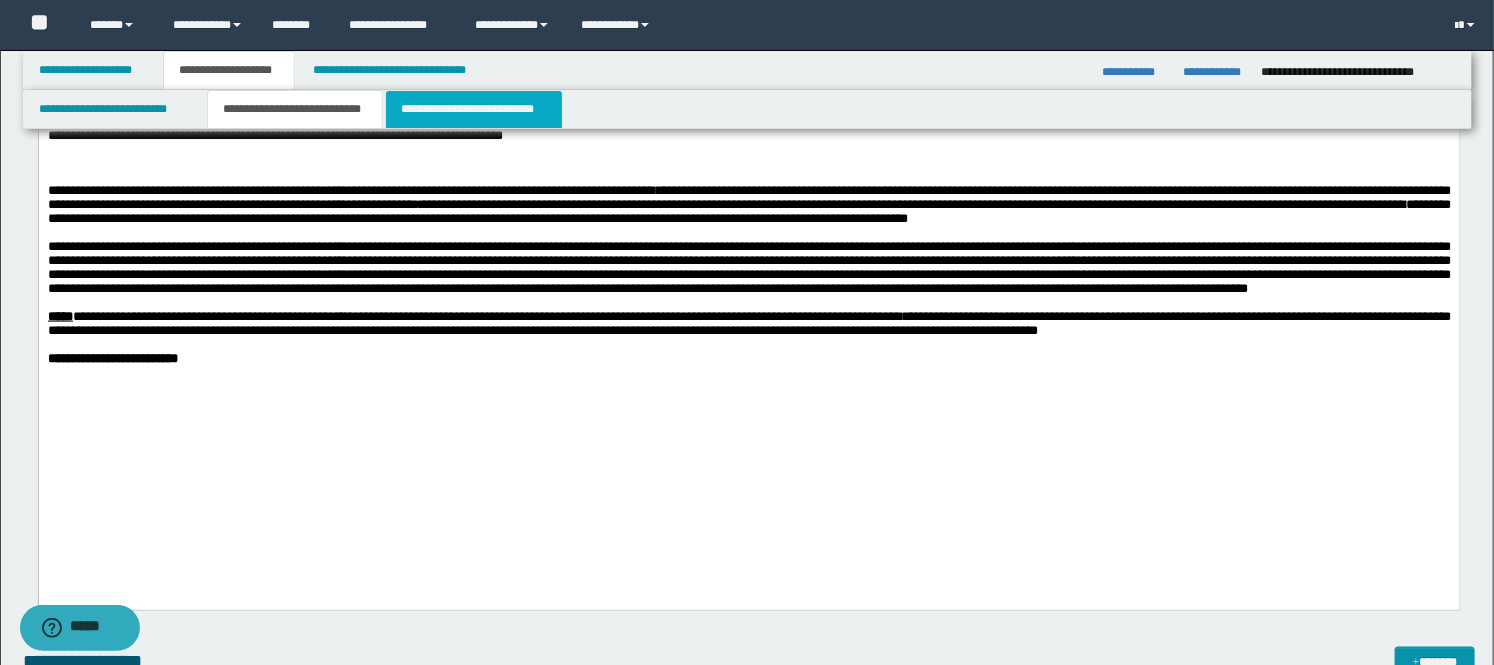 click on "**********" at bounding box center [474, 109] 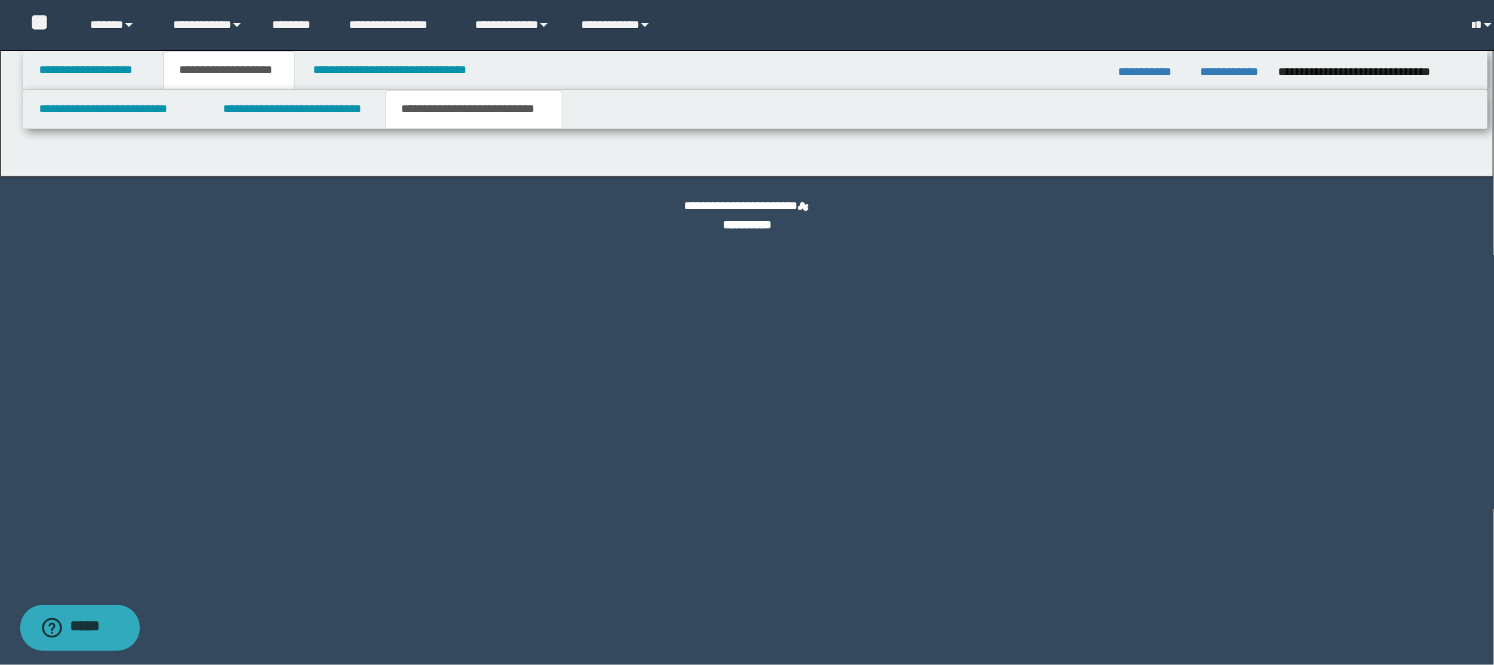 scroll, scrollTop: 0, scrollLeft: 0, axis: both 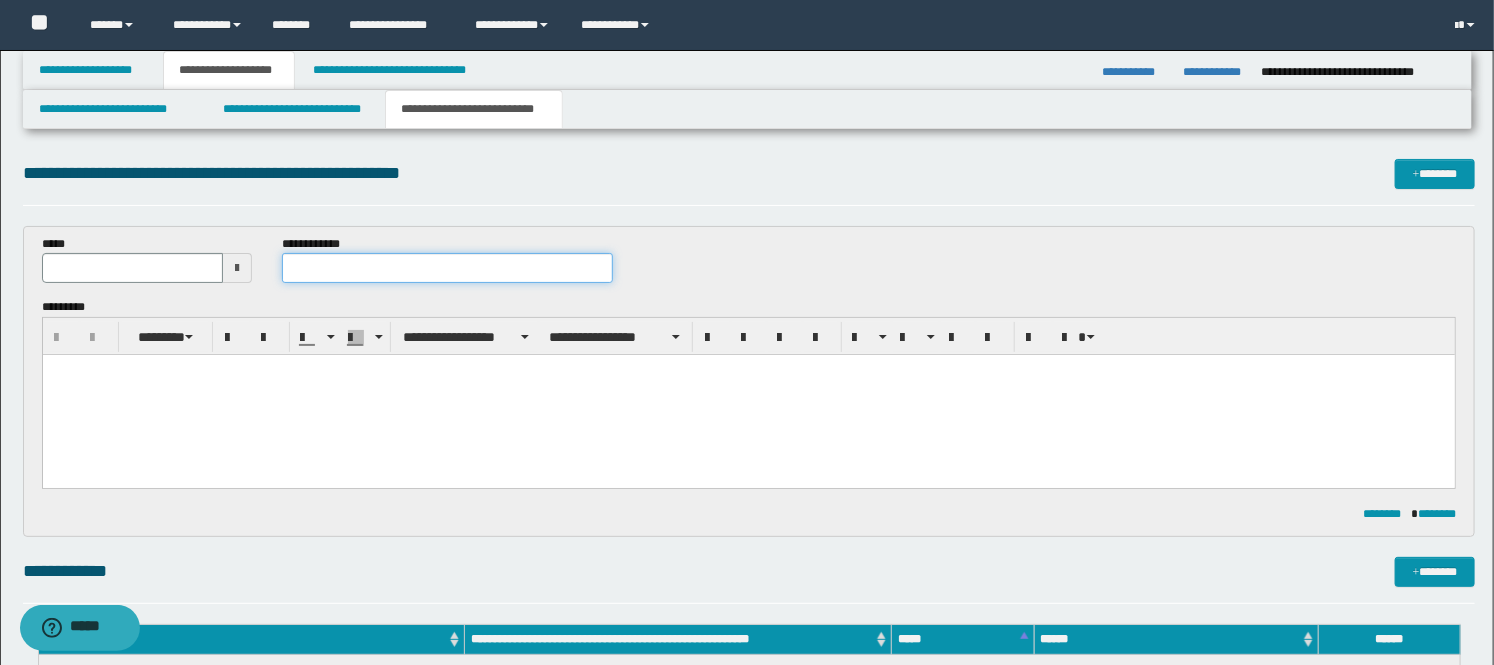 click at bounding box center (447, 268) 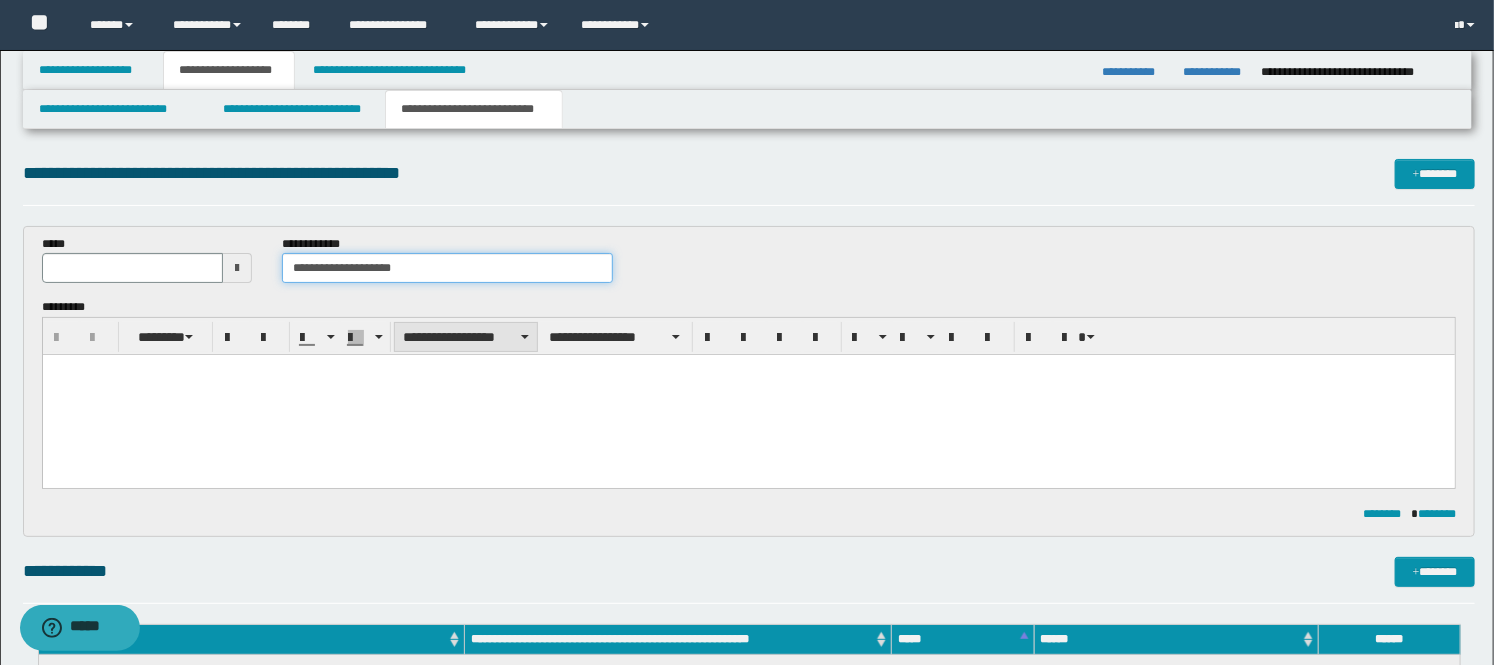 type on "**********" 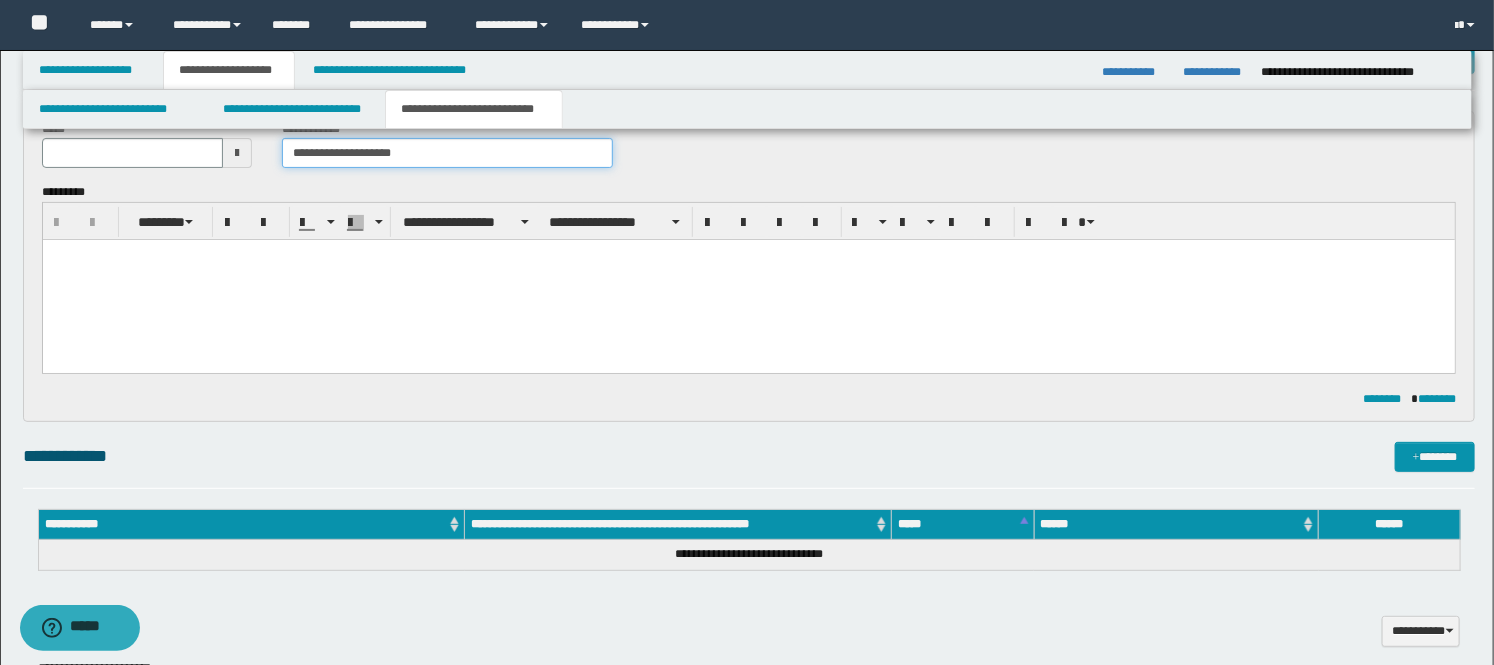 scroll, scrollTop: 333, scrollLeft: 0, axis: vertical 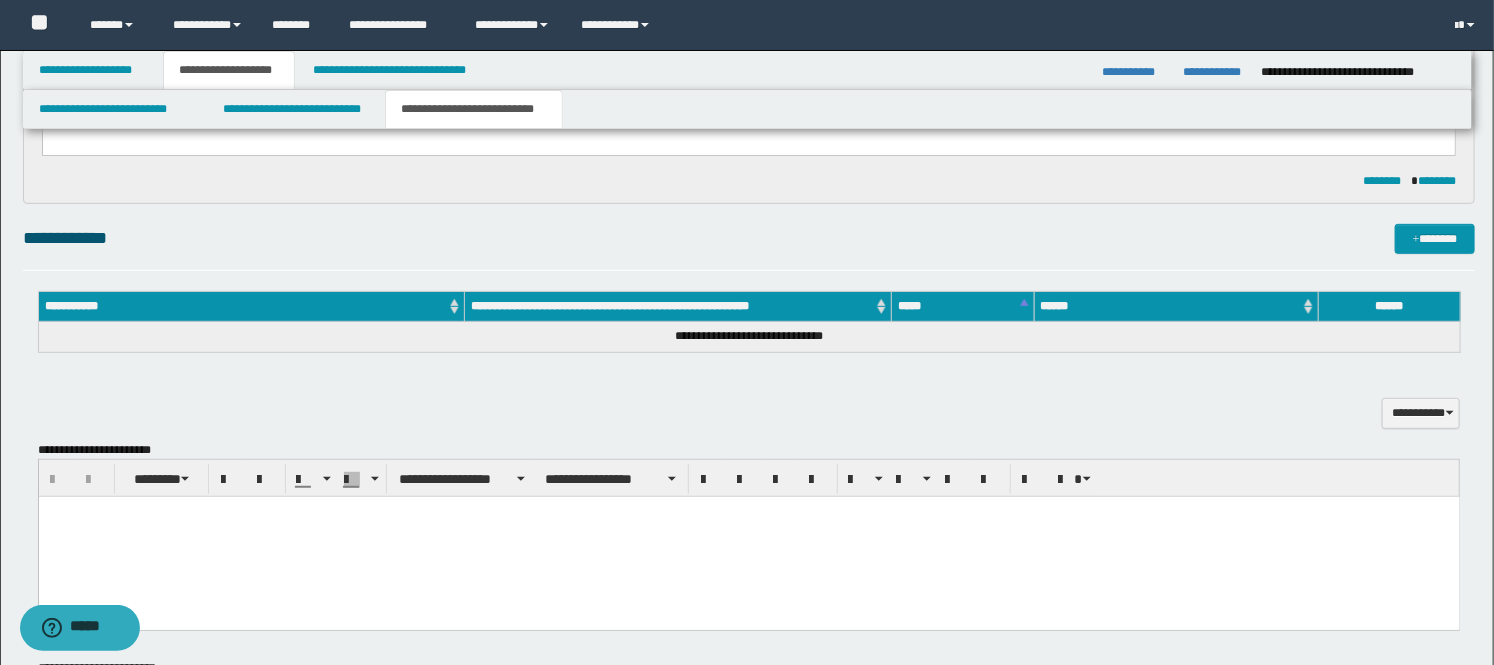 click at bounding box center (748, 537) 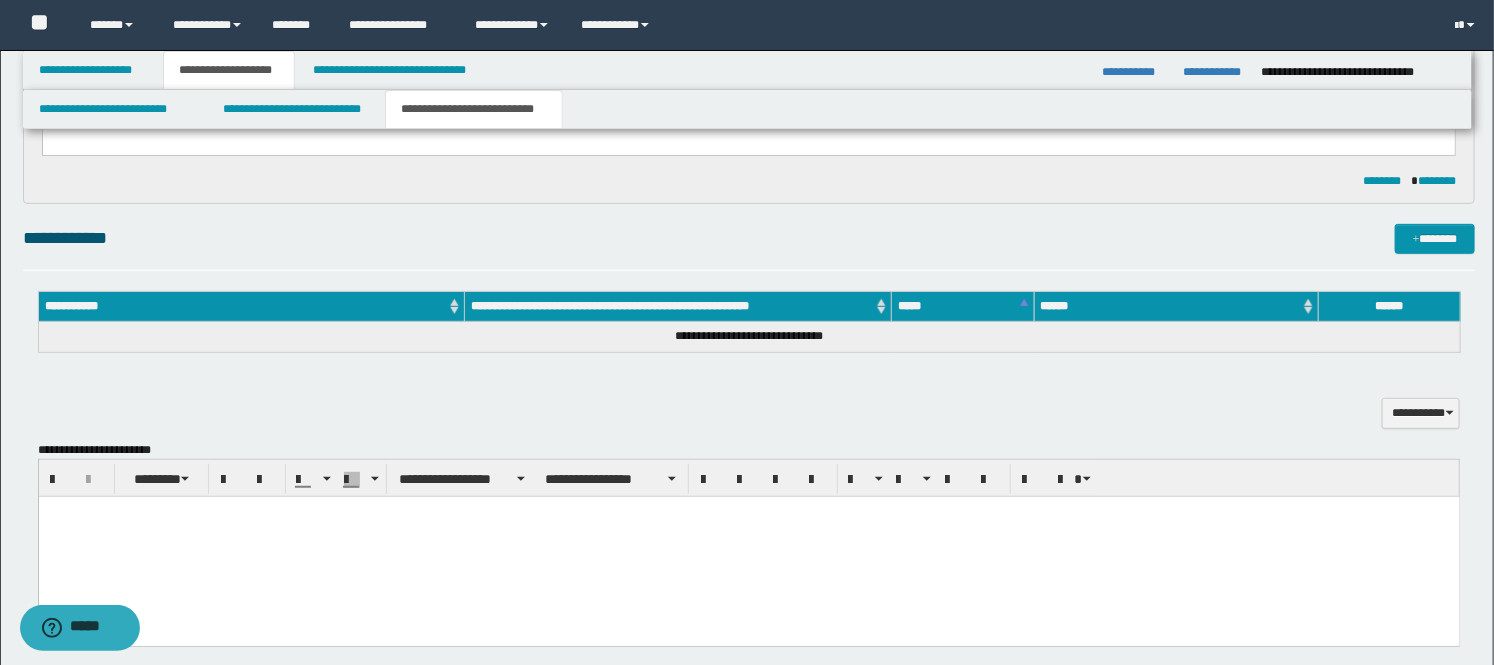 paste 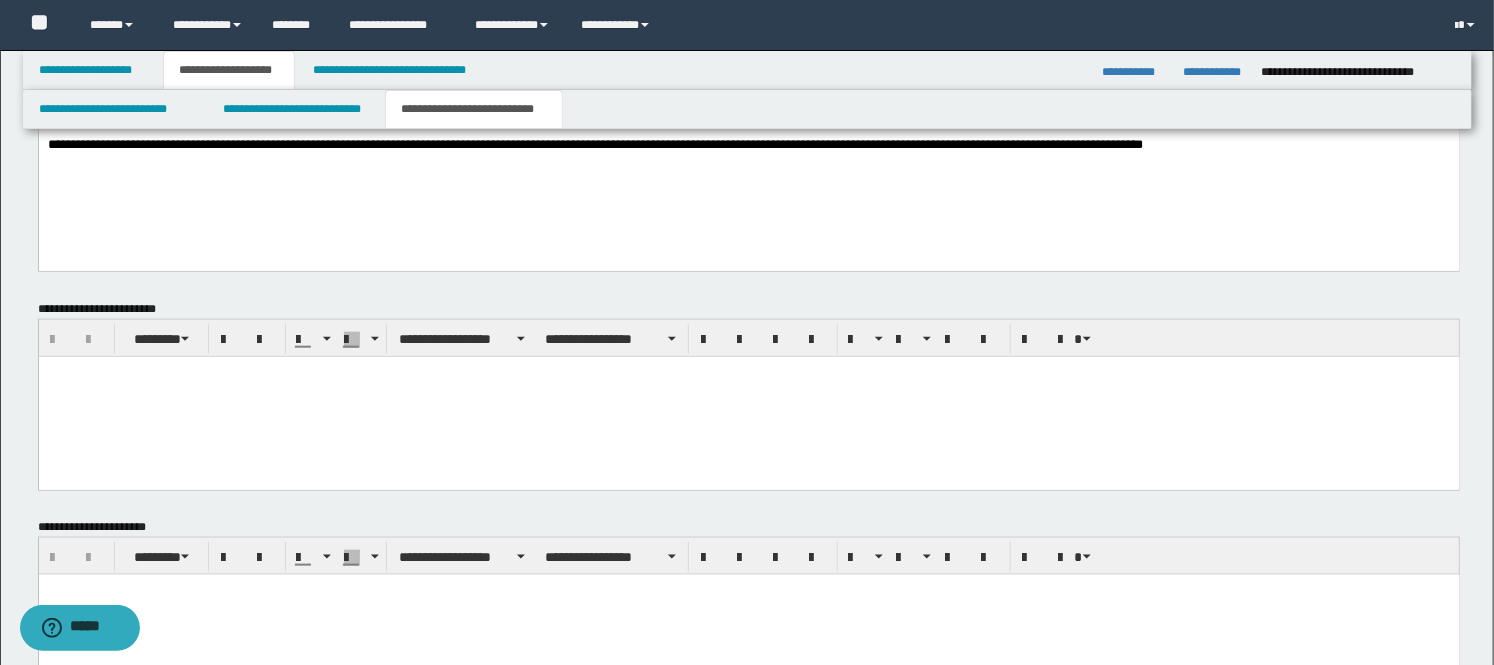scroll, scrollTop: 777, scrollLeft: 0, axis: vertical 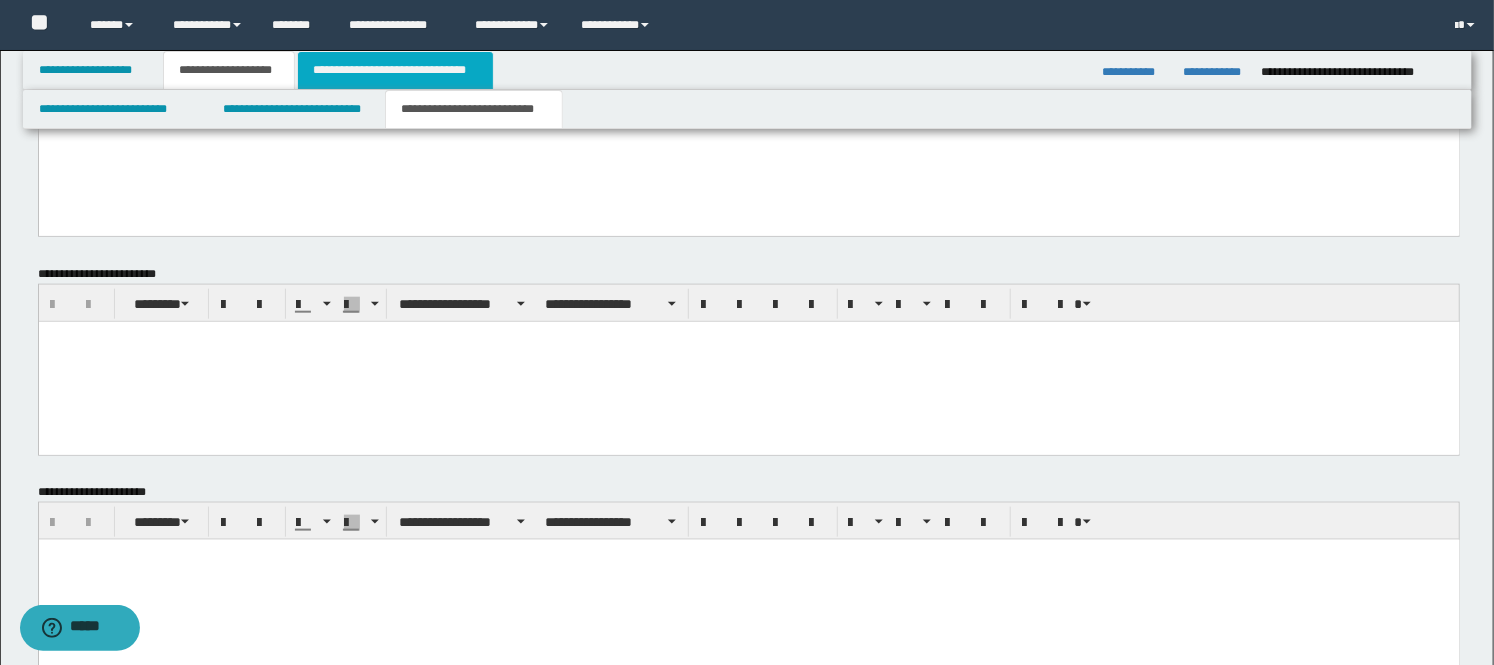 click on "**********" at bounding box center [395, 70] 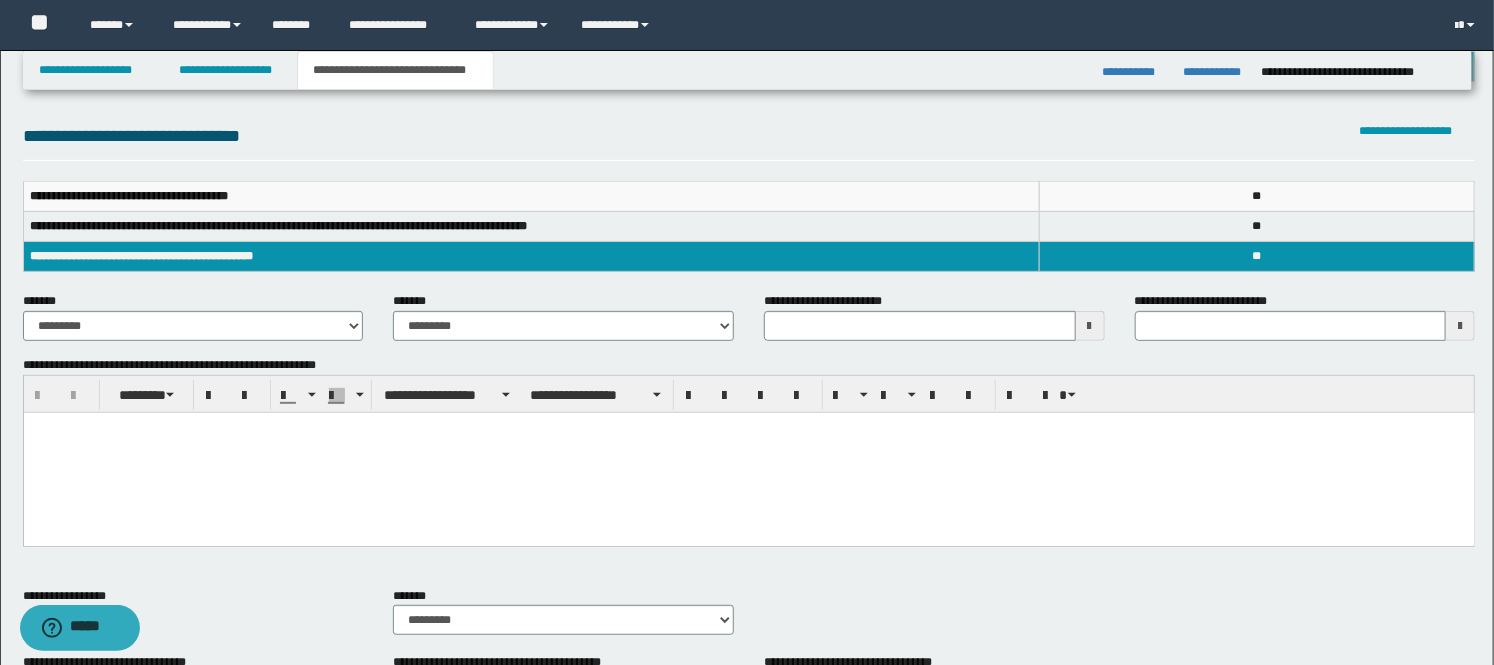 scroll, scrollTop: 222, scrollLeft: 0, axis: vertical 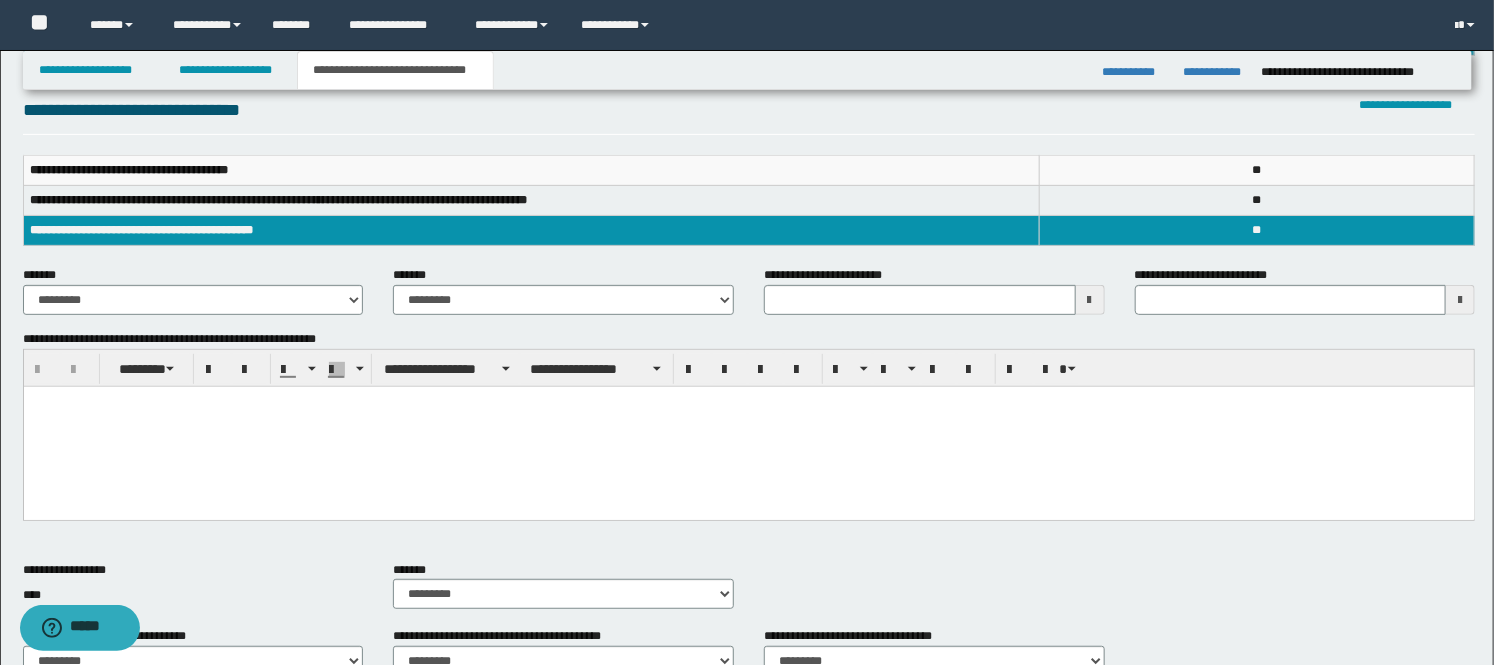 click at bounding box center (748, 401) 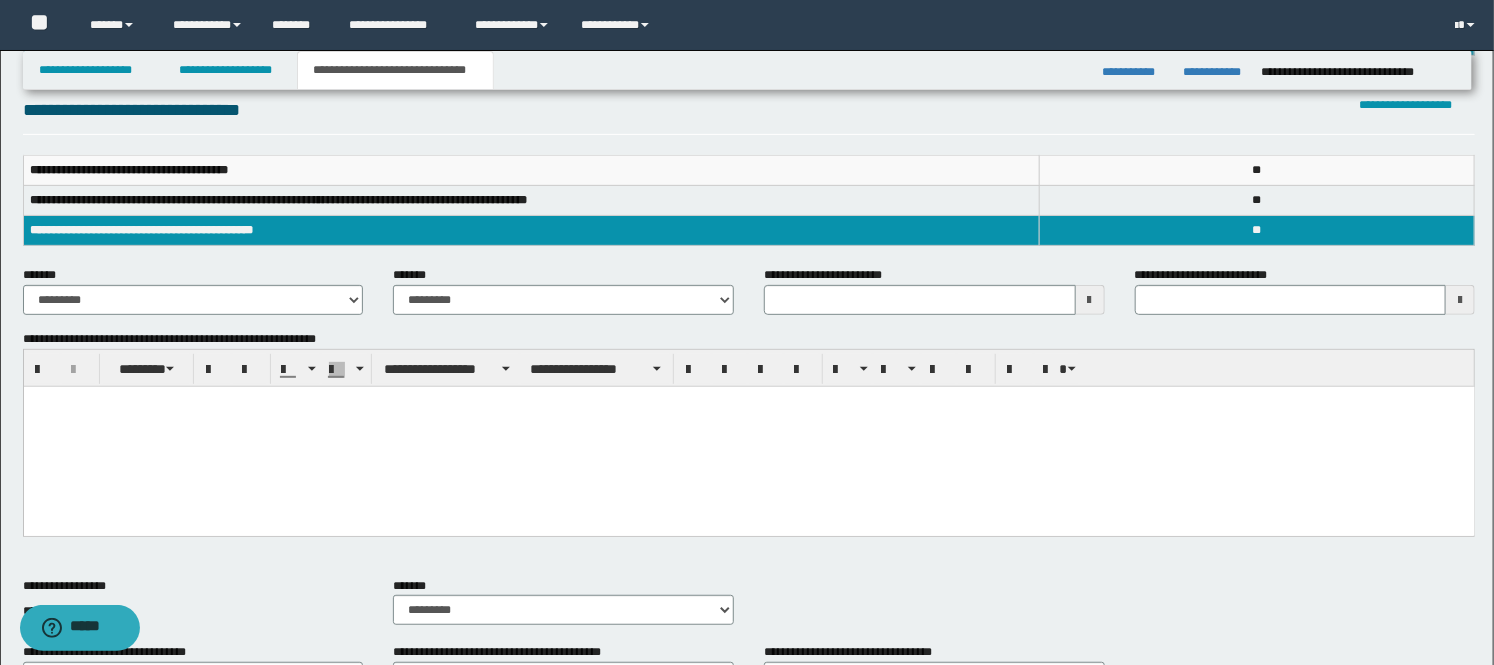 type 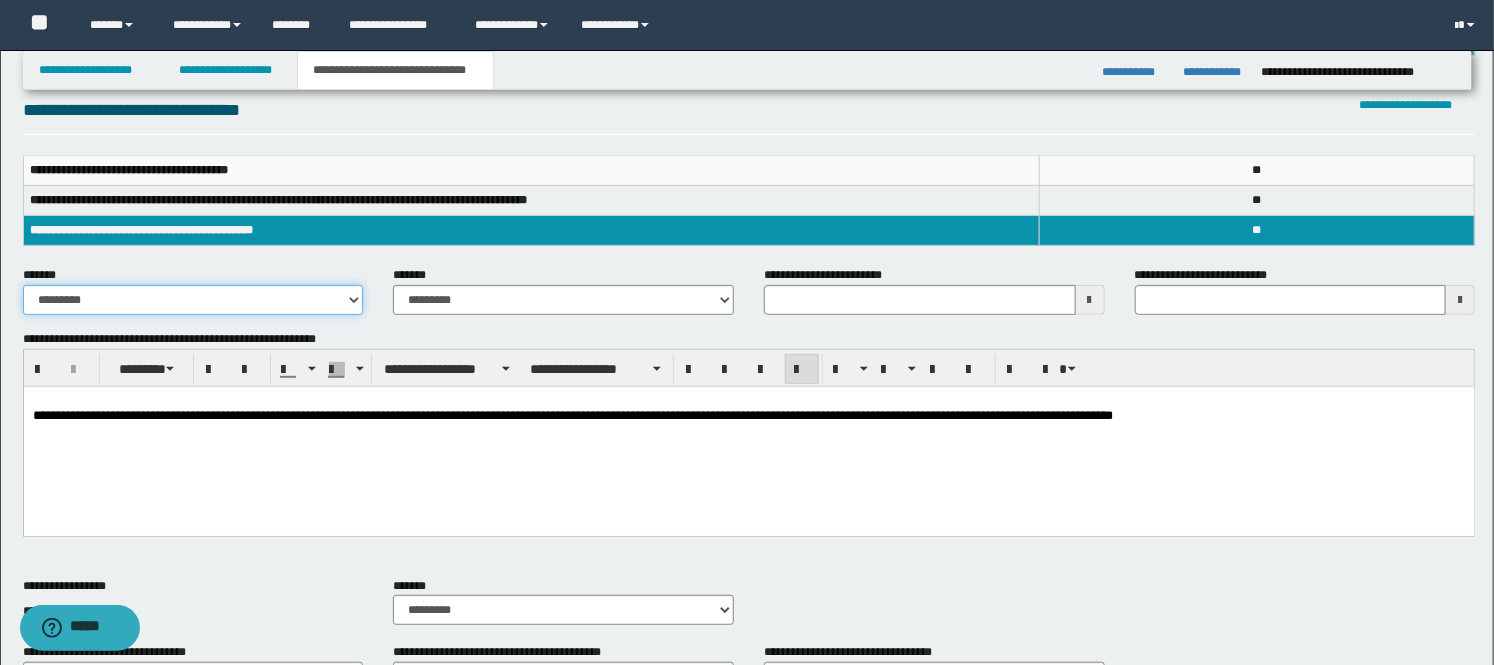 drag, startPoint x: 204, startPoint y: 295, endPoint x: 198, endPoint y: 311, distance: 17.088007 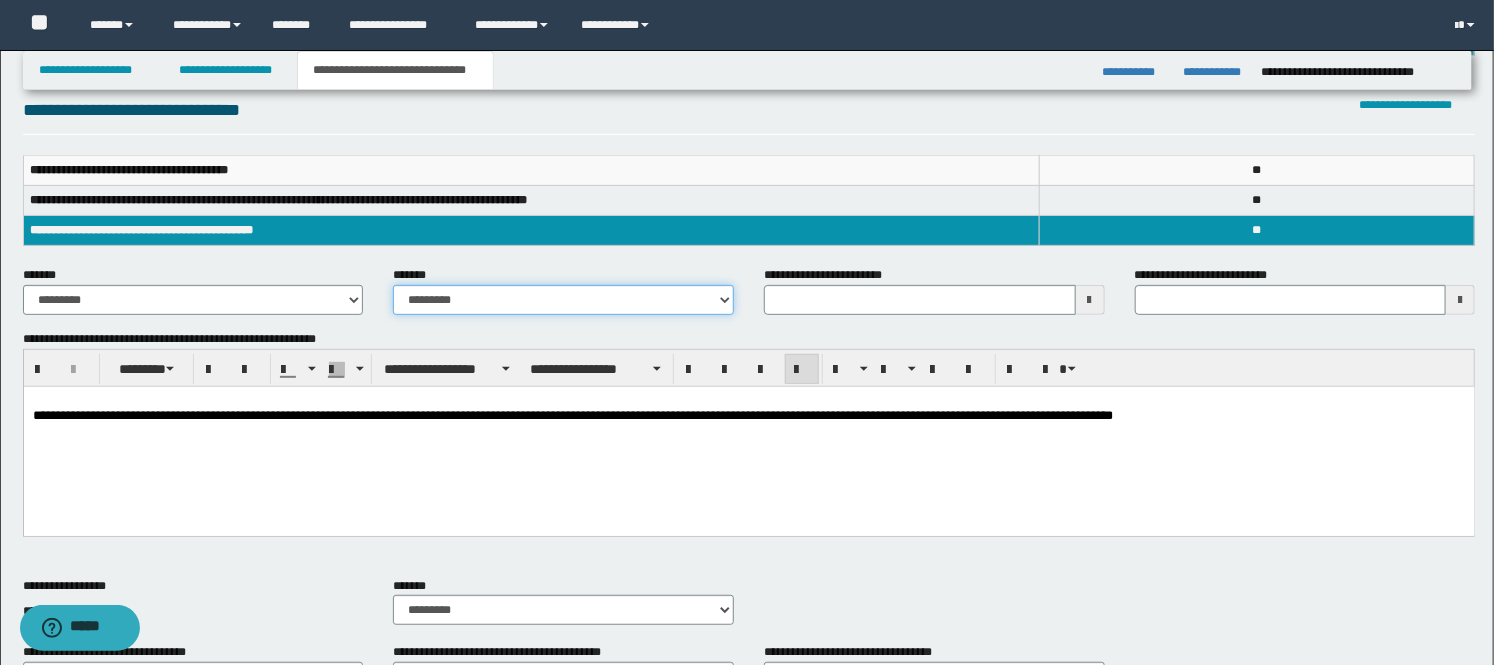 click on "**********" at bounding box center [563, 300] 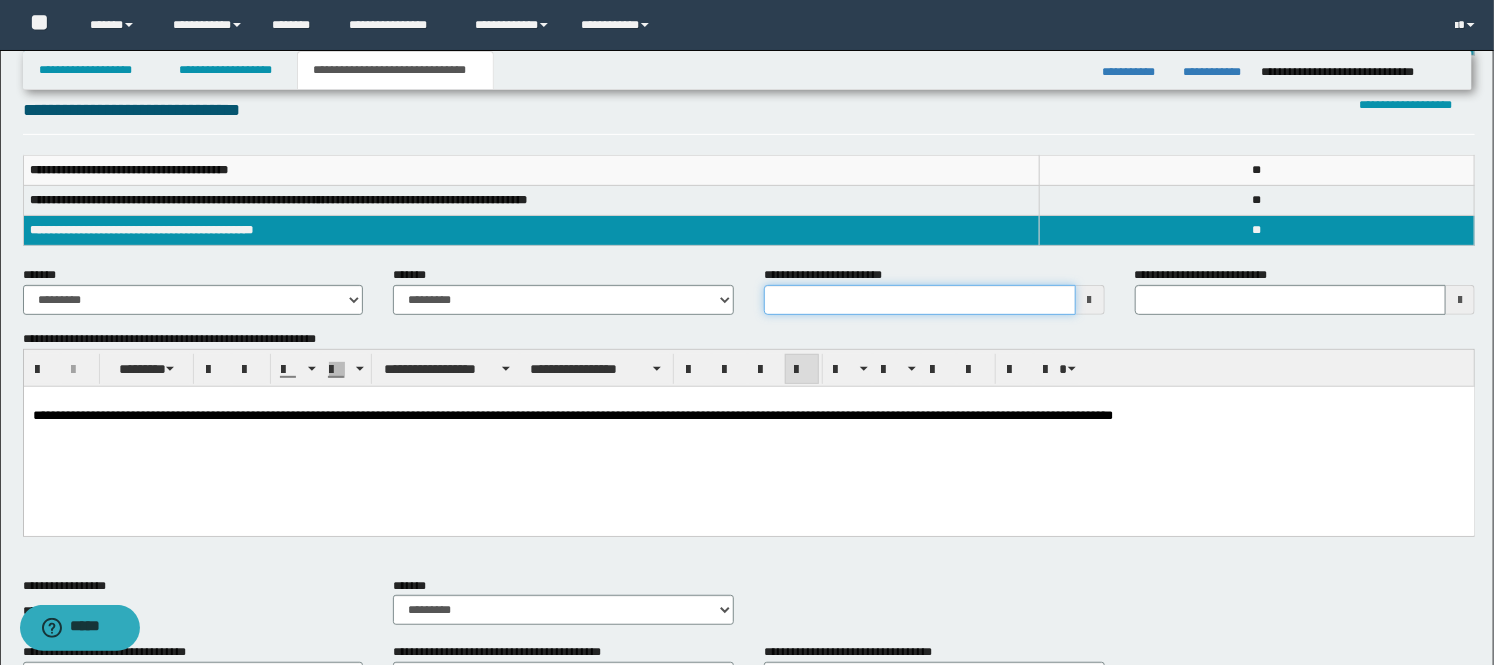 click on "**********" at bounding box center (920, 300) 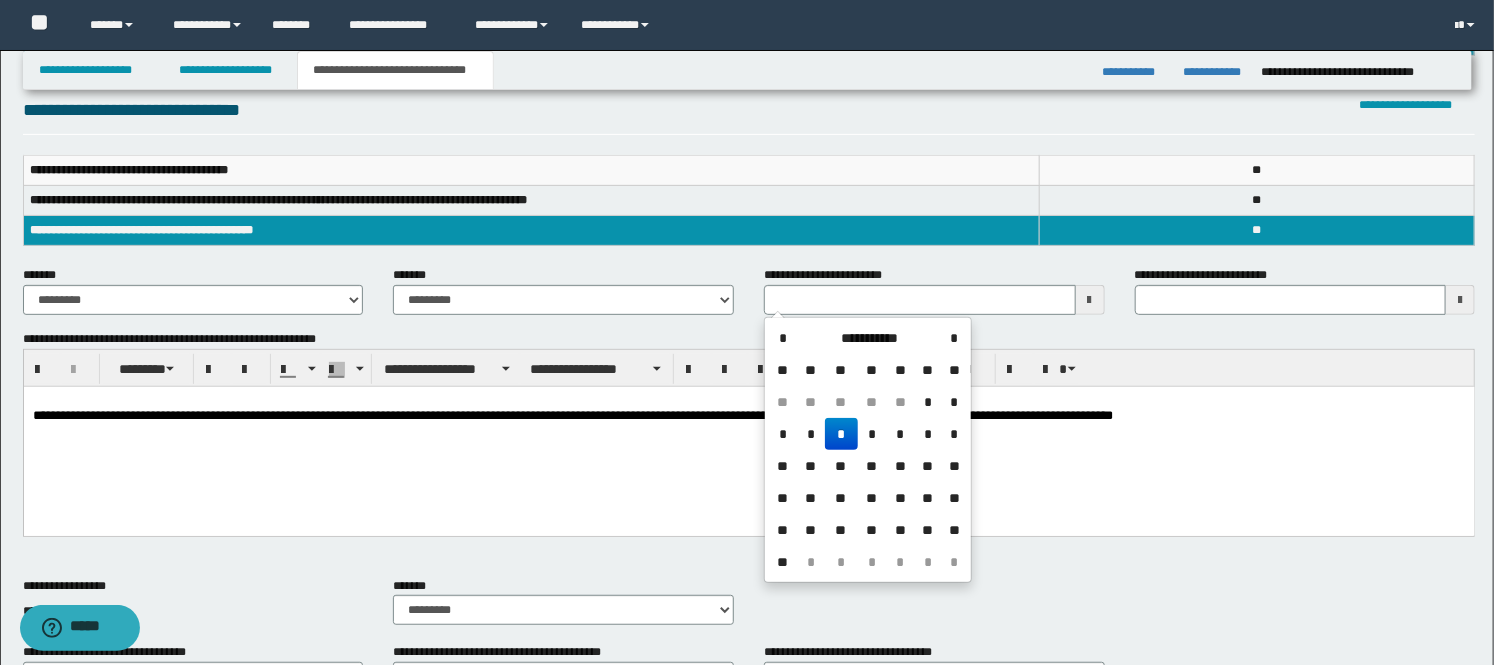 click on "**********" at bounding box center [869, 338] 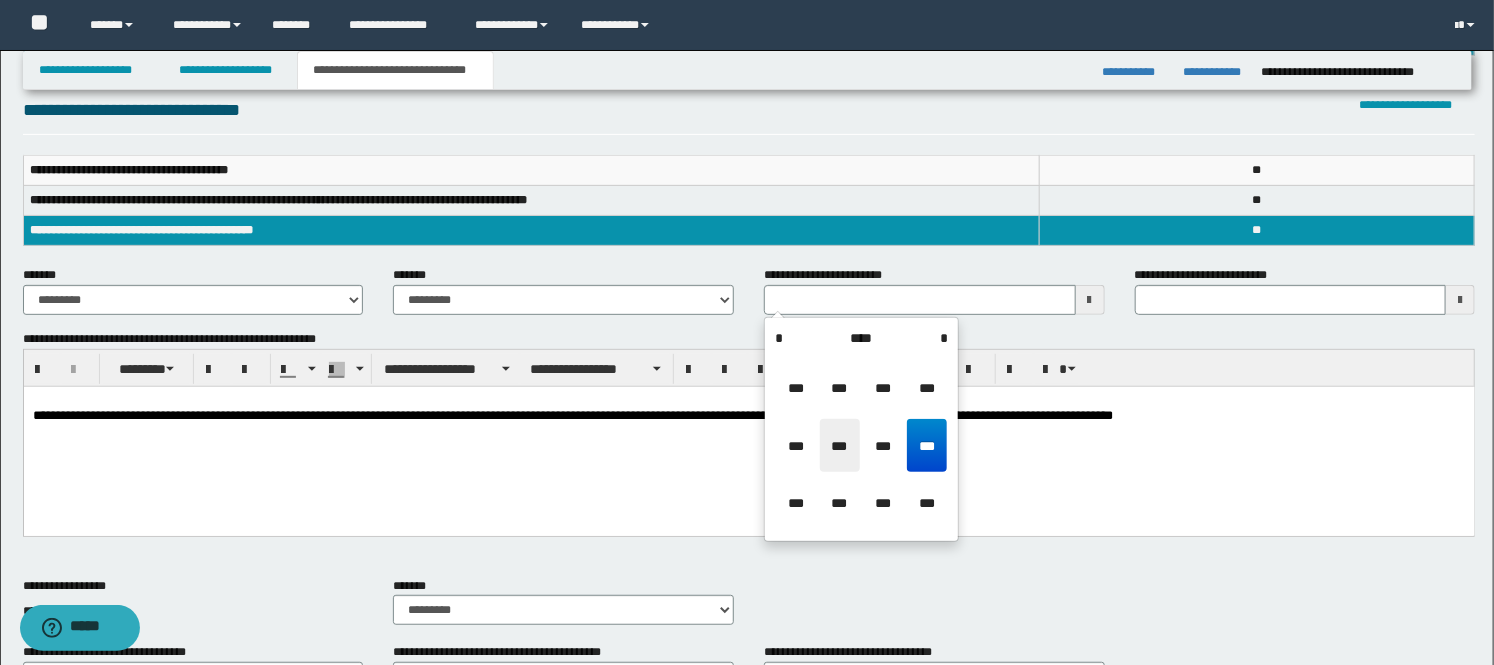 click on "***" at bounding box center [840, 446] 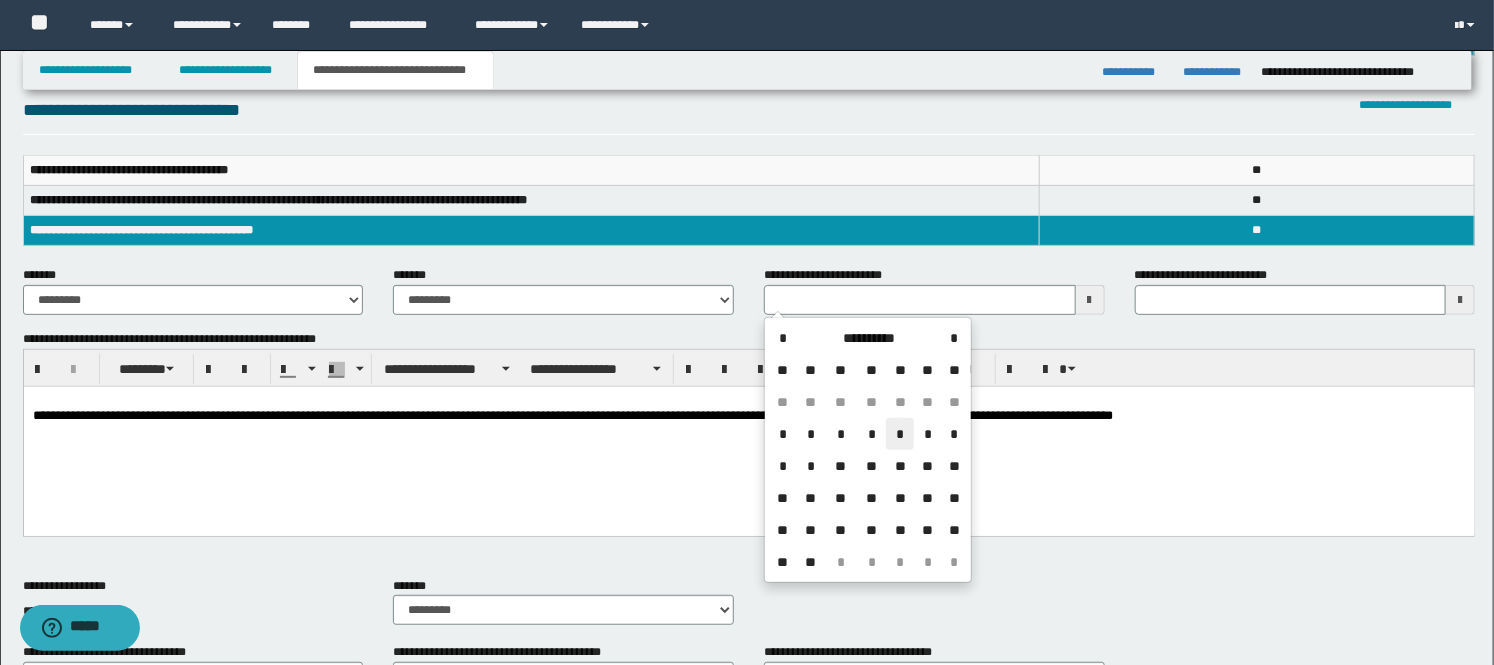 click on "*" at bounding box center (900, 434) 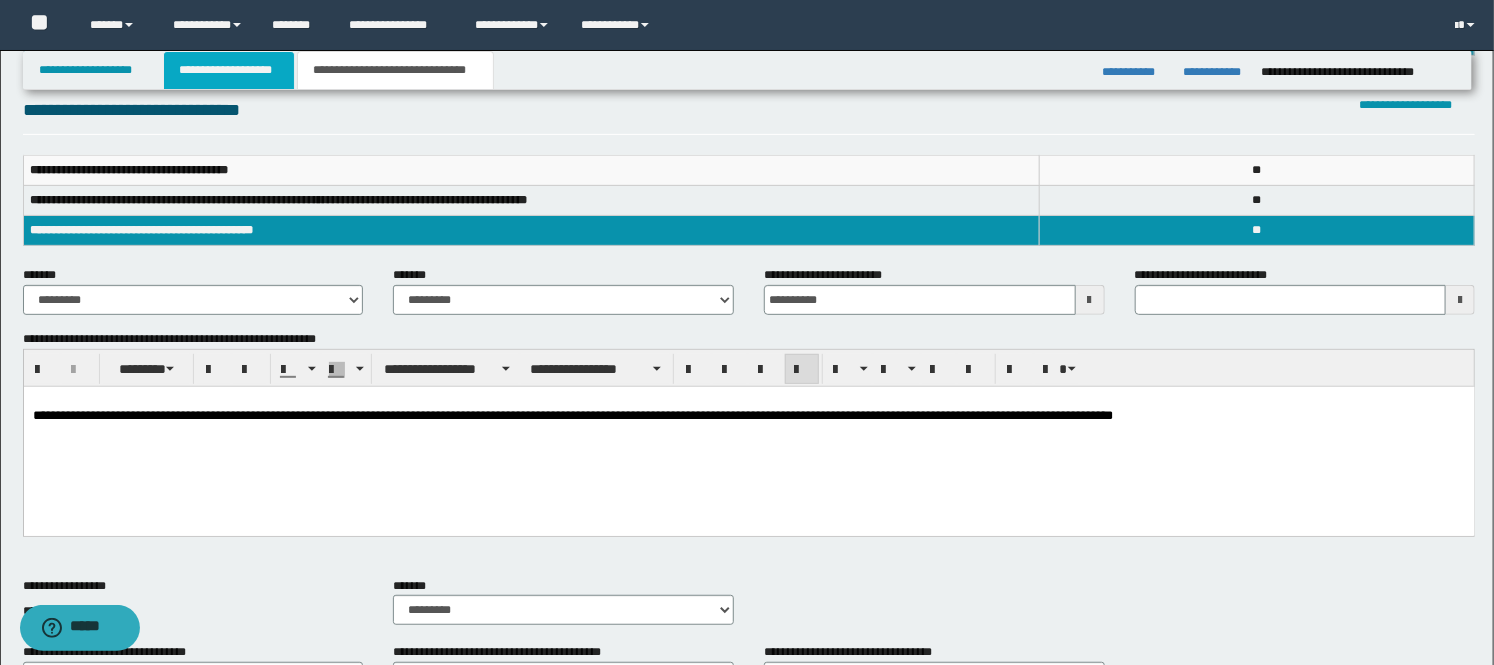 click on "**********" at bounding box center (229, 70) 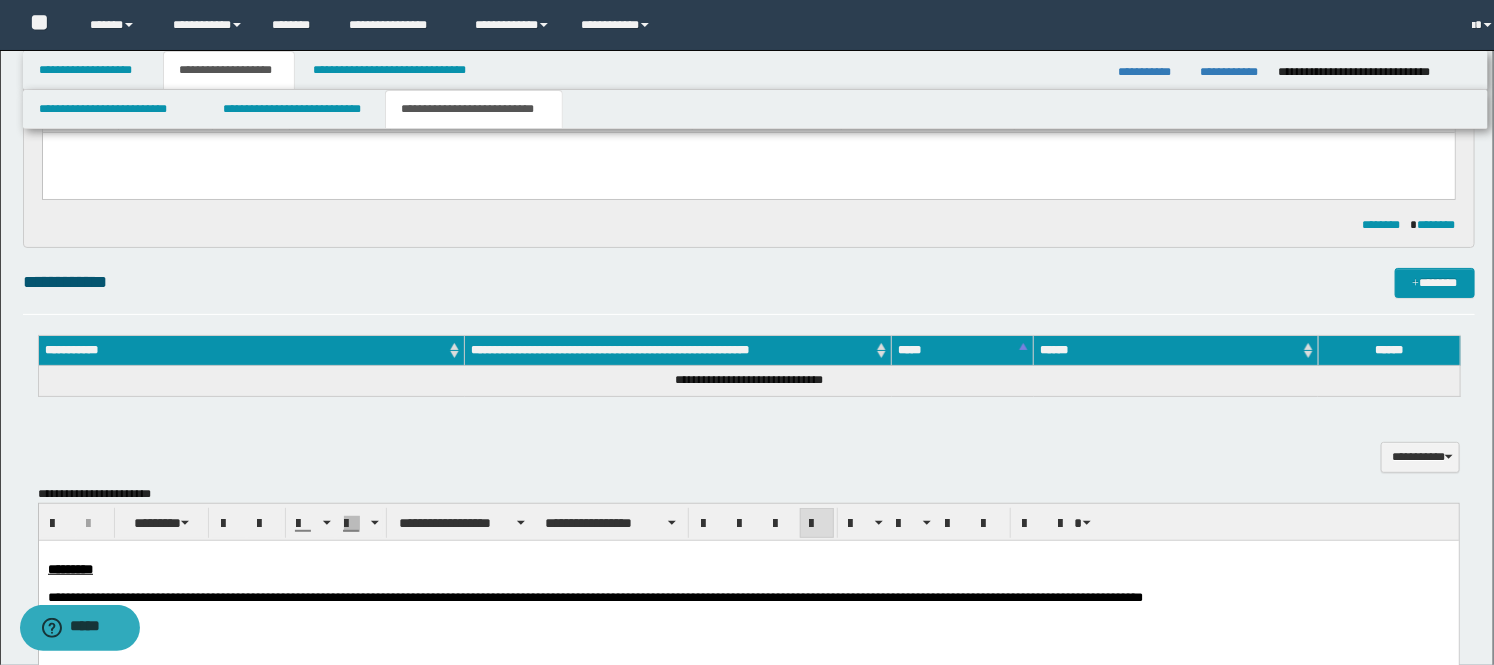 scroll, scrollTop: 253, scrollLeft: 0, axis: vertical 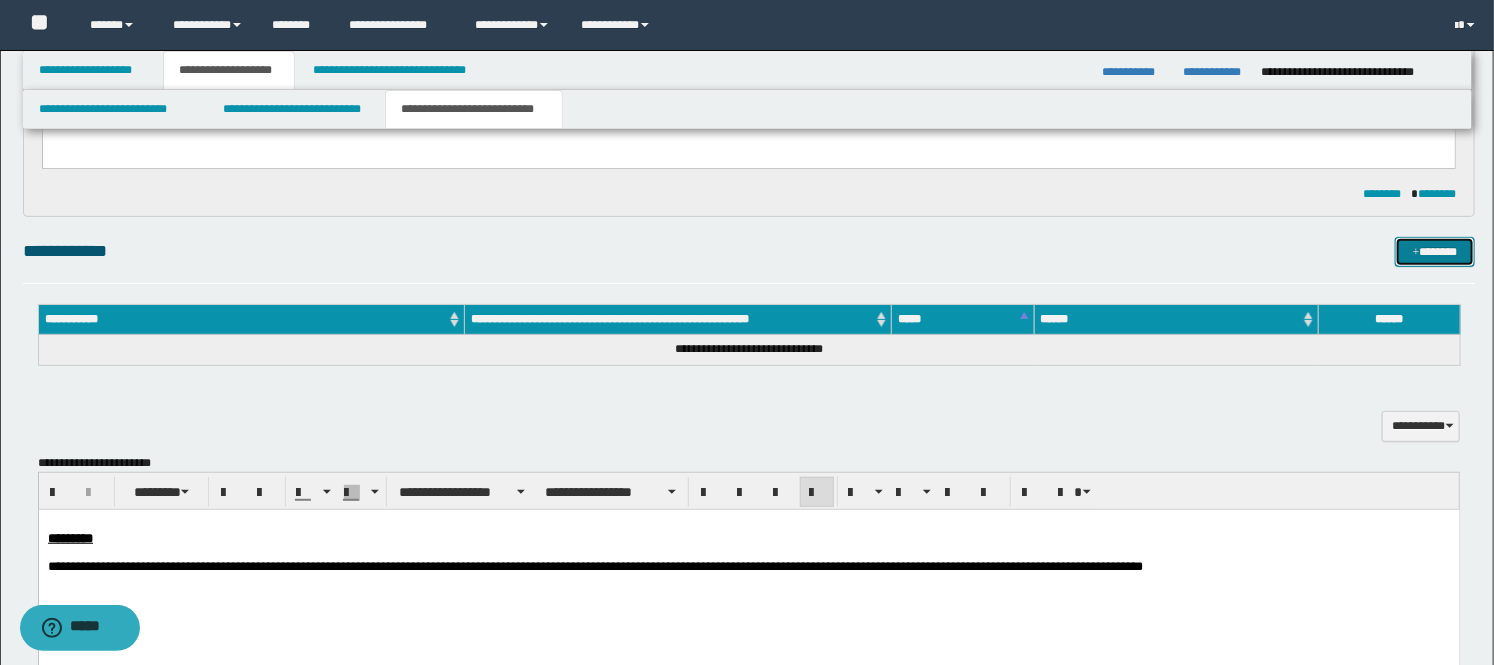 drag, startPoint x: 1438, startPoint y: 253, endPoint x: 1355, endPoint y: 387, distance: 157.62297 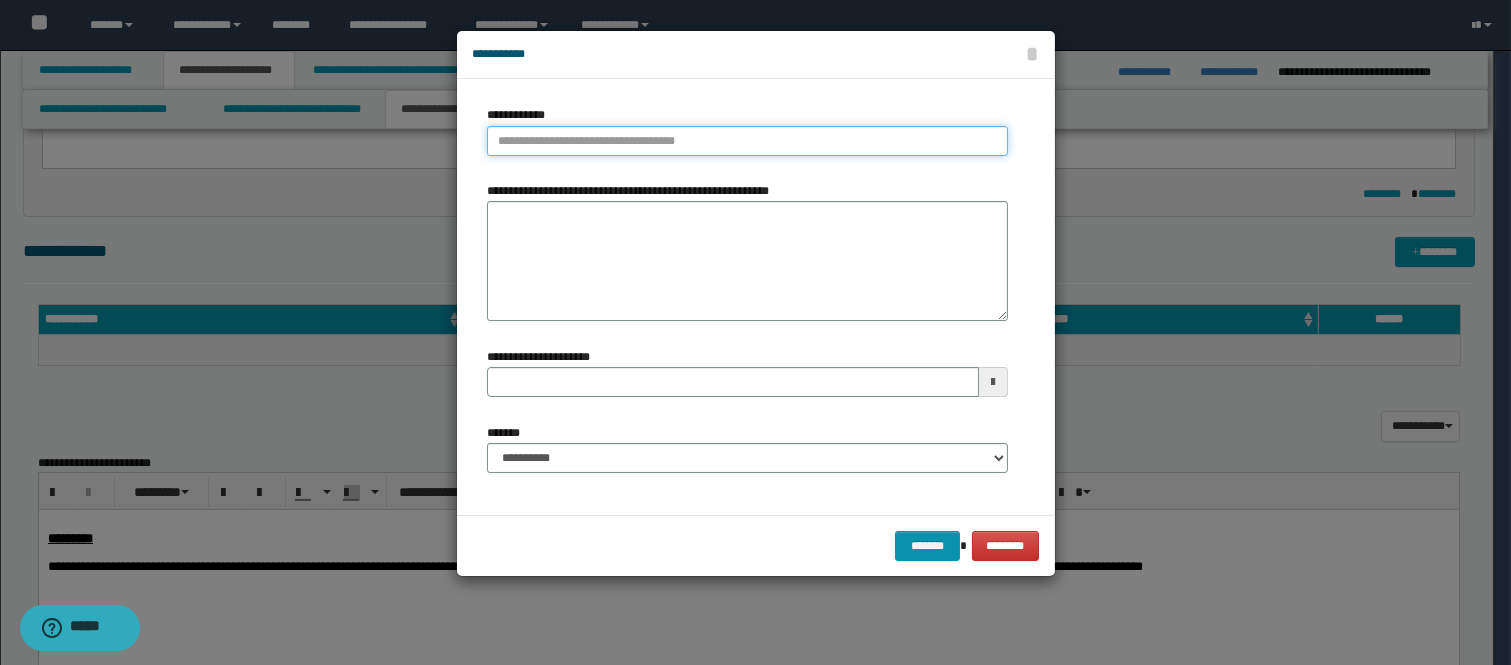 click on "**********" at bounding box center [747, 141] 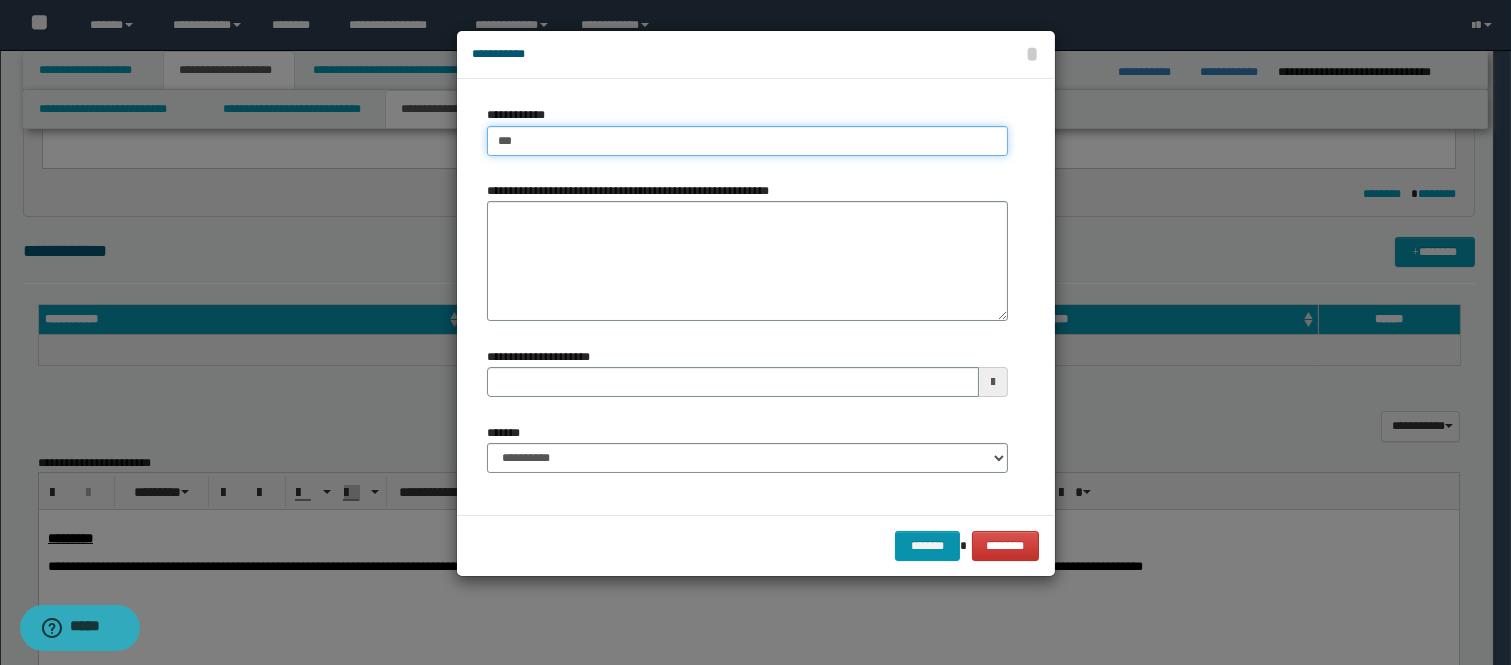 type on "****" 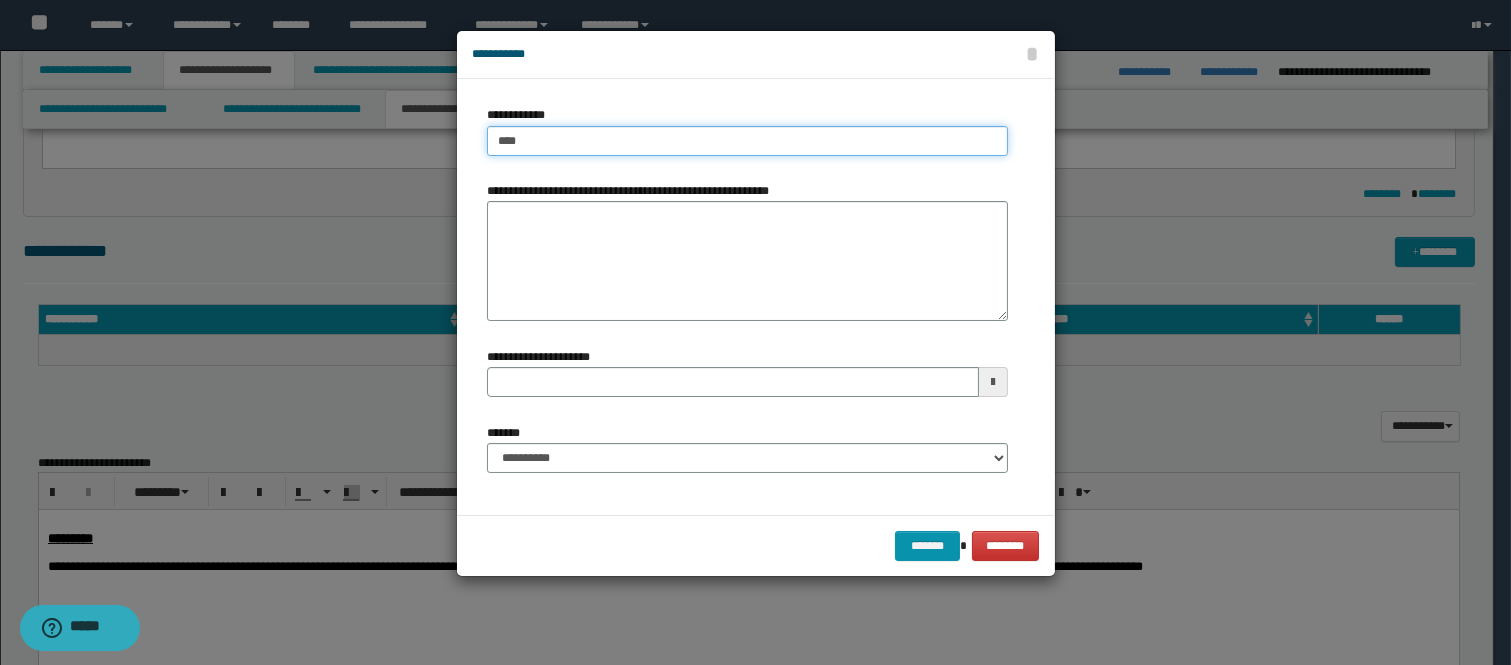 type on "****" 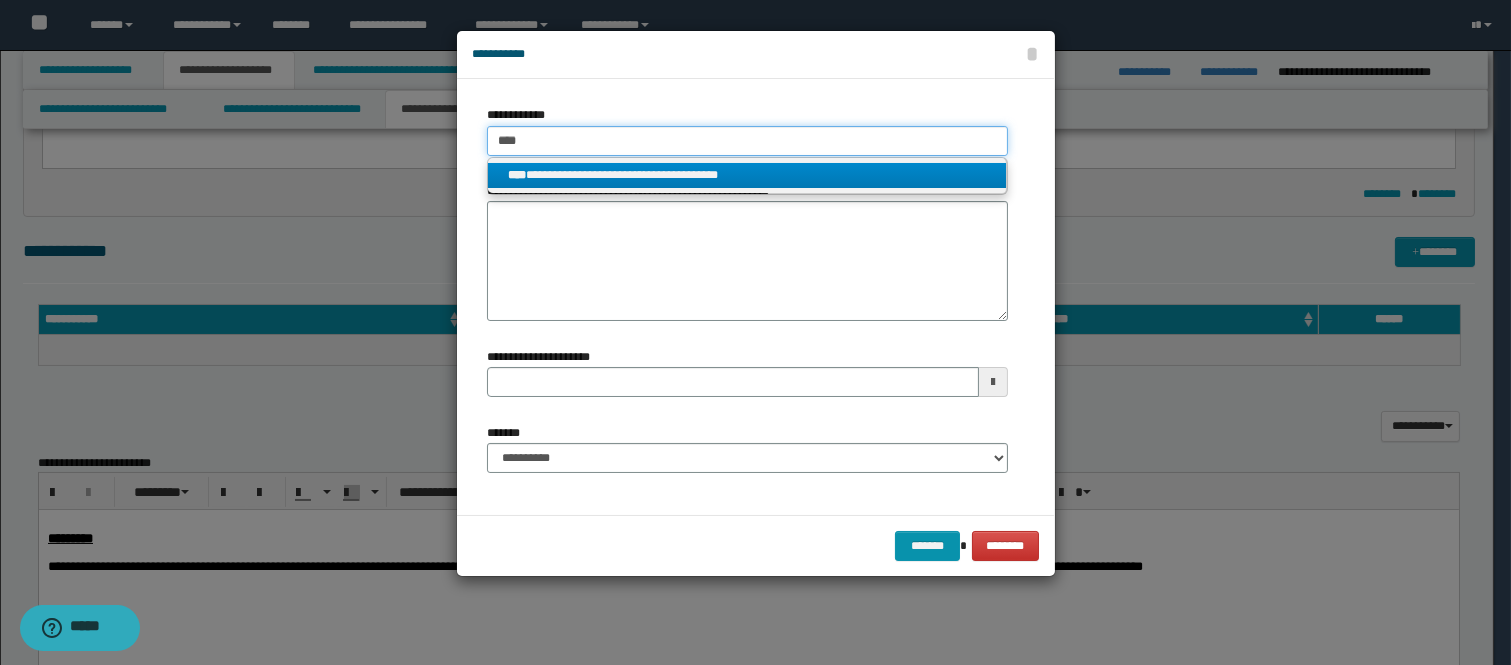 type on "****" 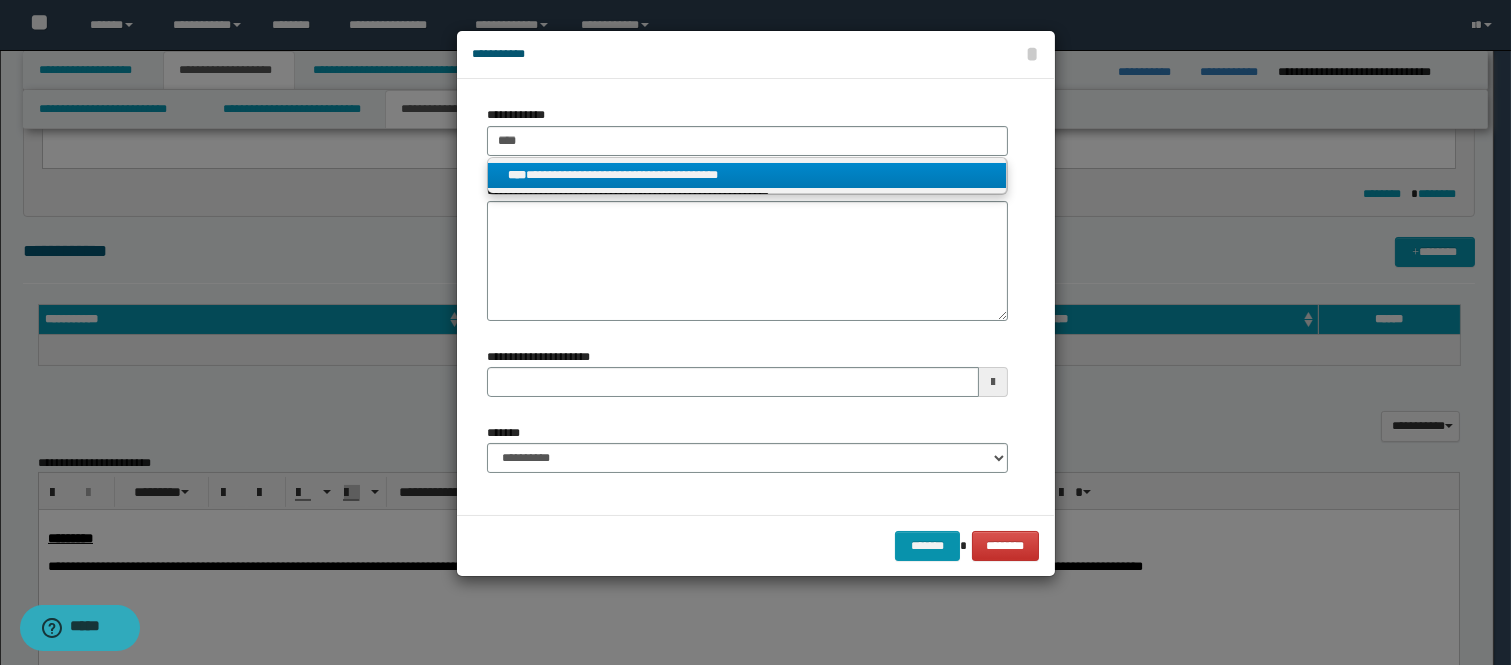 click on "**********" at bounding box center [747, 175] 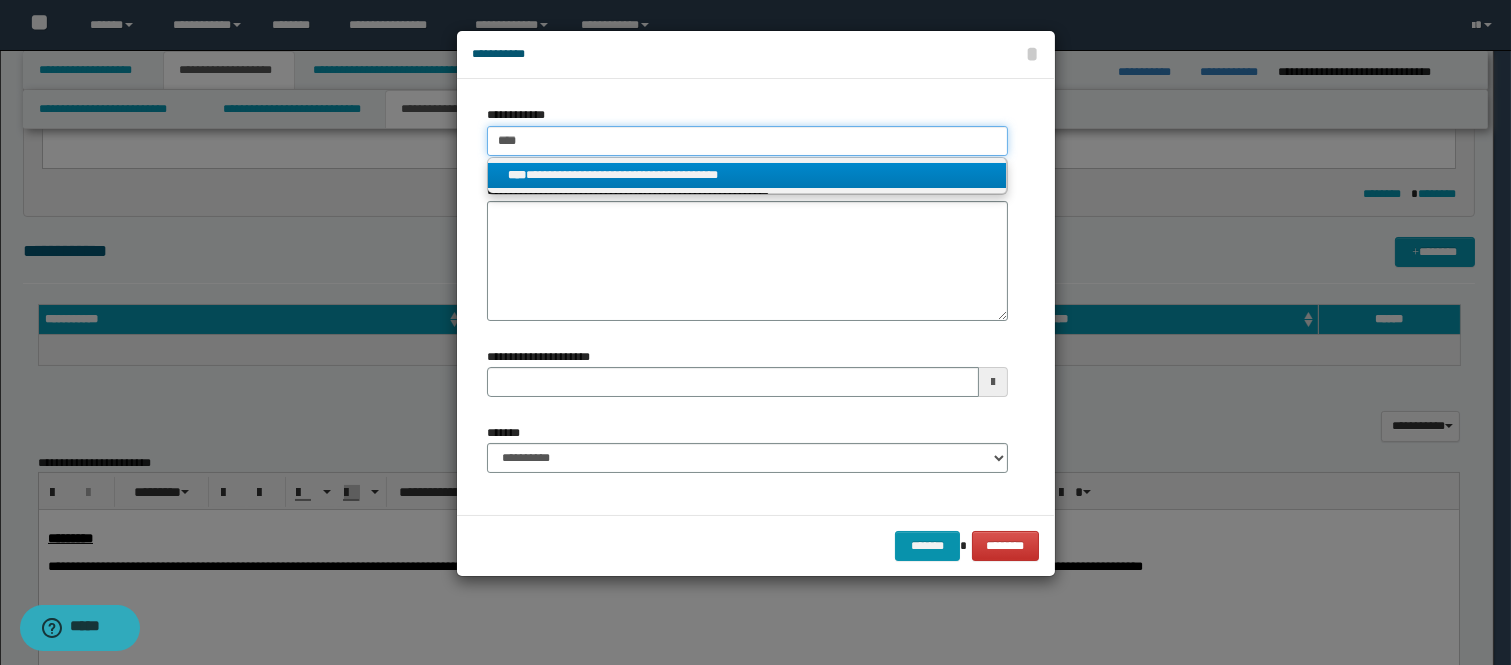 type 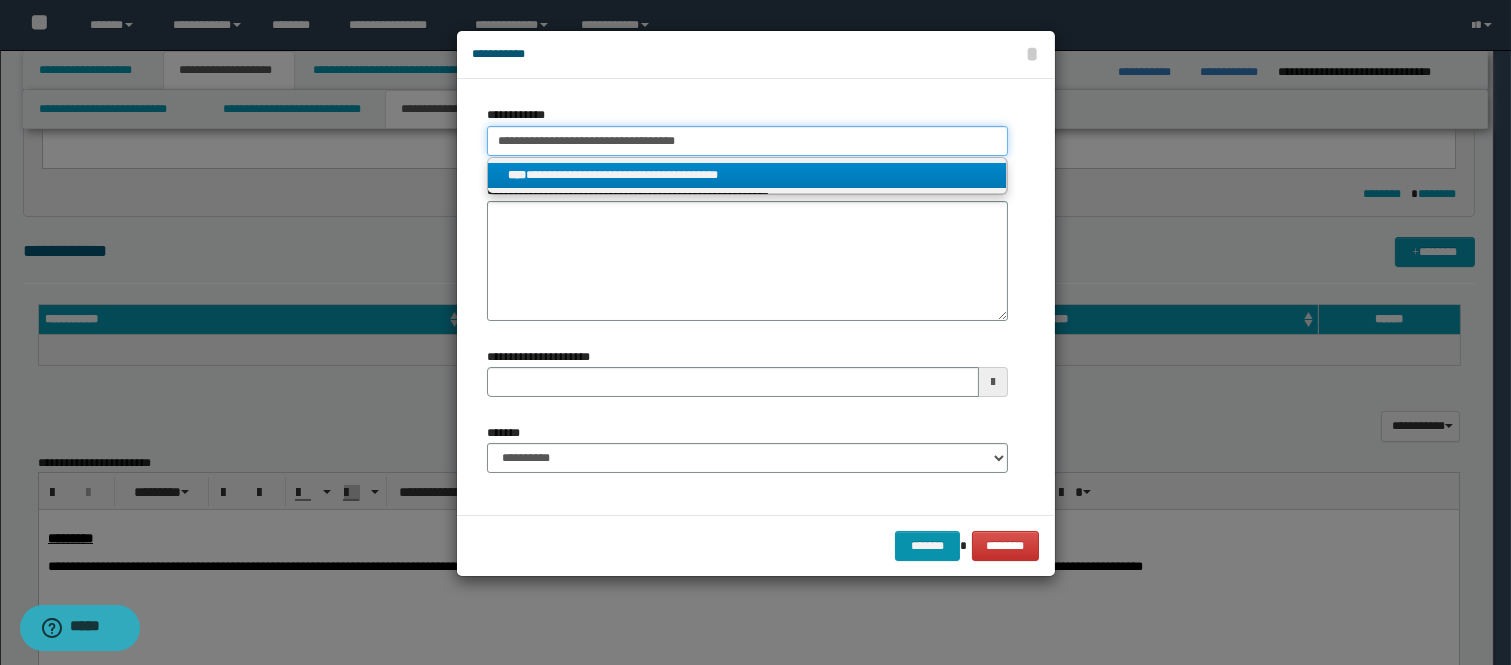 type 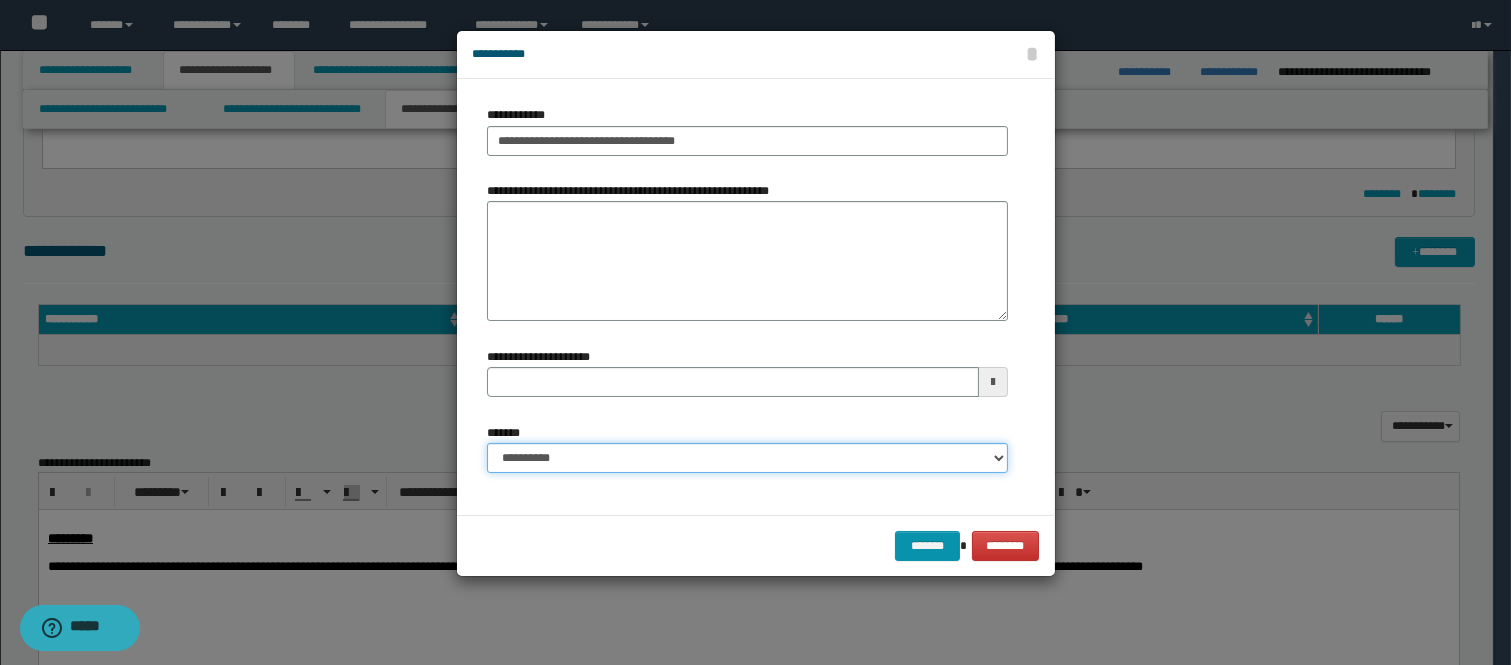 click on "**********" at bounding box center (747, 458) 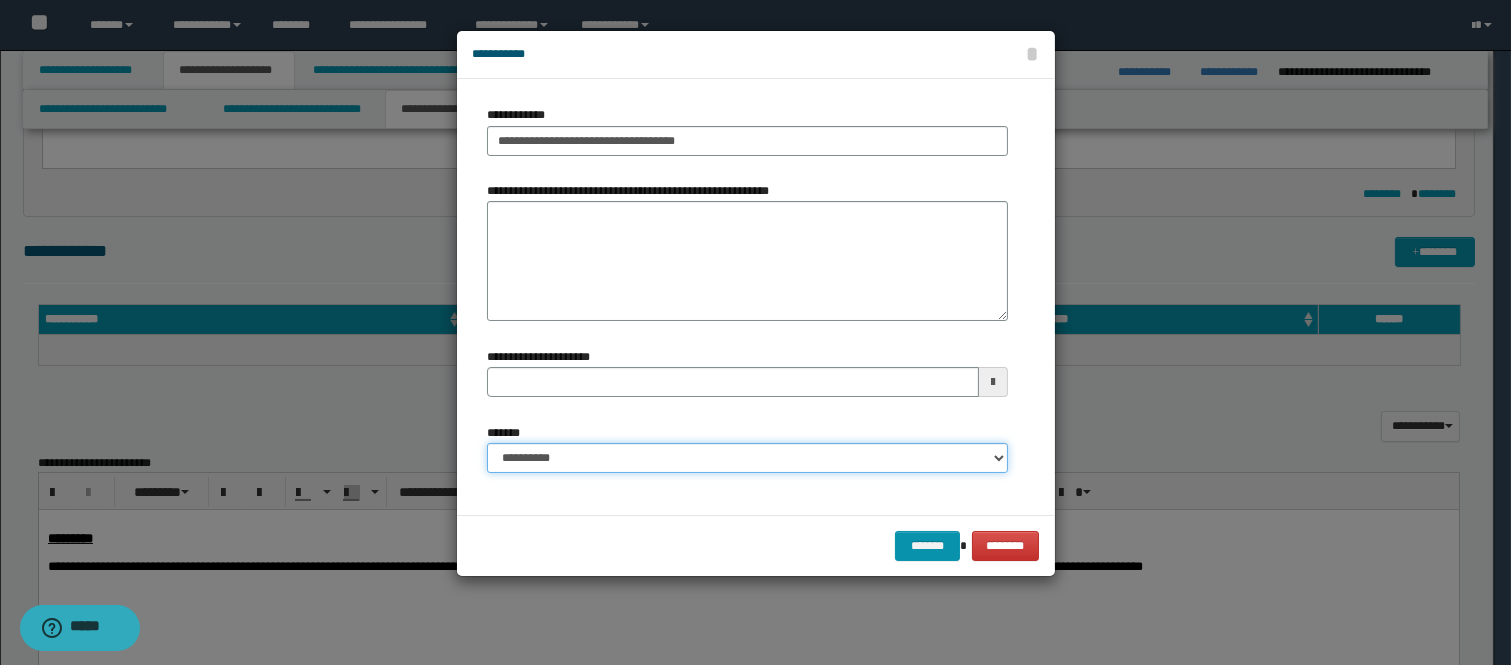 select on "*" 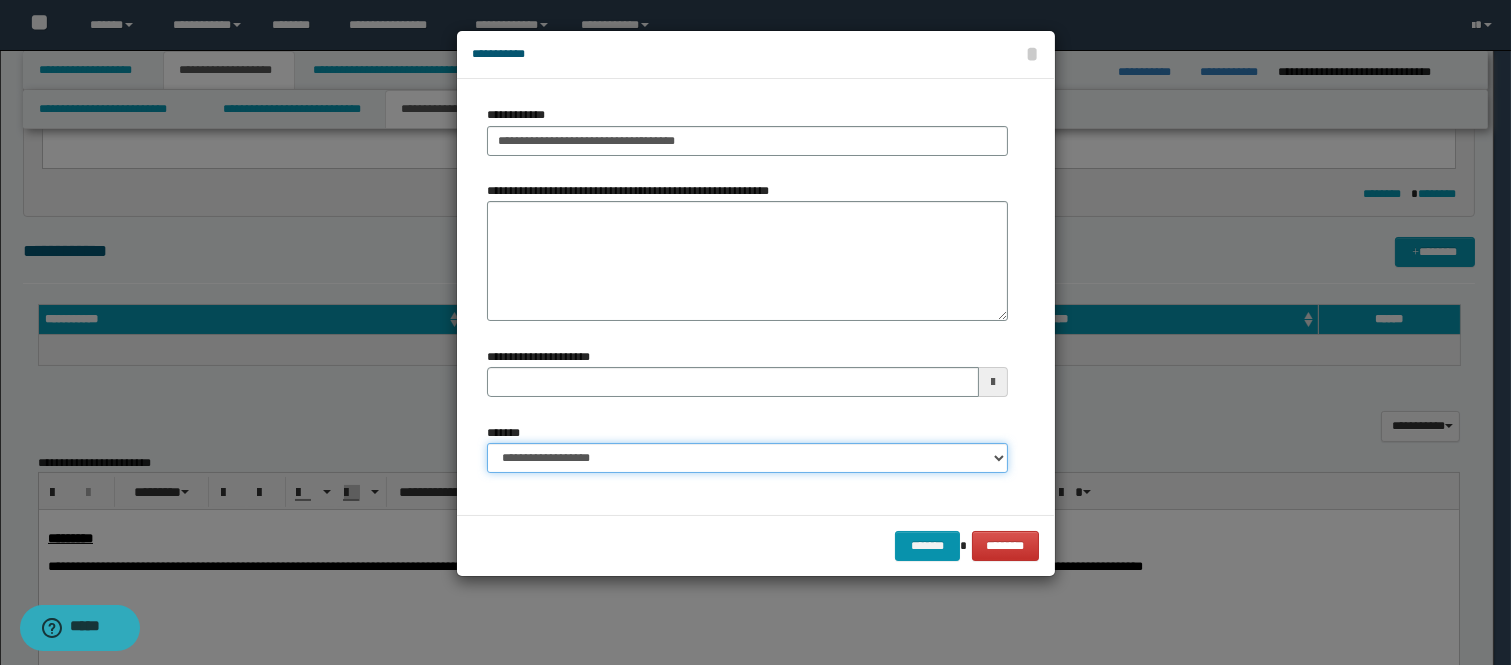 type 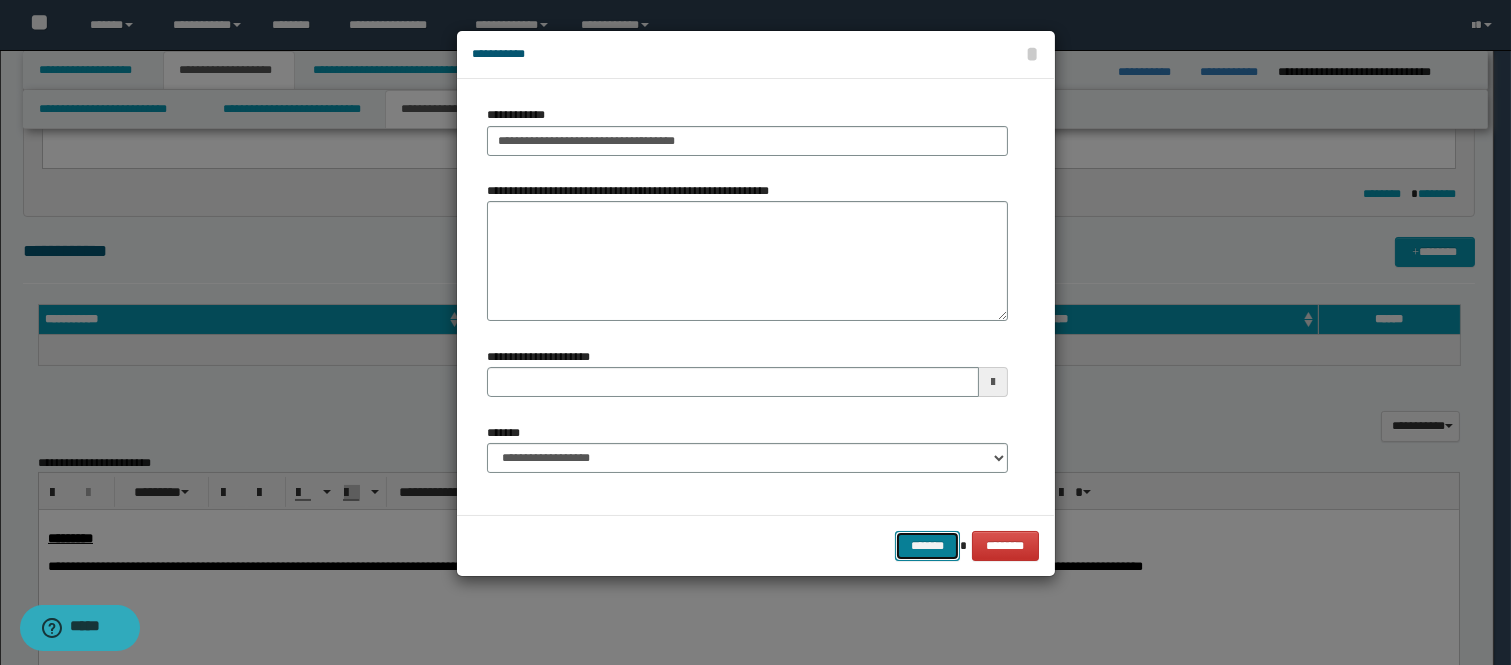 click on "*******" at bounding box center [927, 546] 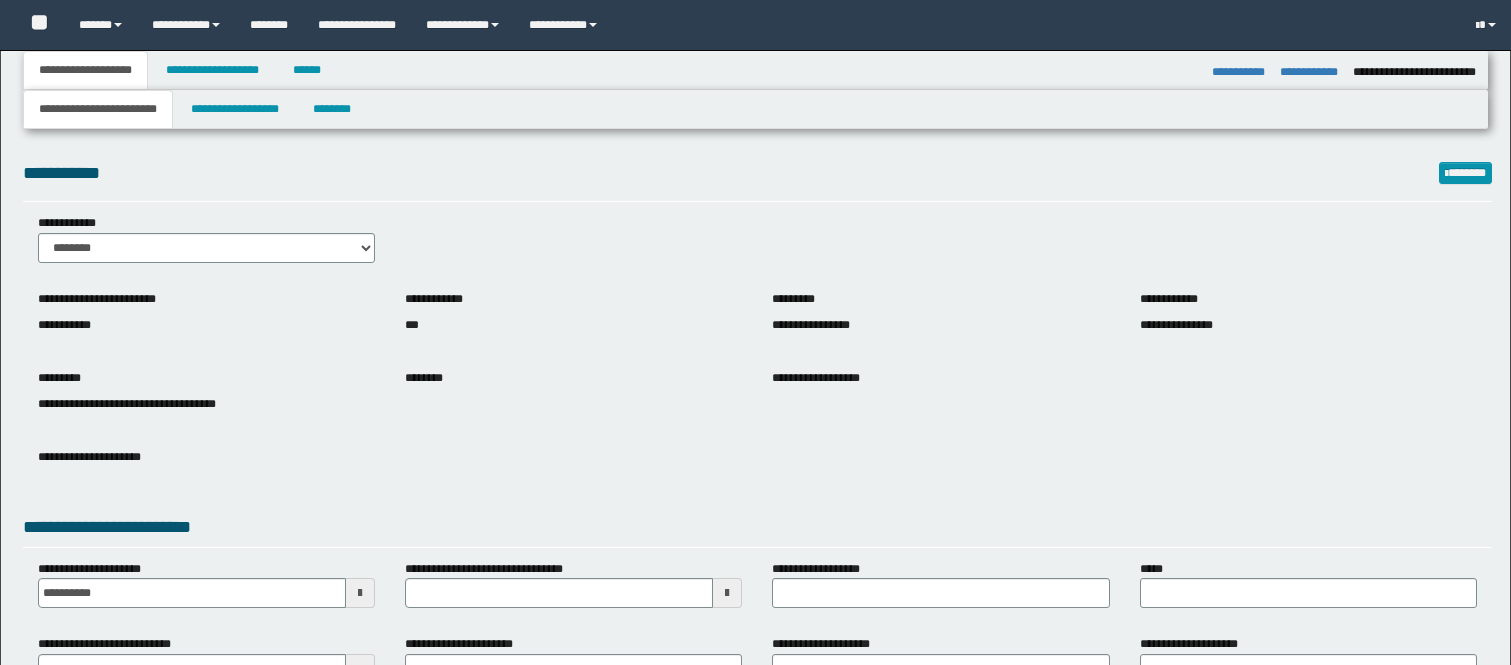 select on "*" 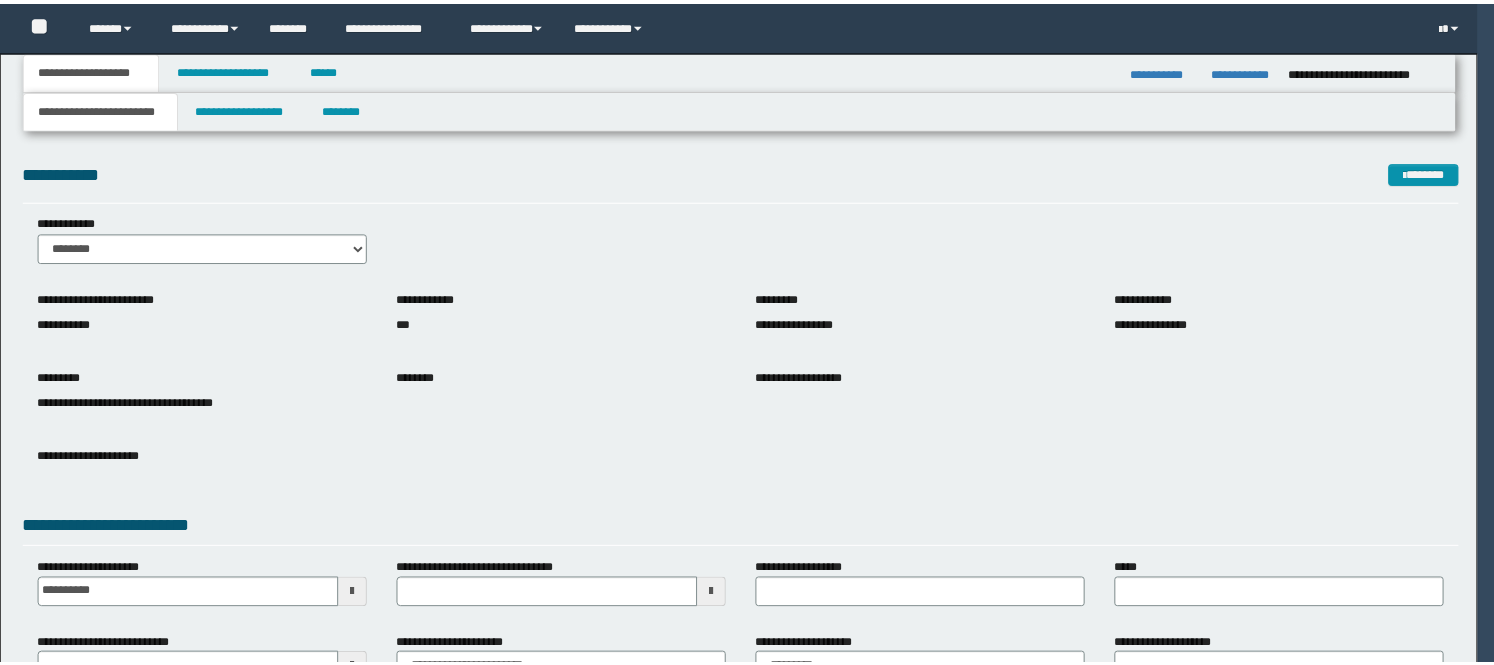 scroll, scrollTop: 0, scrollLeft: 0, axis: both 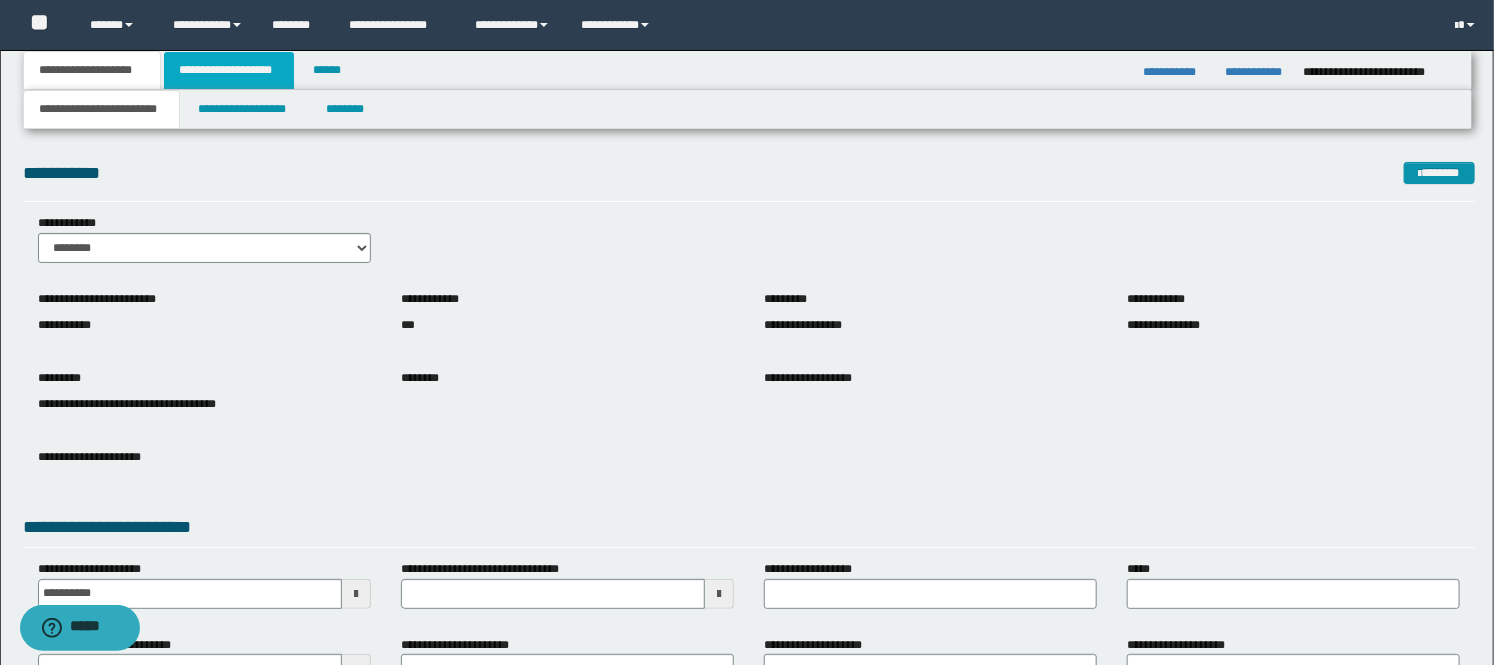 click on "**********" at bounding box center [229, 70] 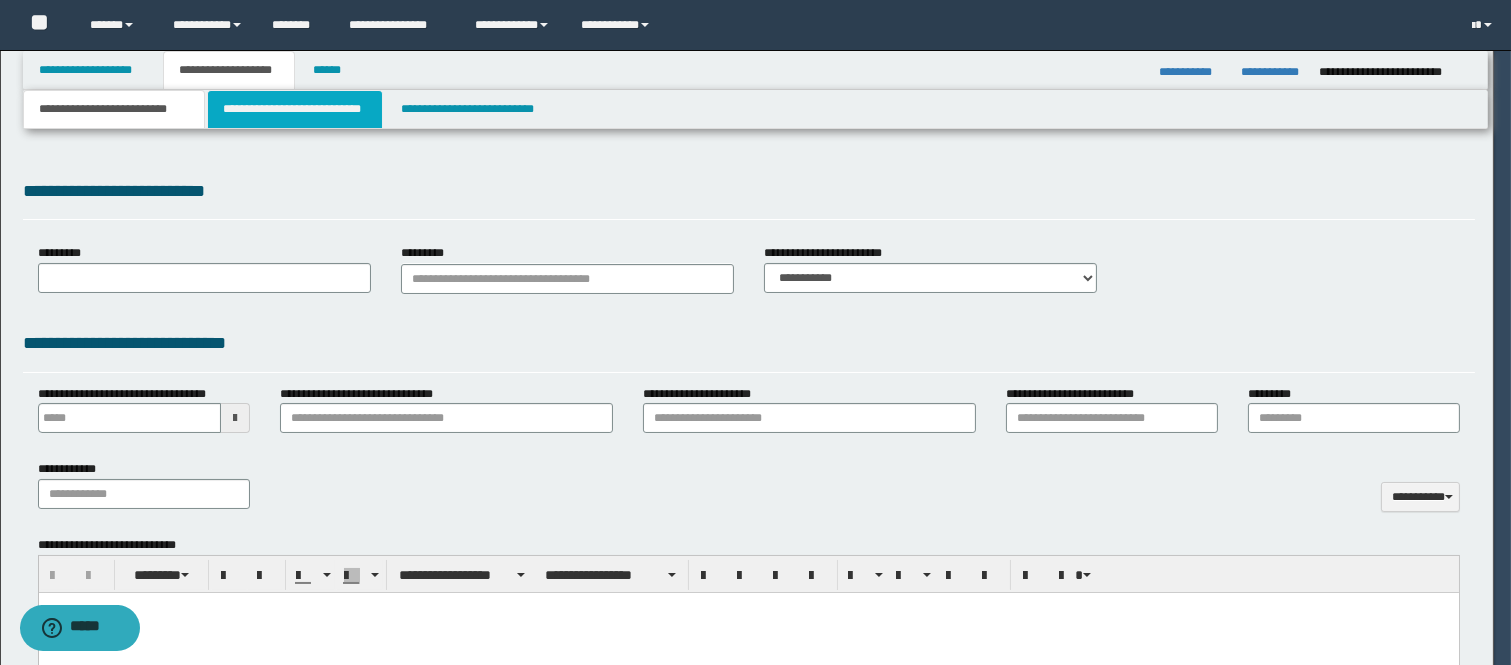 scroll, scrollTop: 0, scrollLeft: 0, axis: both 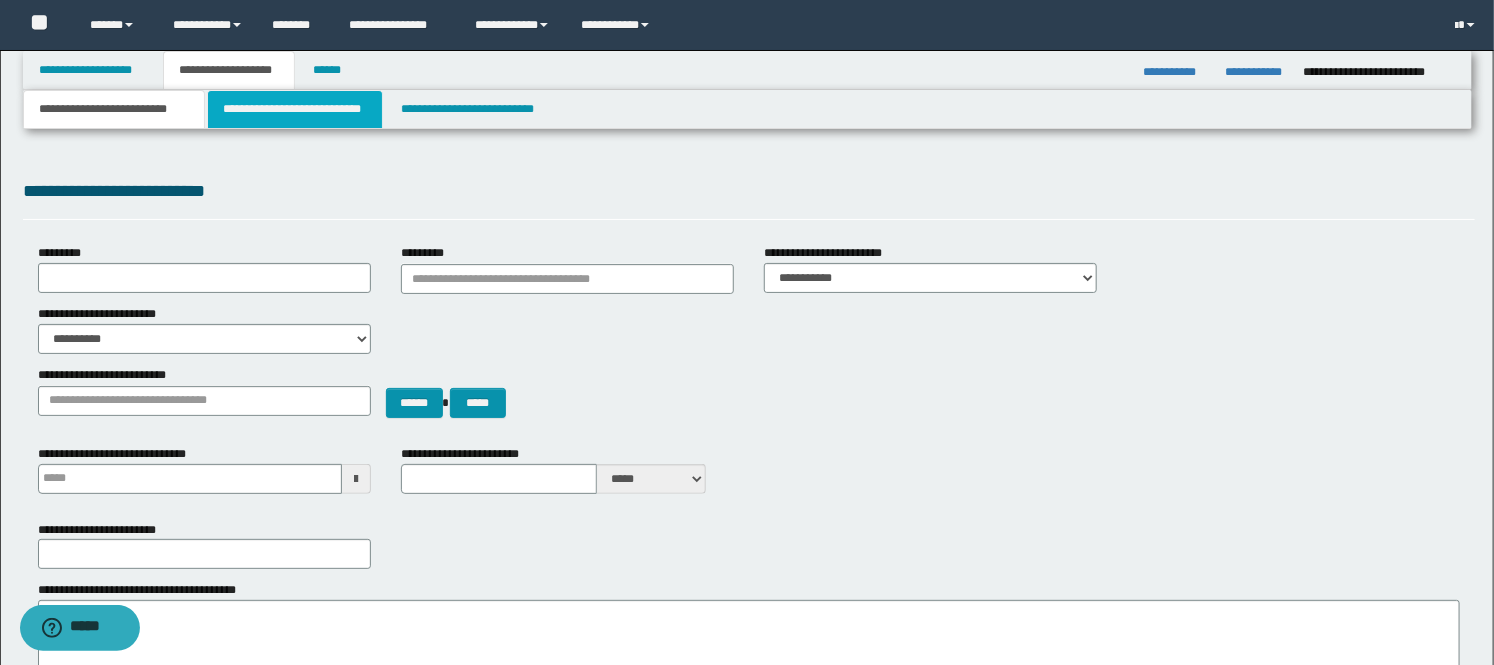 click on "**********" at bounding box center (295, 109) 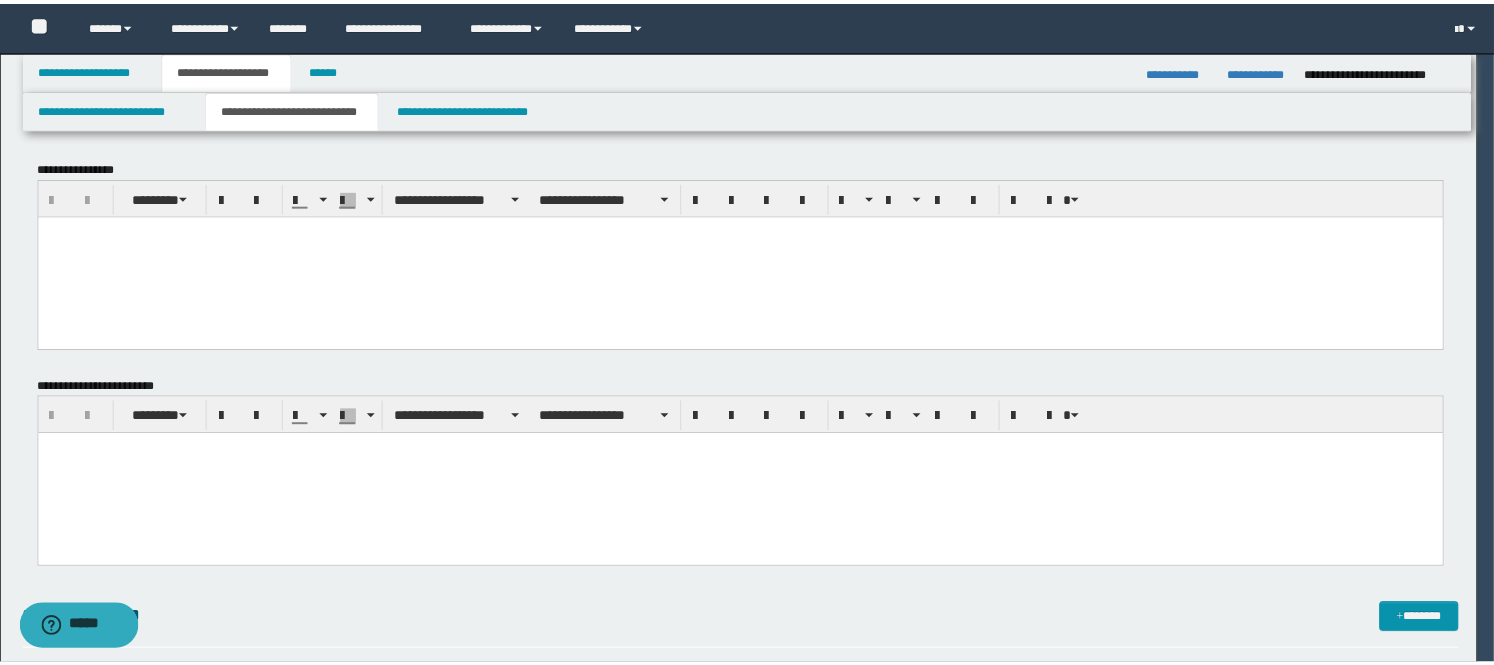 scroll, scrollTop: 0, scrollLeft: 0, axis: both 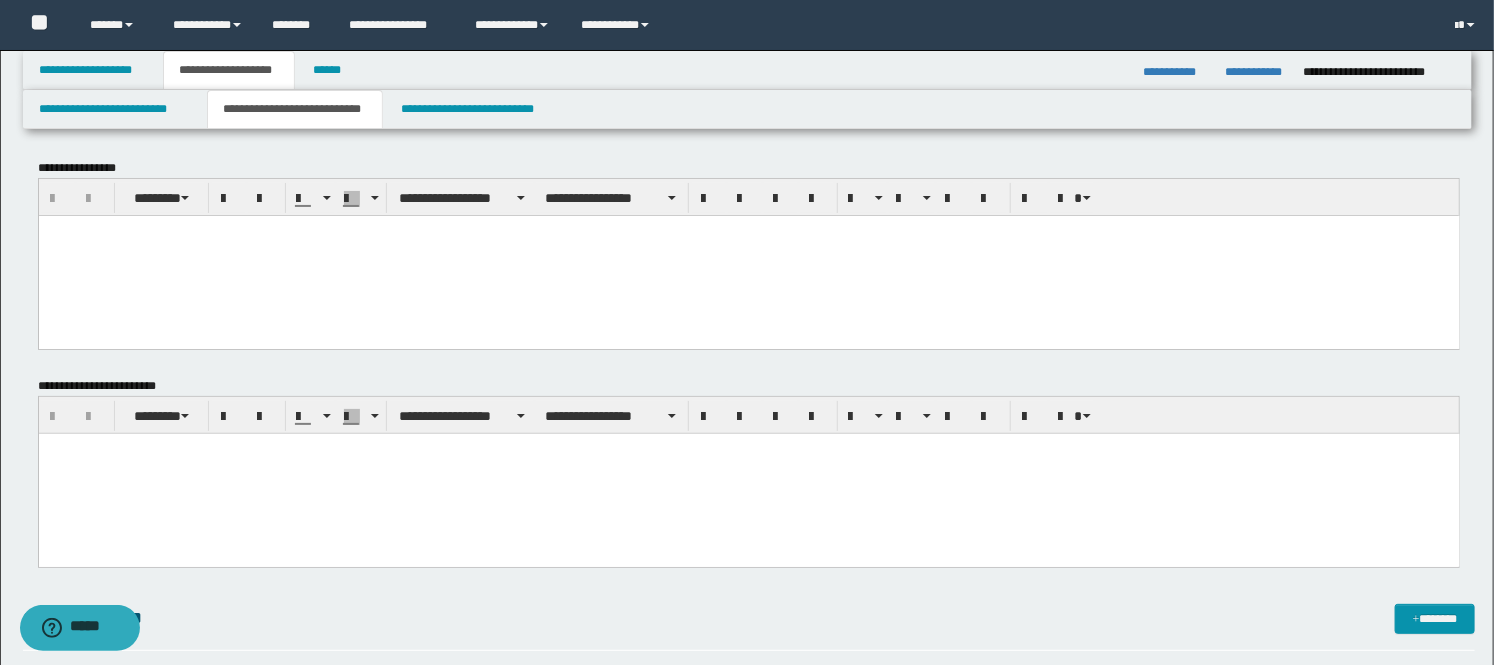 click at bounding box center [748, 255] 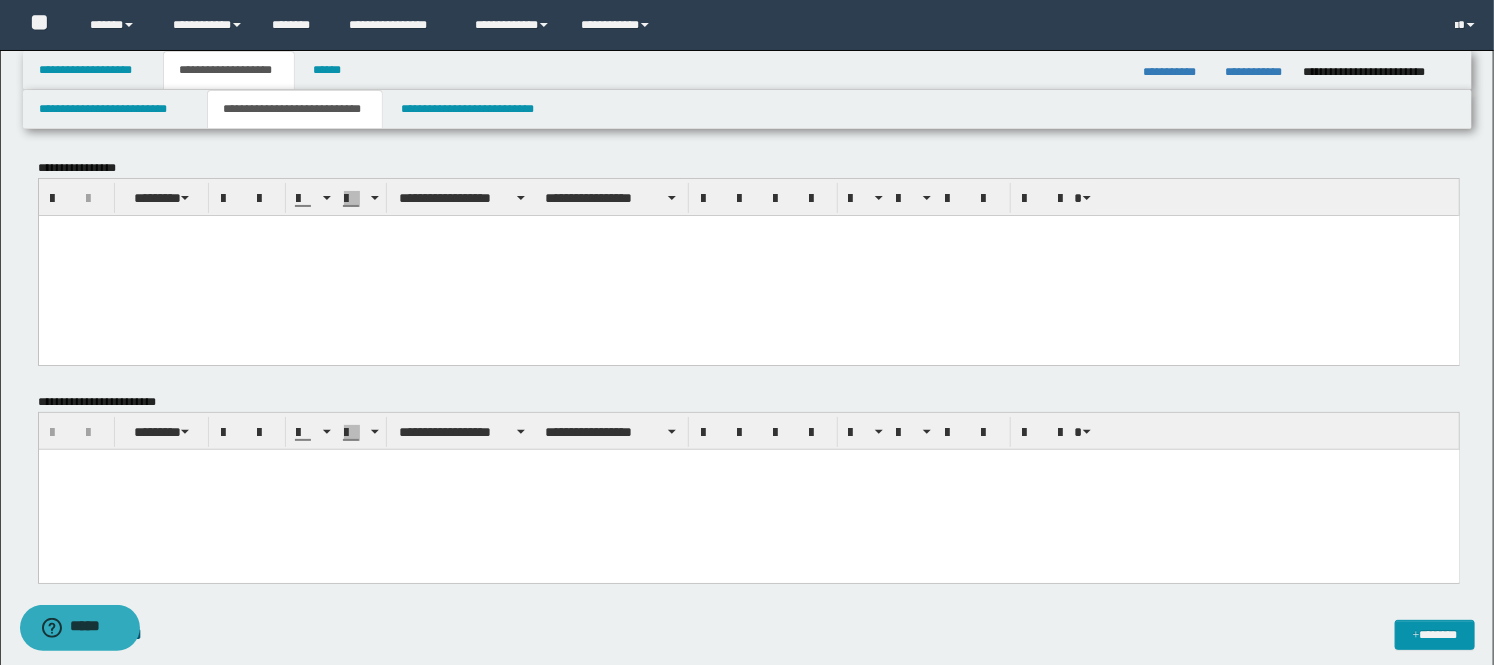 type 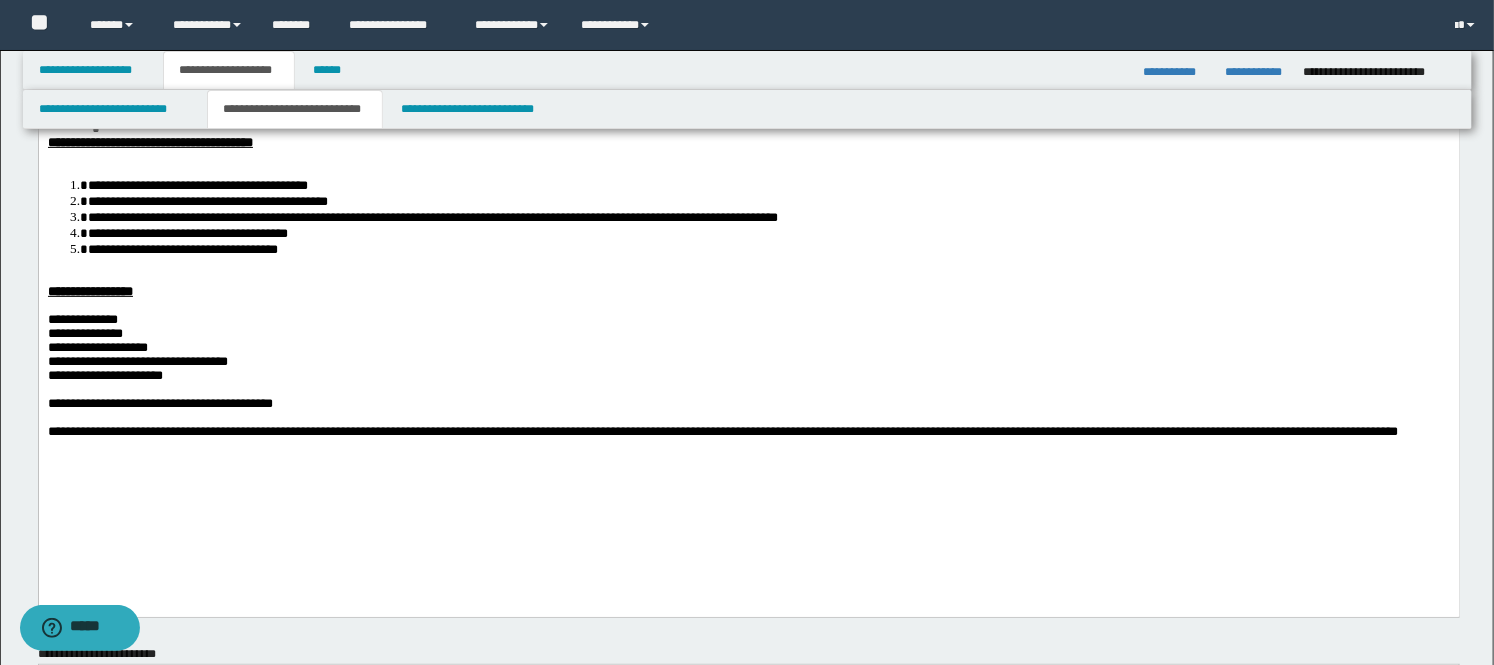 scroll, scrollTop: 222, scrollLeft: 0, axis: vertical 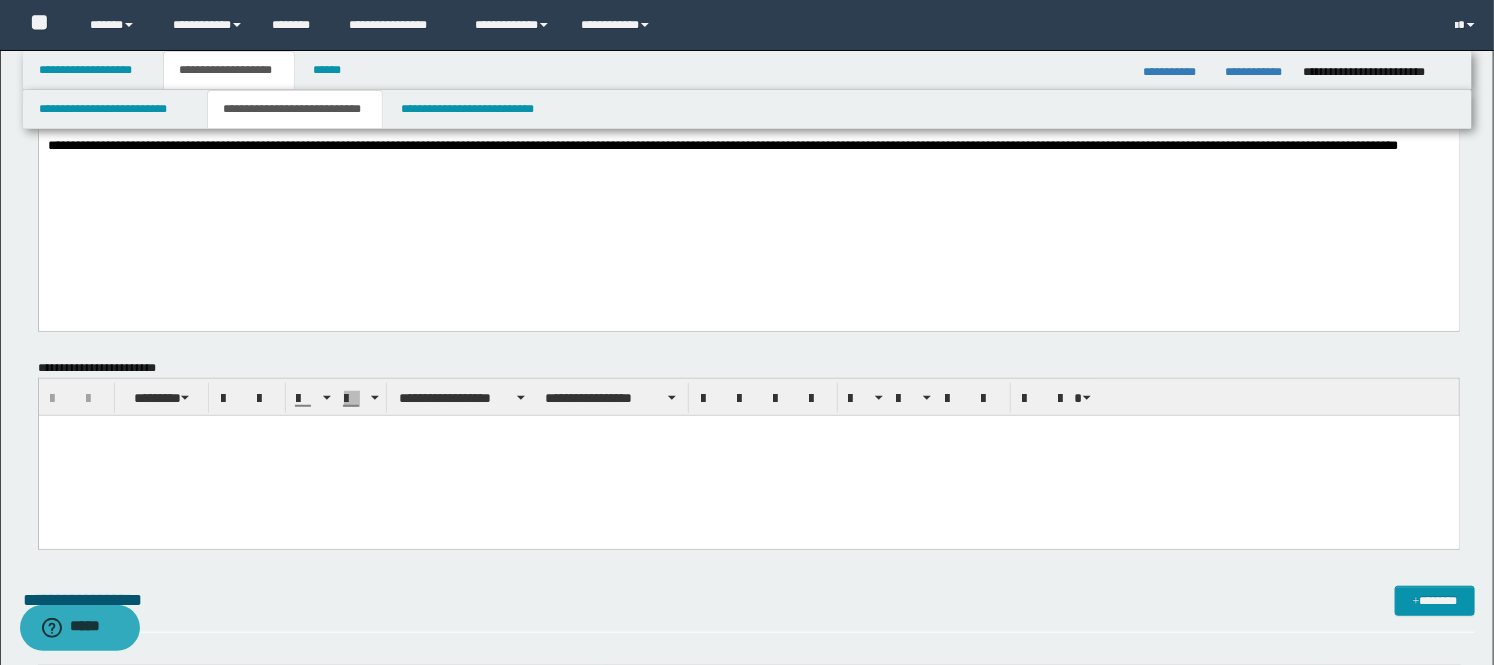 click at bounding box center [748, 456] 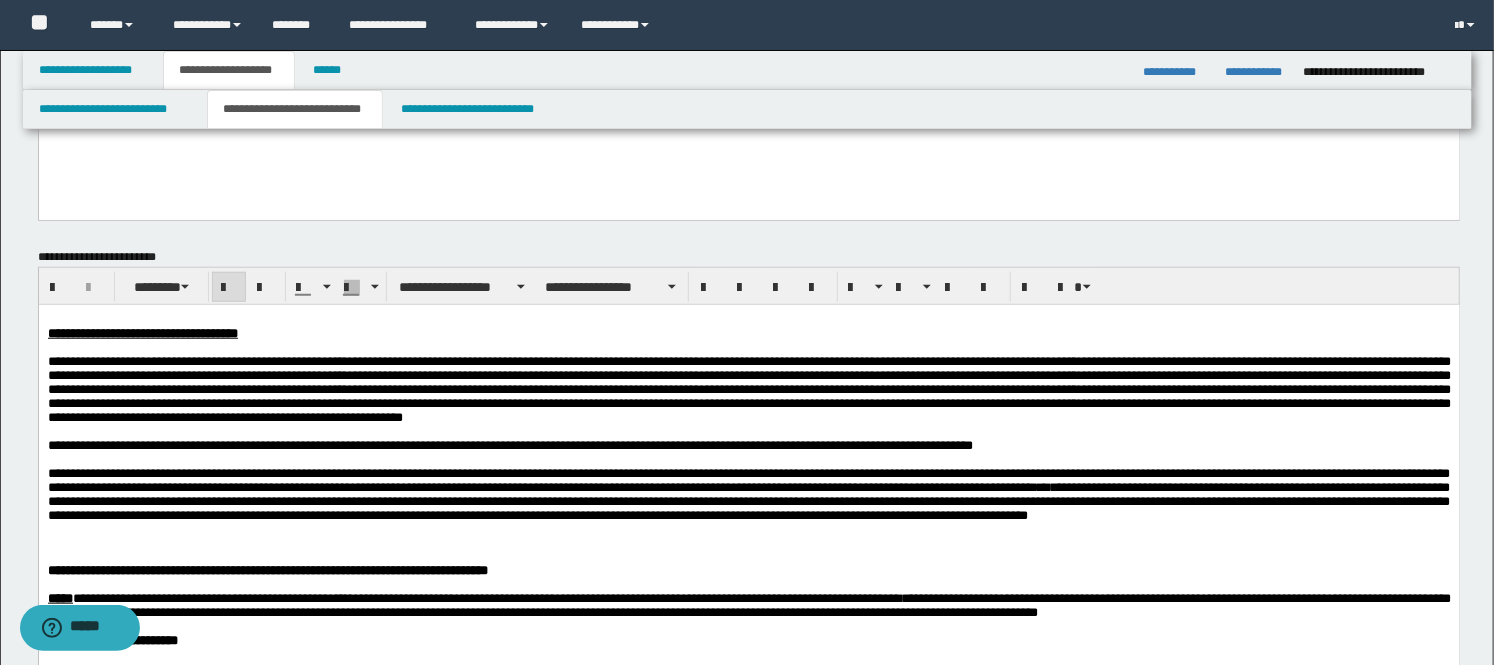 scroll, scrollTop: 666, scrollLeft: 0, axis: vertical 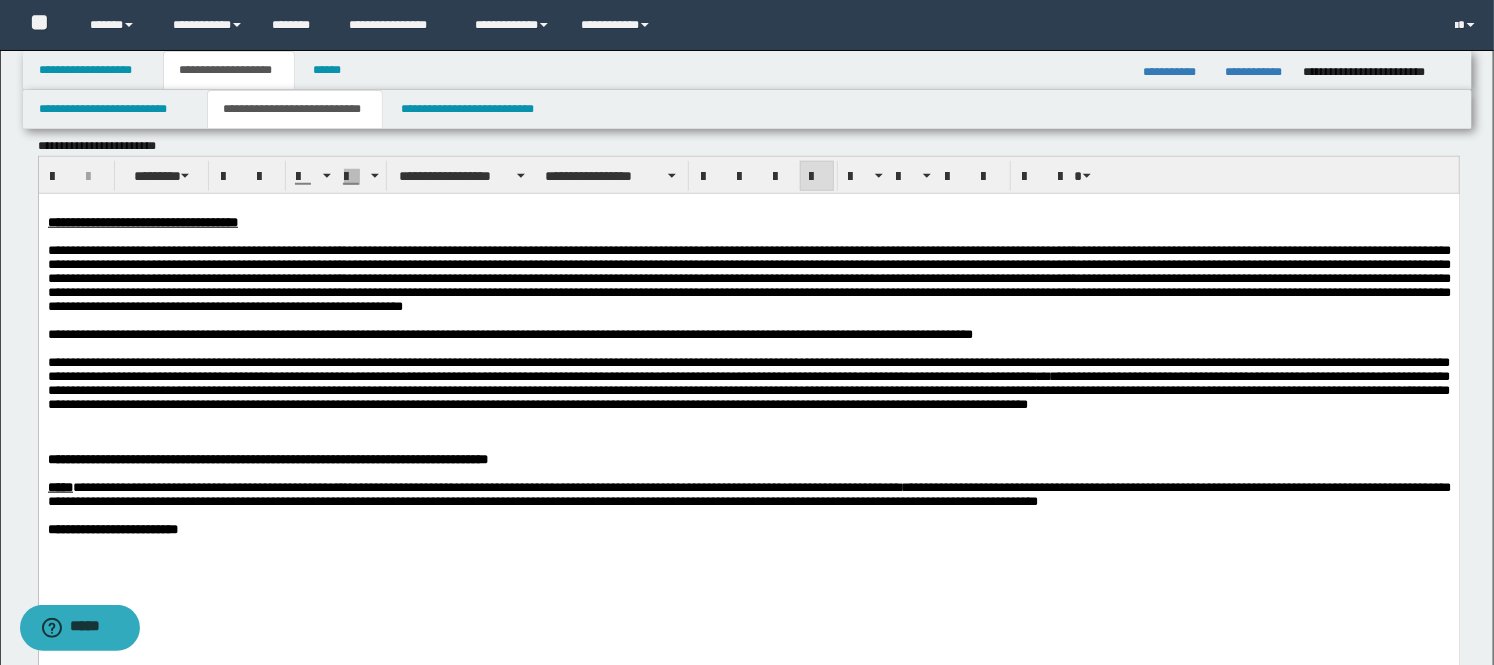 drag, startPoint x: 696, startPoint y: 366, endPoint x: 592, endPoint y: 353, distance: 104.80935 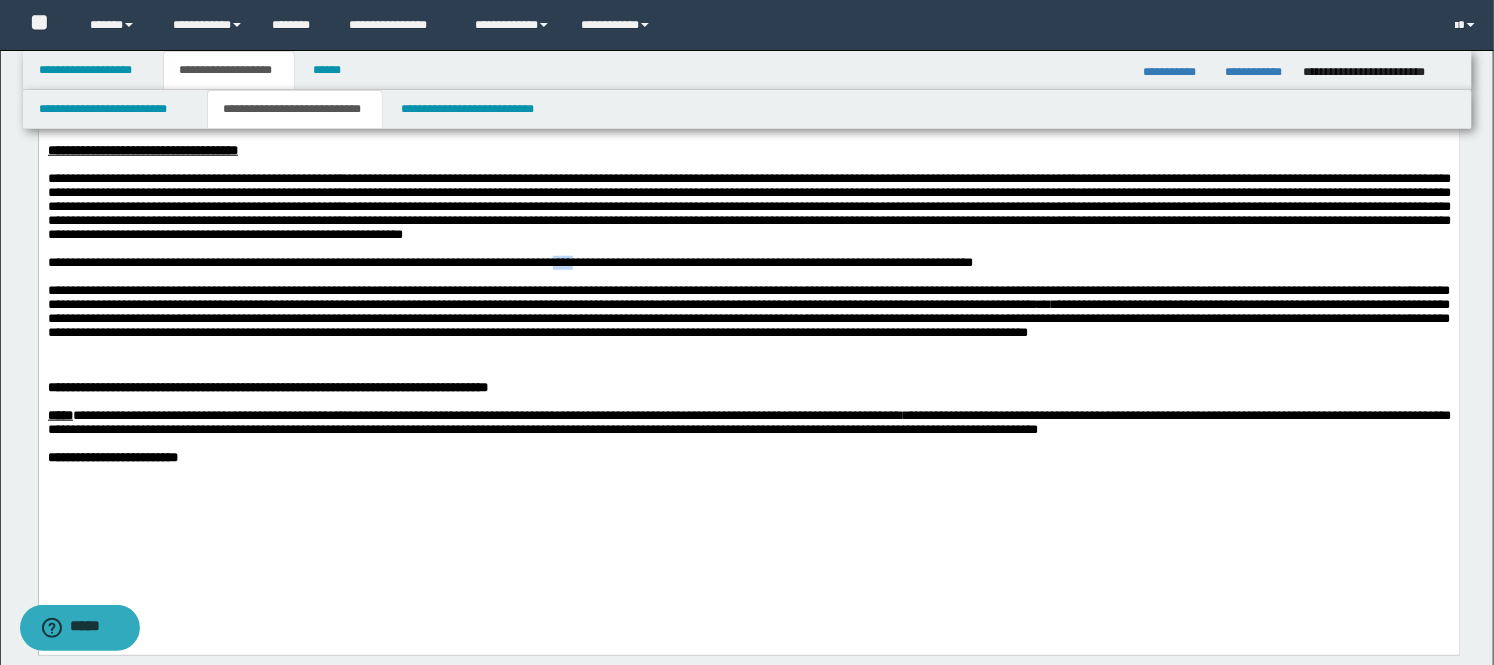 scroll, scrollTop: 777, scrollLeft: 0, axis: vertical 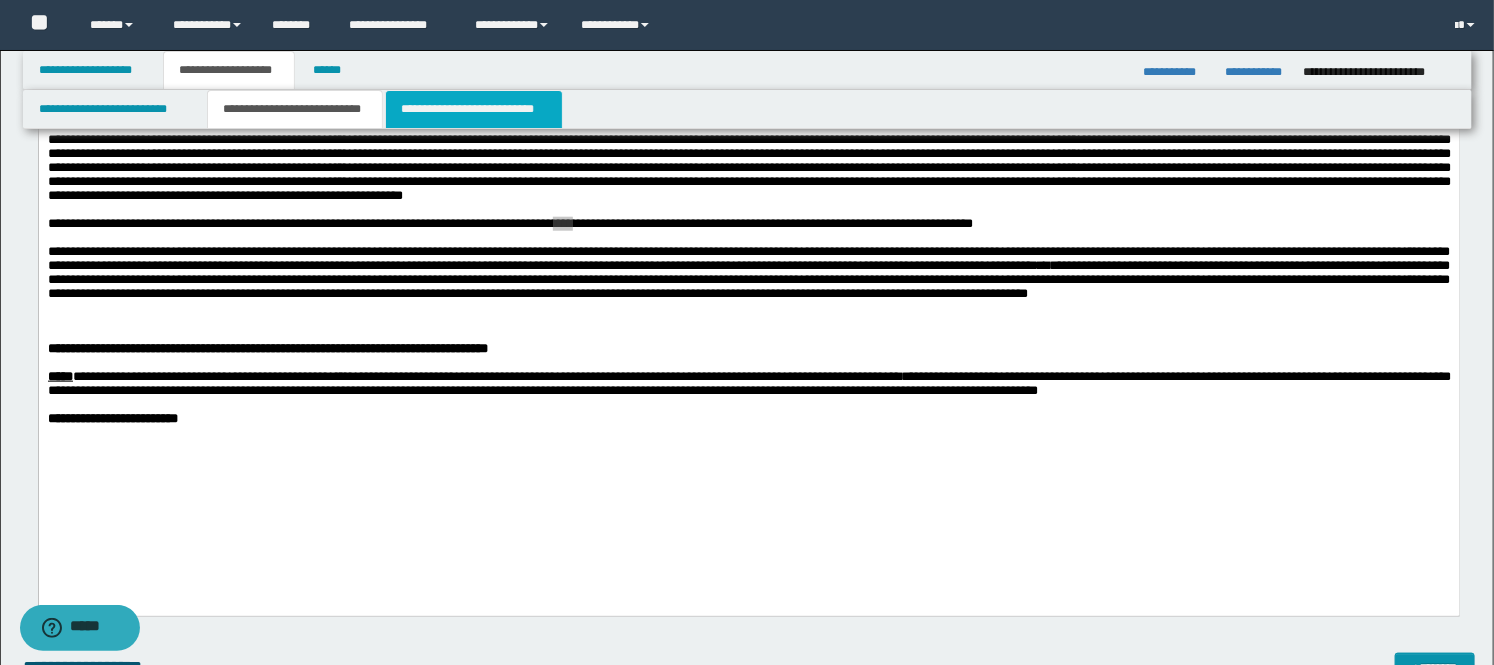click on "**********" at bounding box center [474, 109] 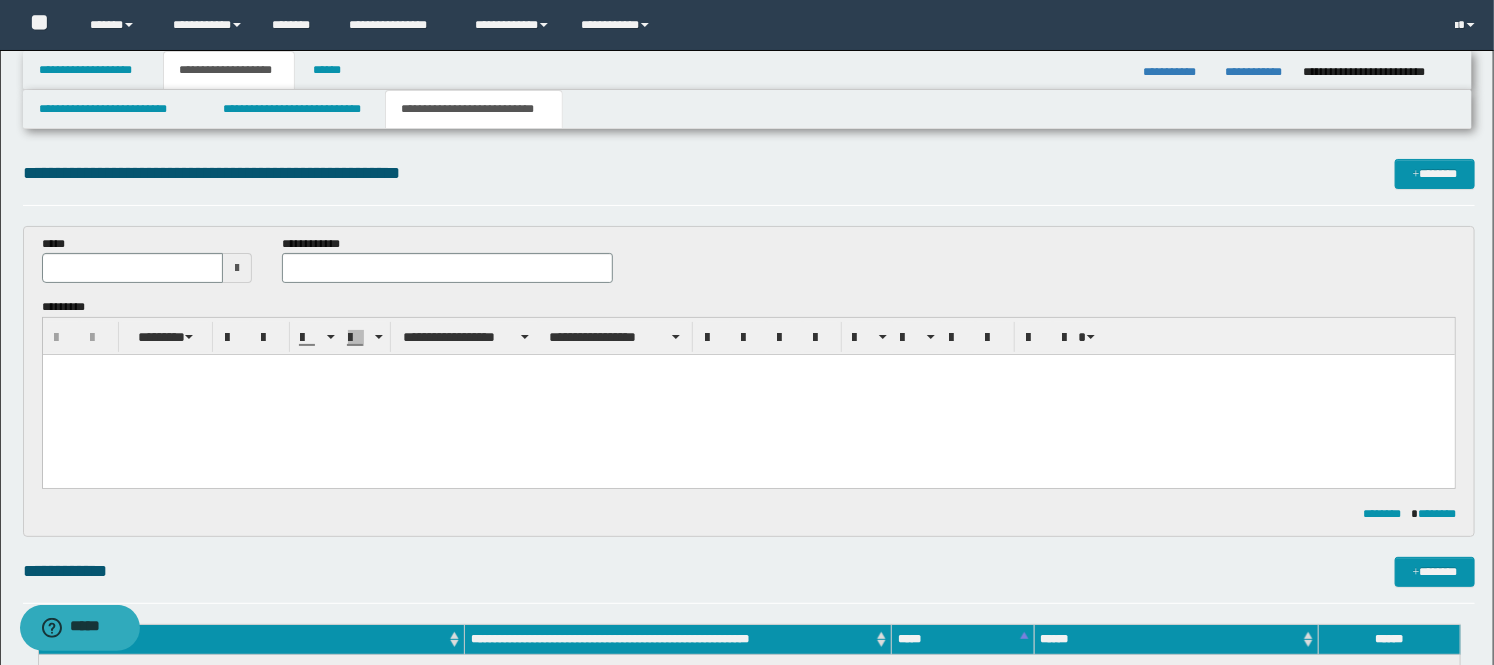 scroll, scrollTop: 0, scrollLeft: 0, axis: both 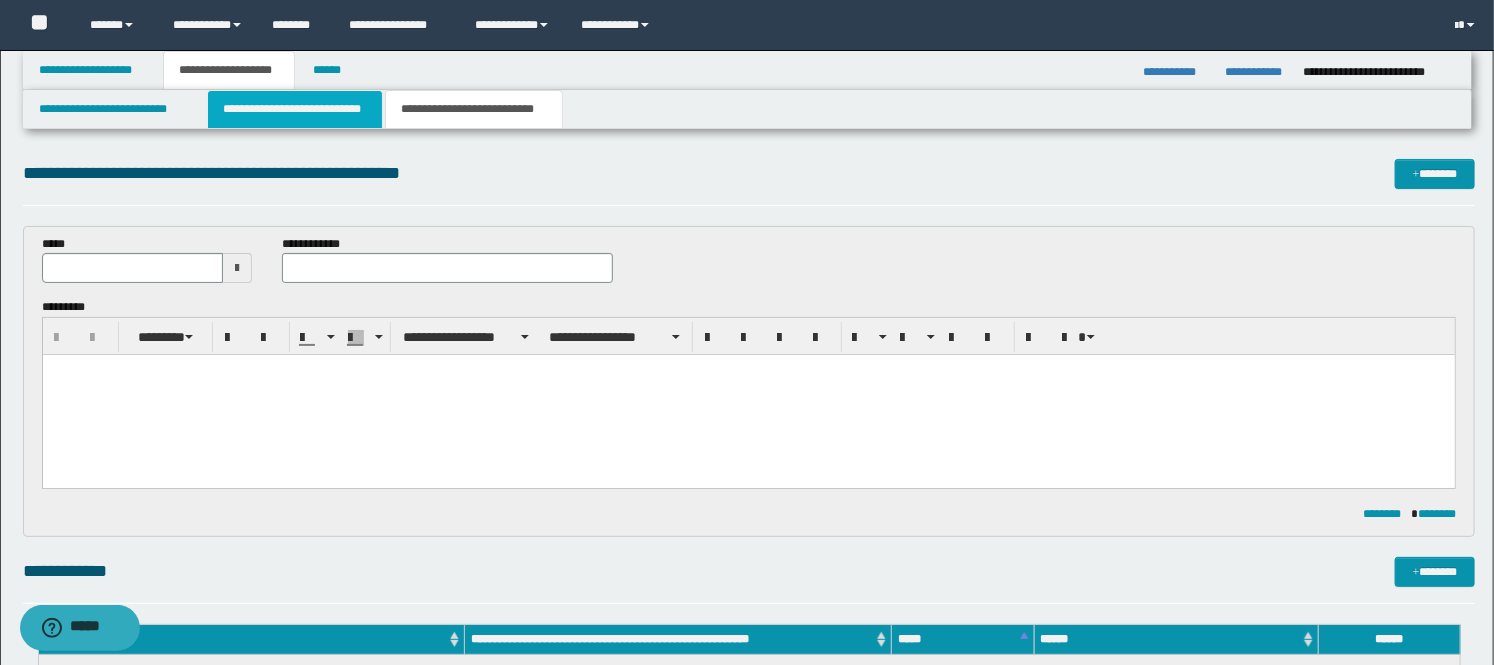 click on "**********" at bounding box center (295, 109) 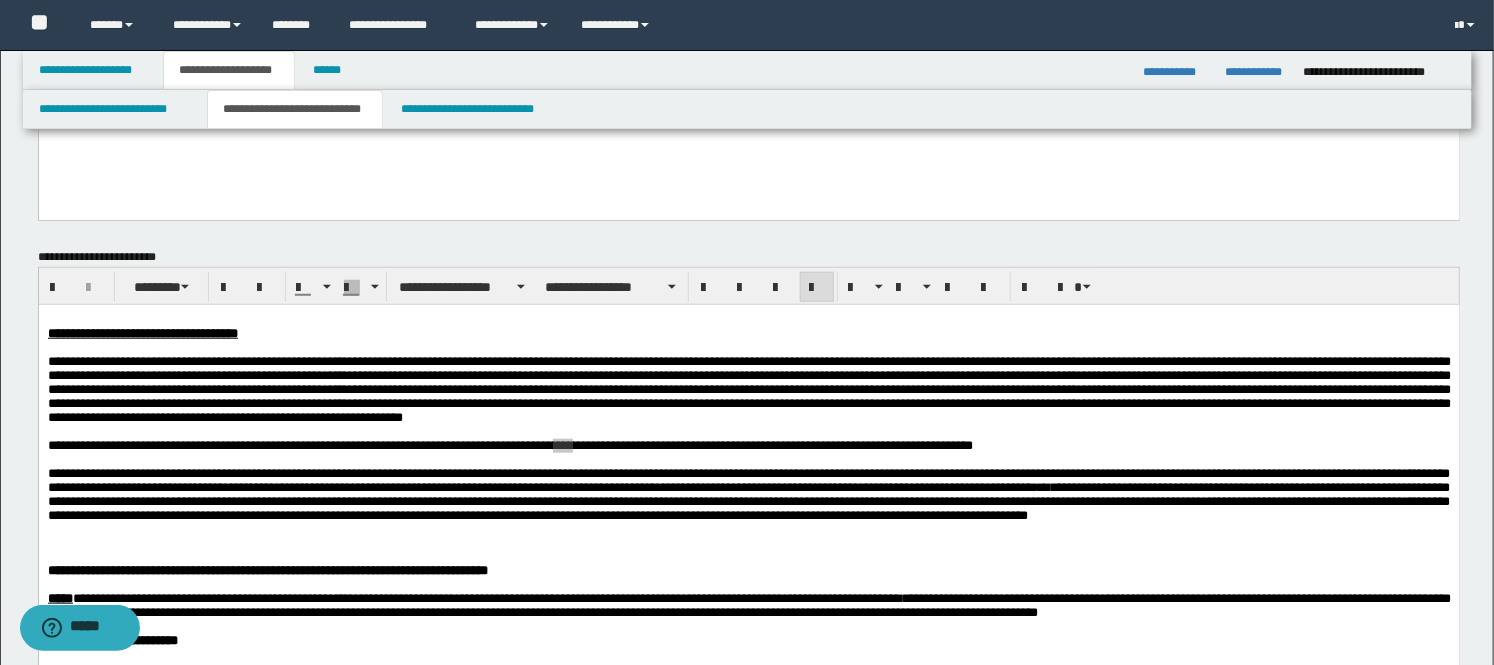 scroll, scrollTop: 666, scrollLeft: 0, axis: vertical 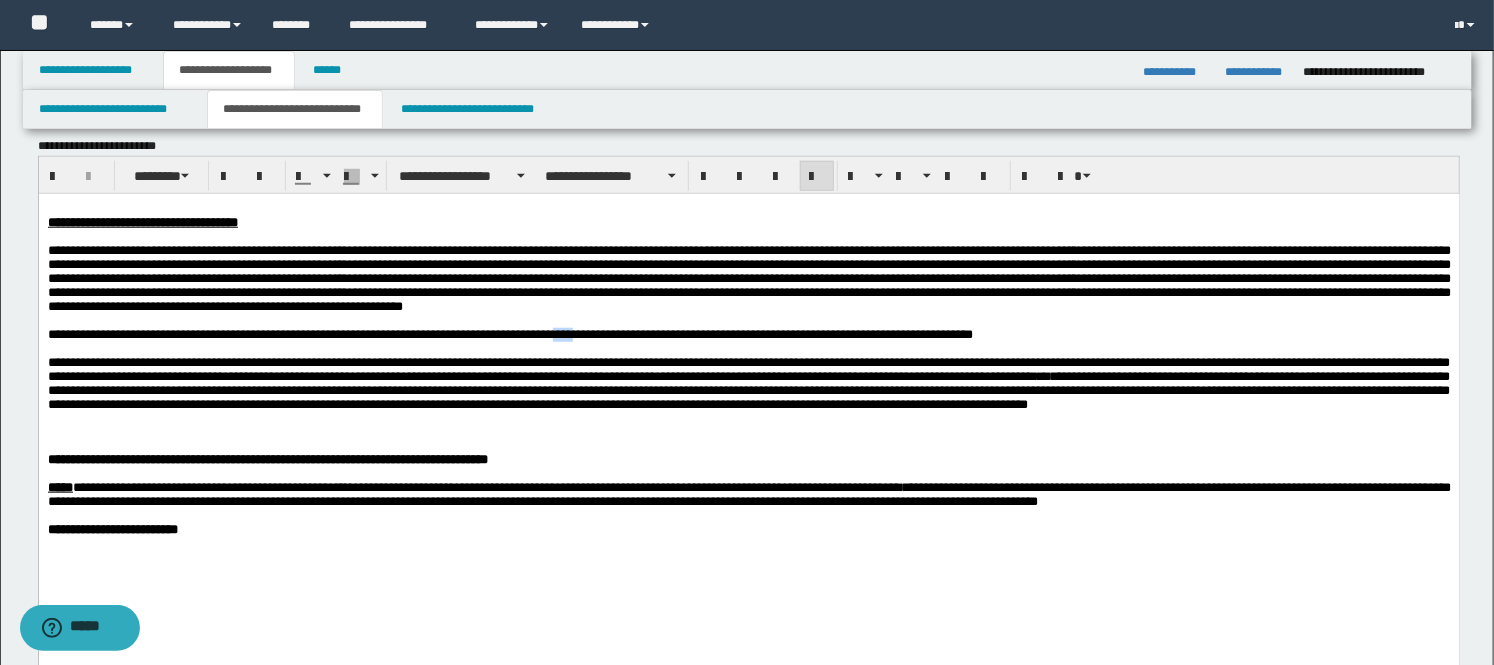 click on "**********" at bounding box center (748, 390) 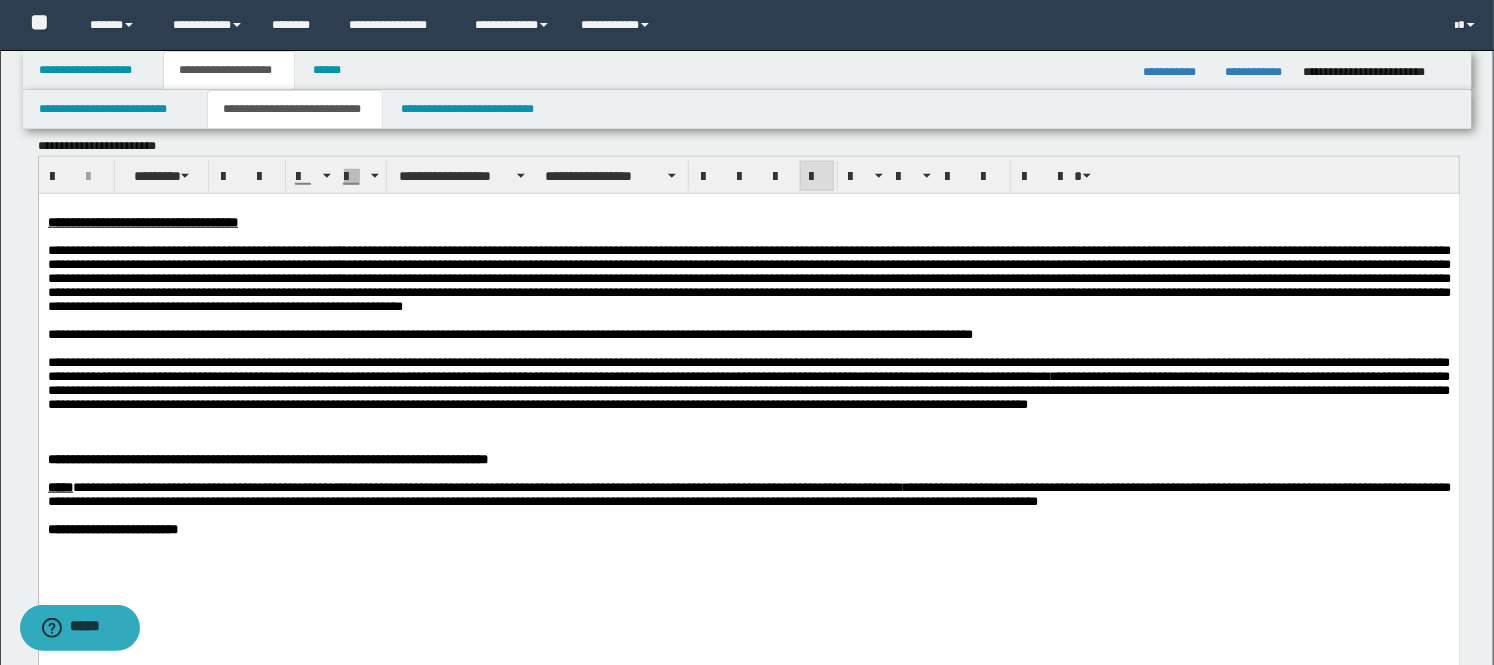 click at bounding box center (748, 474) 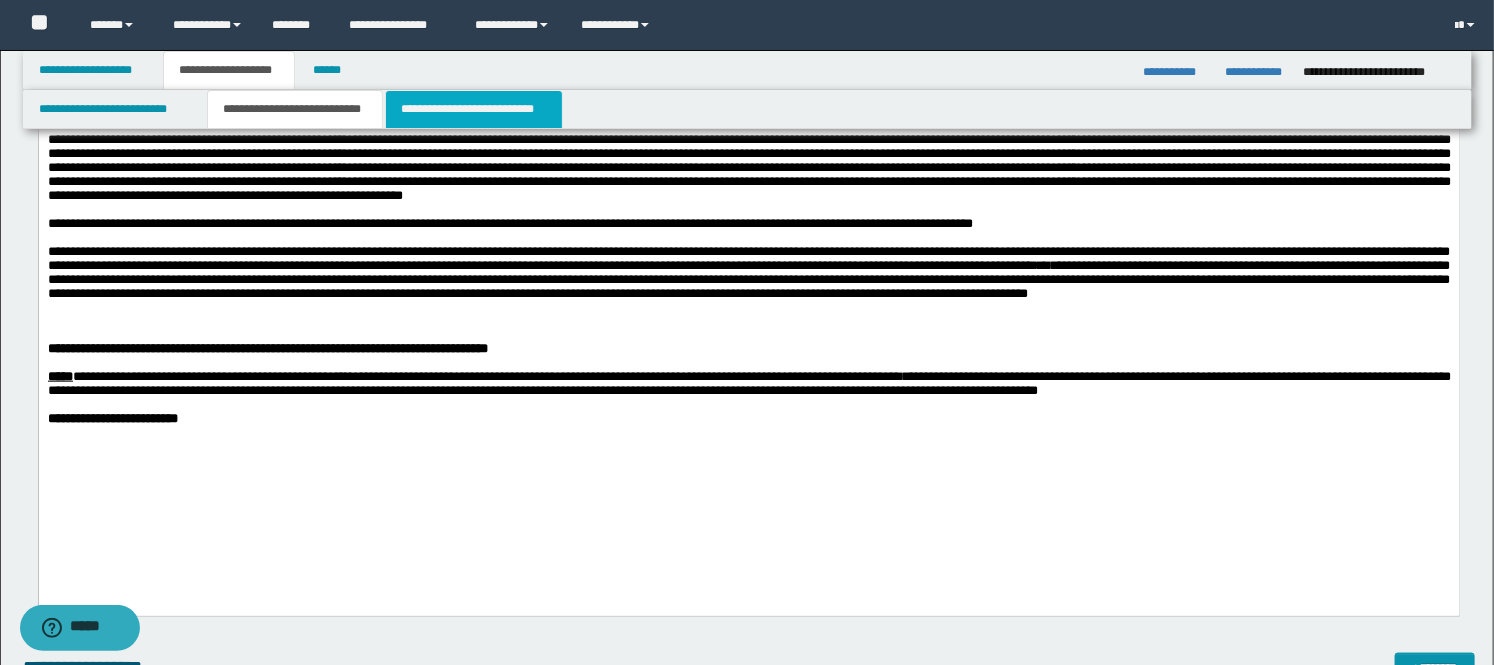 click on "**********" at bounding box center (474, 109) 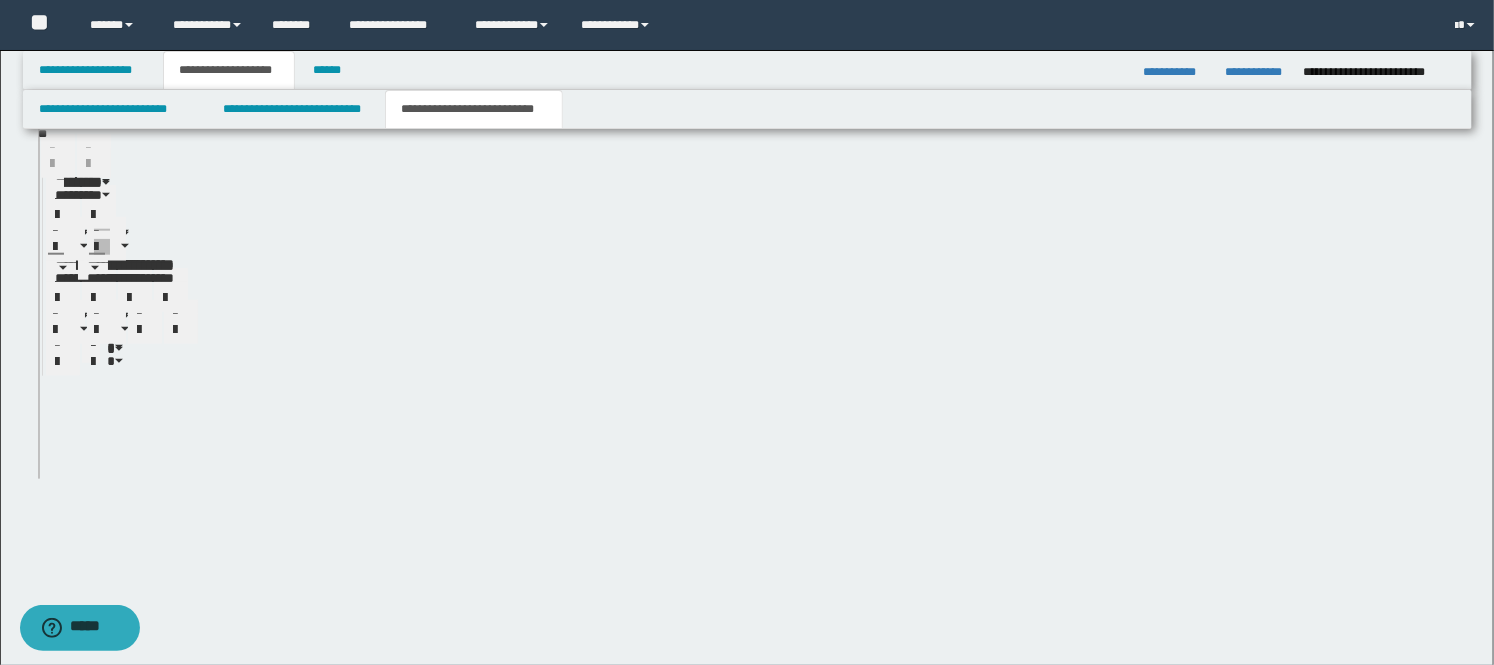 scroll, scrollTop: 645, scrollLeft: 0, axis: vertical 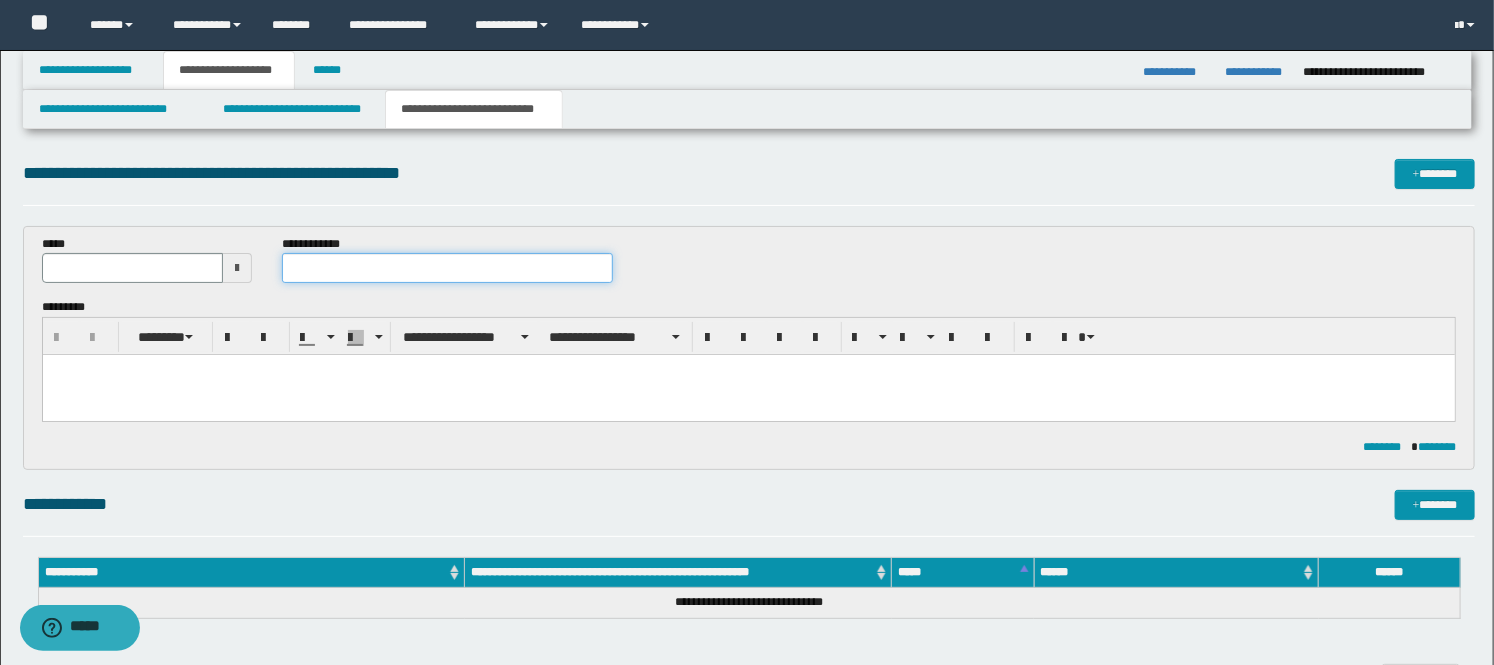 click at bounding box center [447, 268] 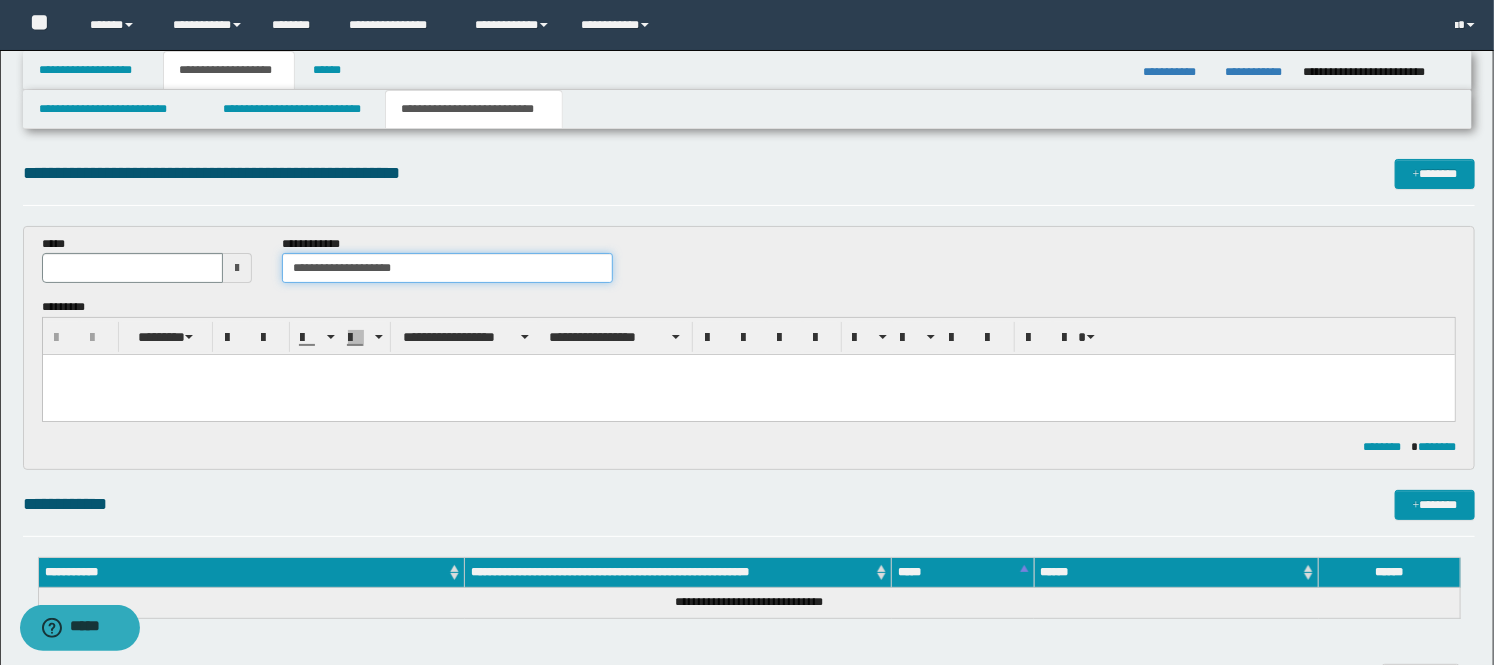type on "**********" 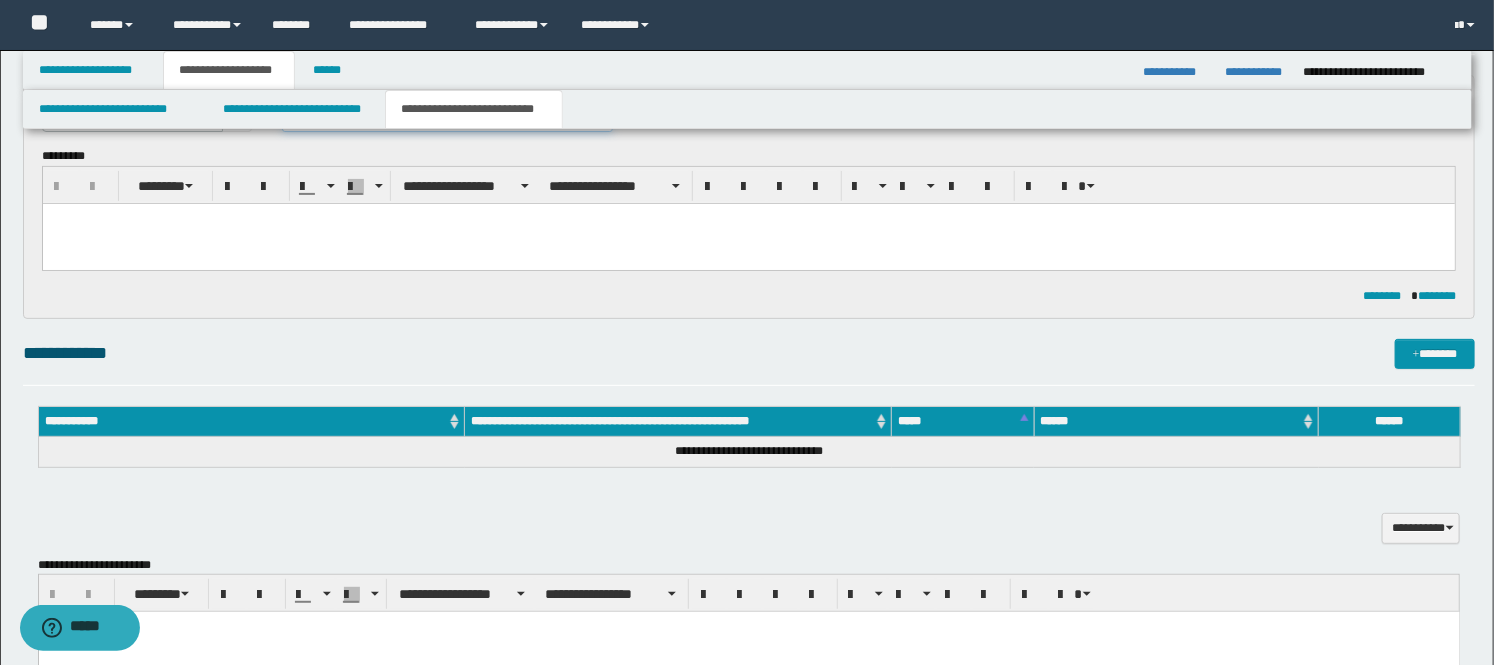 scroll, scrollTop: 333, scrollLeft: 0, axis: vertical 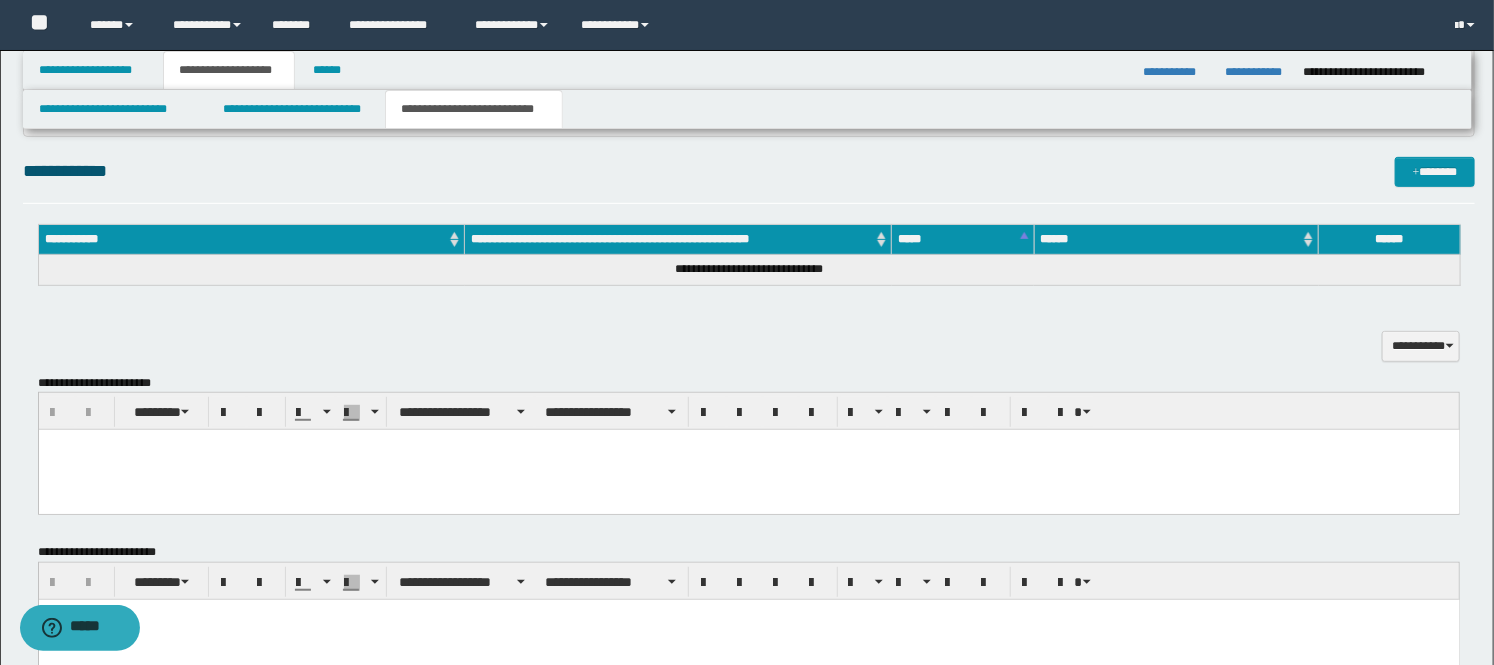 click at bounding box center (748, 470) 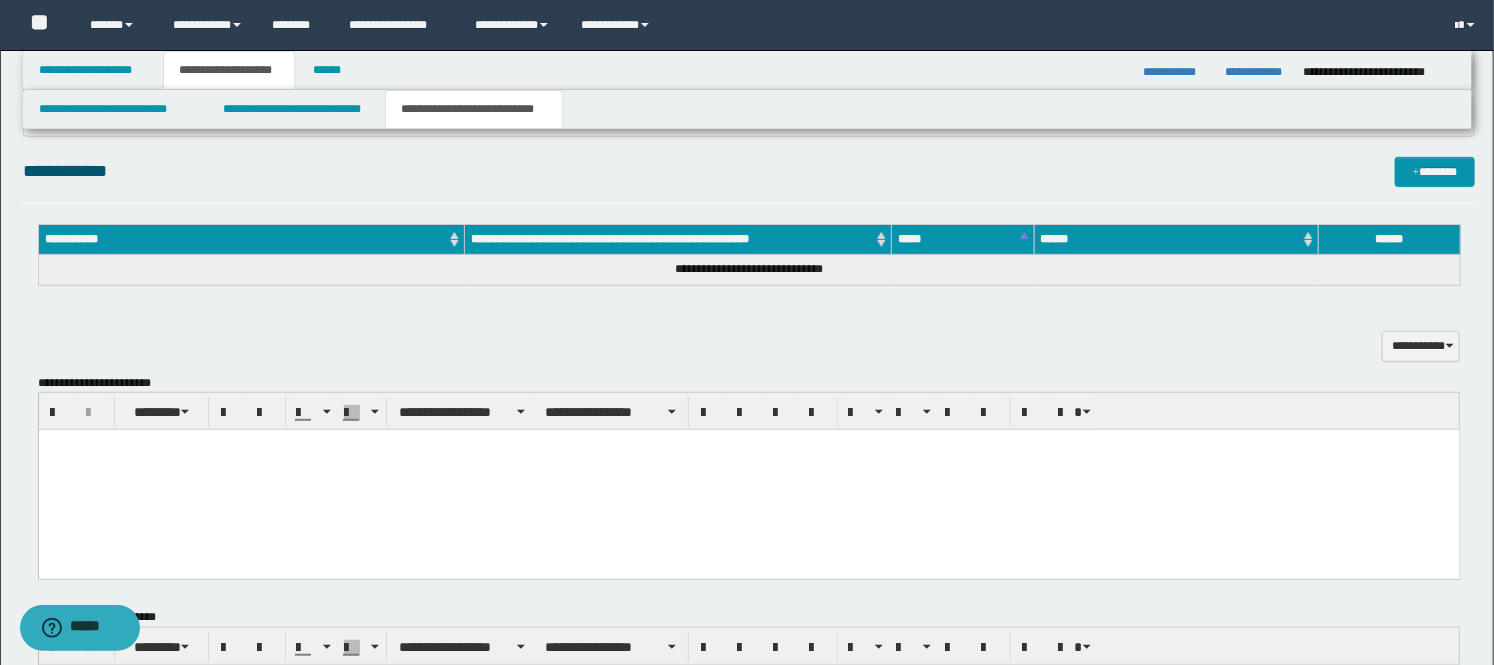 paste 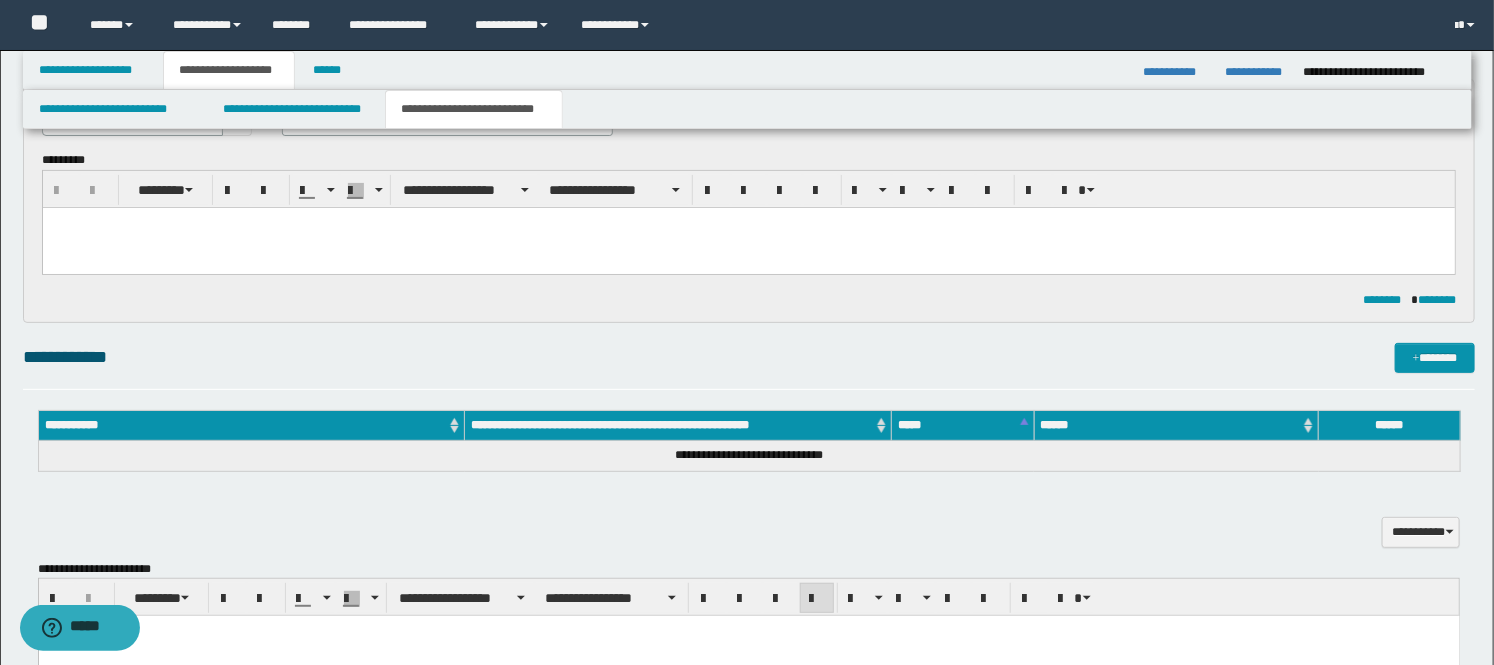 scroll, scrollTop: 94, scrollLeft: 0, axis: vertical 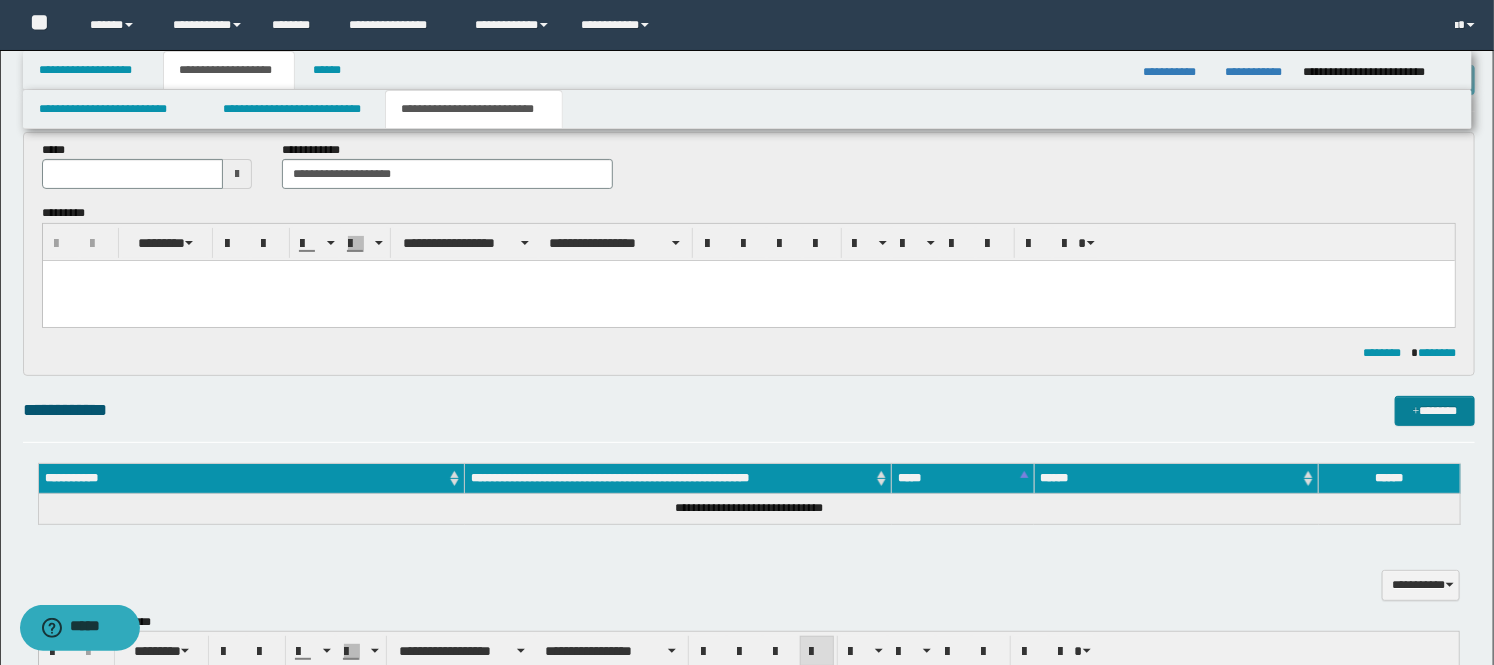 click on "*******" at bounding box center [1435, 411] 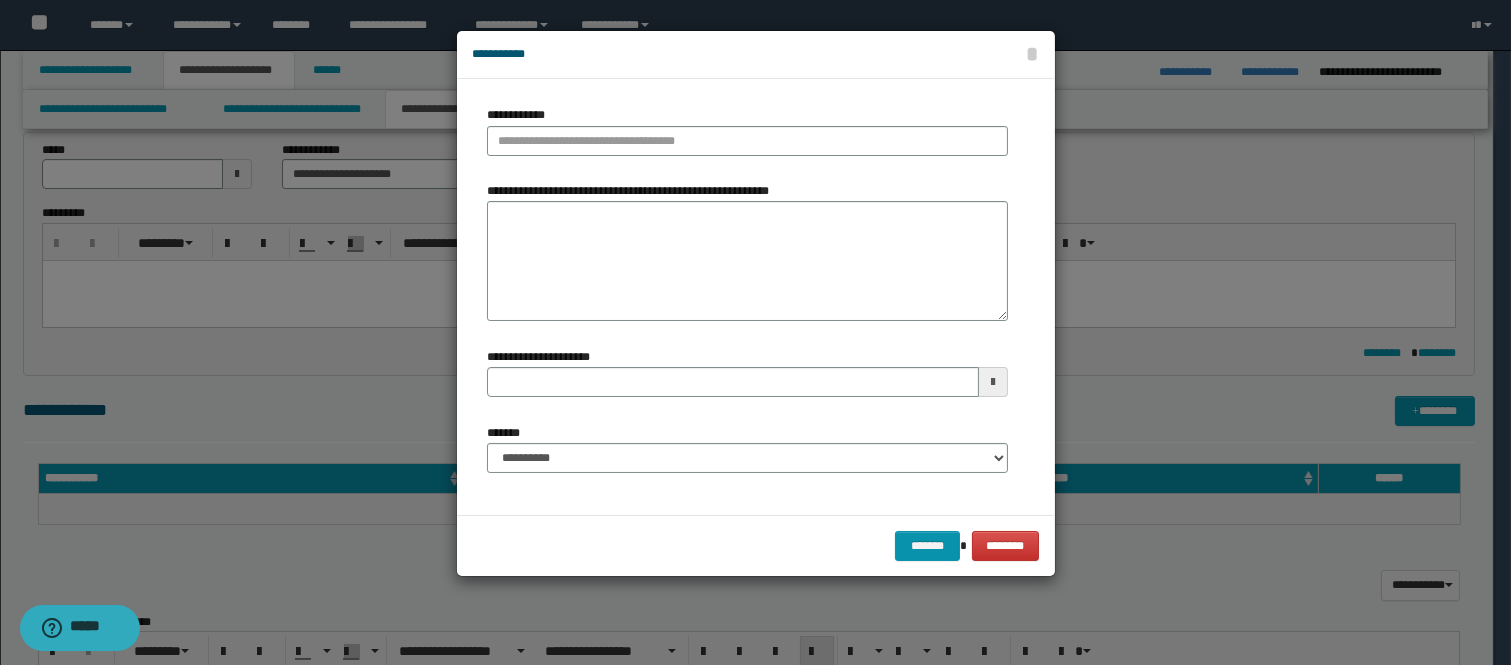 type 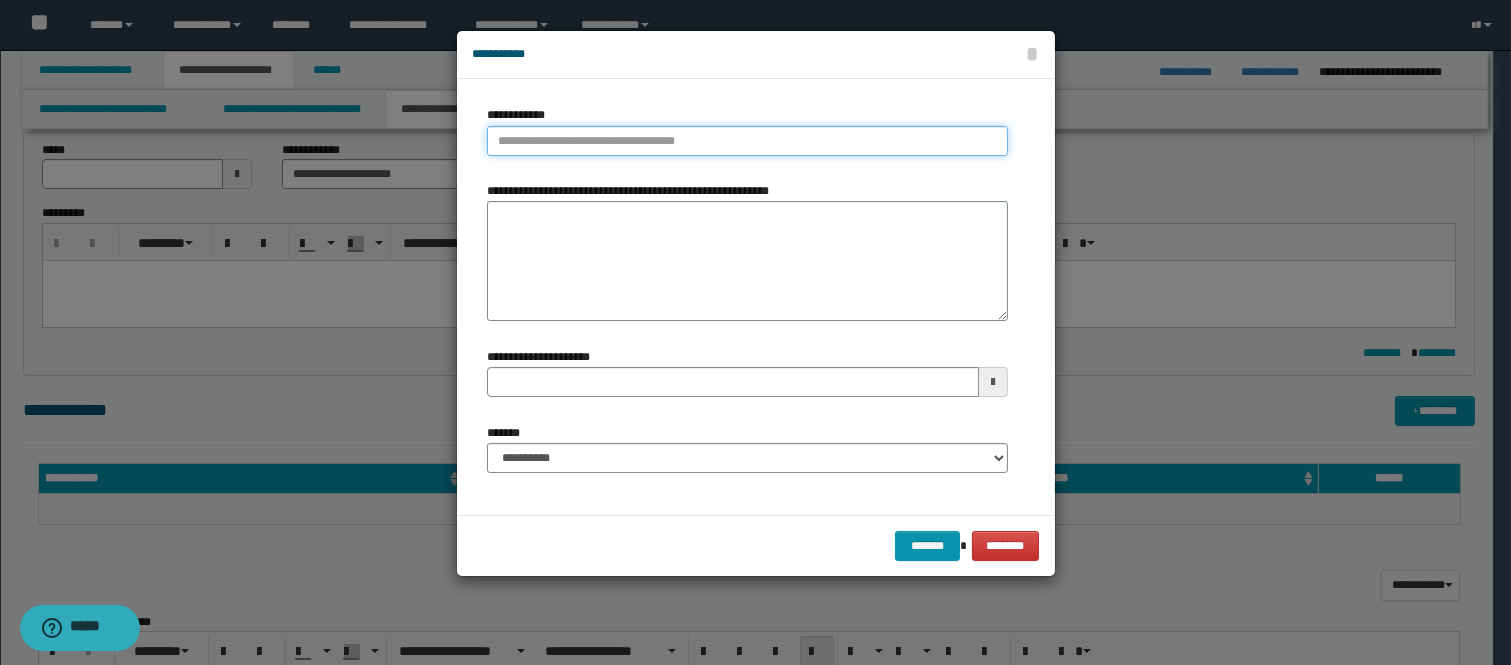 click on "**********" at bounding box center (747, 141) 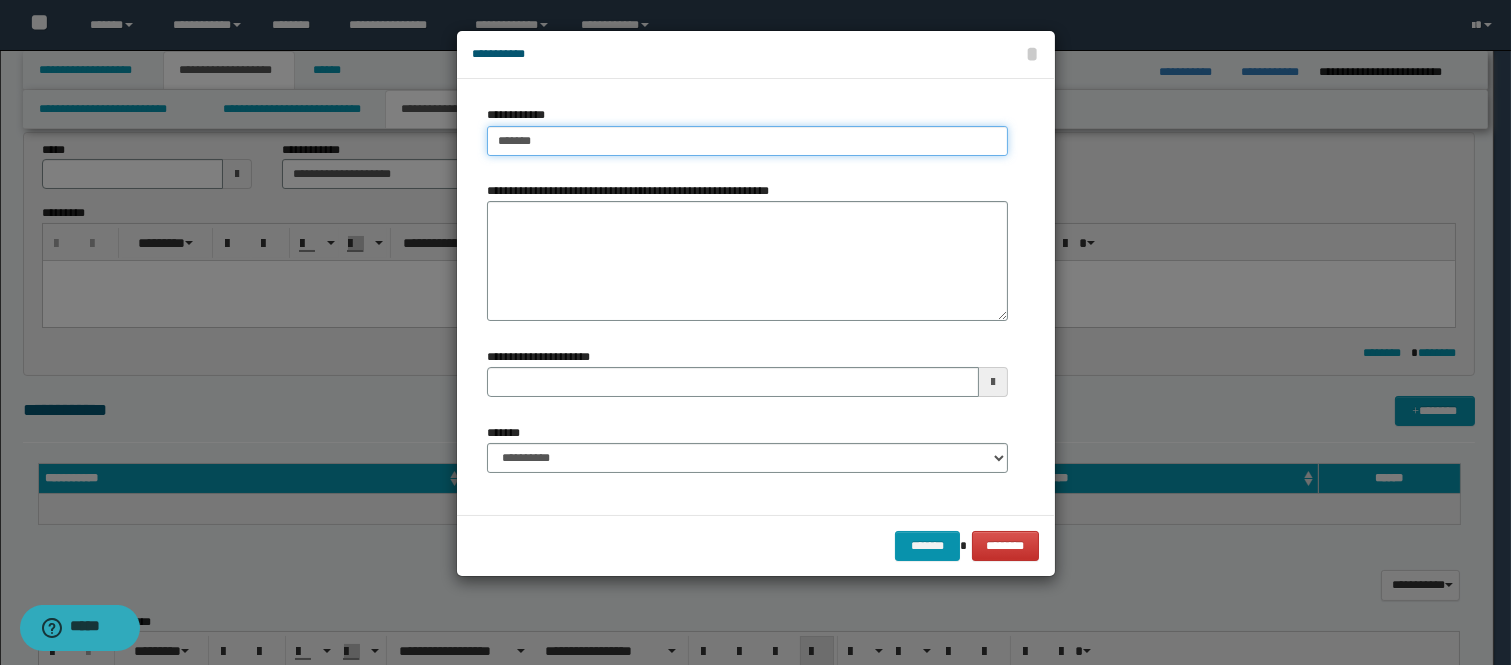 type on "********" 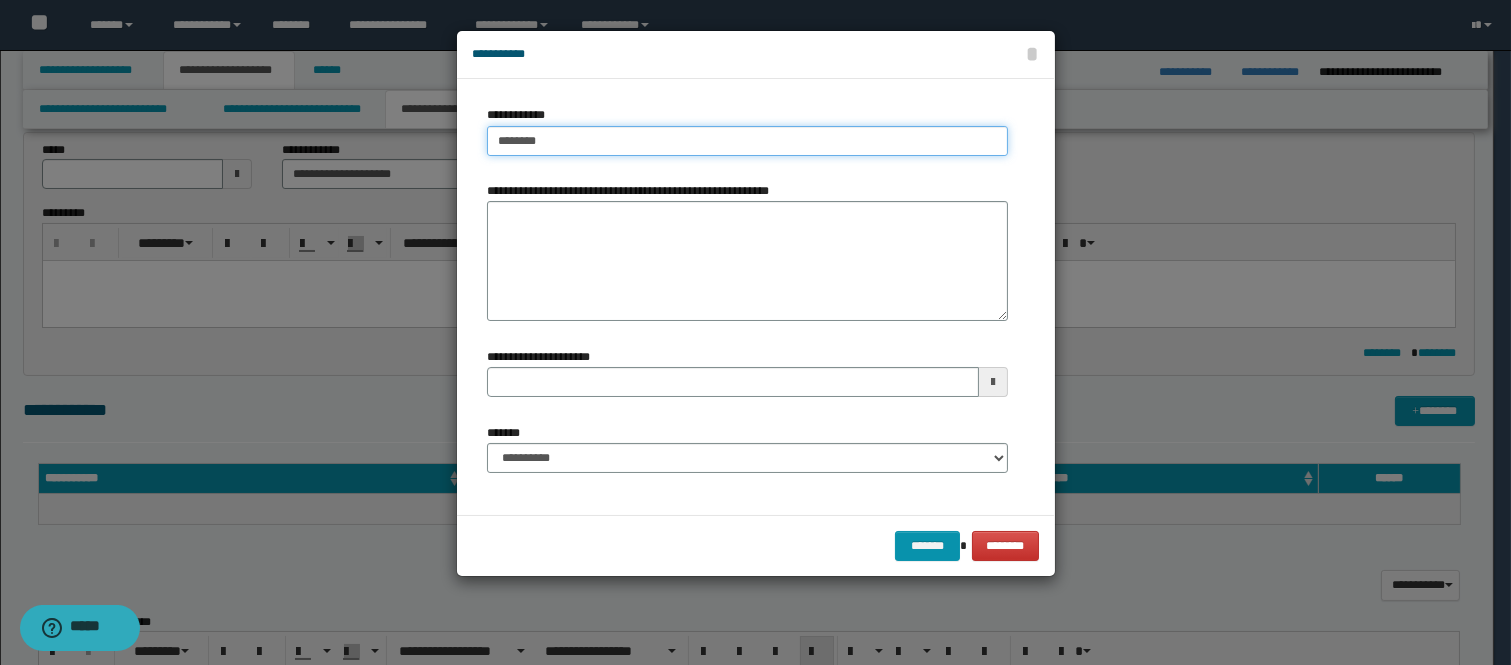 type on "**********" 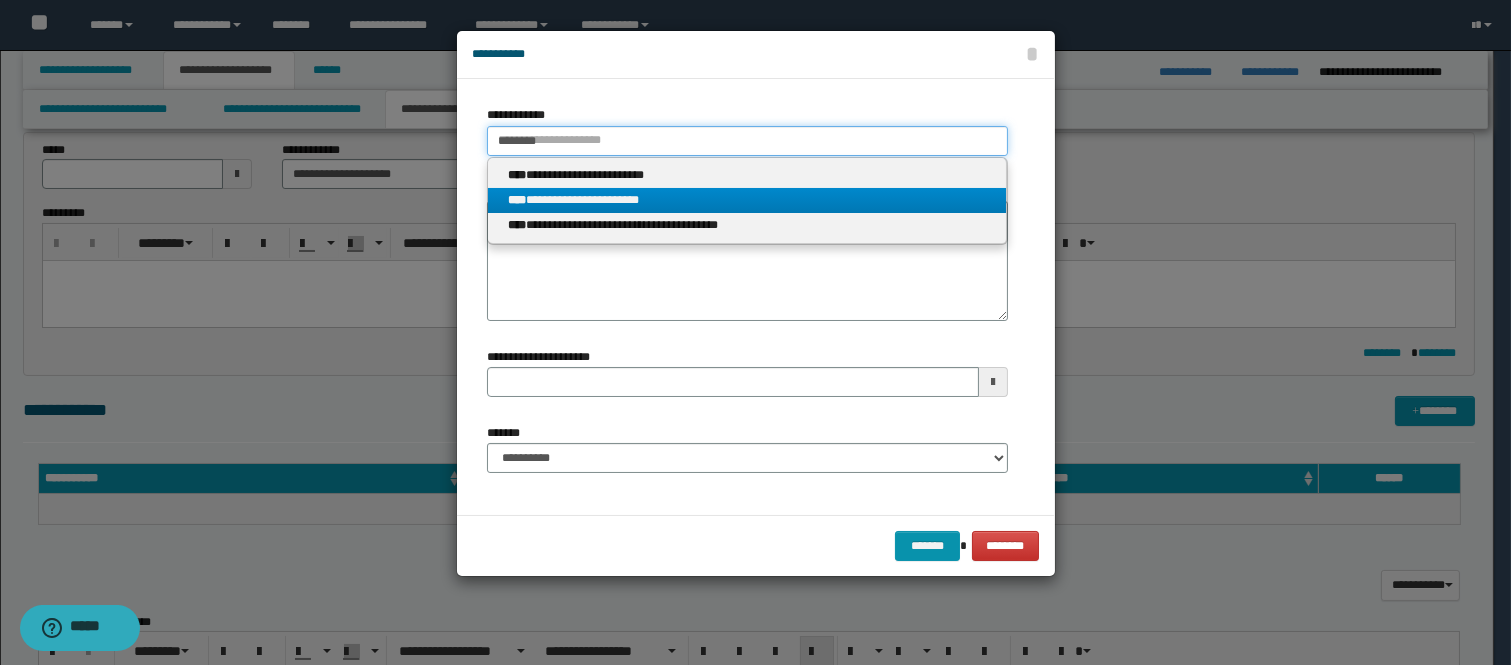 type on "********" 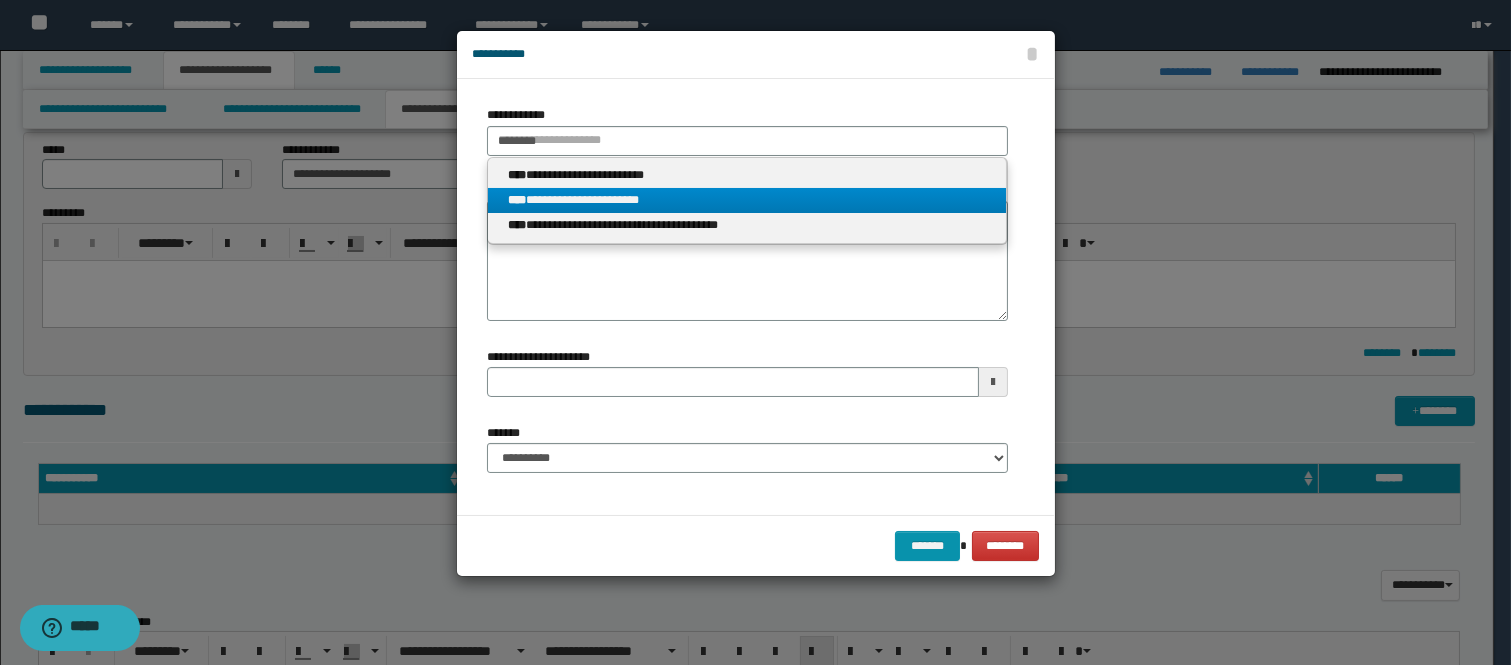 click on "**********" at bounding box center [747, 200] 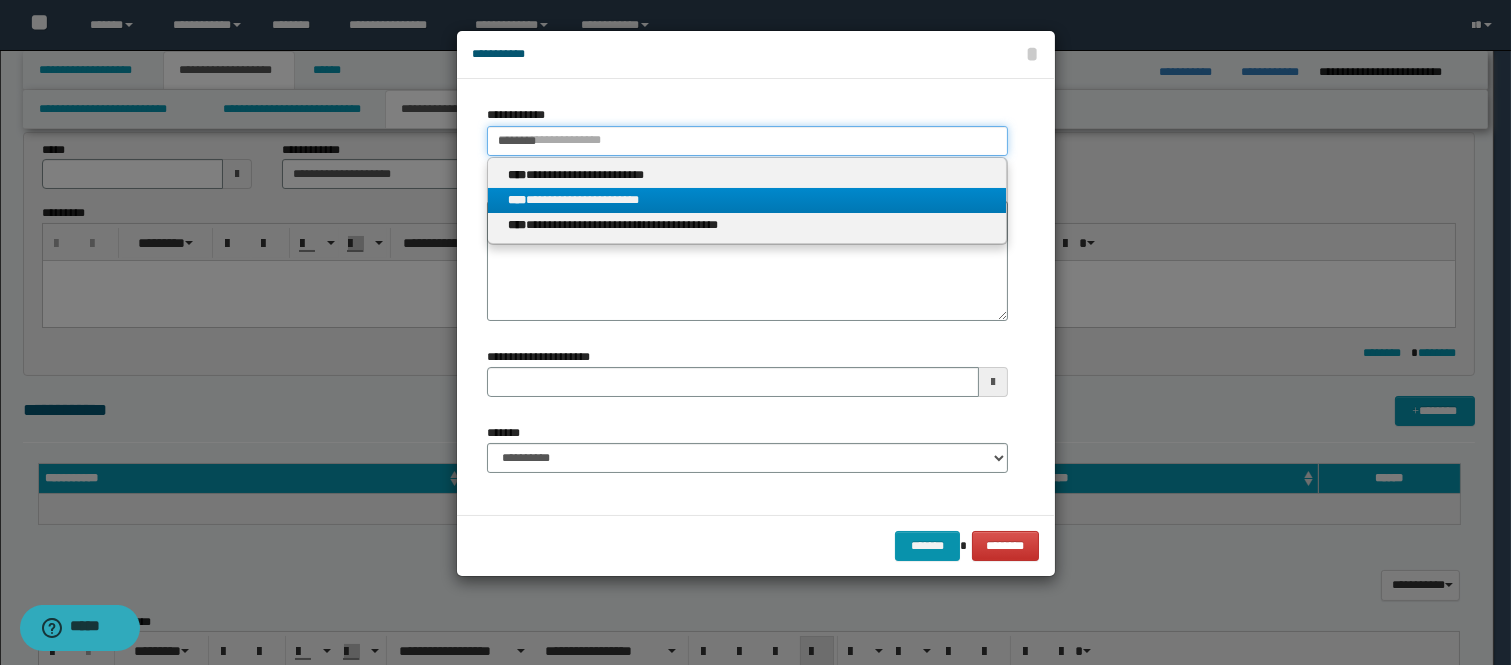 type 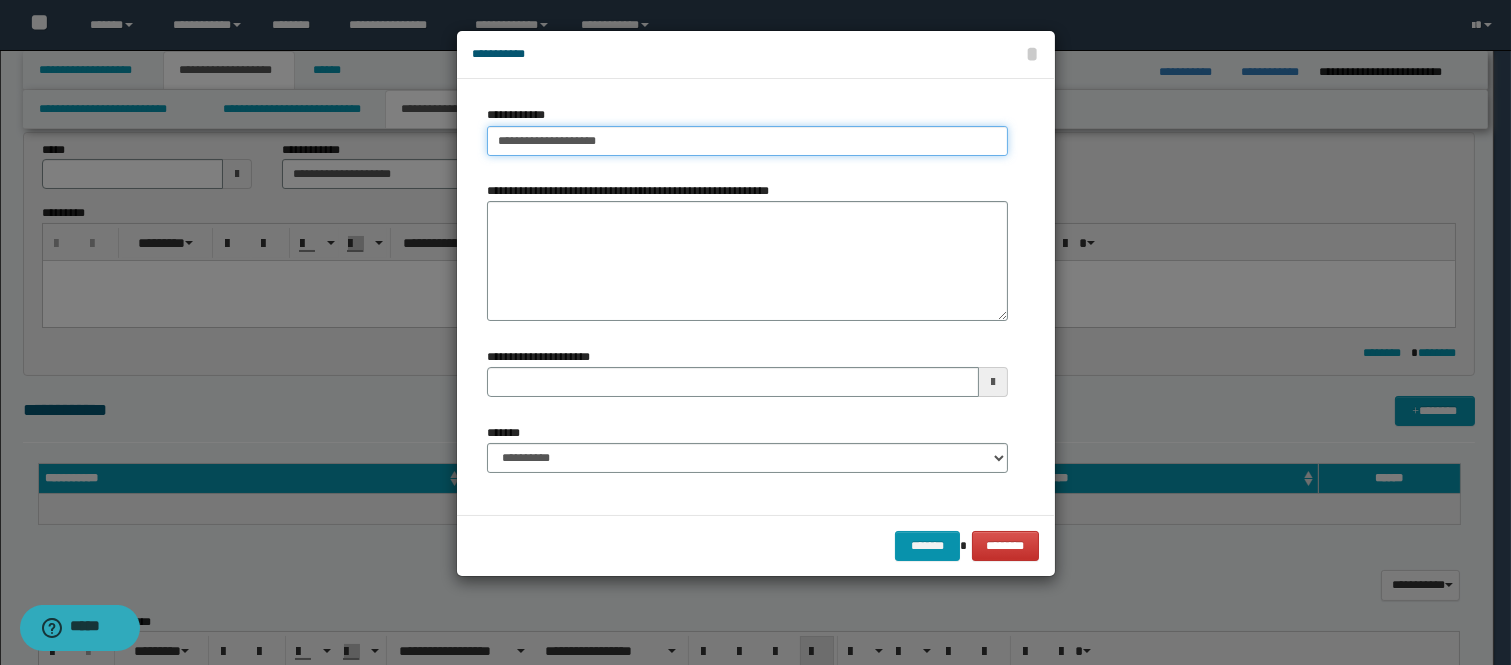 type 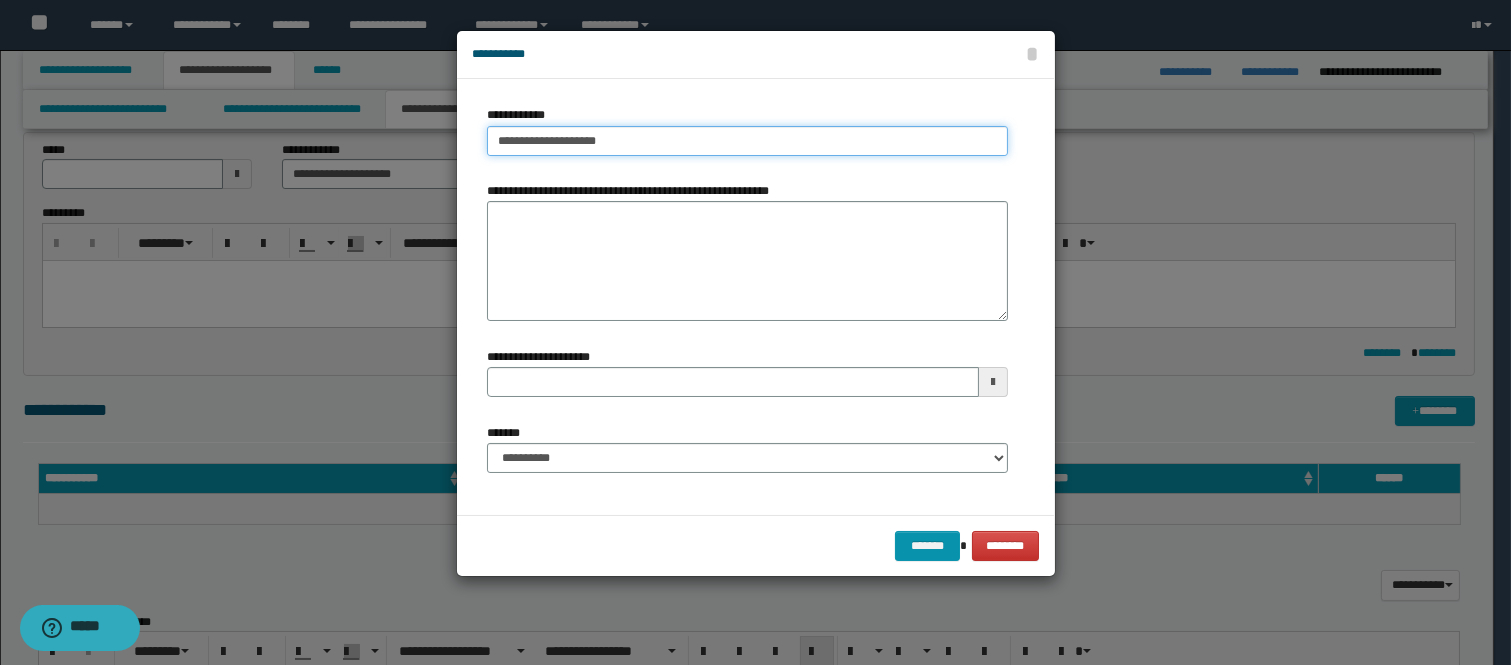 type on "**********" 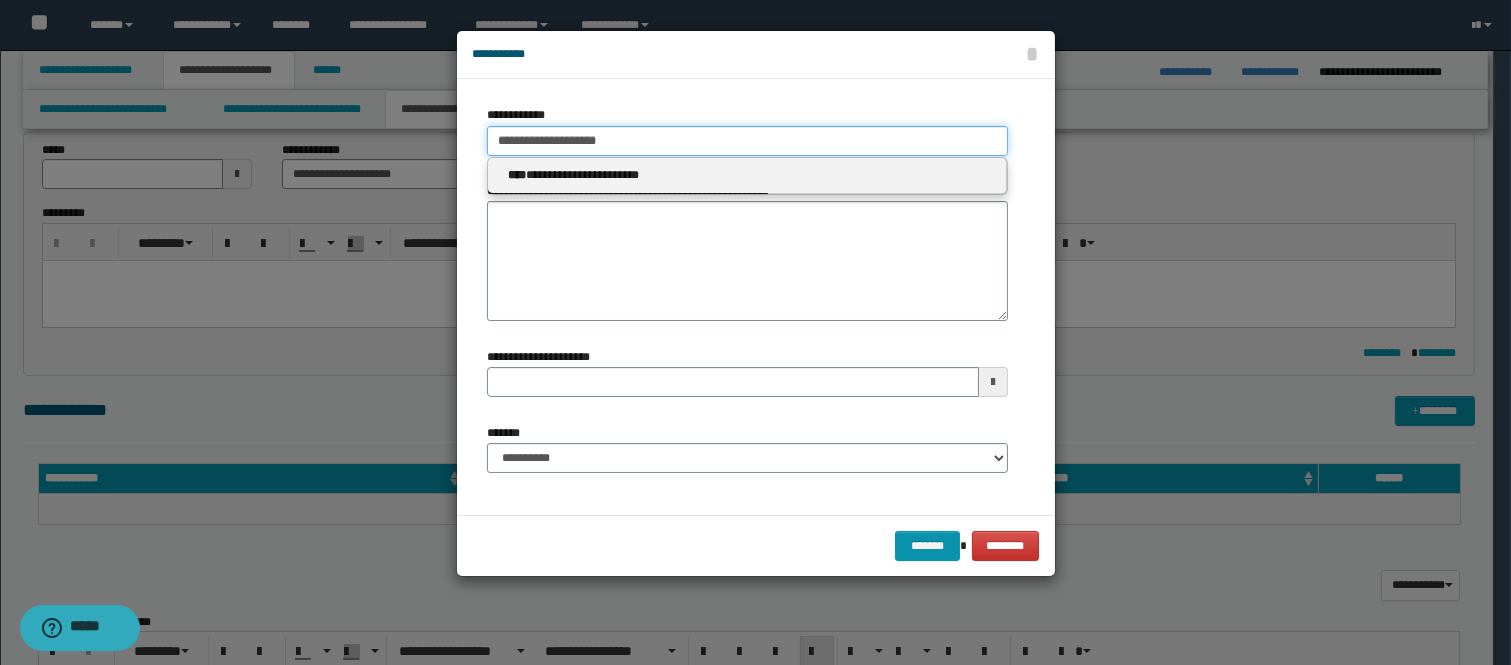 type 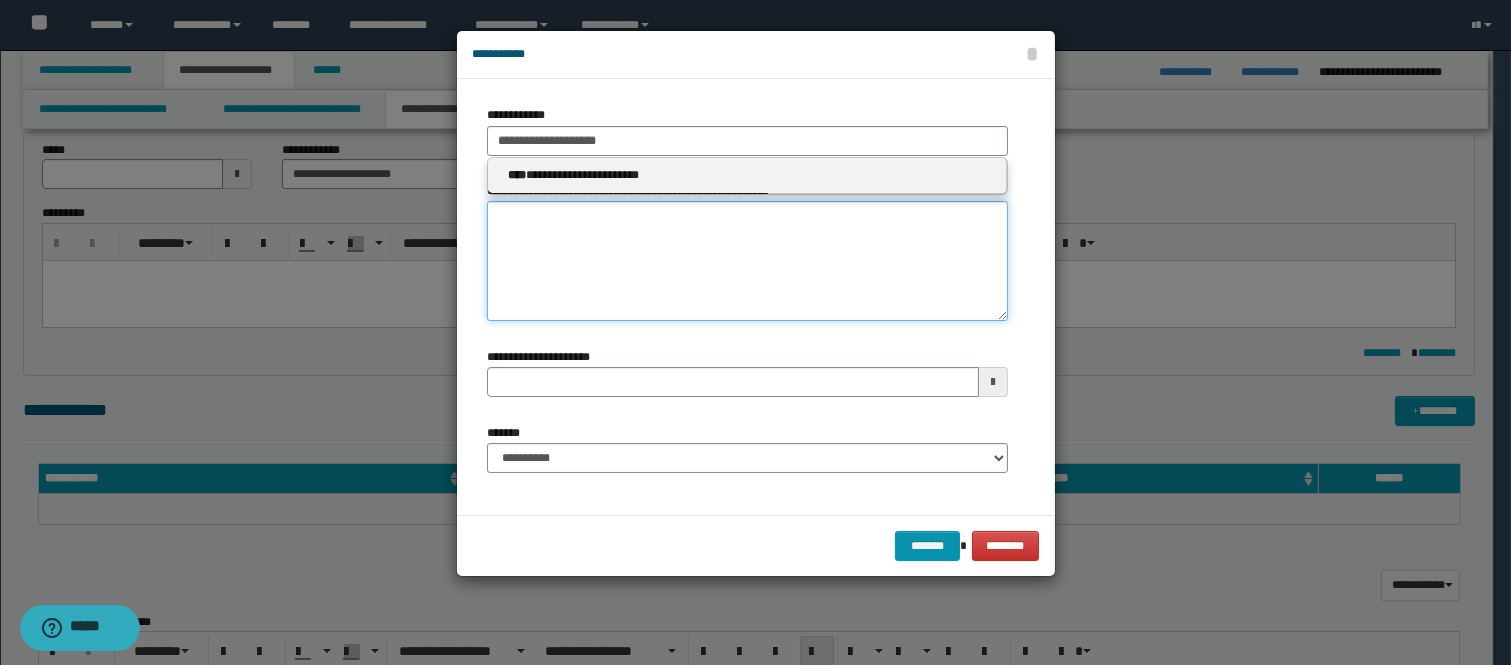 type 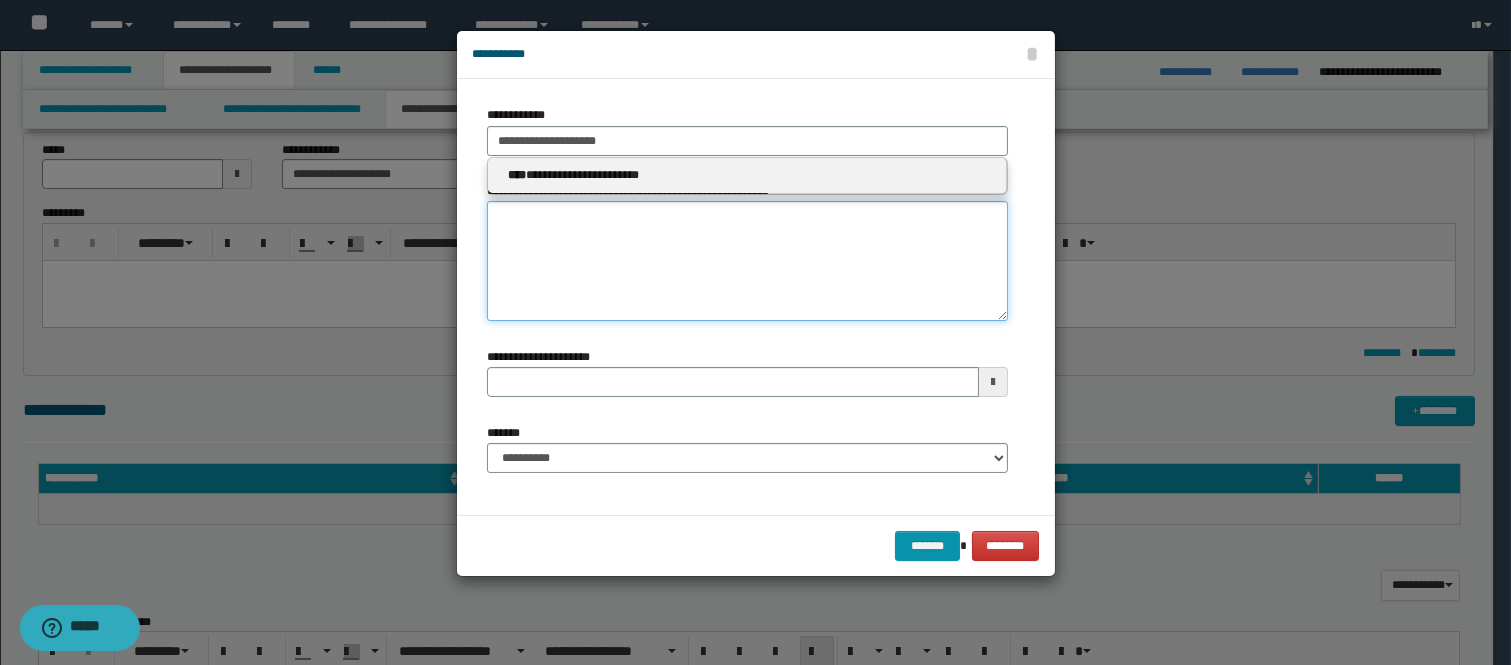 click on "**********" at bounding box center [747, 261] 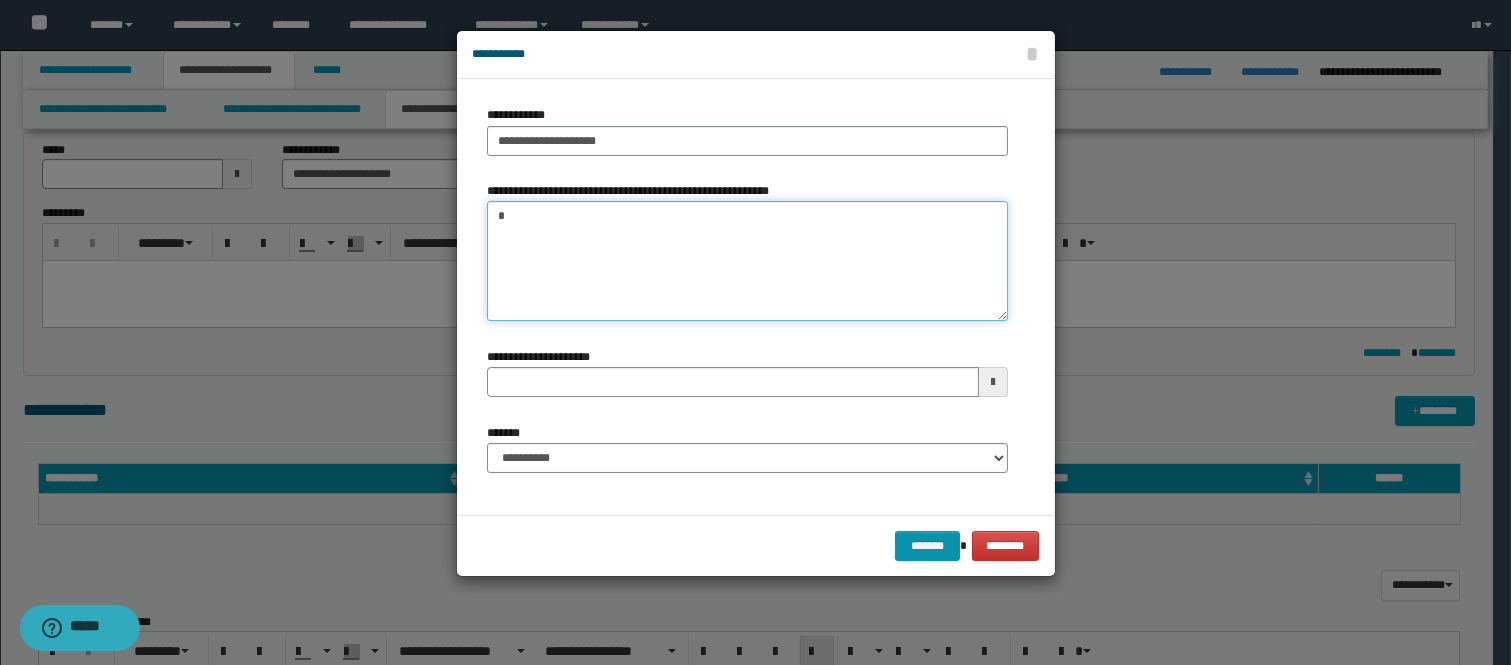 paste on "**********" 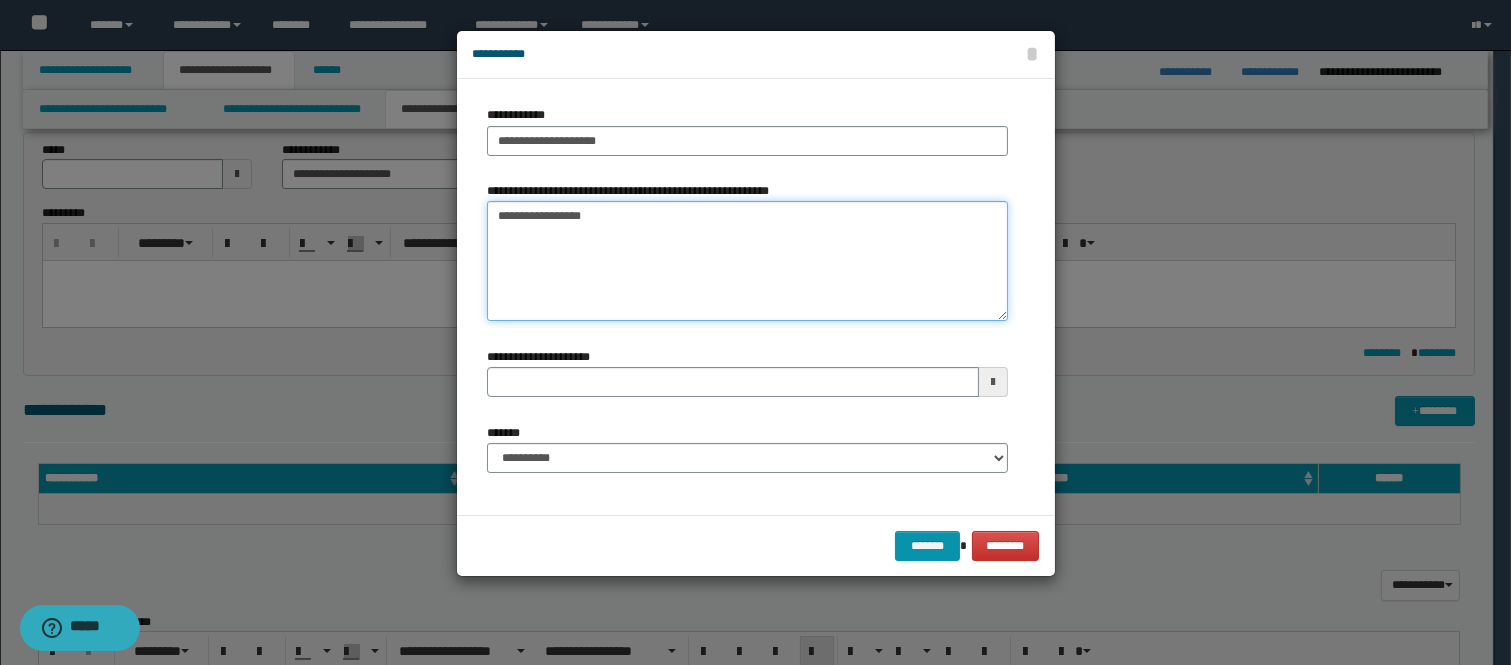 click on "**********" at bounding box center [747, 261] 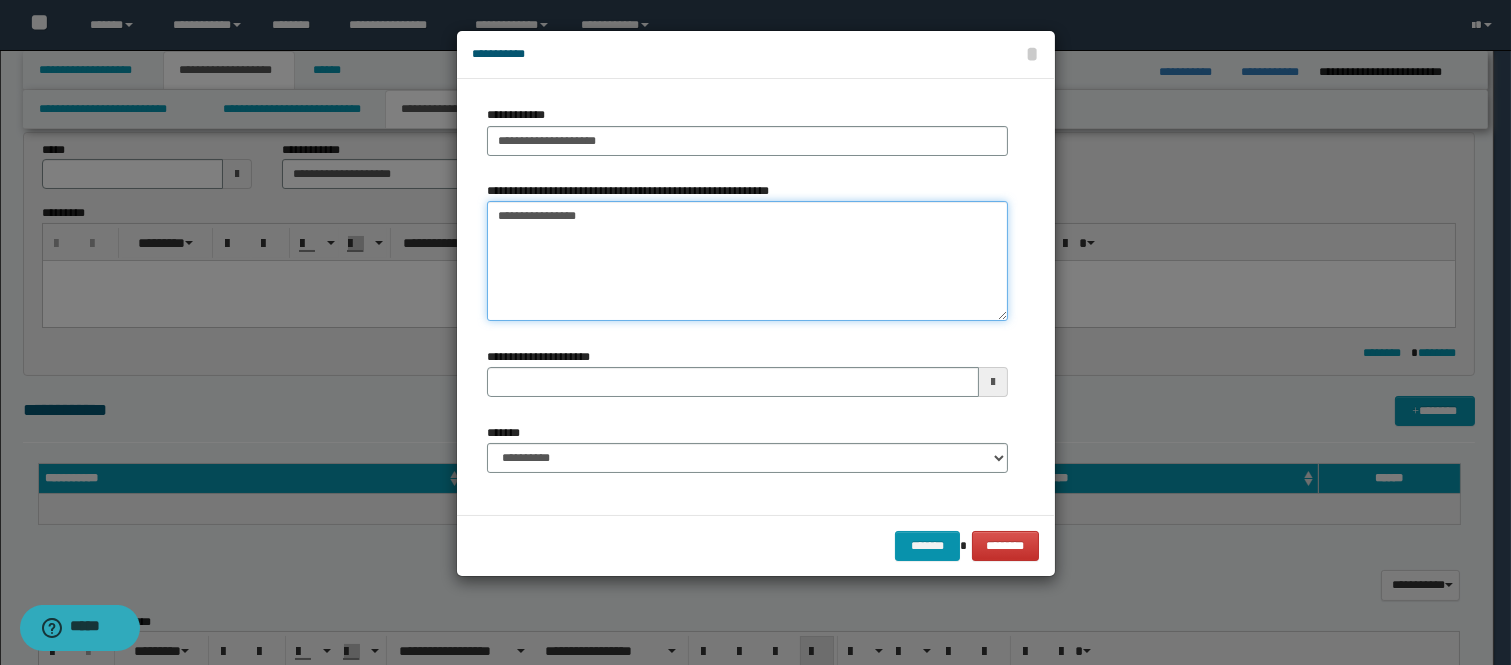 type 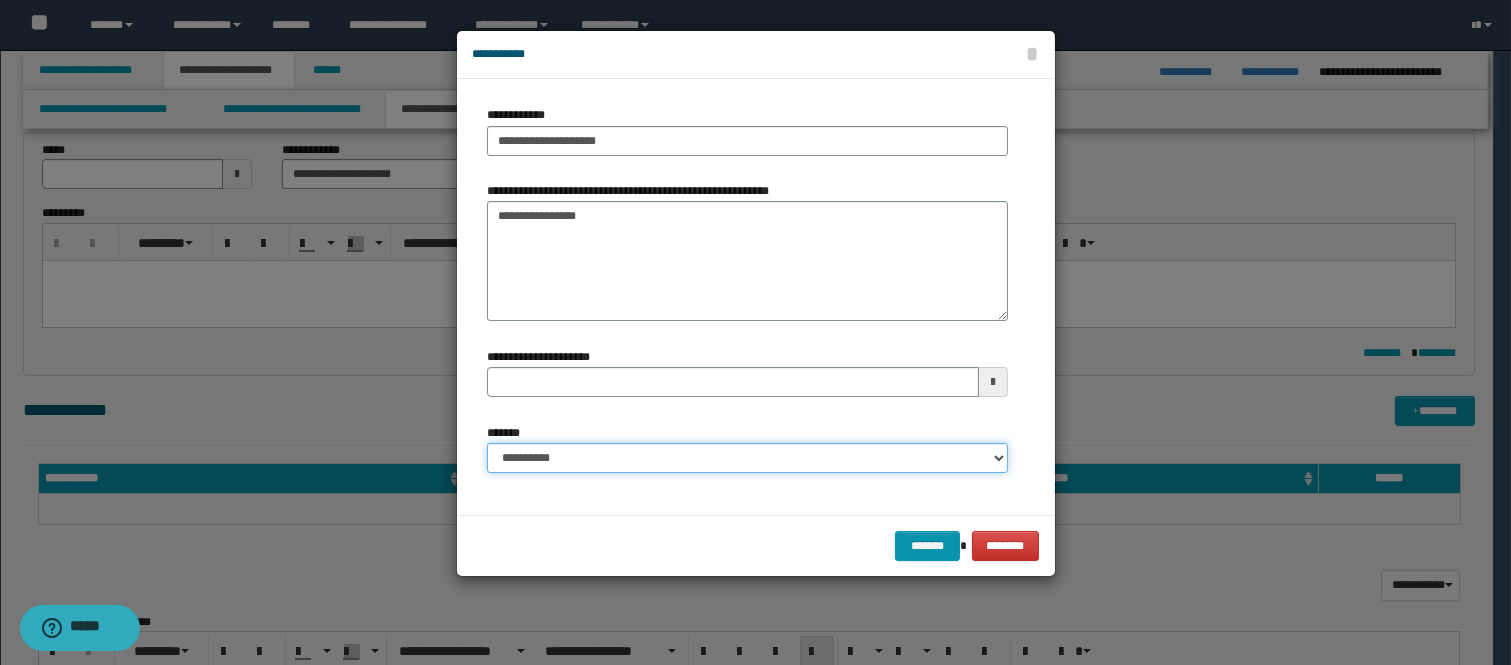 click on "**********" at bounding box center (747, 456) 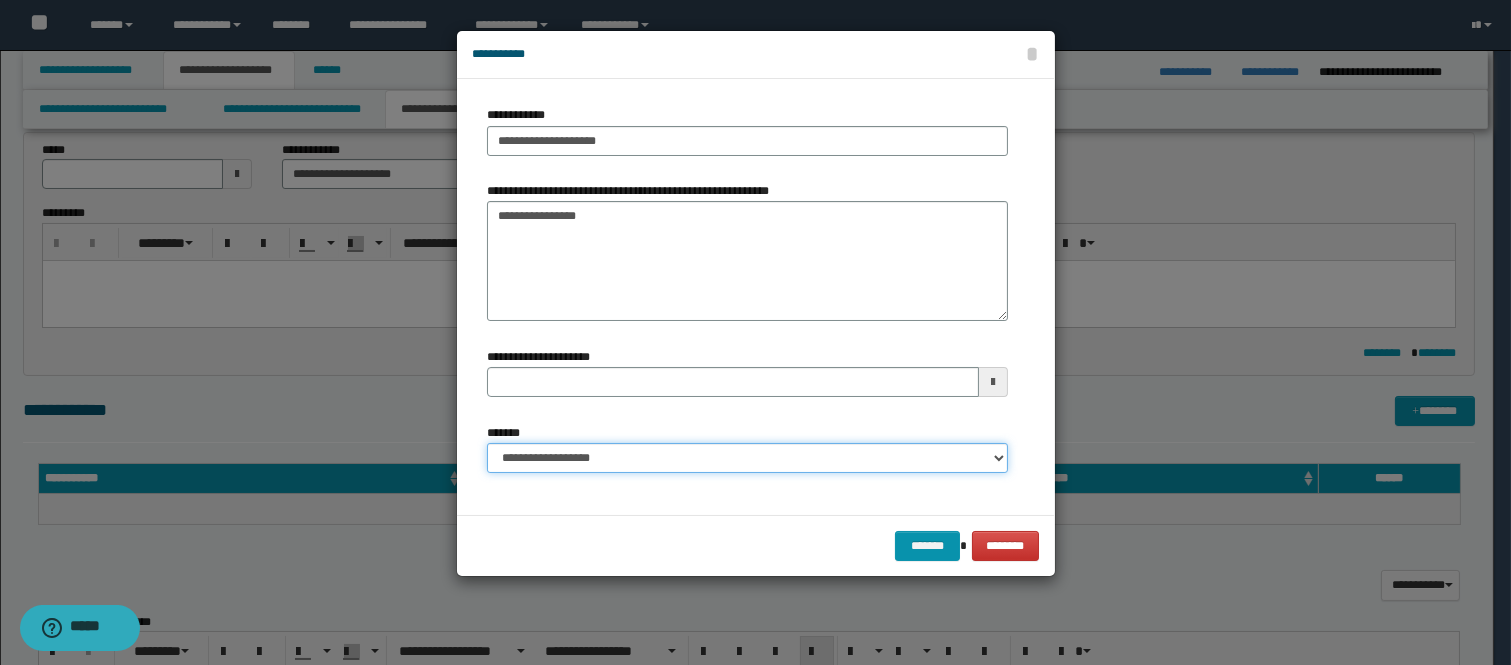 click on "**********" at bounding box center [747, 458] 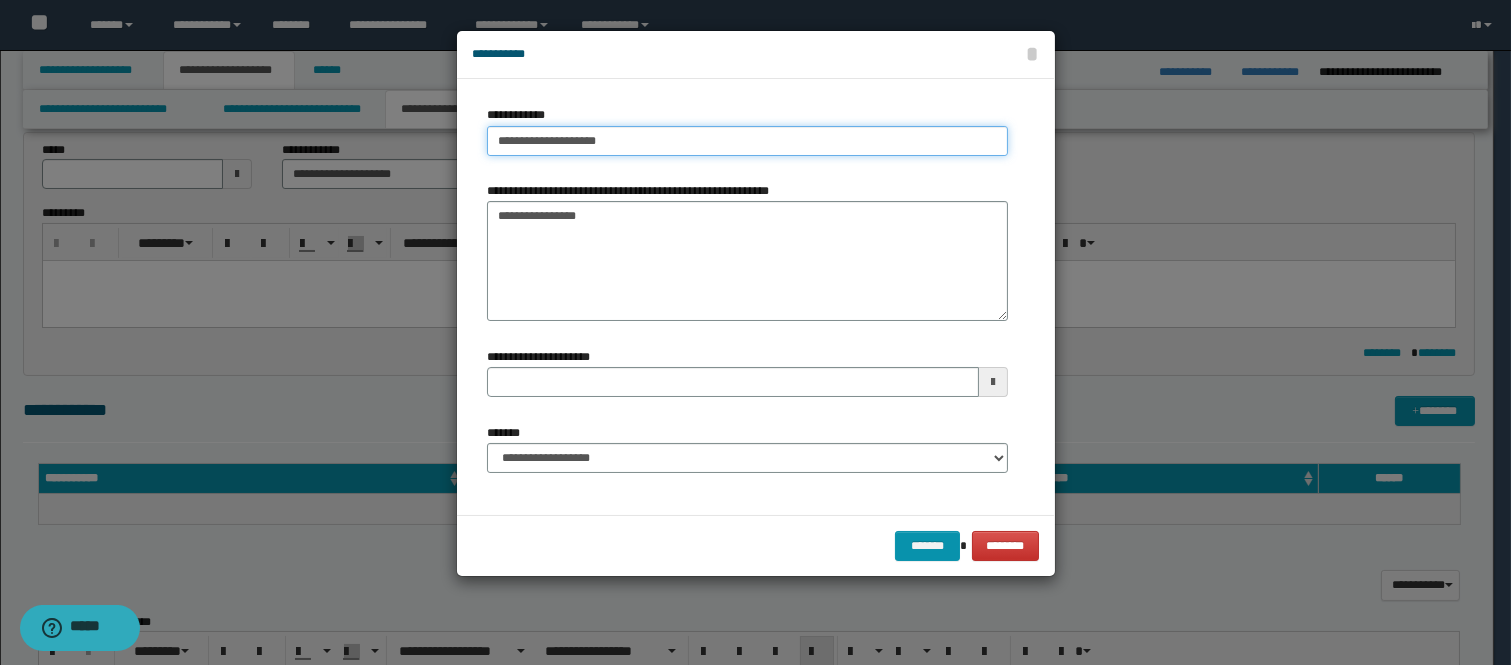 type on "**********" 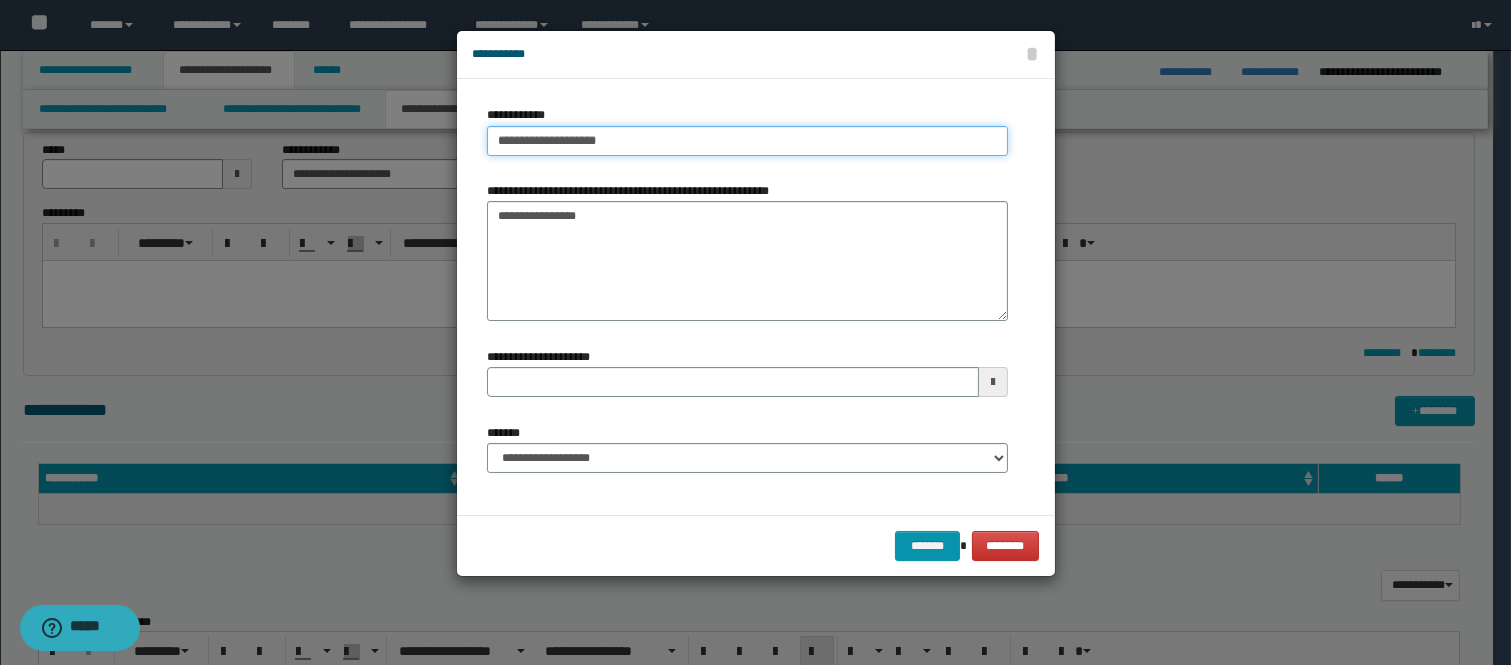 click on "**********" at bounding box center (747, 141) 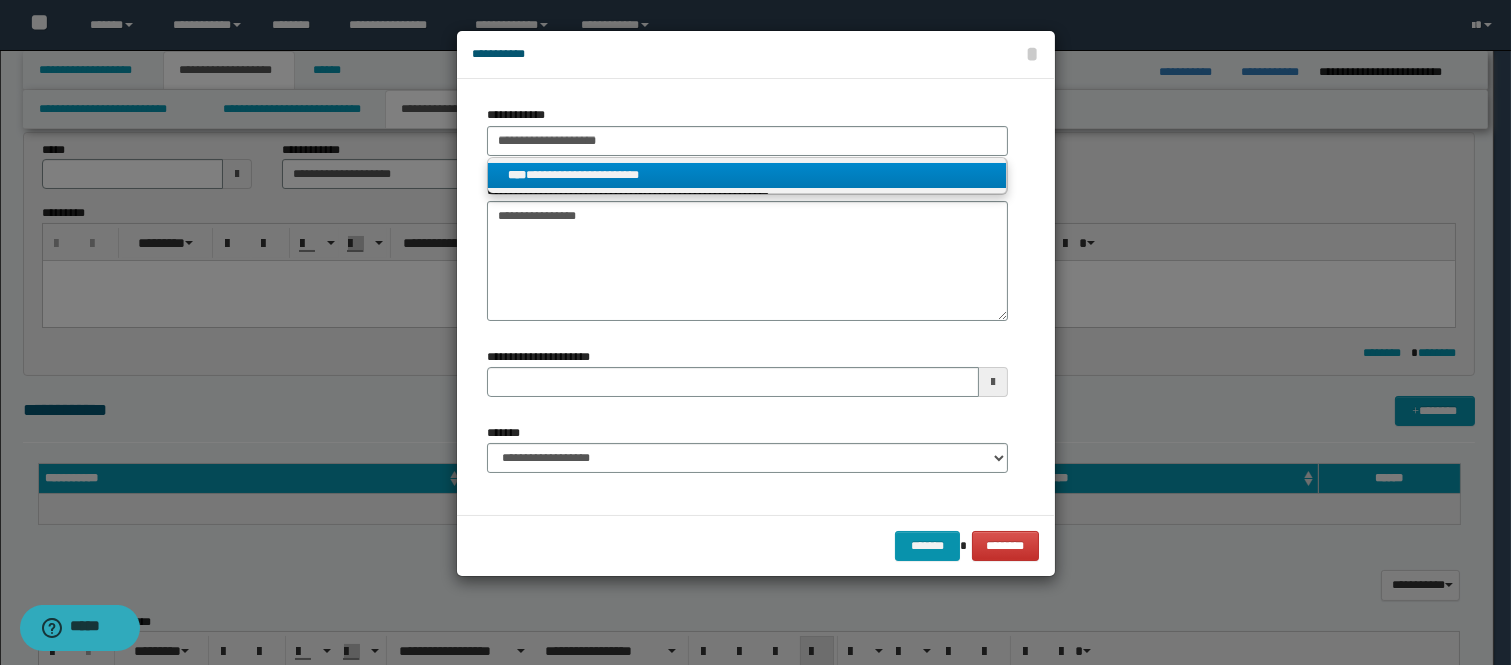click on "**********" at bounding box center (747, 175) 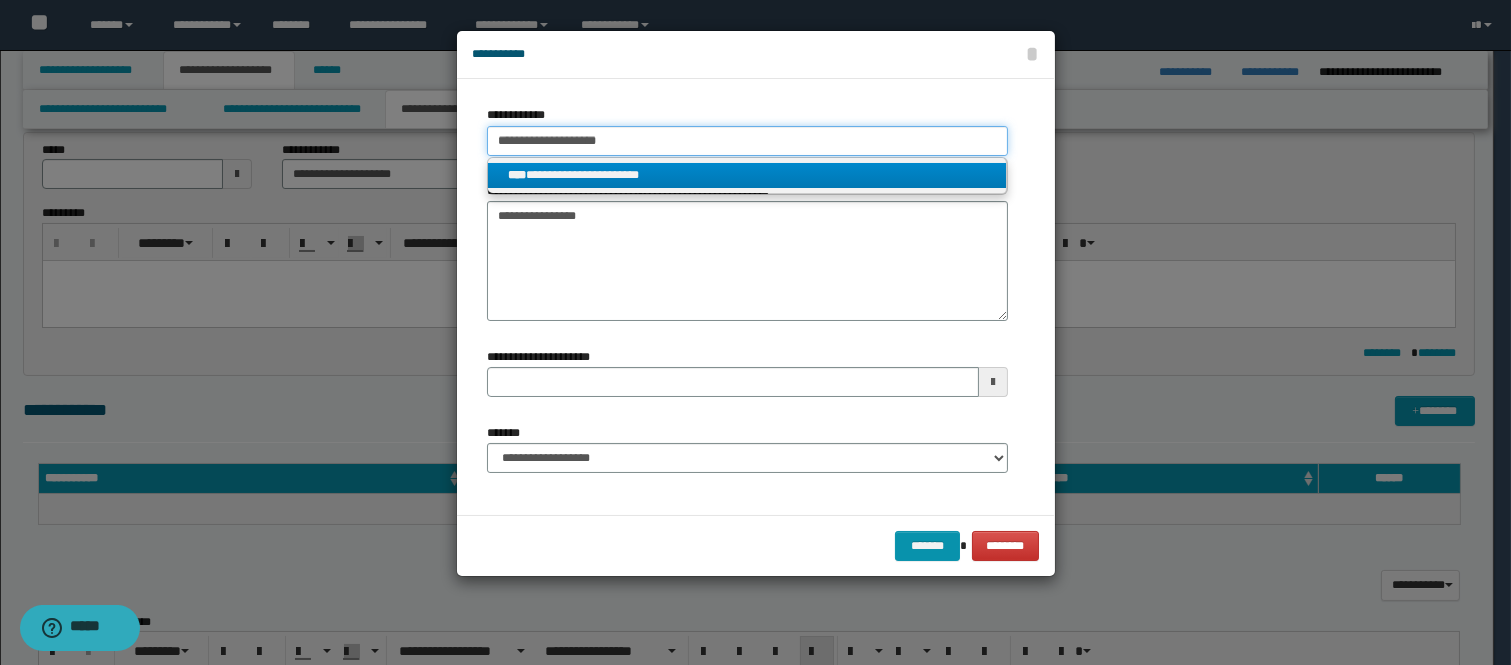 type 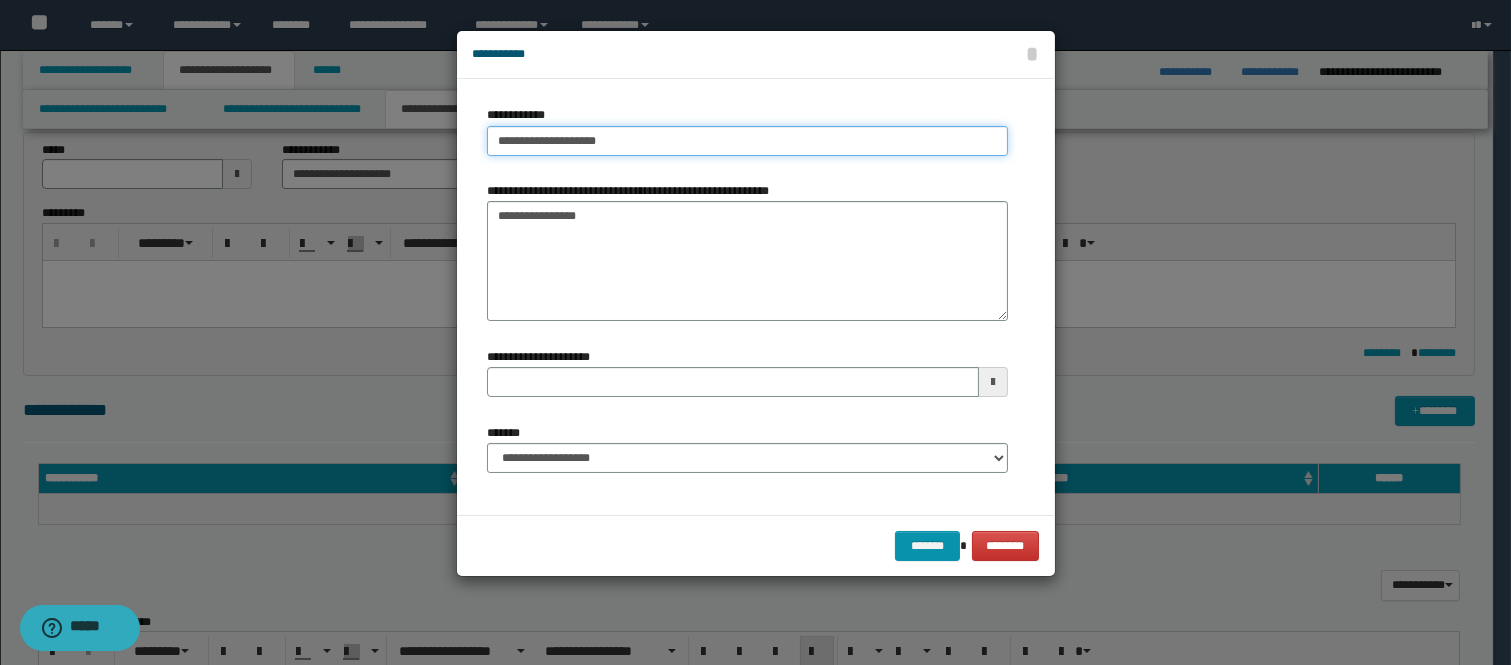type 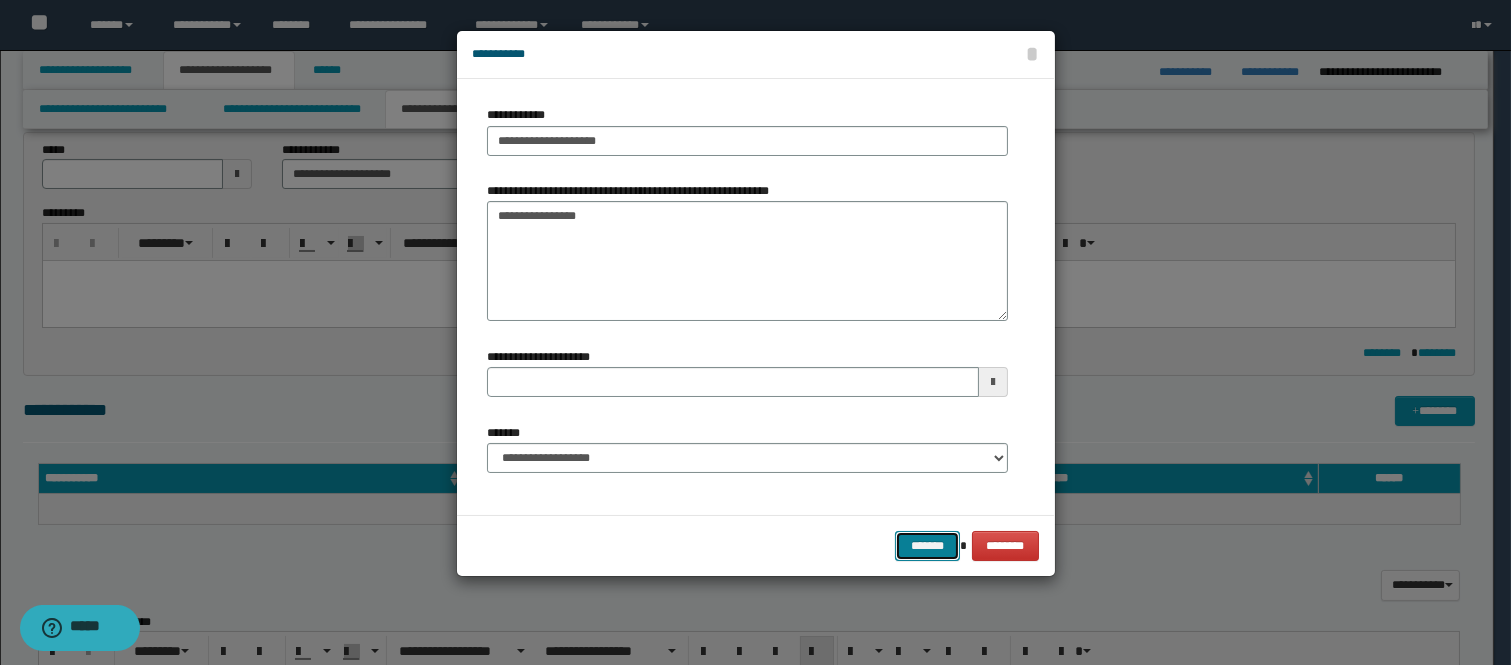 click on "*******" at bounding box center (927, 546) 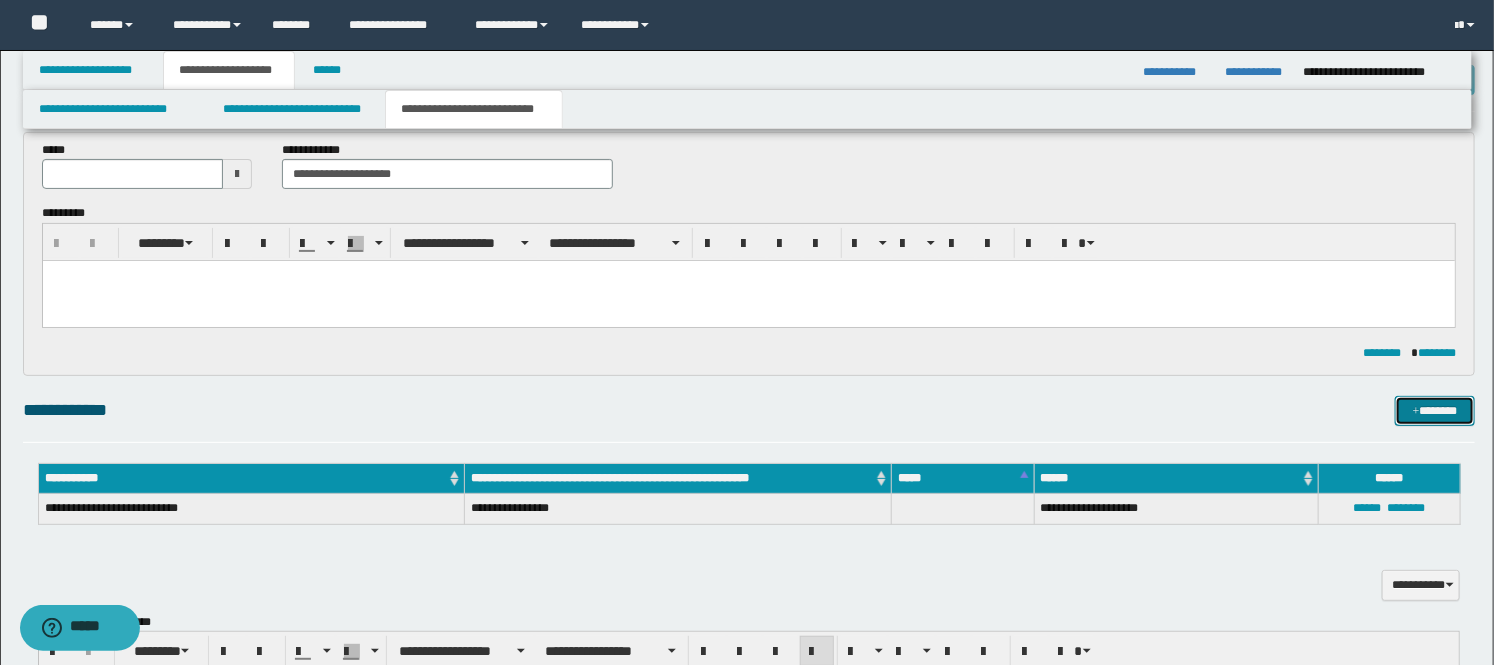 type 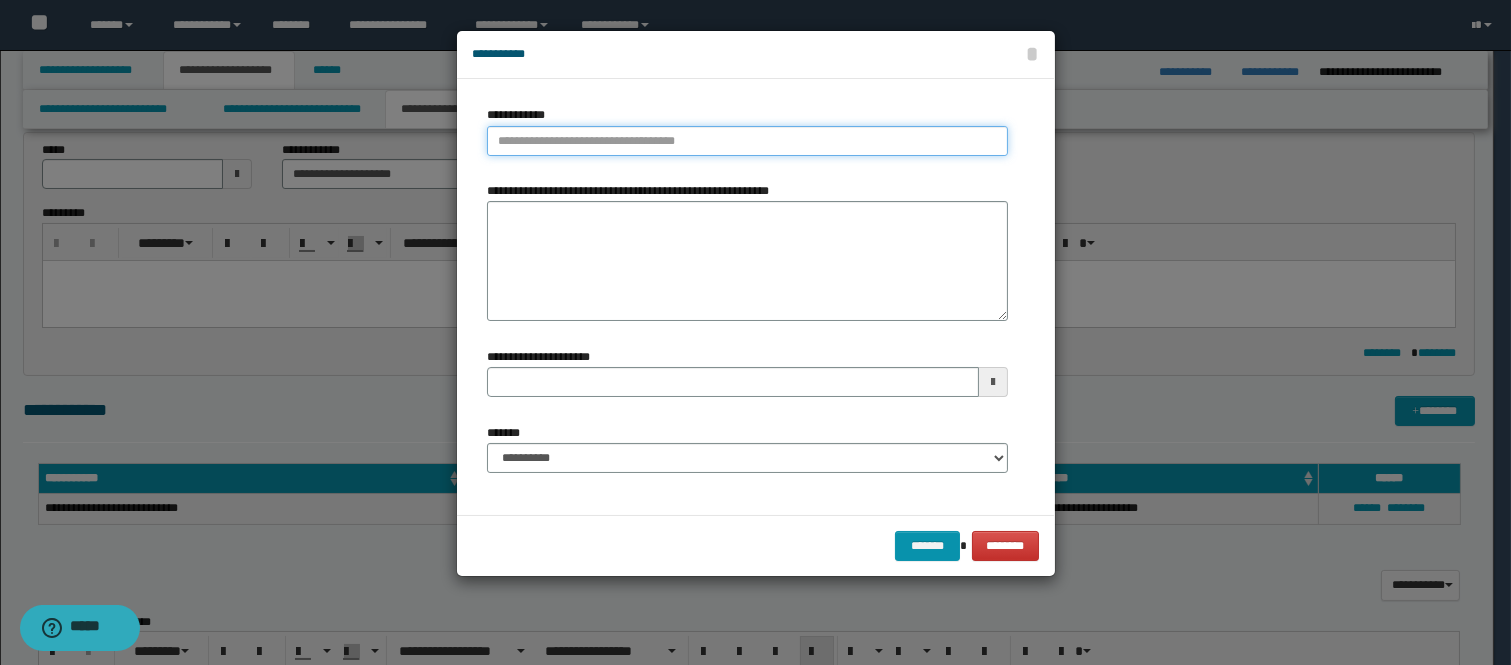 type on "**********" 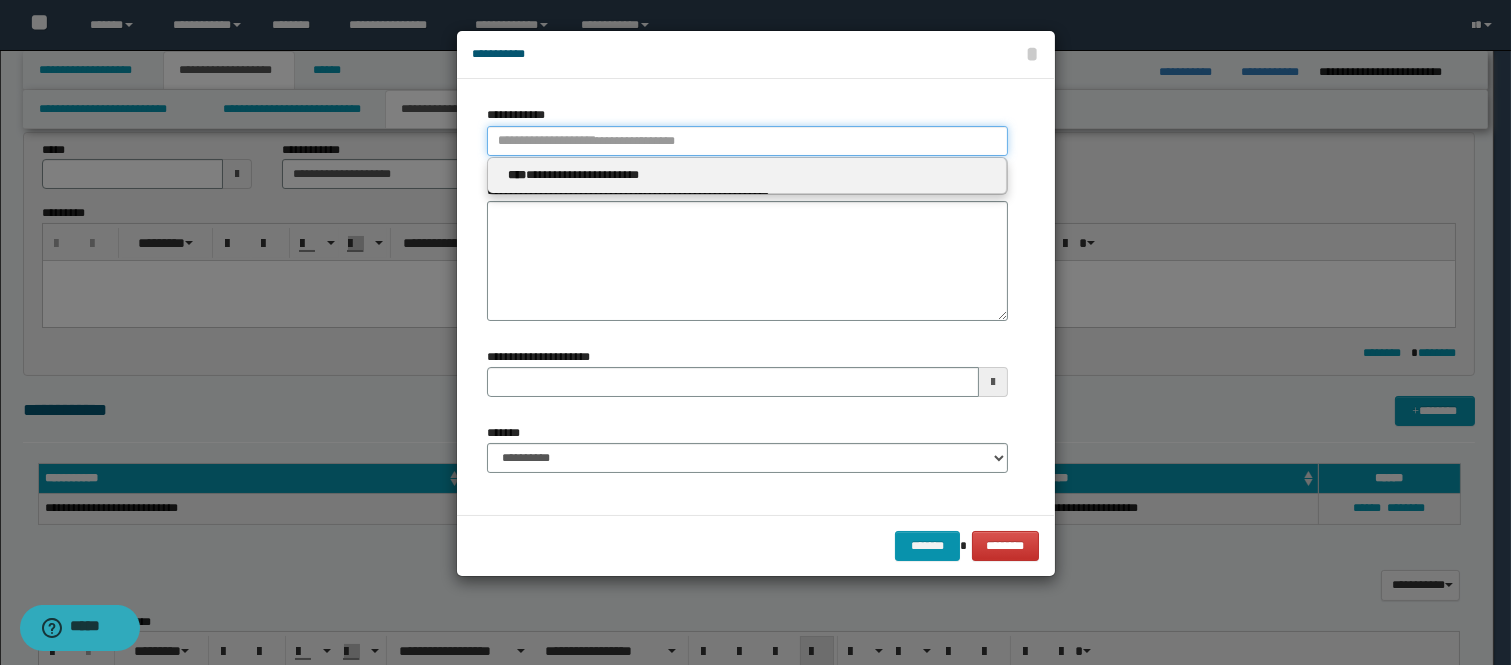 click on "**********" at bounding box center (747, 141) 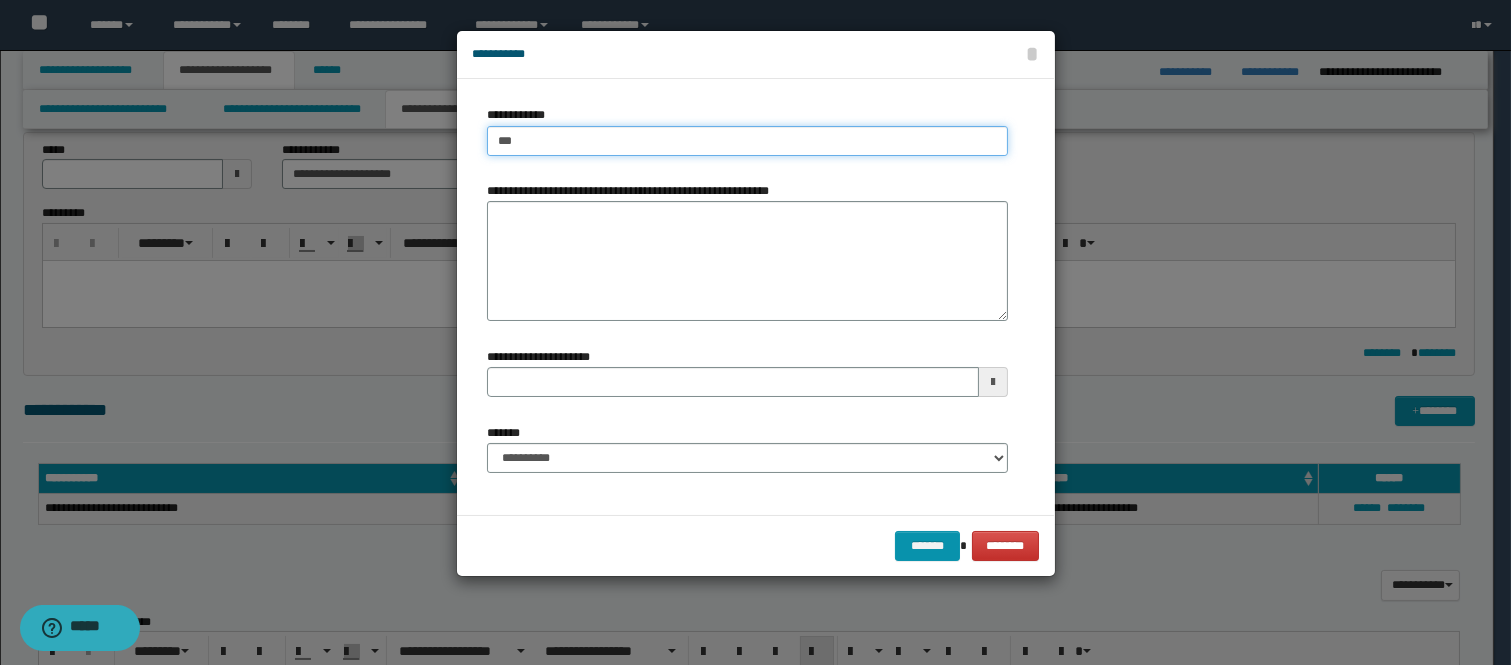 type on "****" 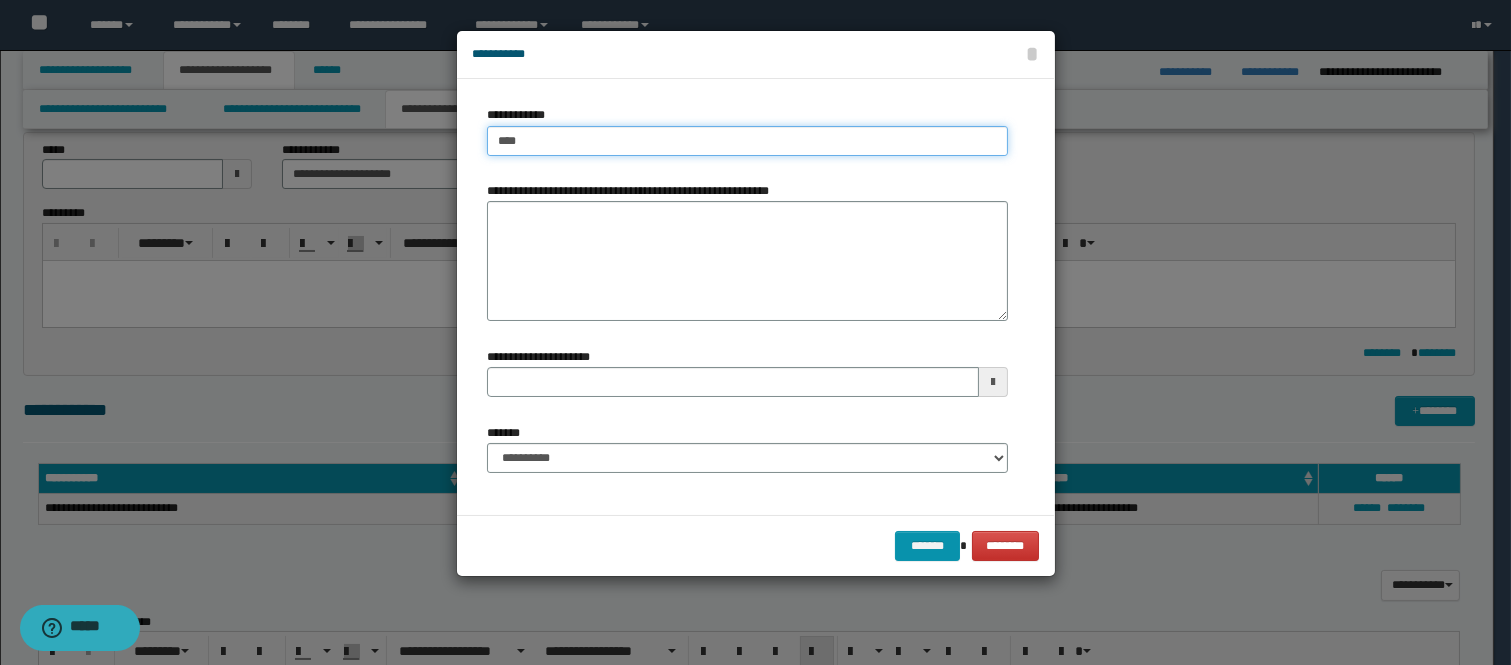 type on "****" 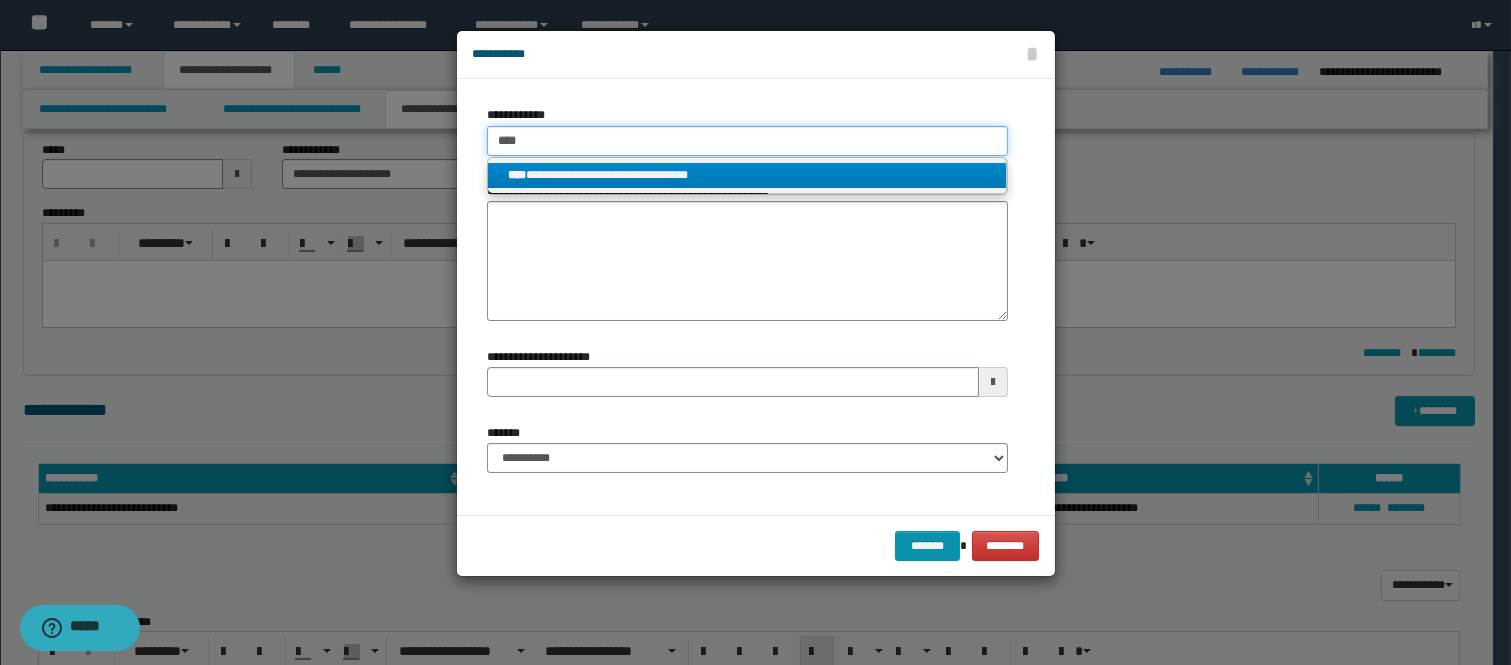 type on "****" 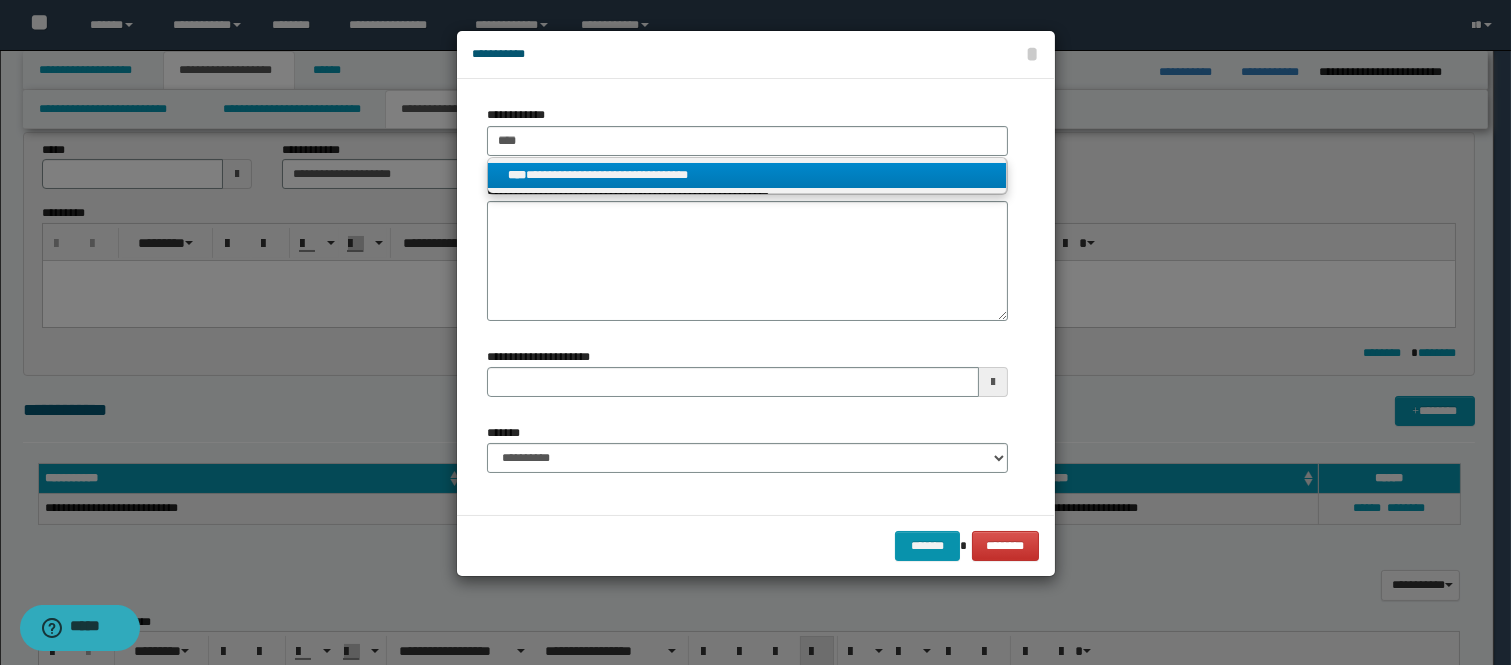 click on "**********" at bounding box center [747, 175] 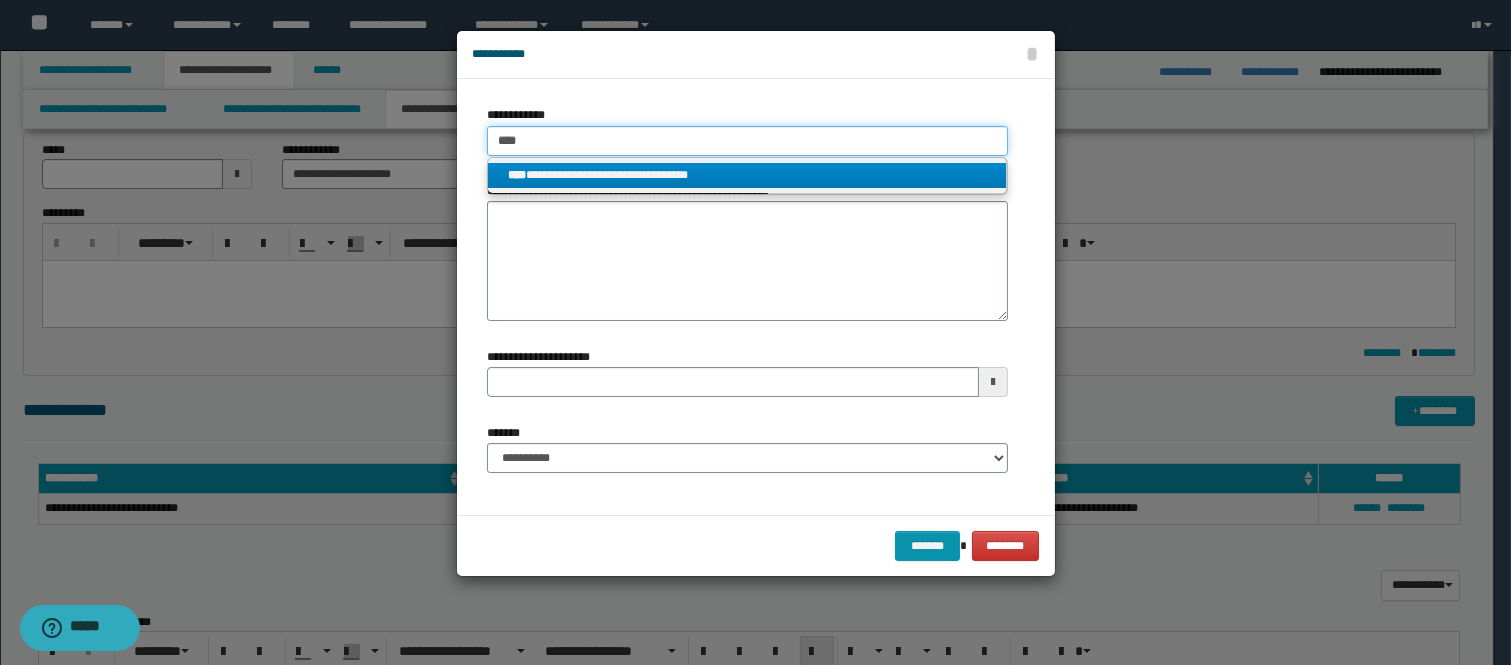 type 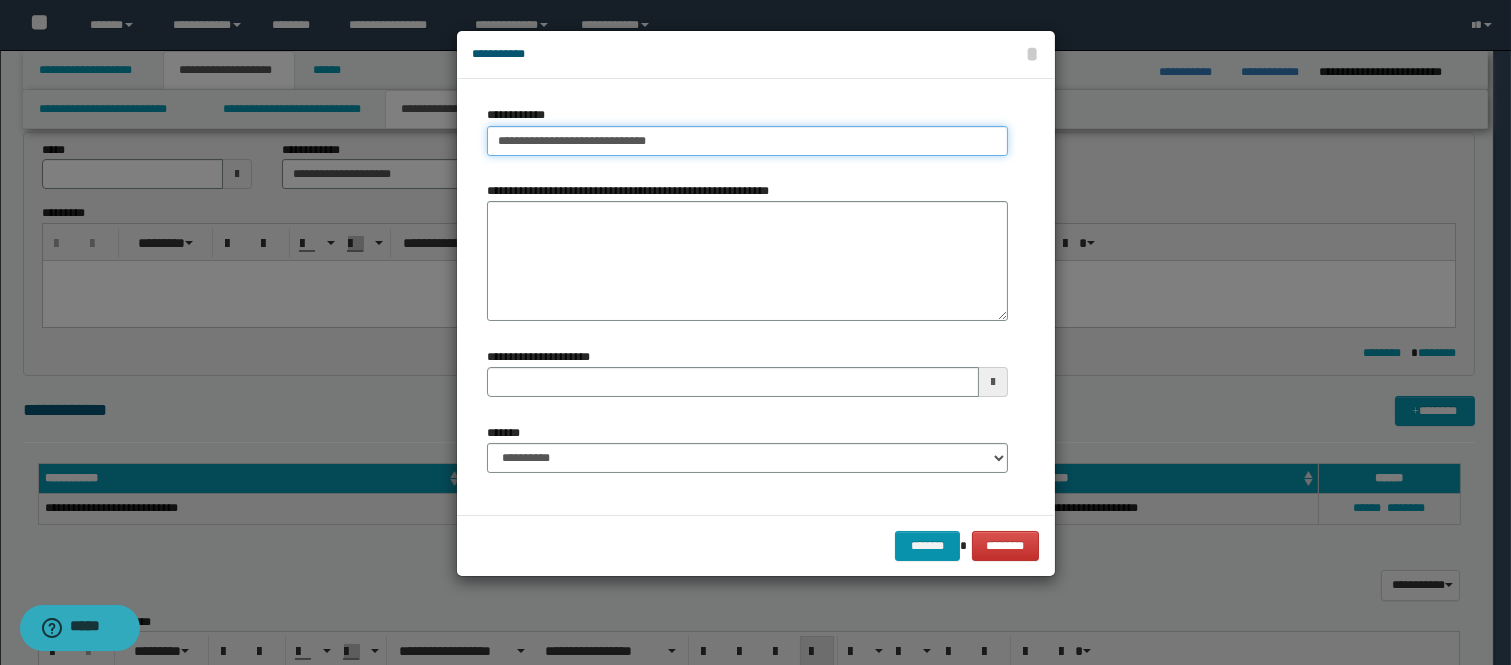 type 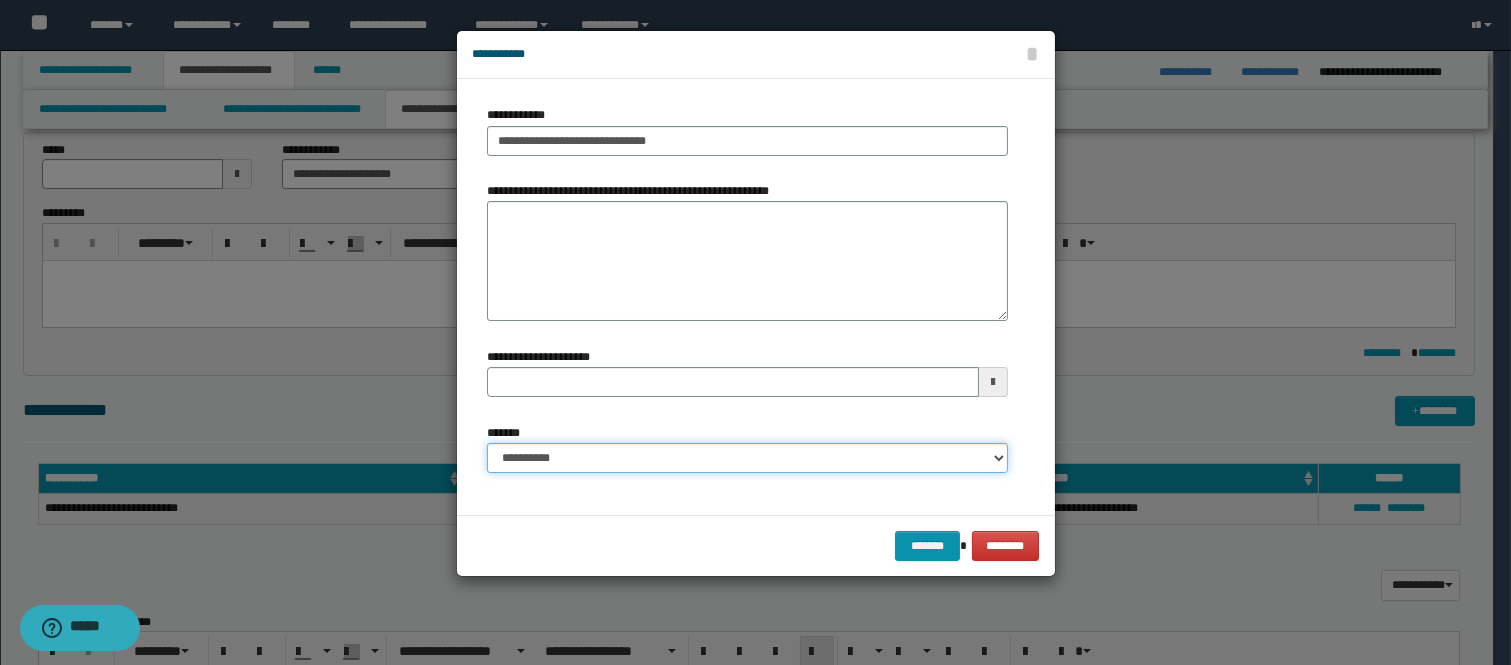 click on "**********" at bounding box center (747, 458) 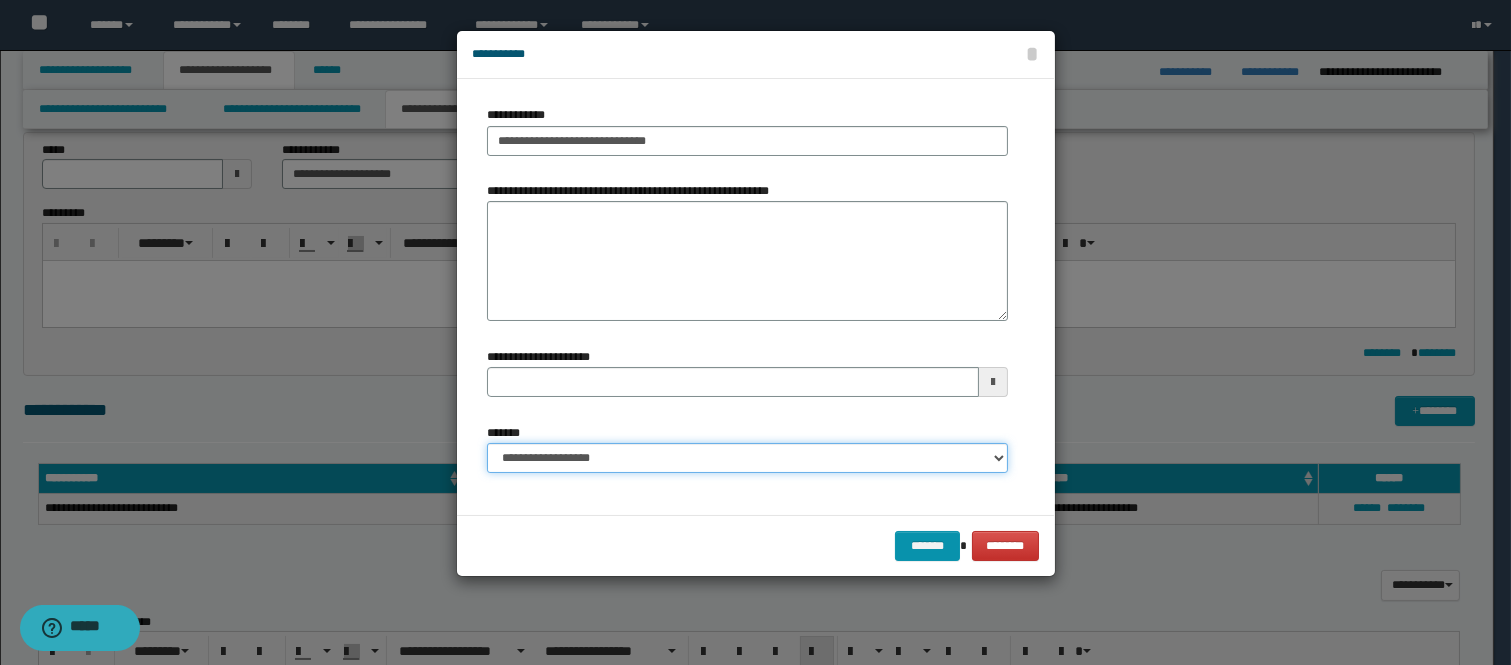 type 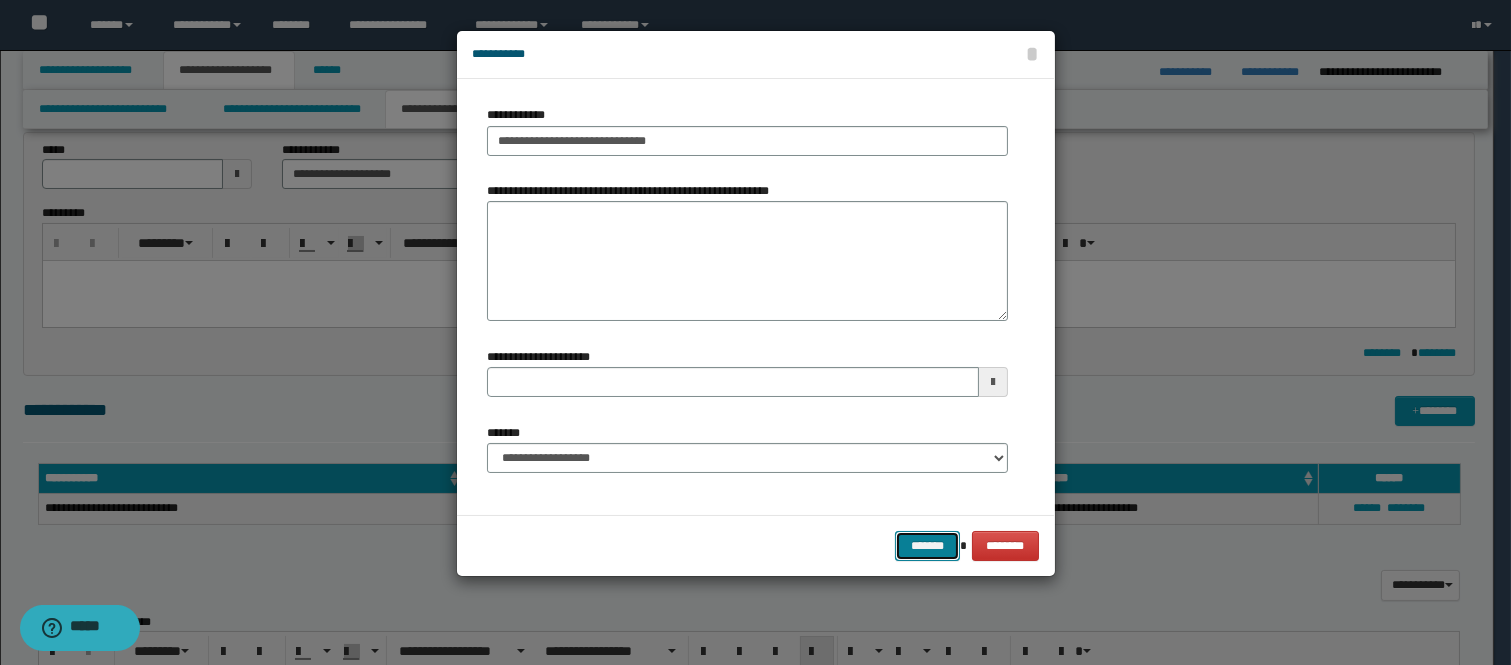 click on "*******" at bounding box center (927, 546) 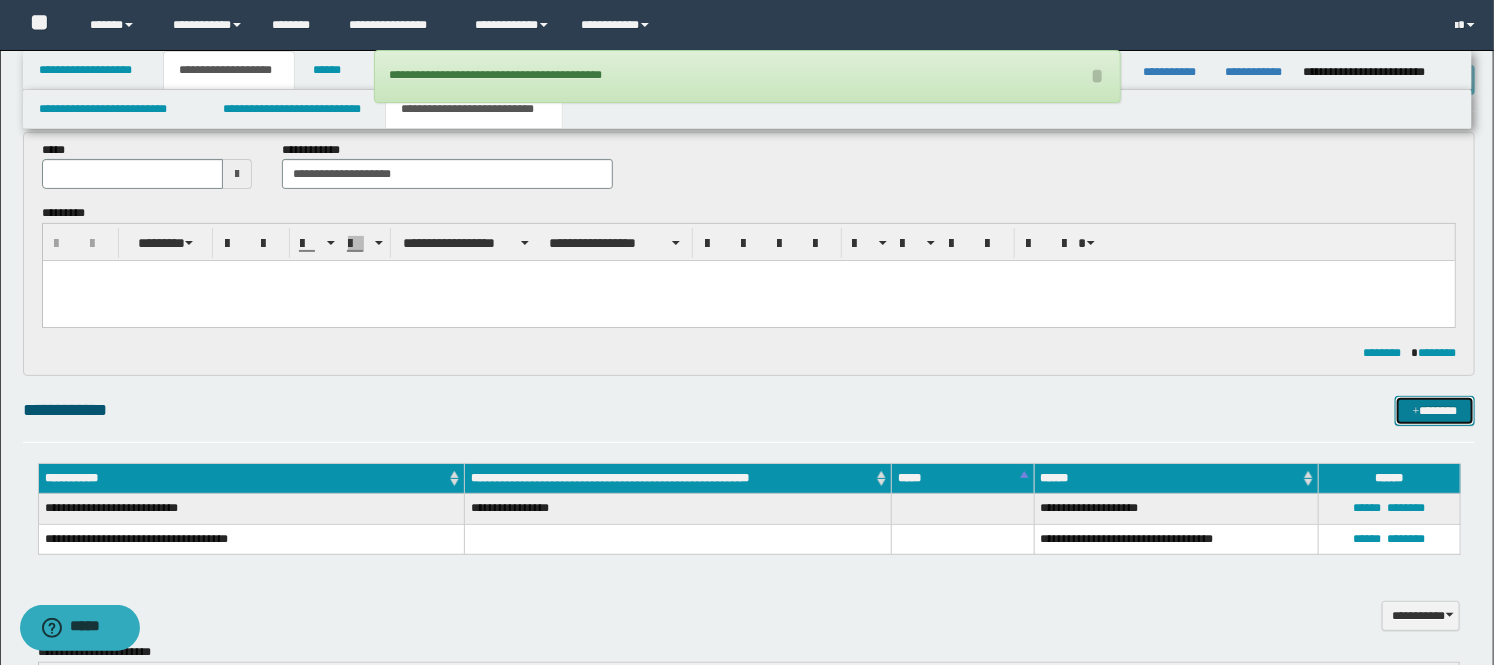 click on "*******" at bounding box center [1435, 411] 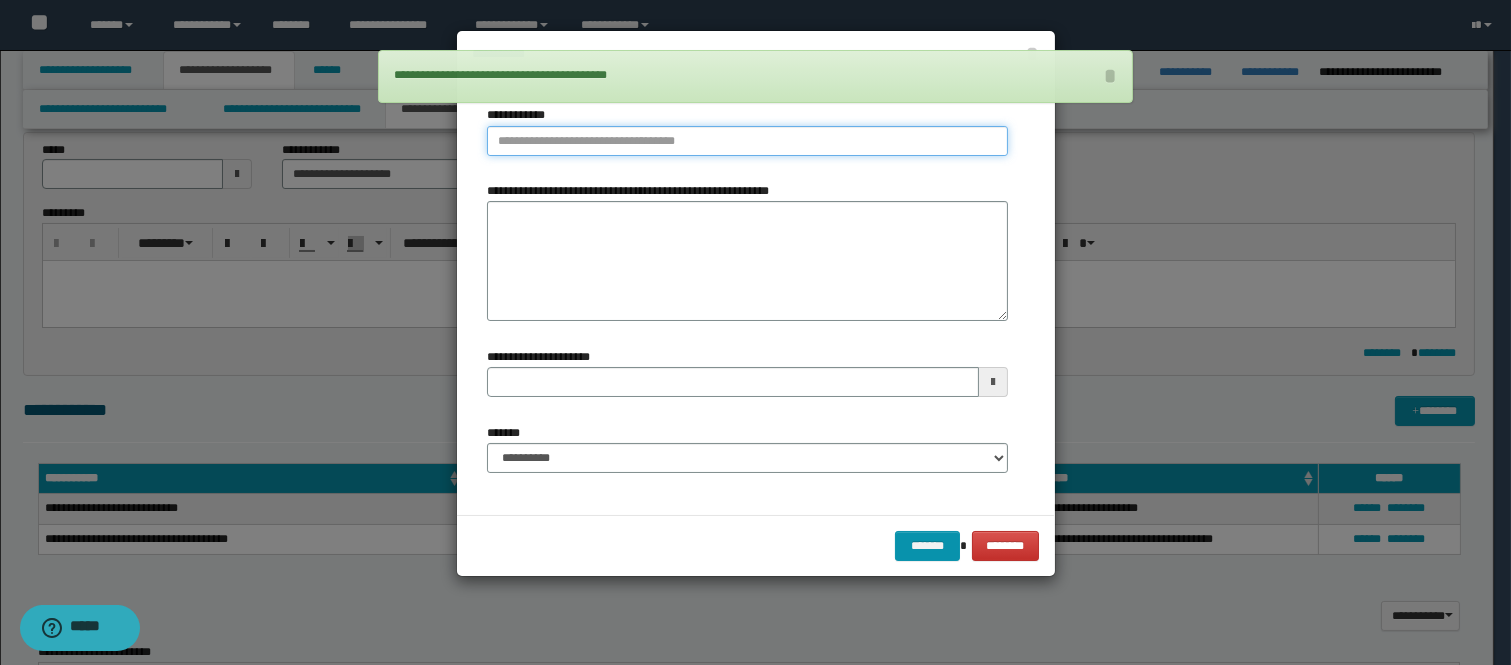 type on "**********" 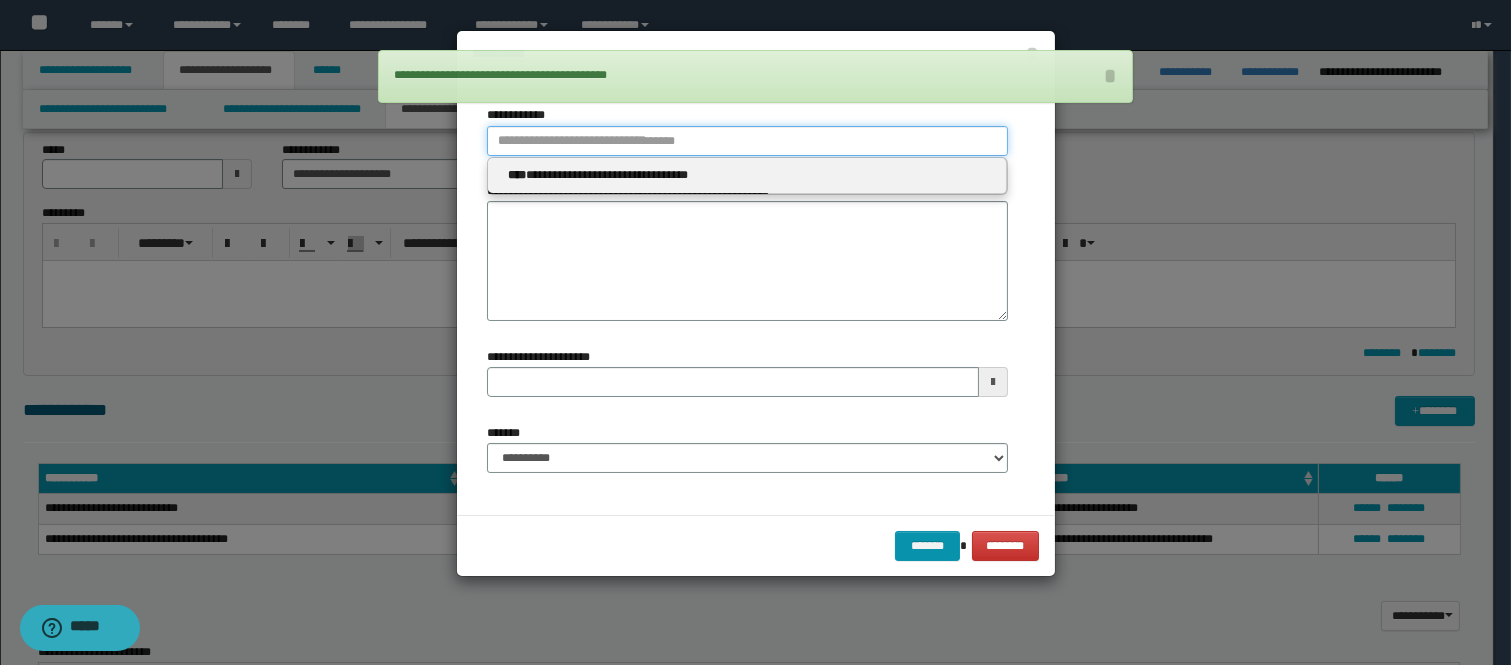 click on "**********" at bounding box center (747, 141) 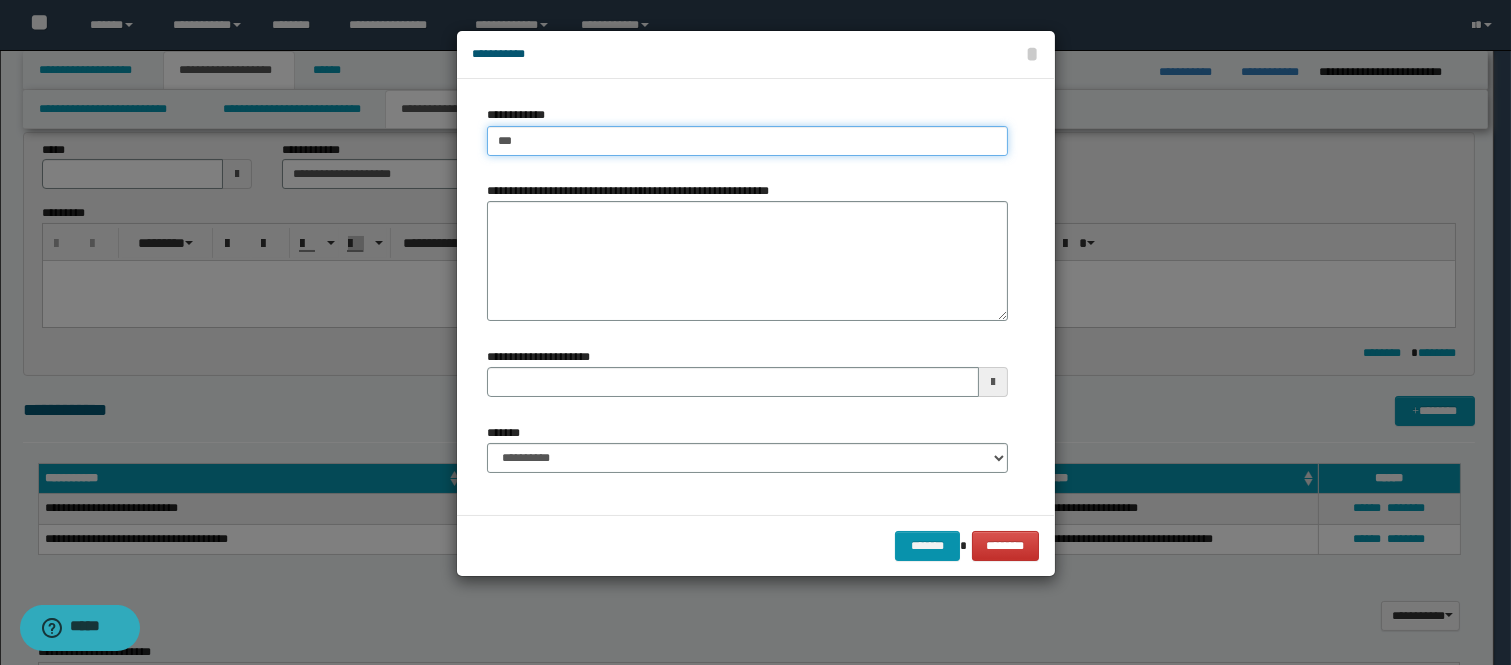 type on "****" 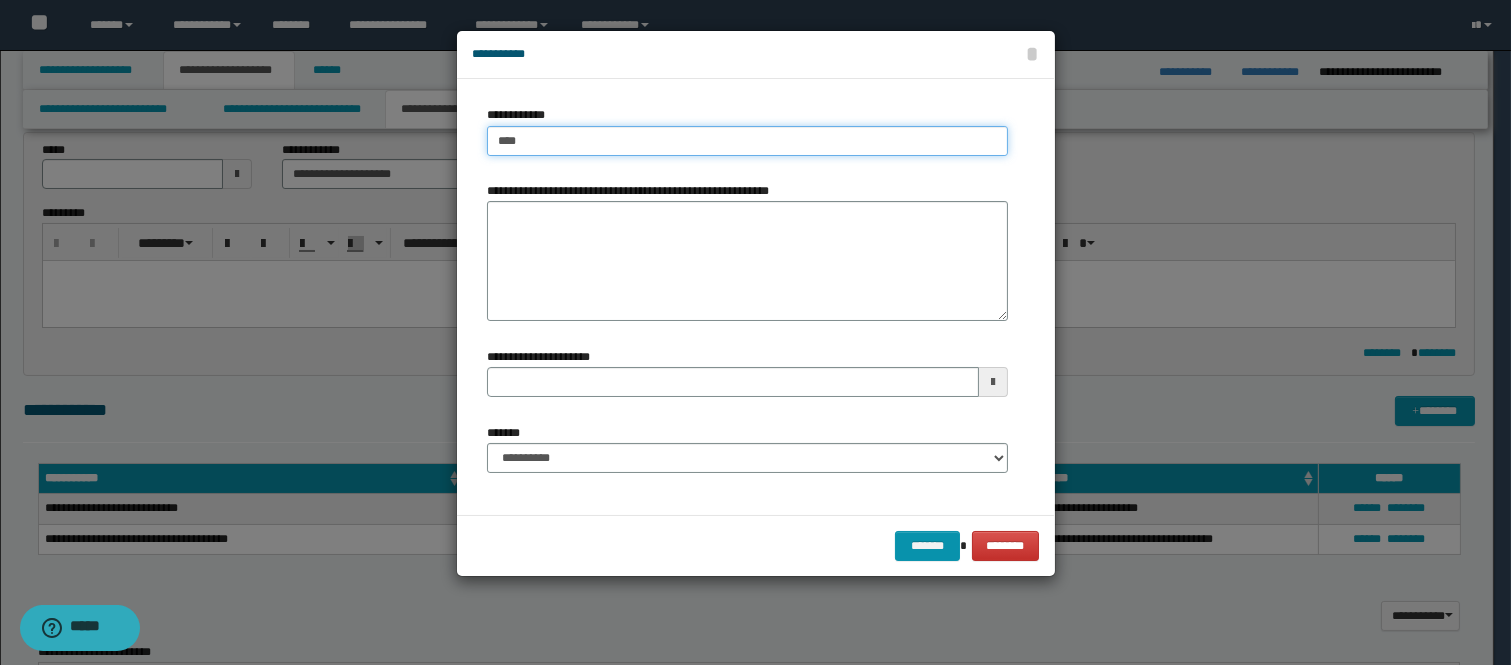 type on "****" 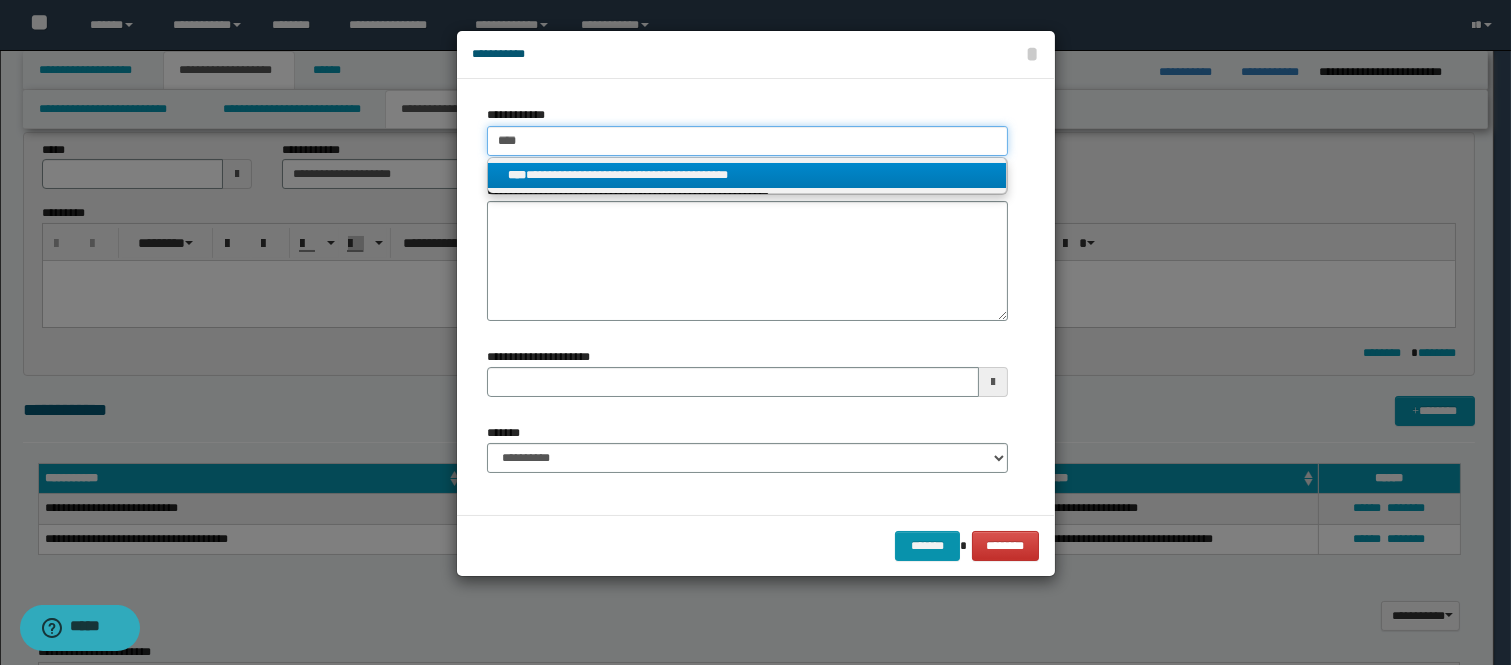 type on "****" 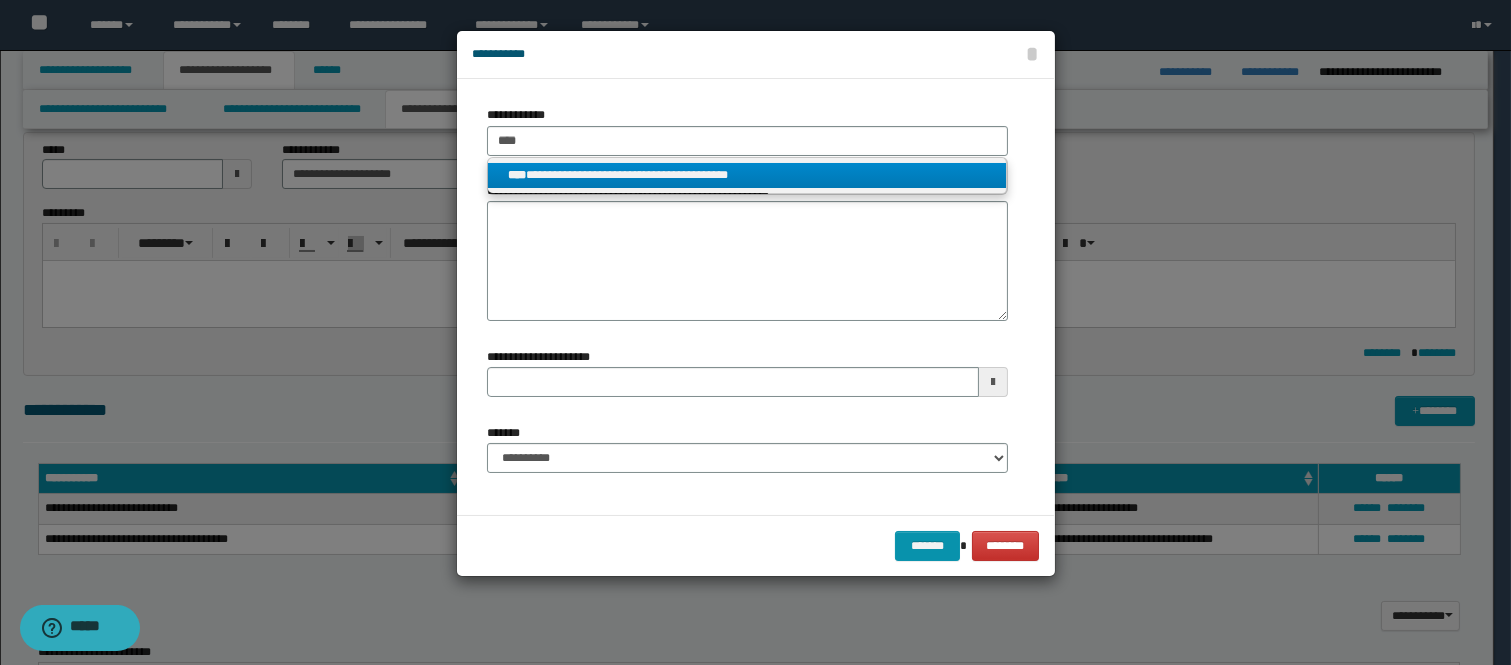 click on "**********" at bounding box center (747, 175) 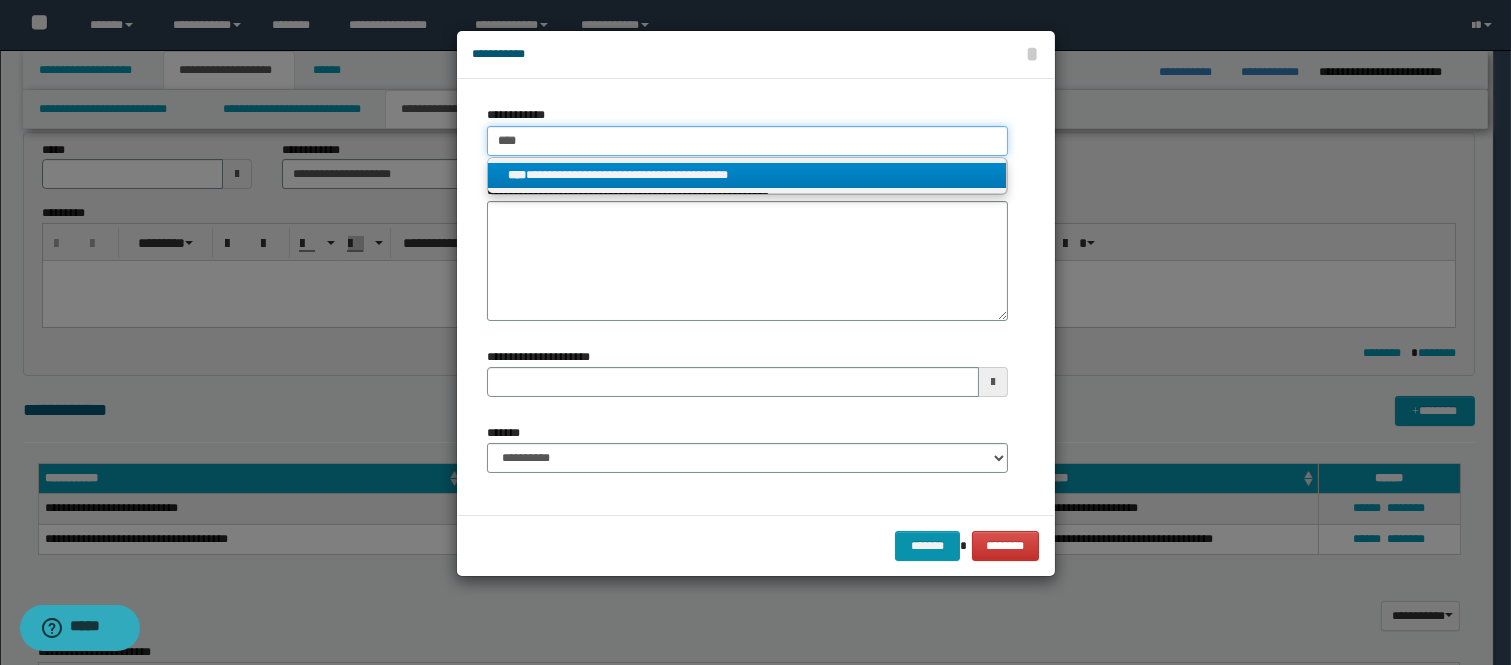 type 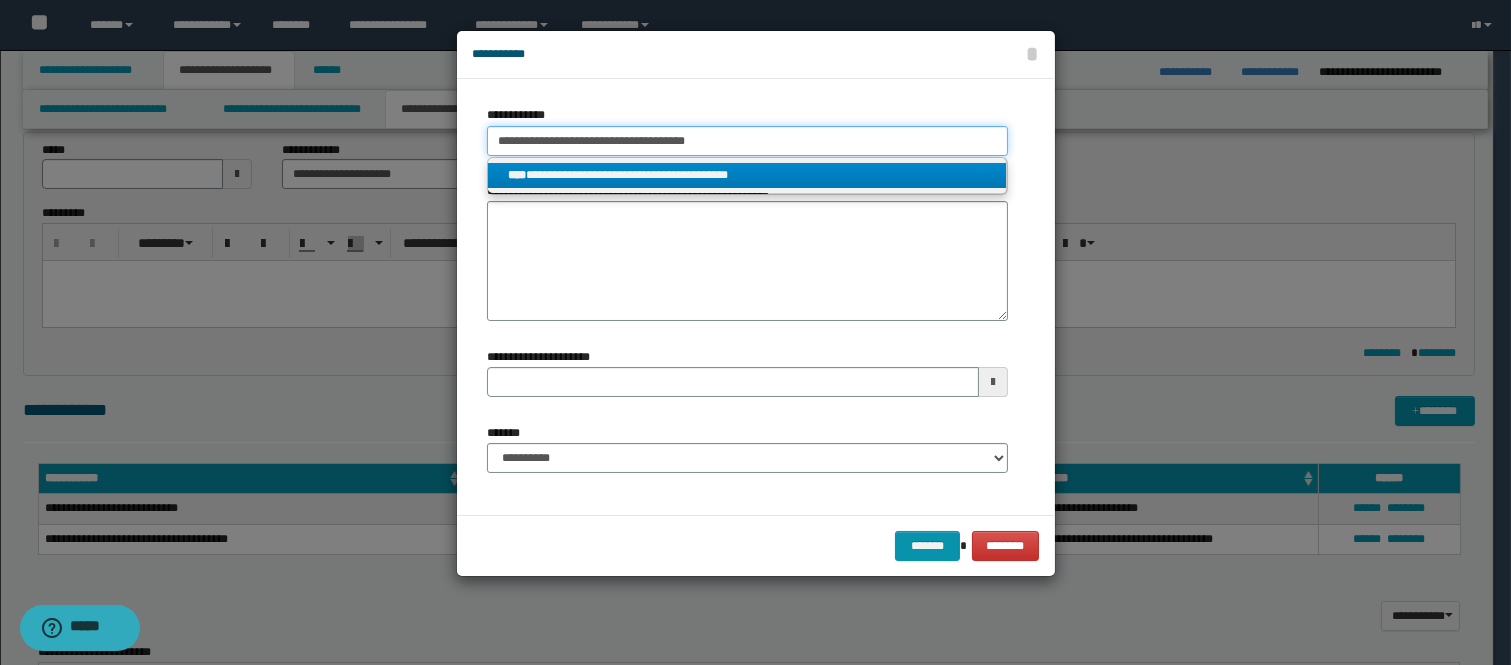 type 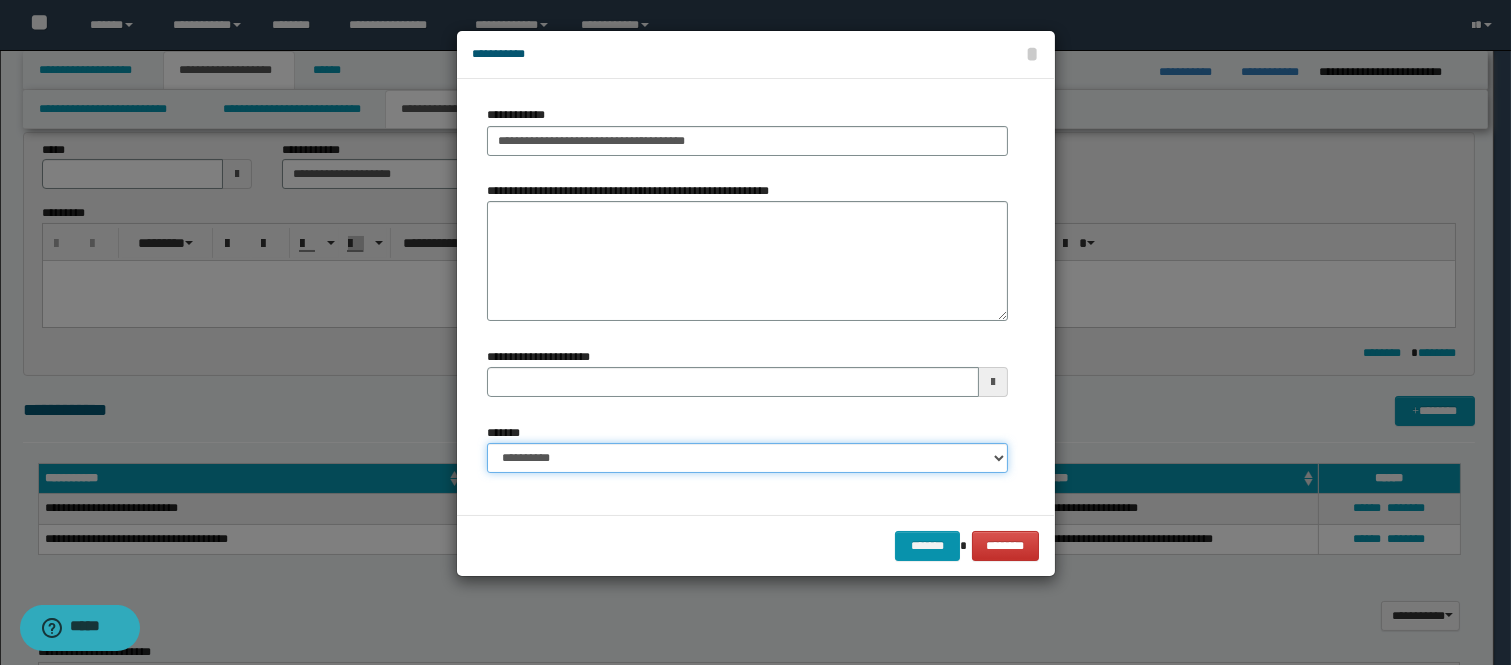 drag, startPoint x: 580, startPoint y: 458, endPoint x: 581, endPoint y: 445, distance: 13.038404 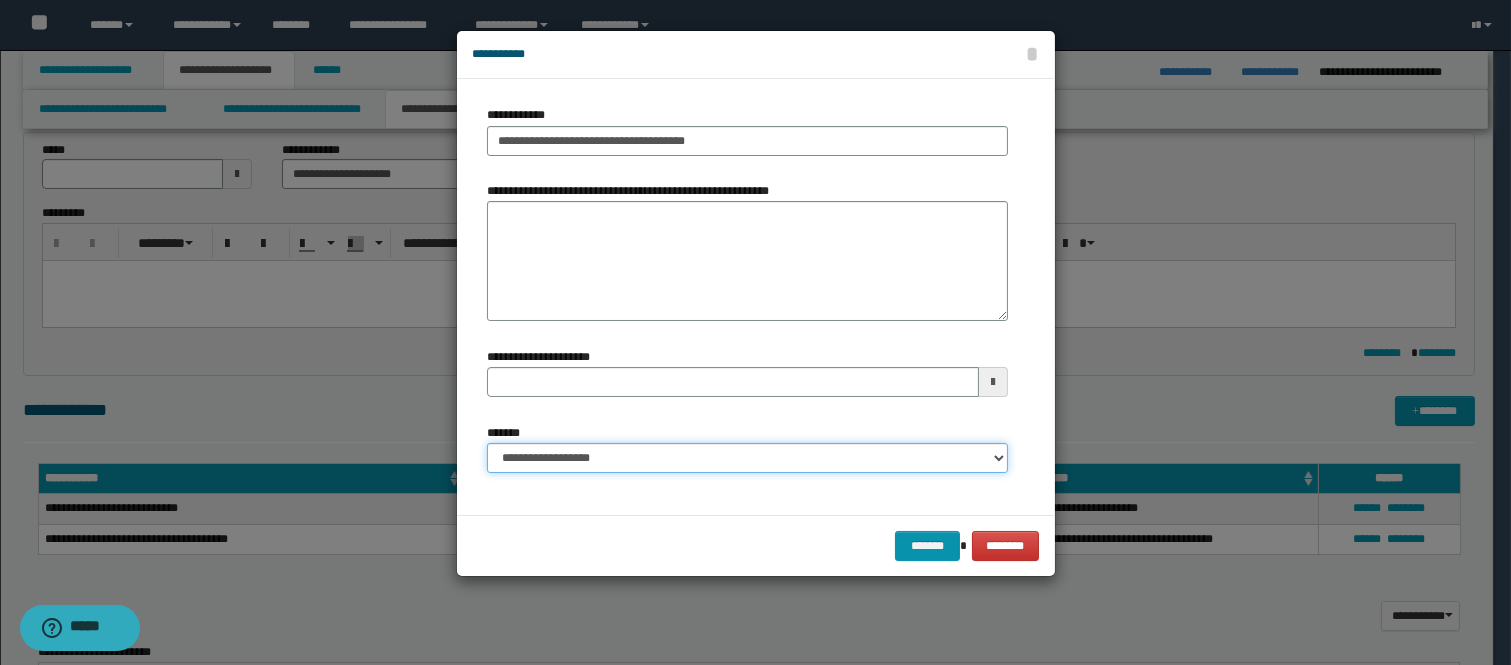 type 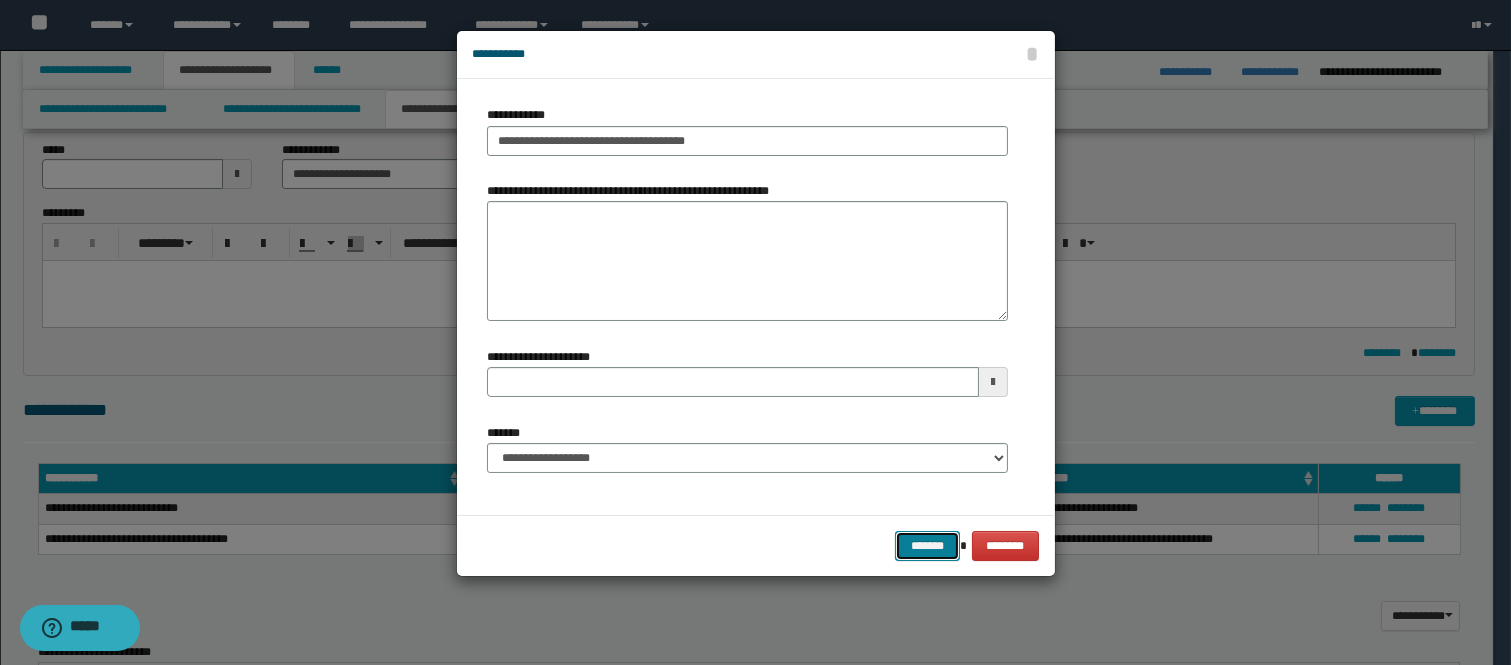 click on "*******" at bounding box center [927, 546] 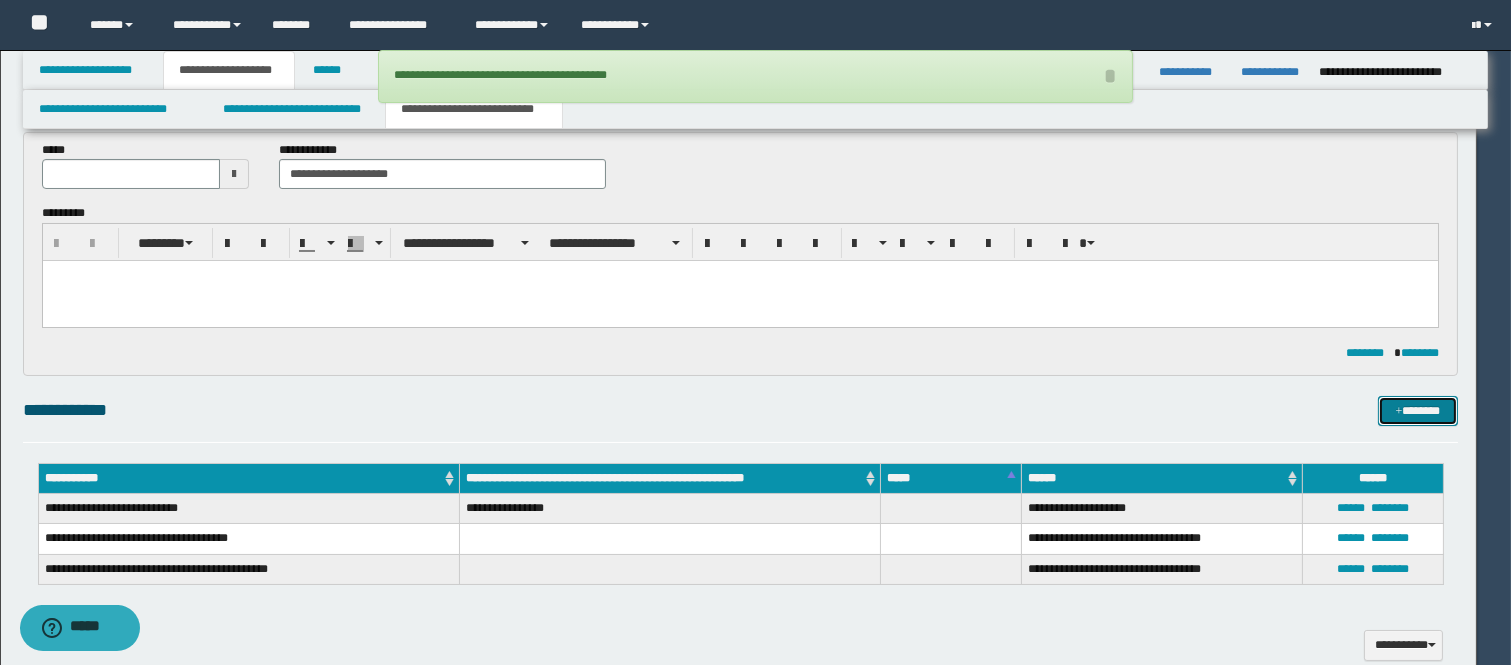 type 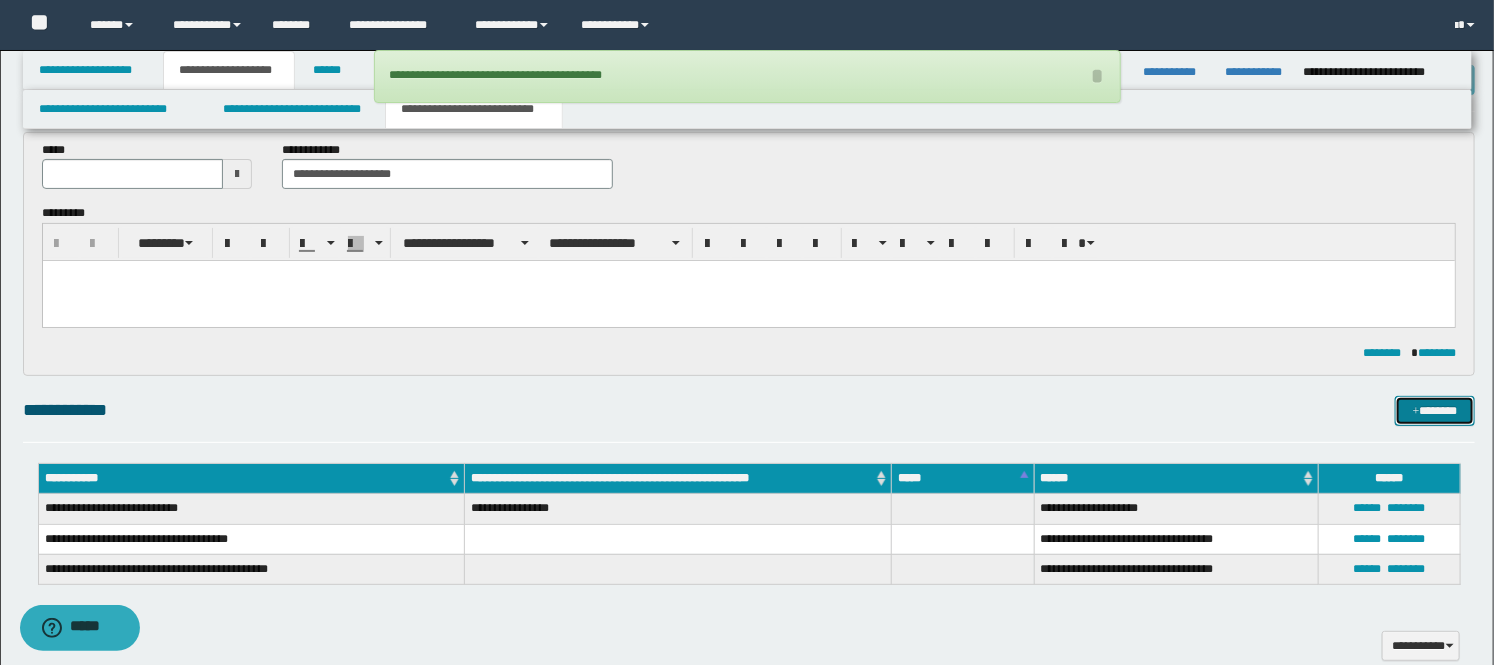 click on "*******" at bounding box center [1435, 411] 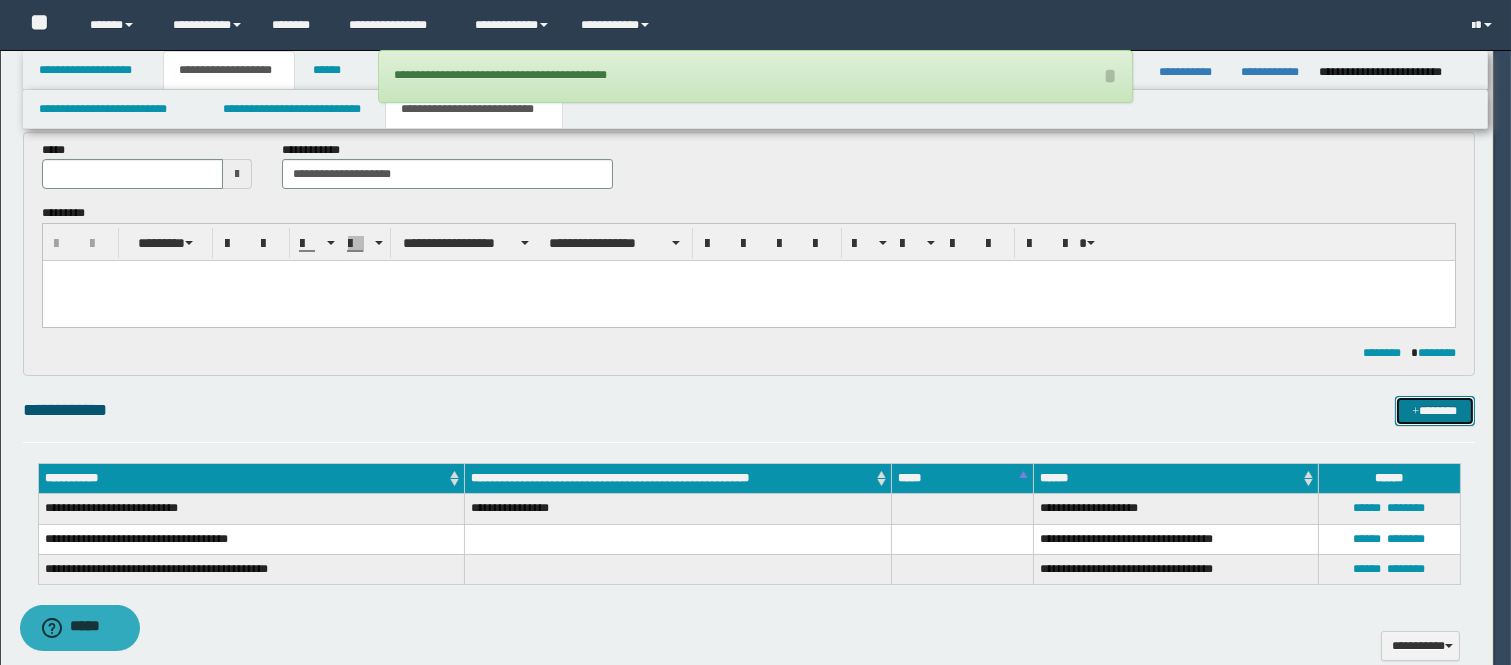 type 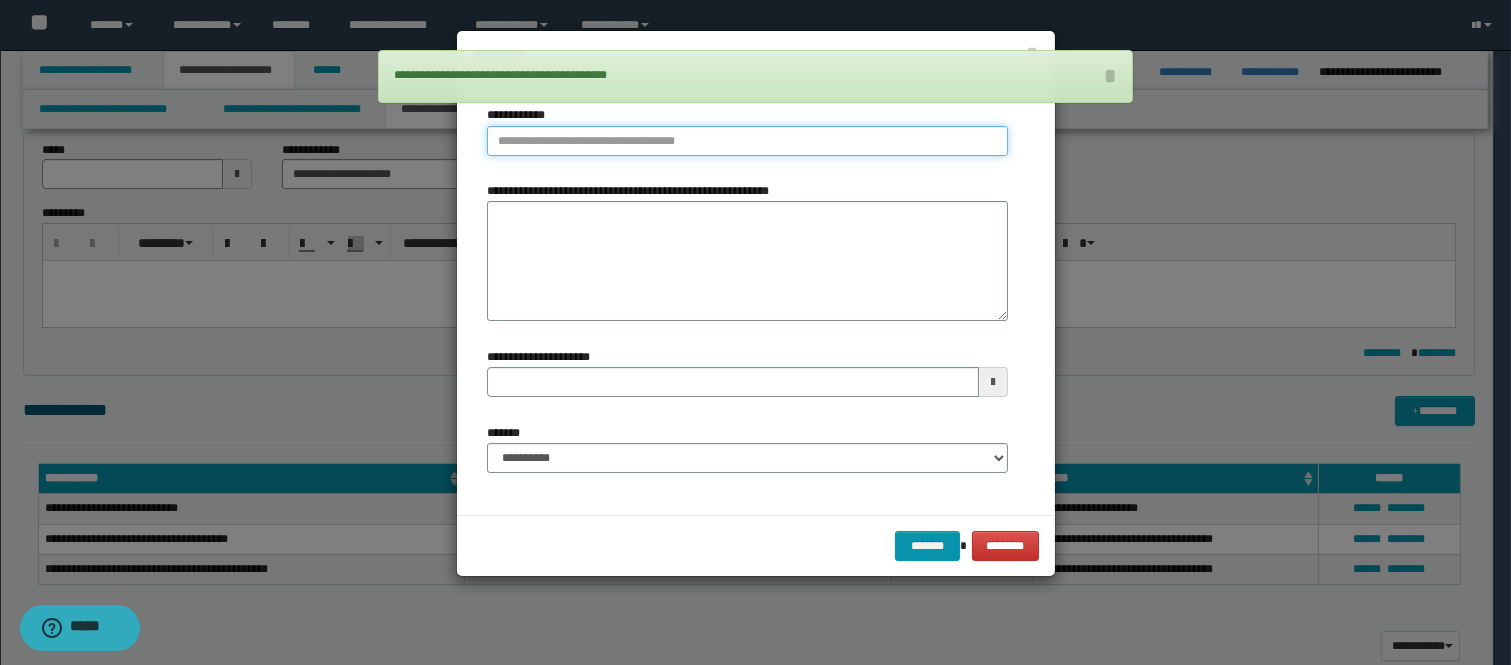 type on "**********" 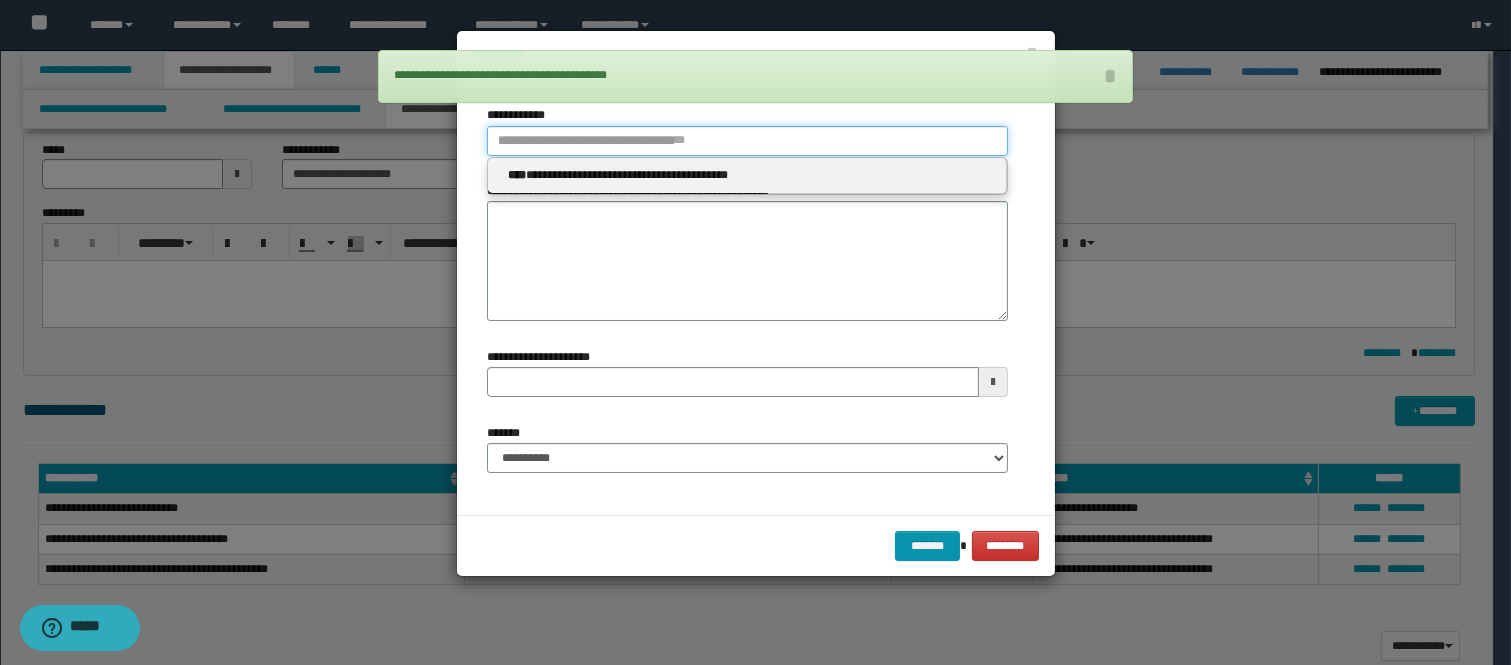 click on "**********" at bounding box center (747, 141) 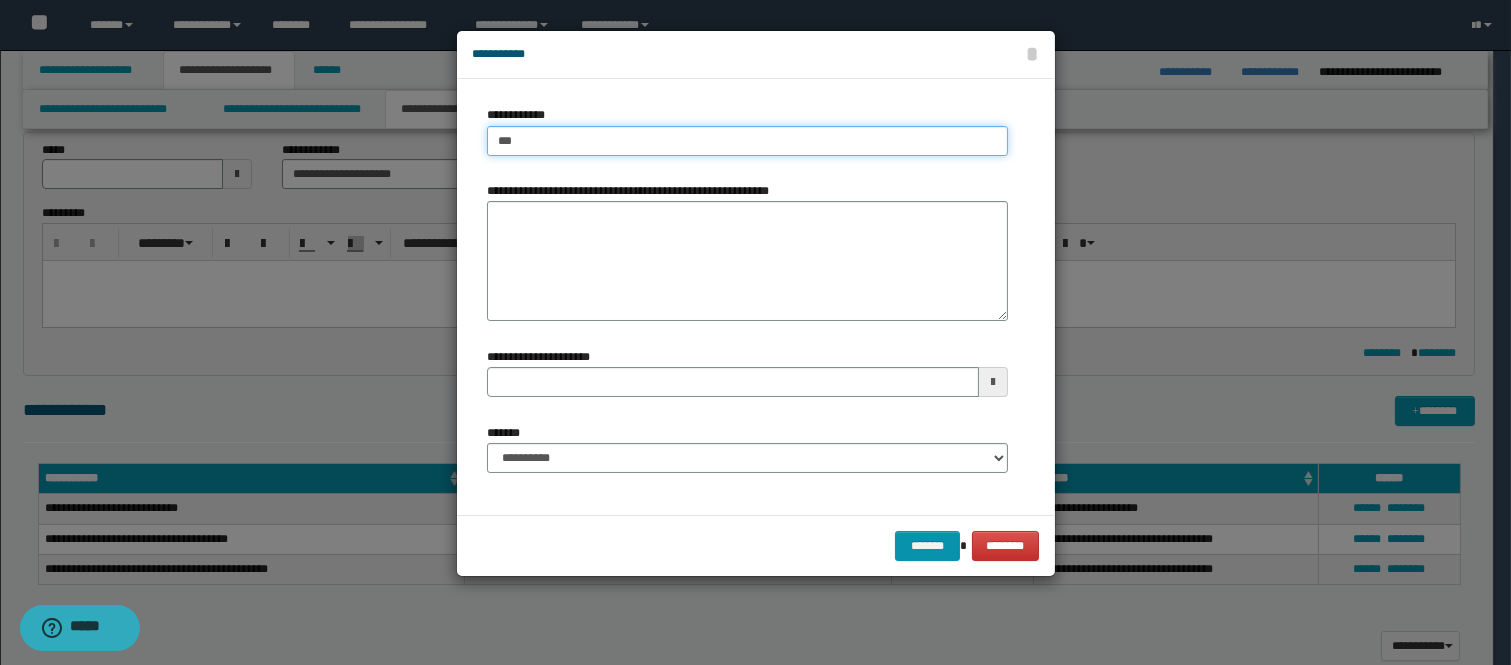 type on "****" 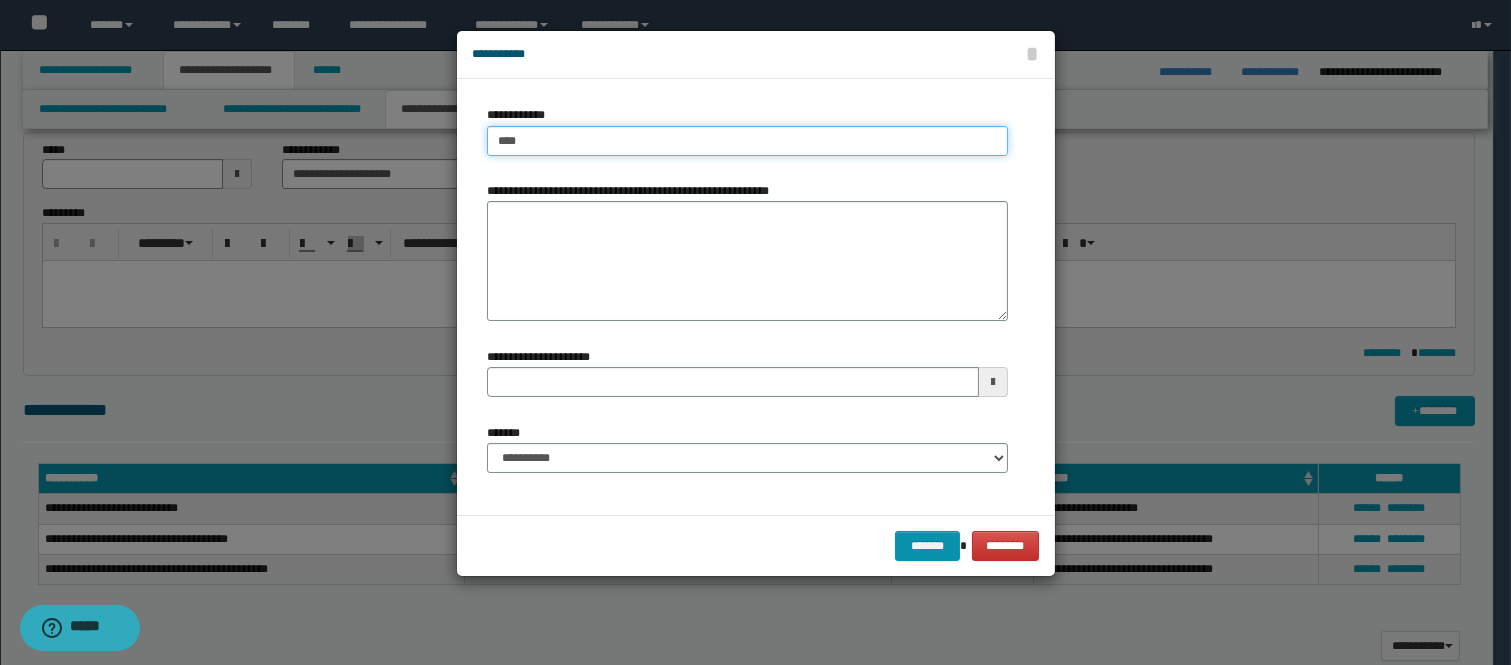 type on "****" 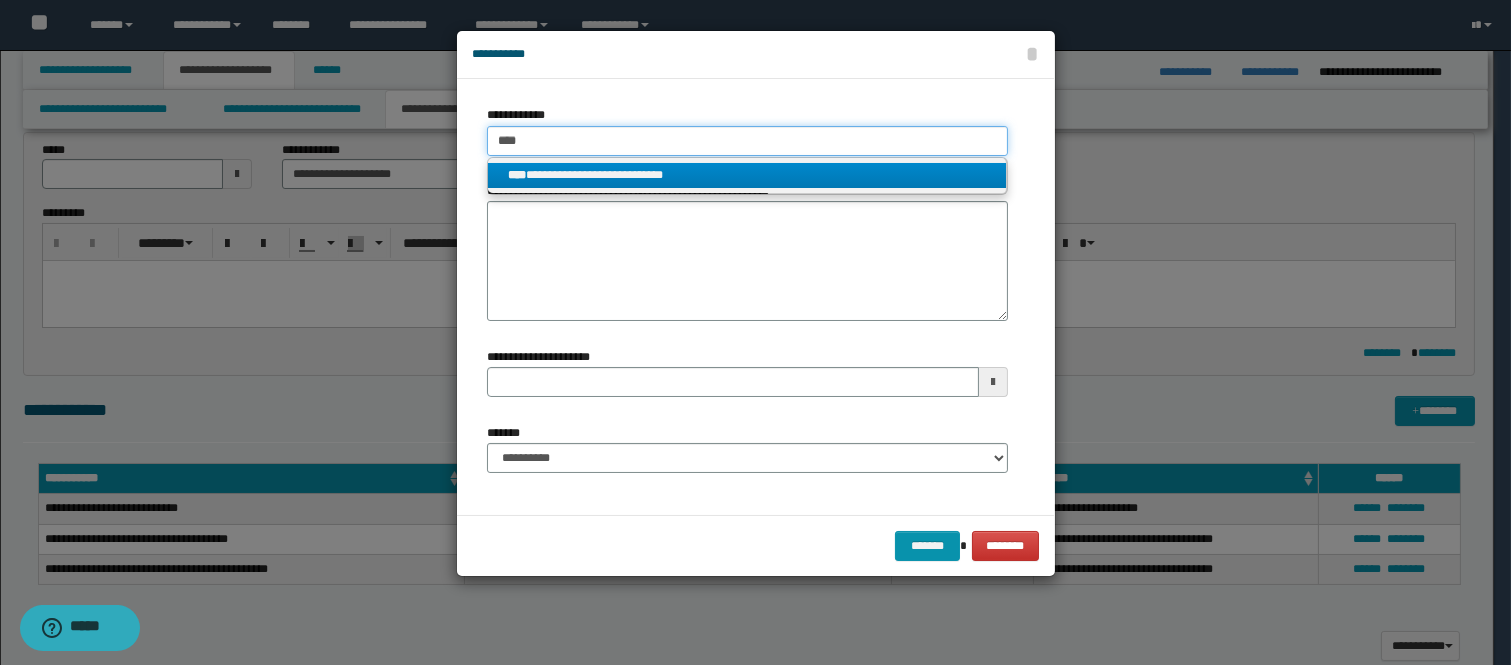 type on "****" 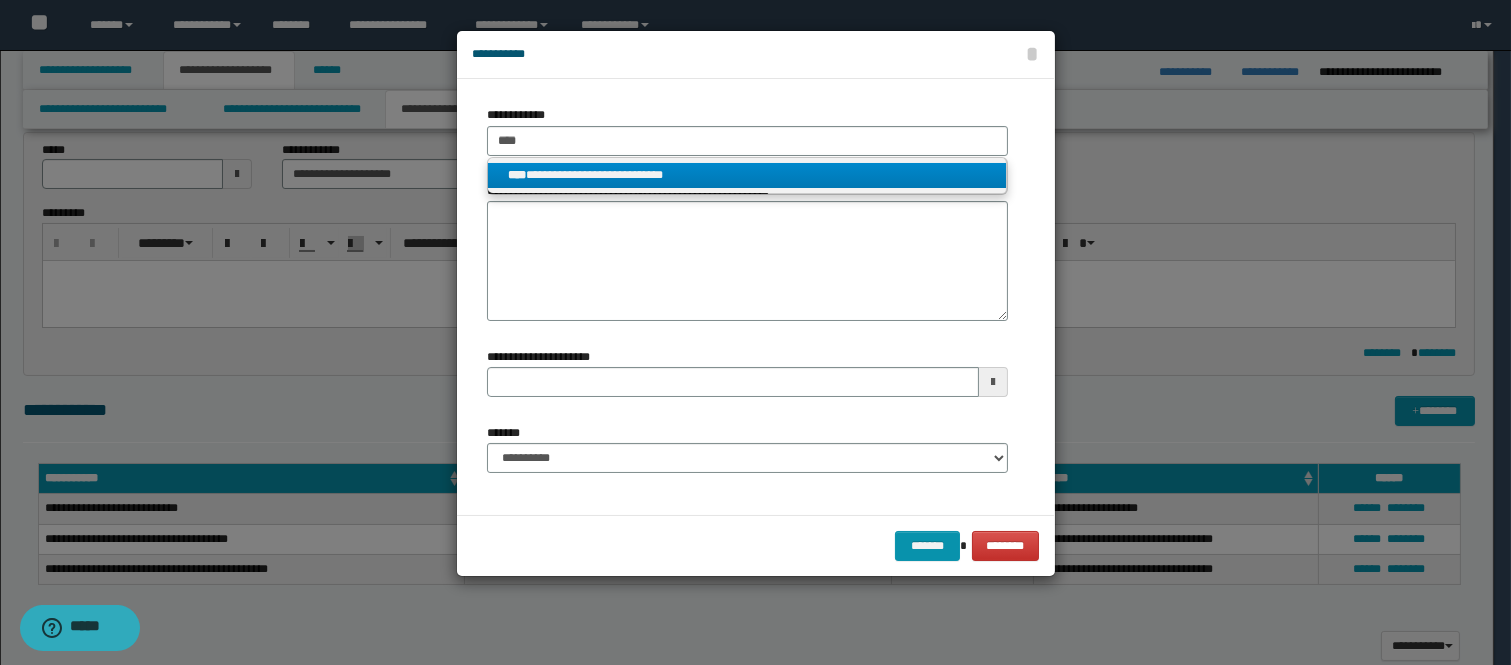 click on "**********" at bounding box center [747, 175] 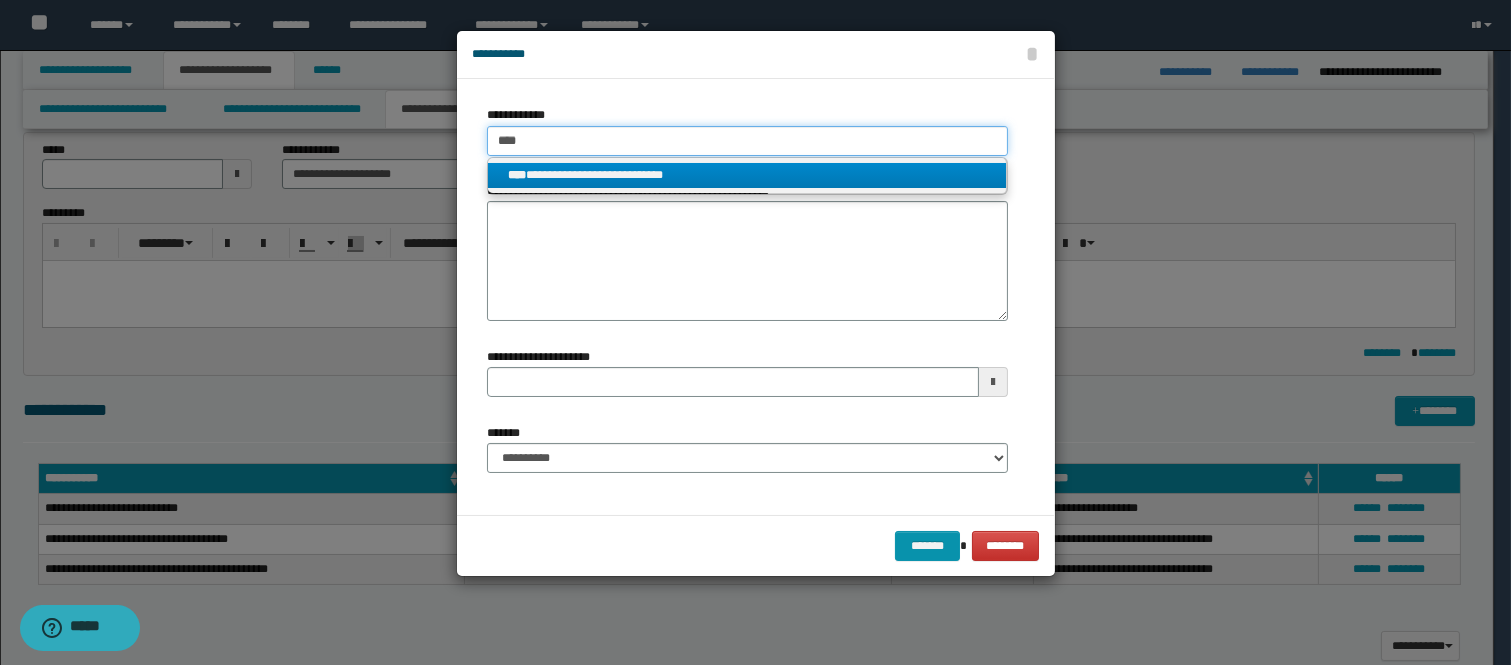 type 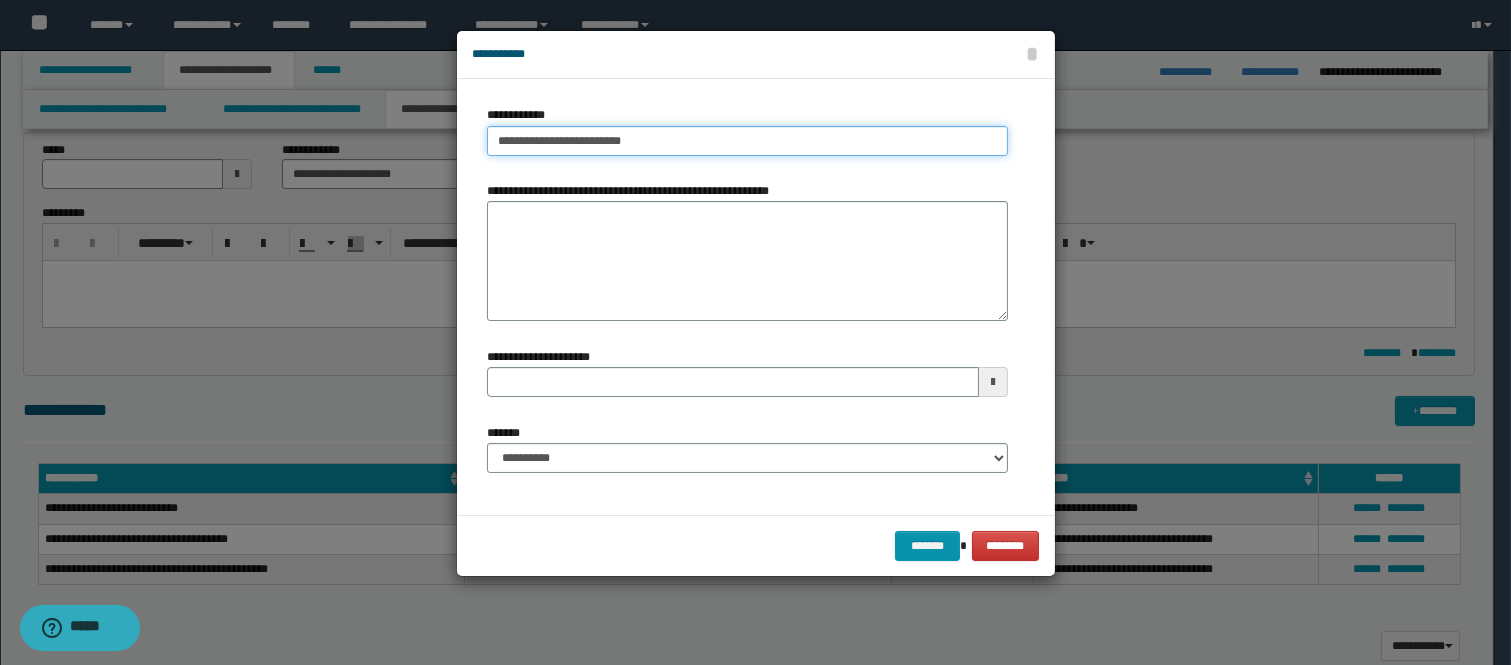 type 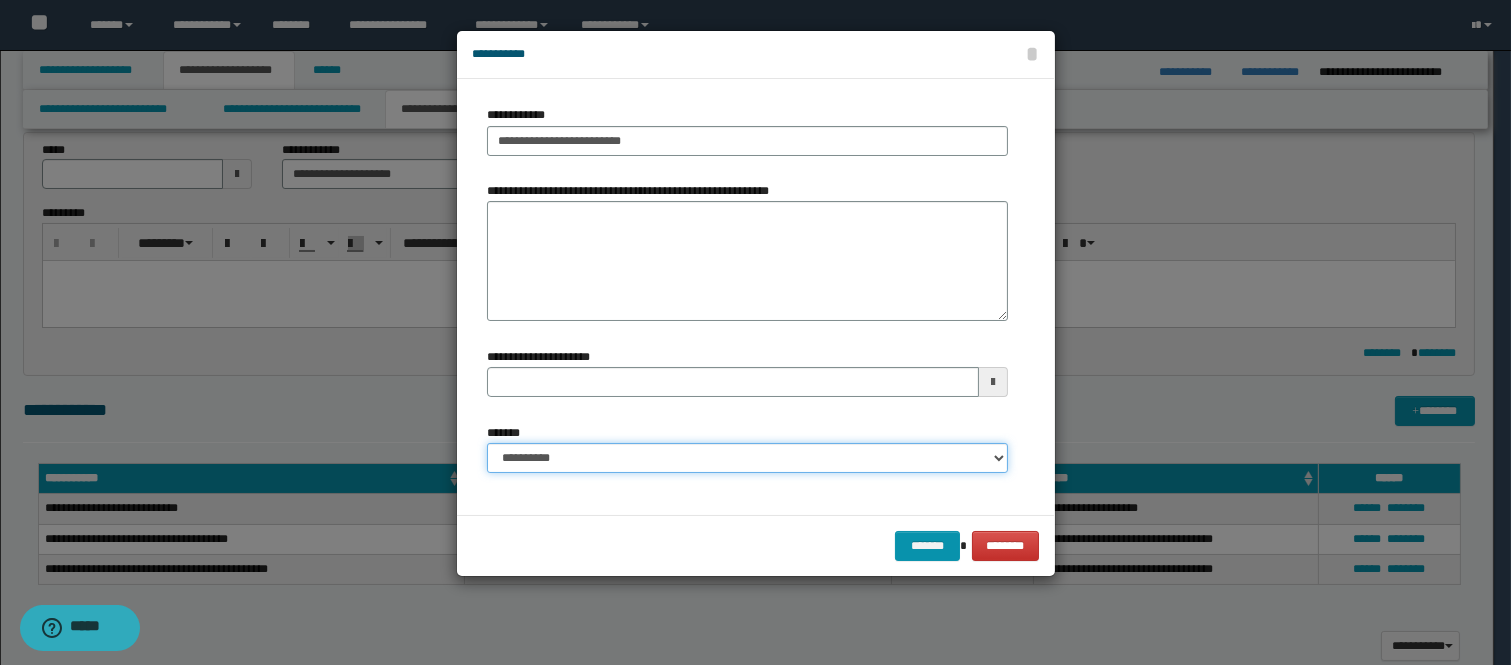 click on "**********" at bounding box center (747, 458) 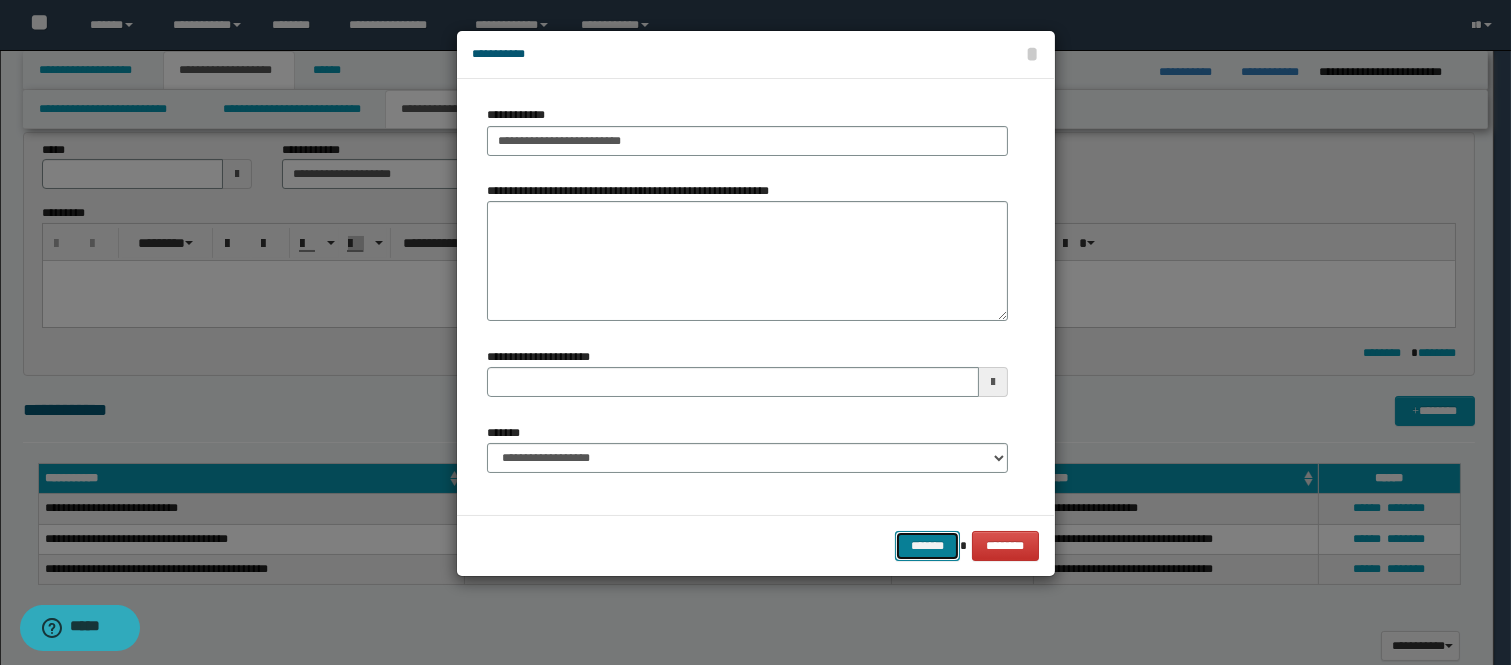 click on "*******" at bounding box center (927, 546) 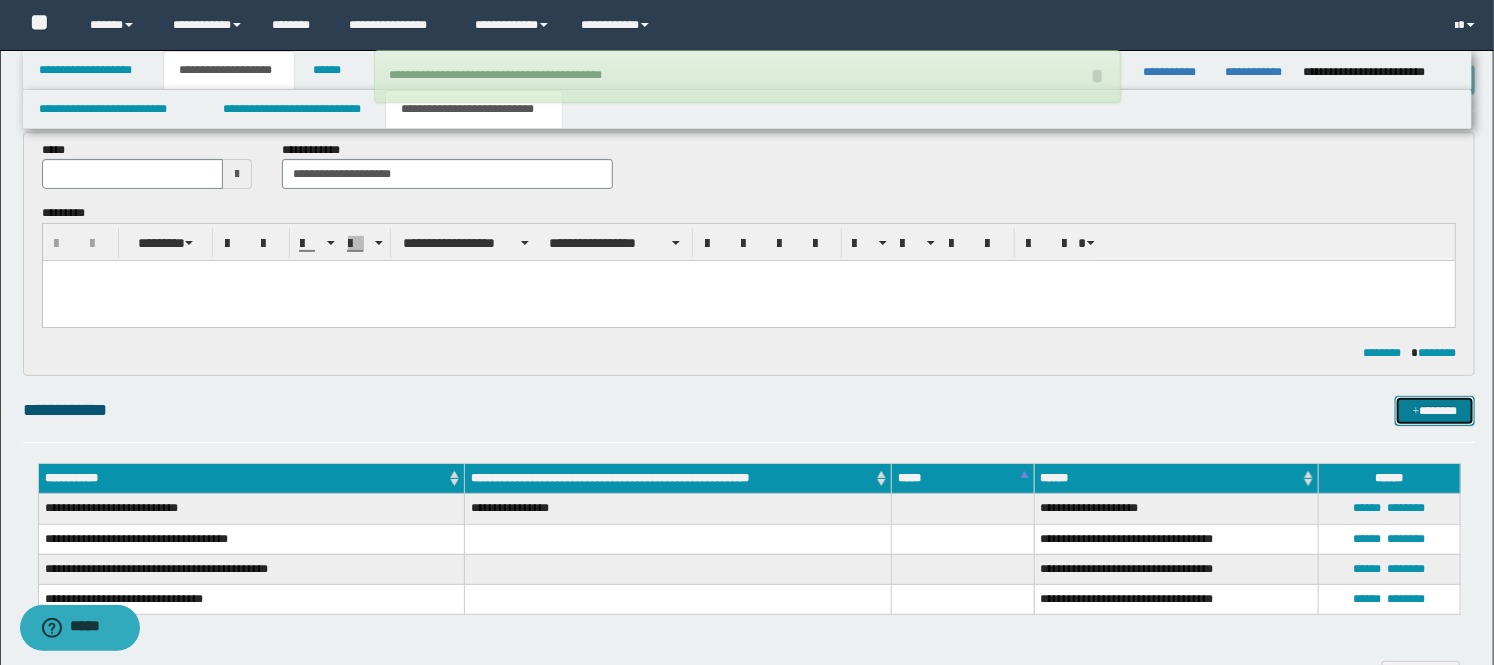drag, startPoint x: 1418, startPoint y: 400, endPoint x: 1385, endPoint y: 396, distance: 33.24154 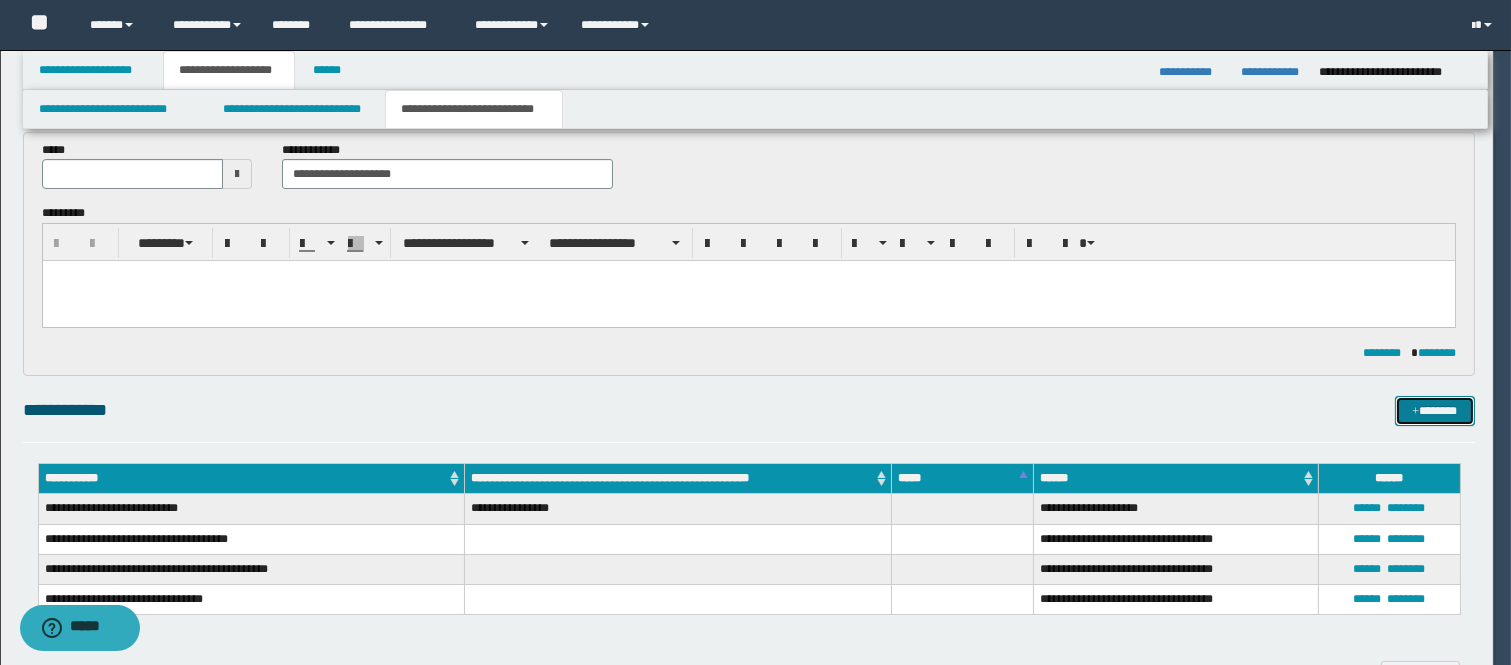 type 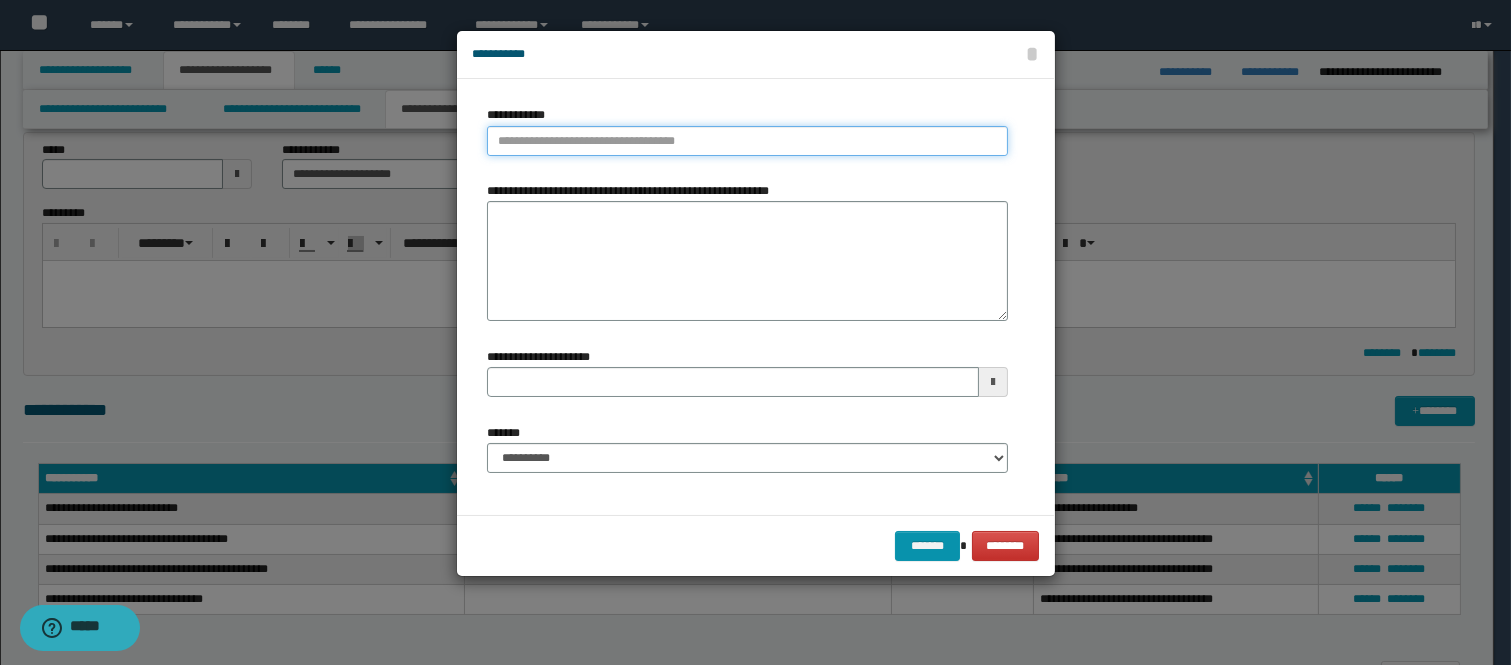 type on "**********" 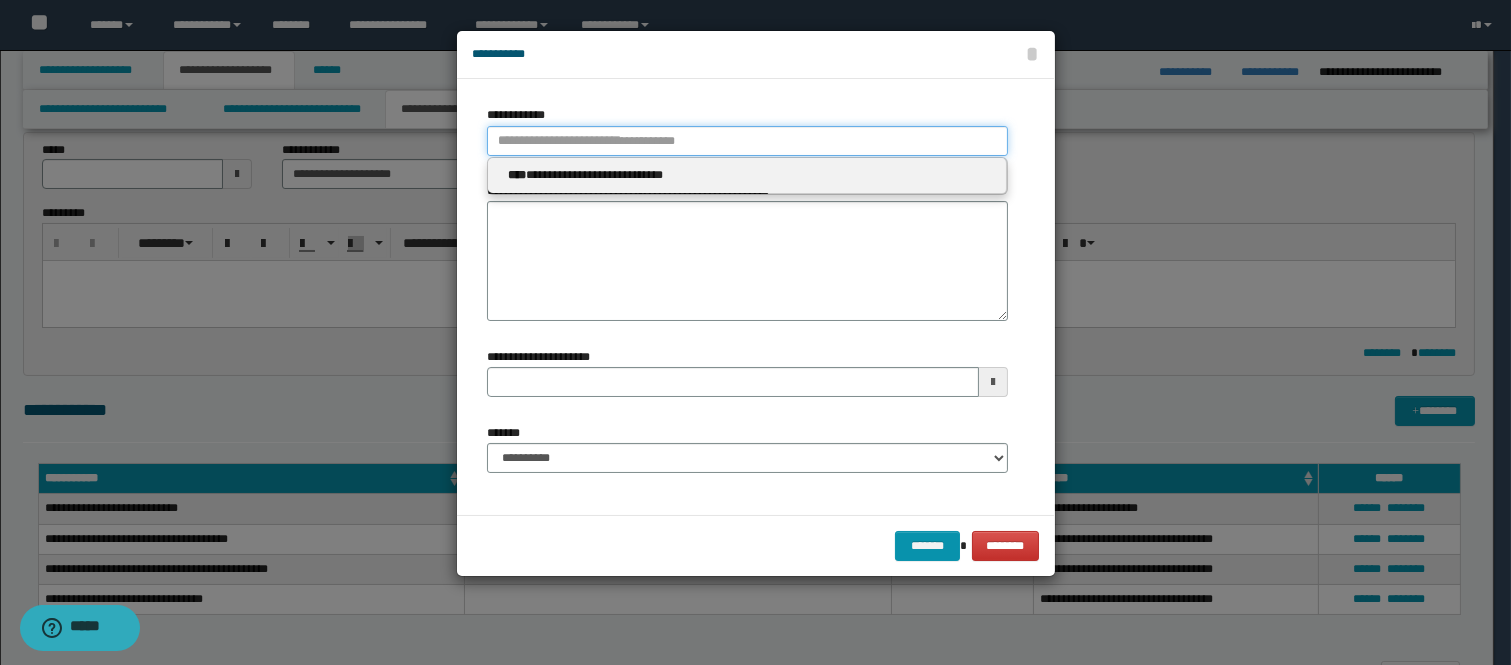 click on "**********" at bounding box center (747, 141) 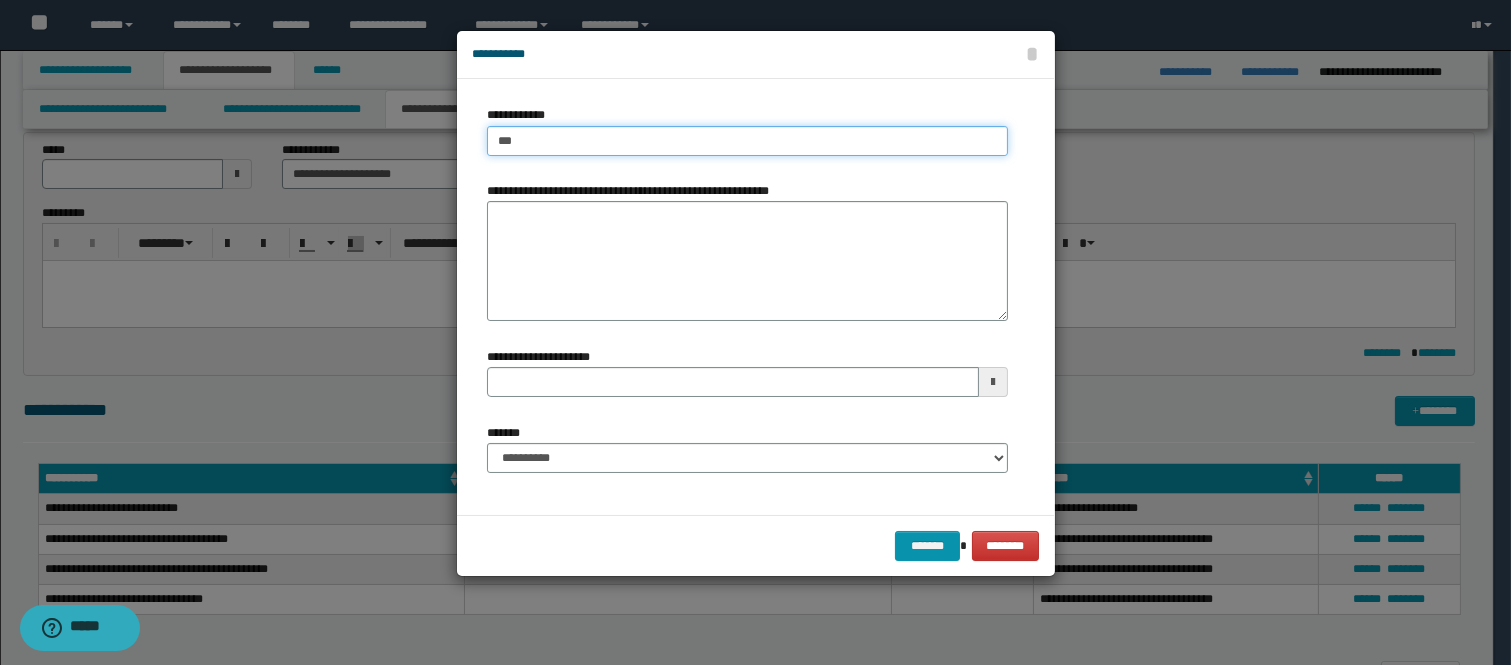 type on "****" 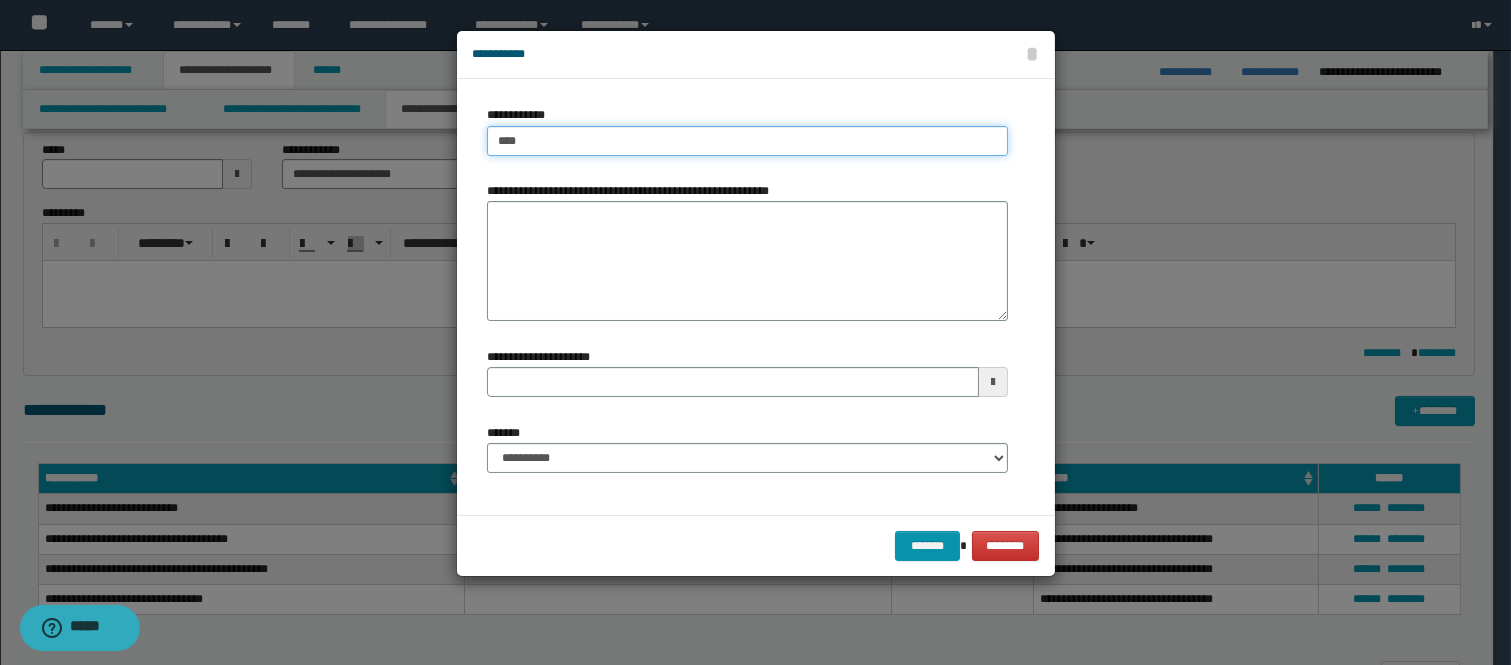 type on "****" 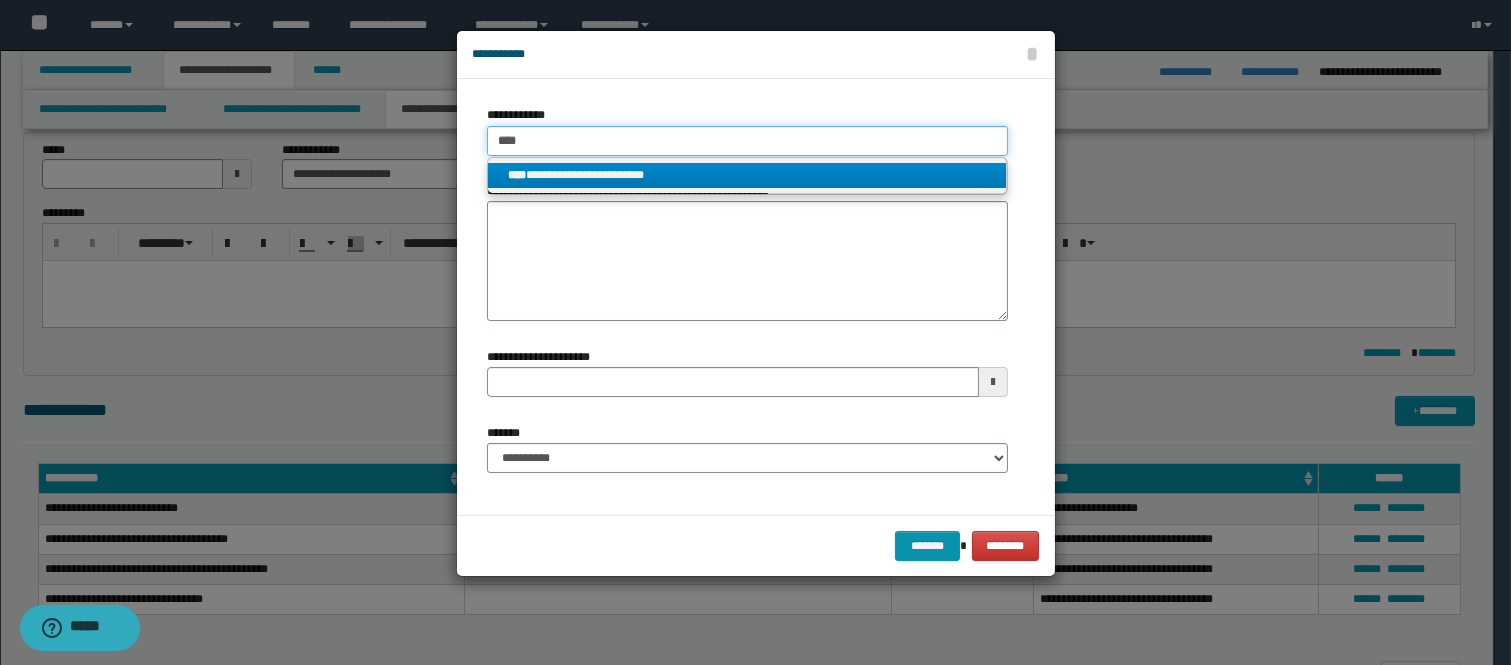 type on "****" 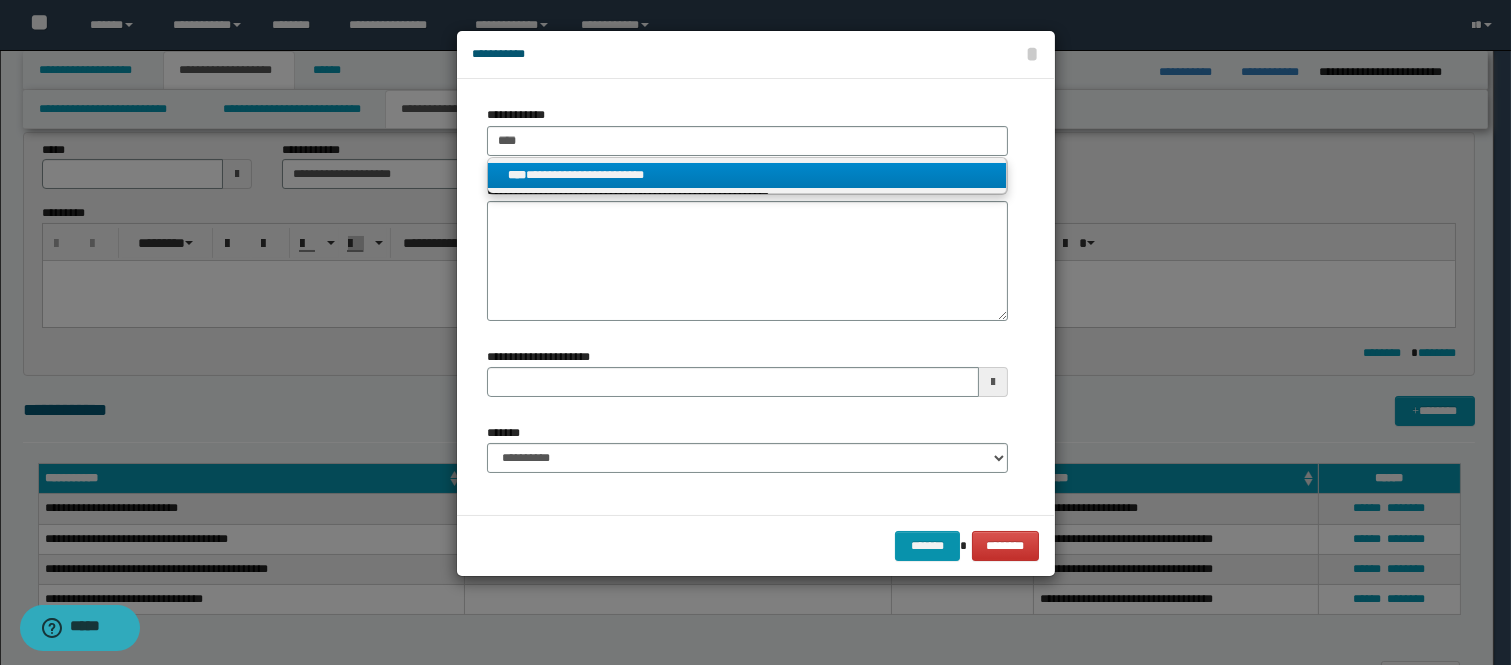 click on "**********" at bounding box center [747, 175] 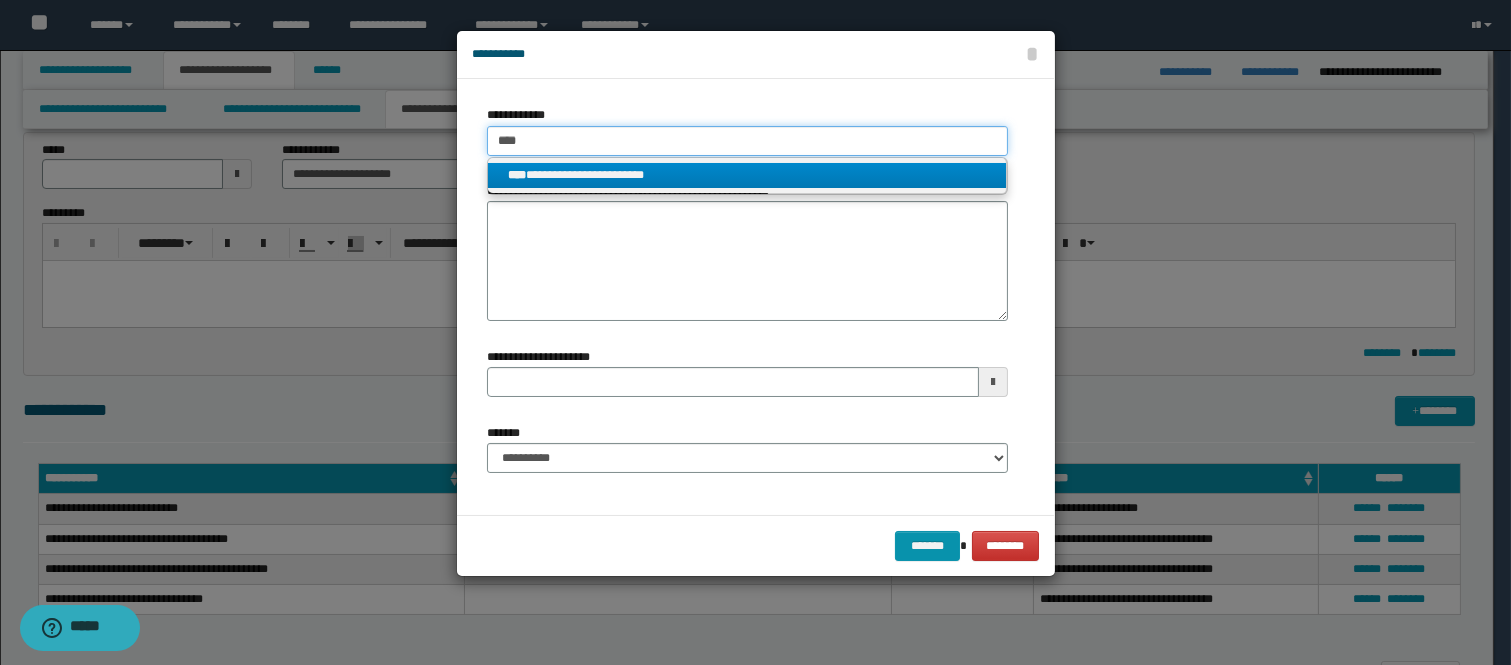type 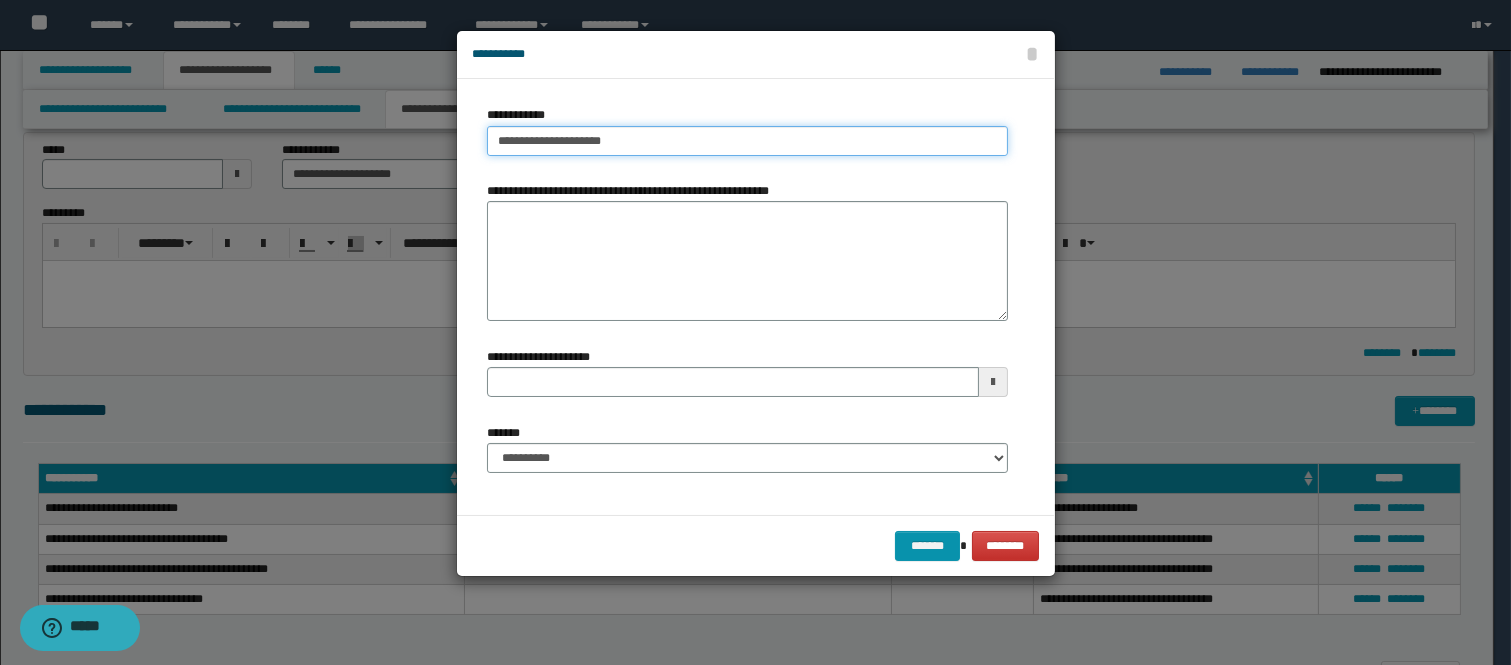 type 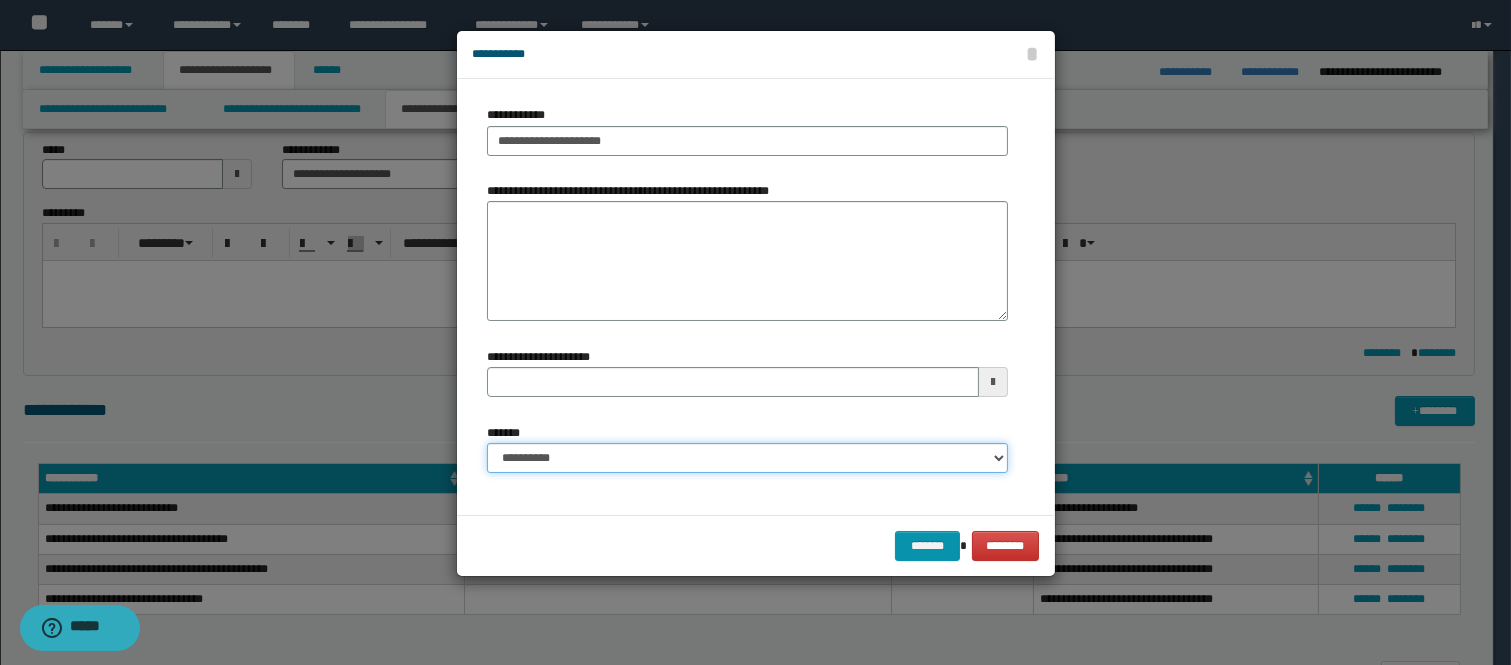 click on "**********" at bounding box center [747, 458] 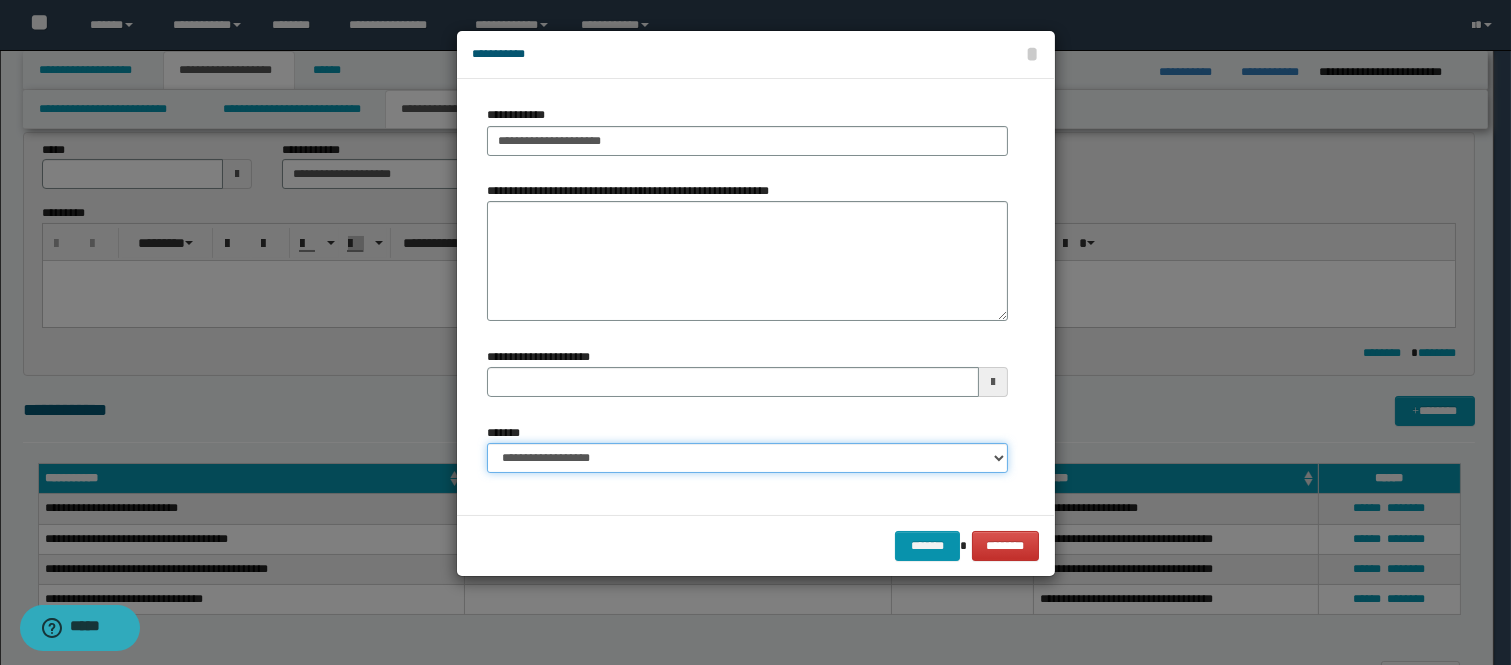 click on "**********" at bounding box center (747, 458) 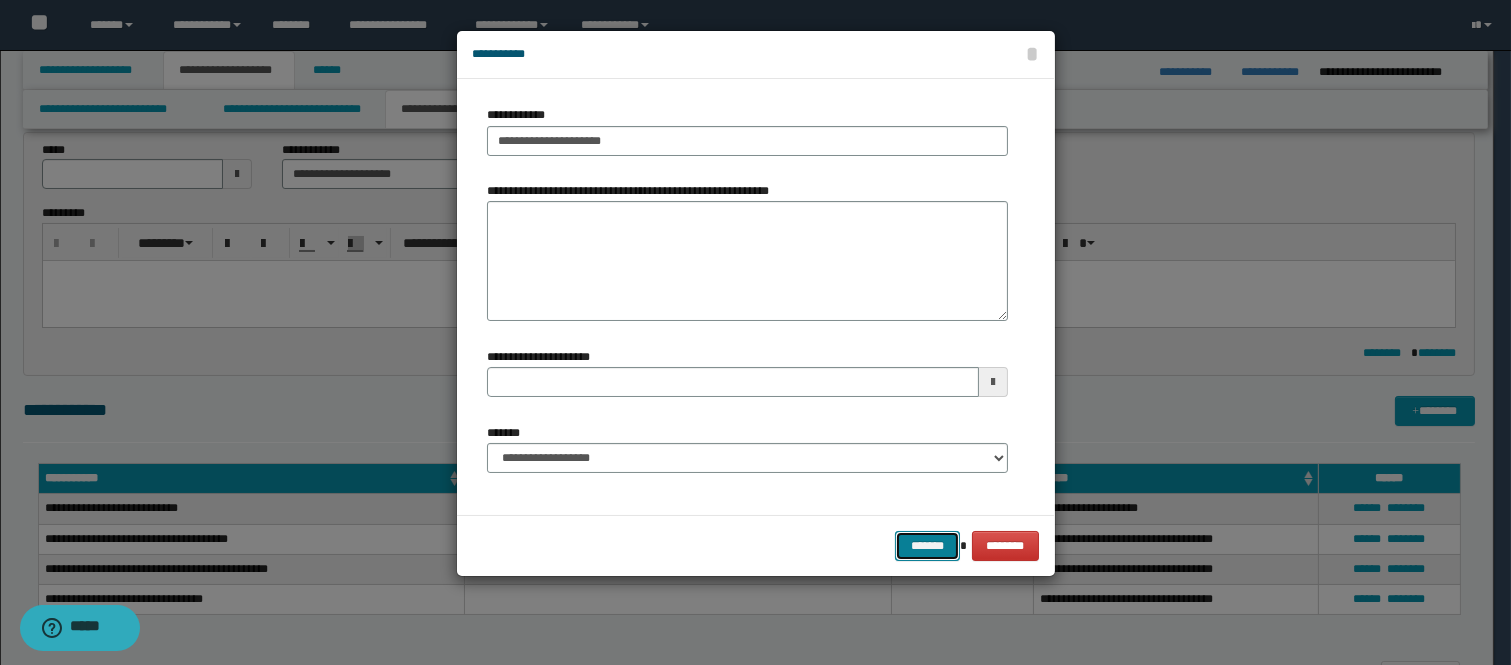 click on "*******" at bounding box center [927, 546] 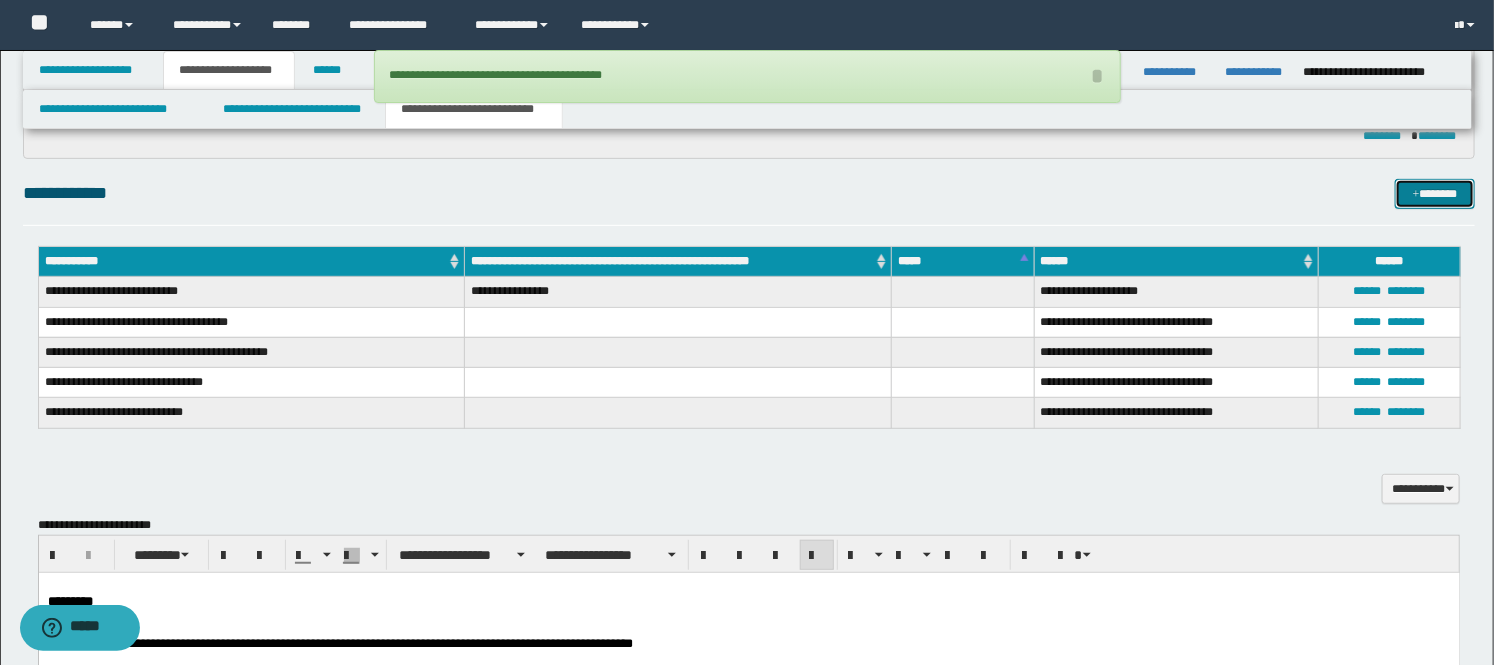 scroll, scrollTop: 316, scrollLeft: 0, axis: vertical 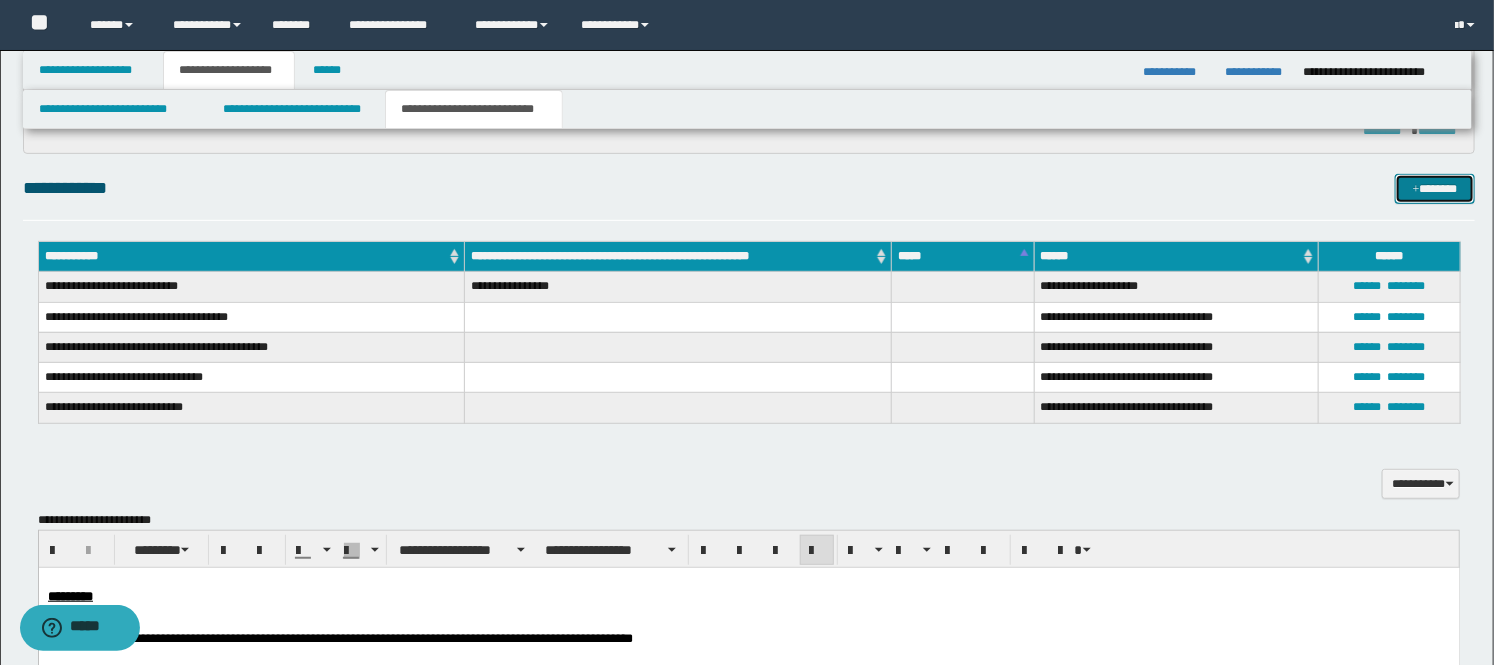 click on "*******" at bounding box center (1435, 189) 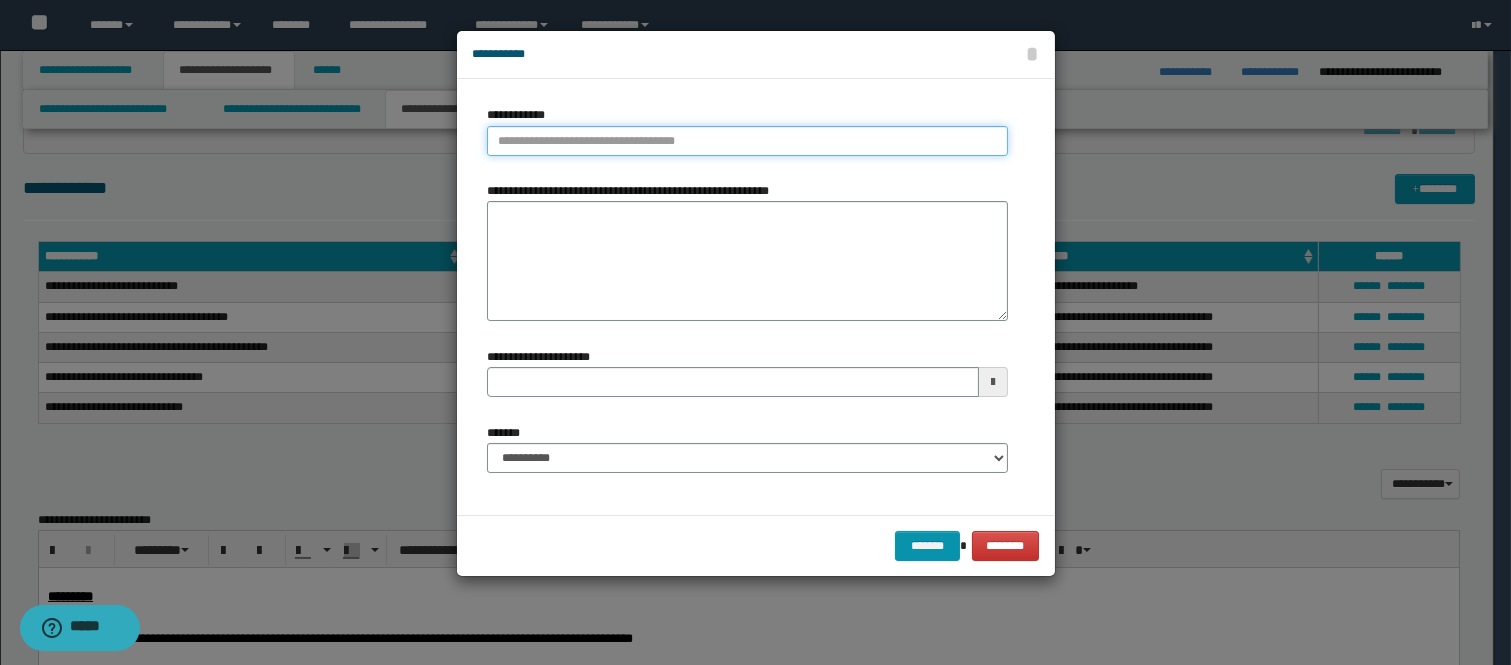 type on "**********" 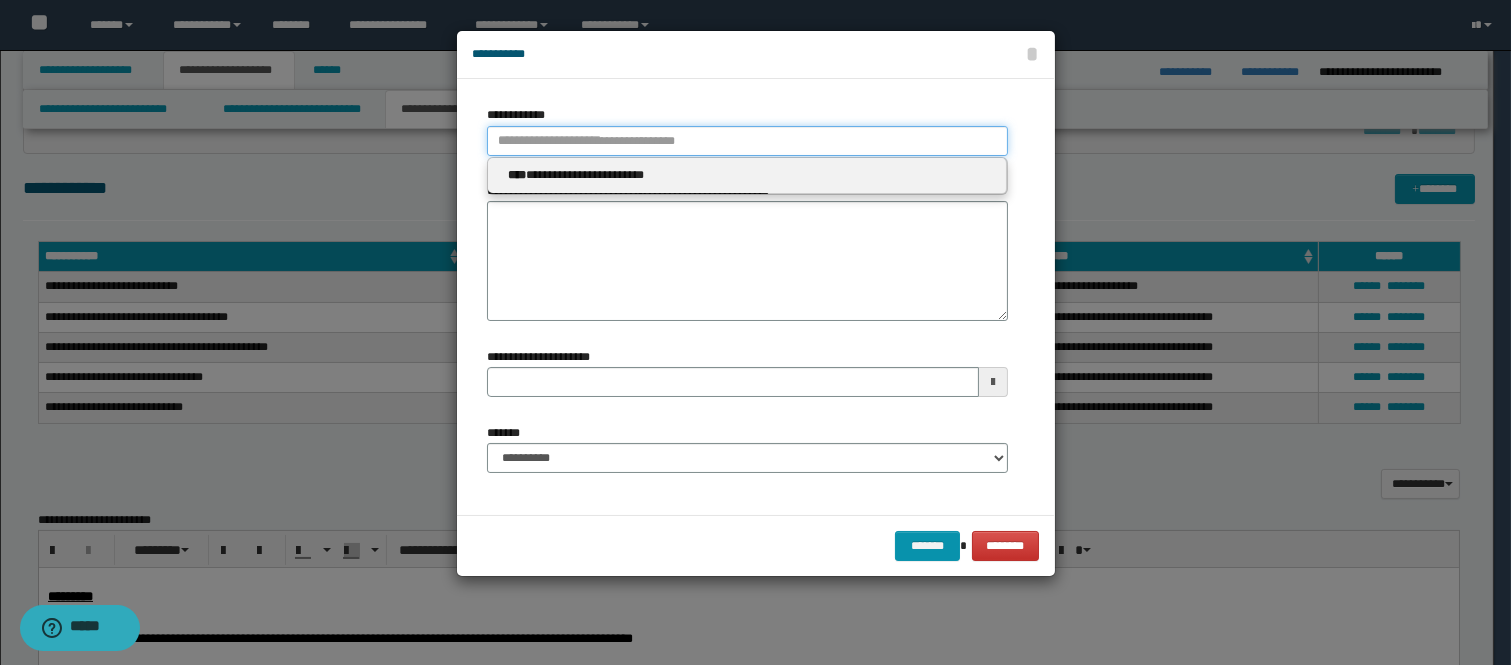 click on "**********" at bounding box center [747, 141] 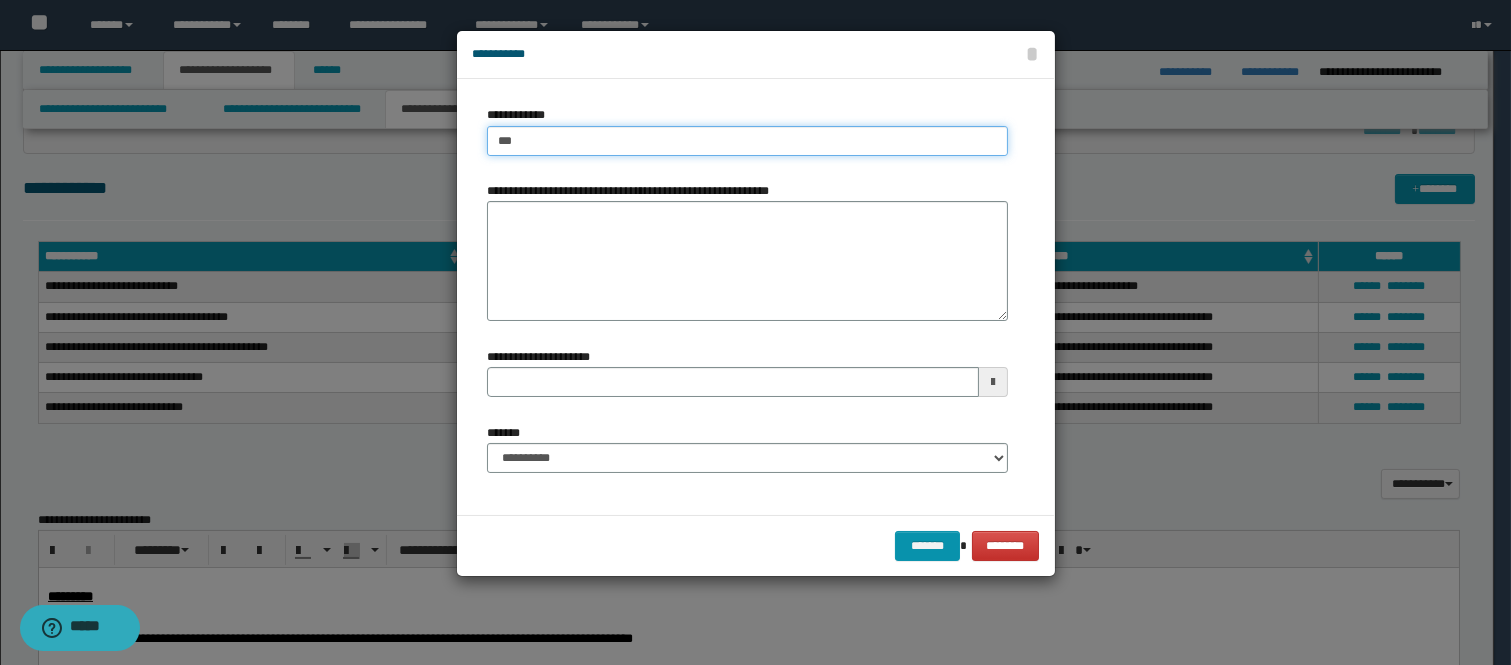 type on "****" 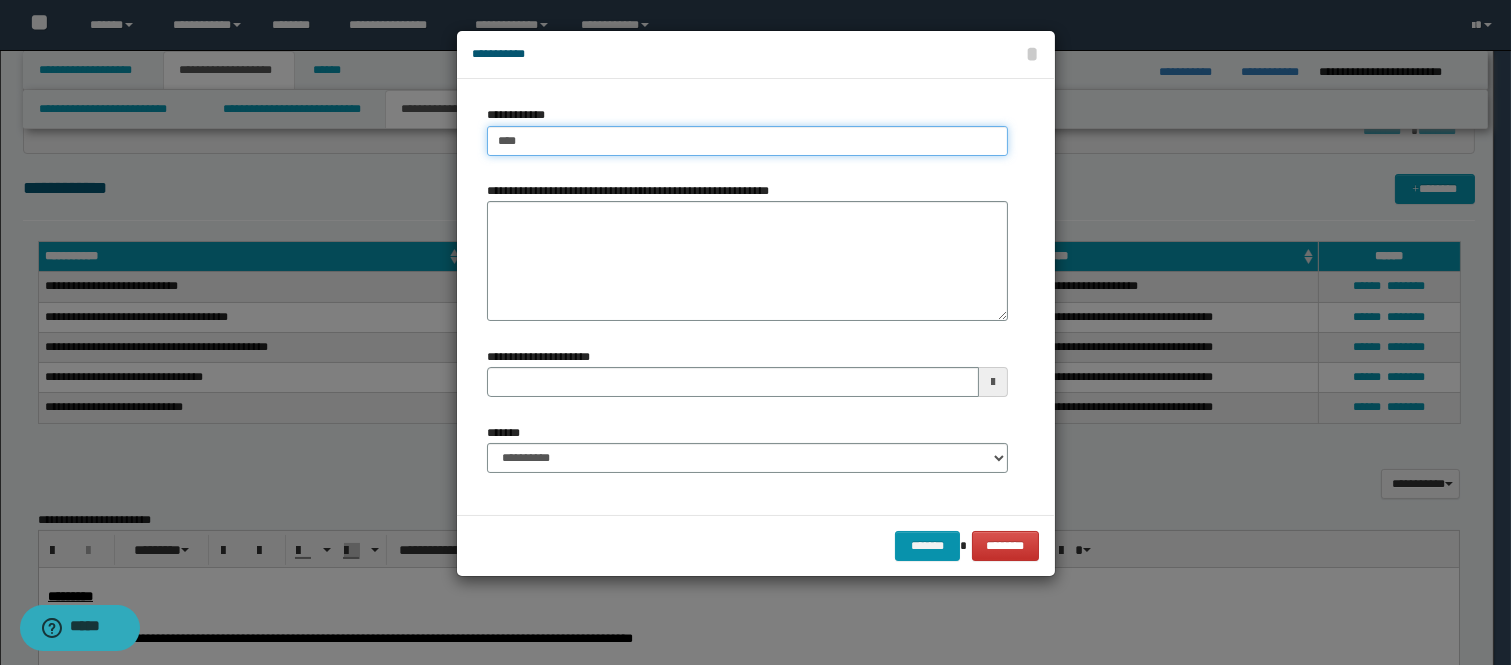 type on "****" 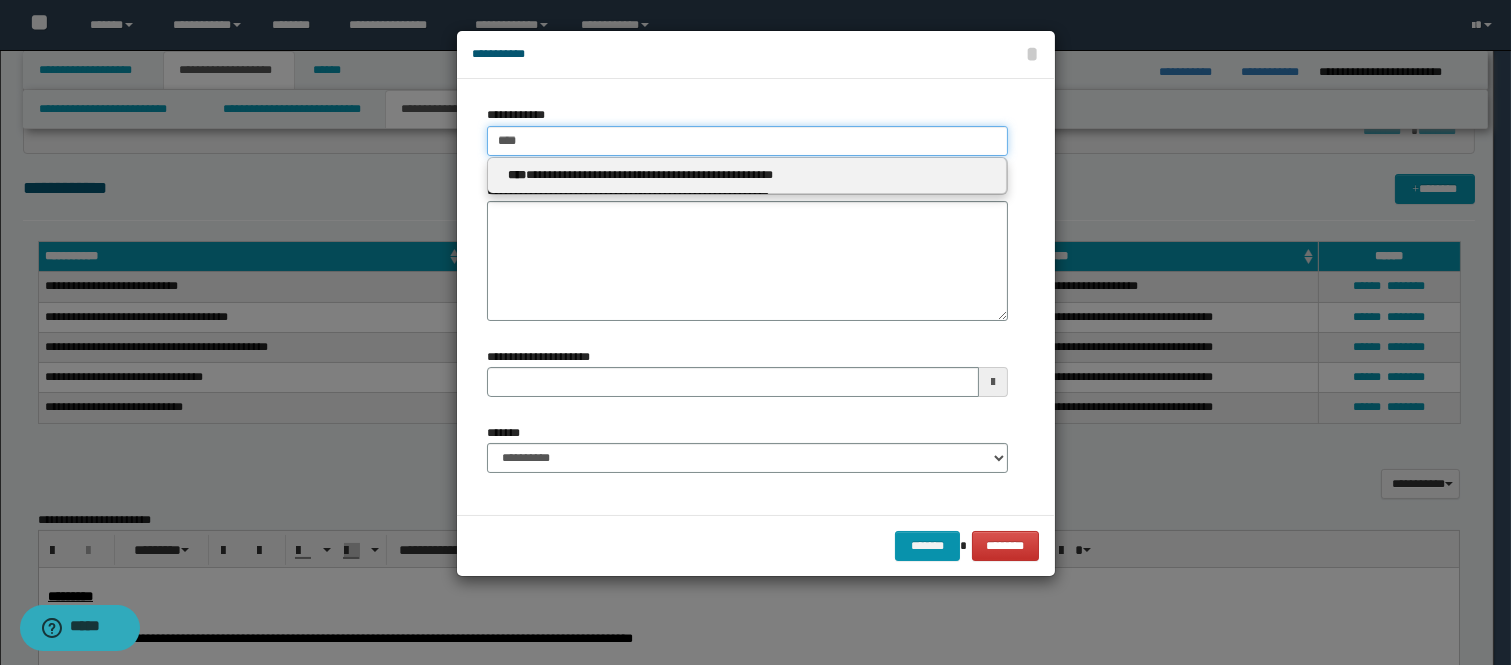 type on "****" 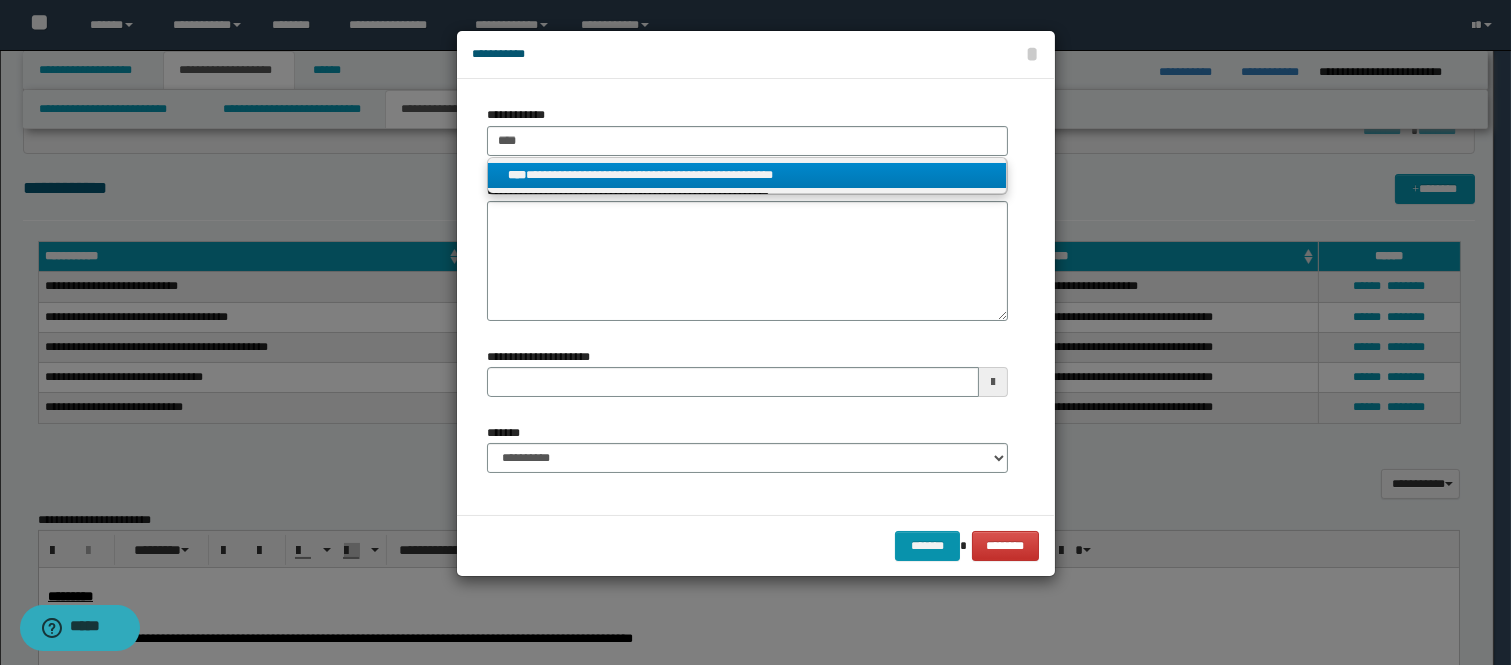 click on "**********" at bounding box center (747, 175) 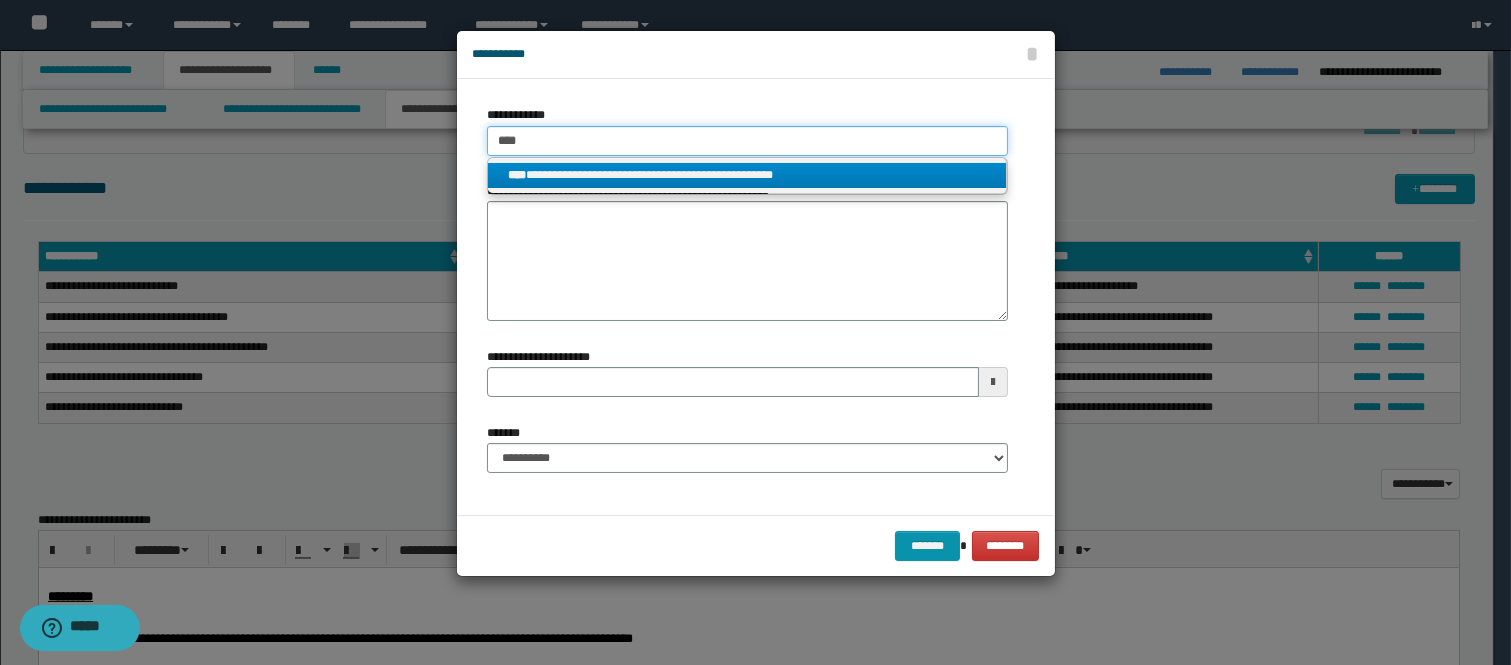 type 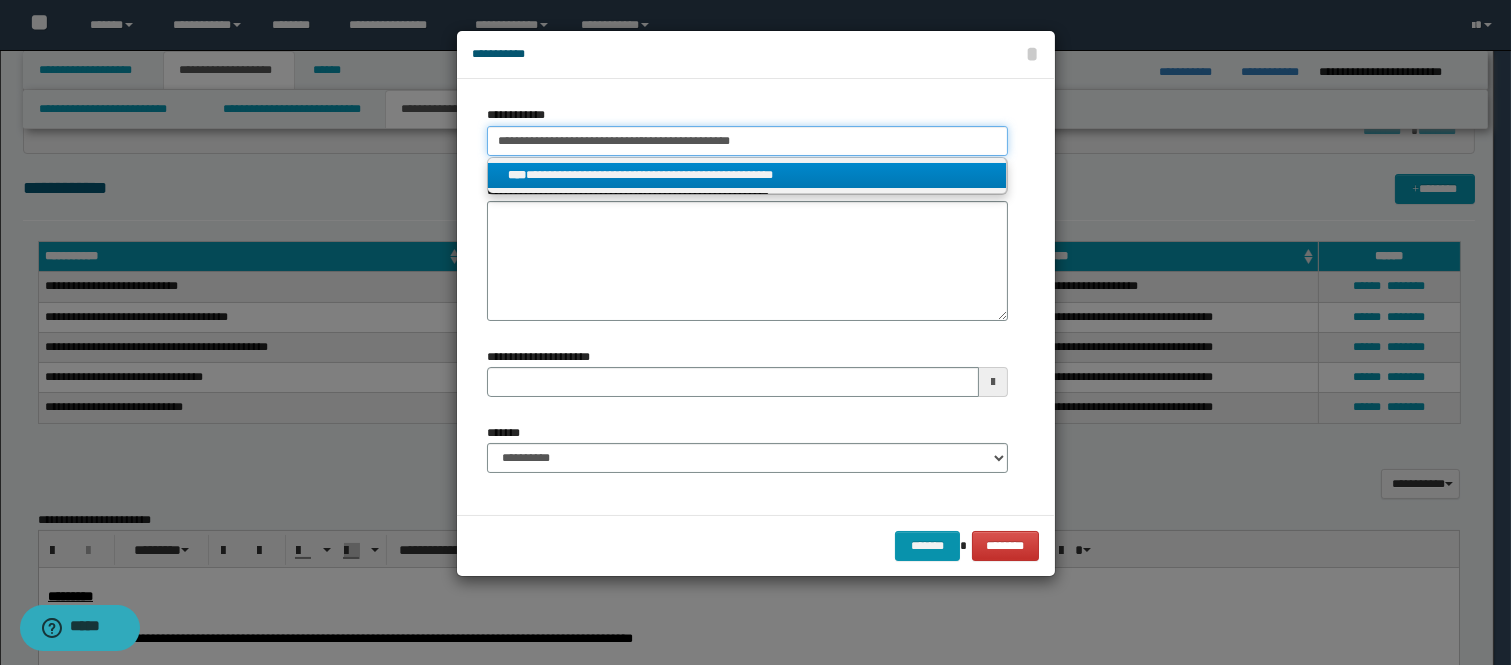 type 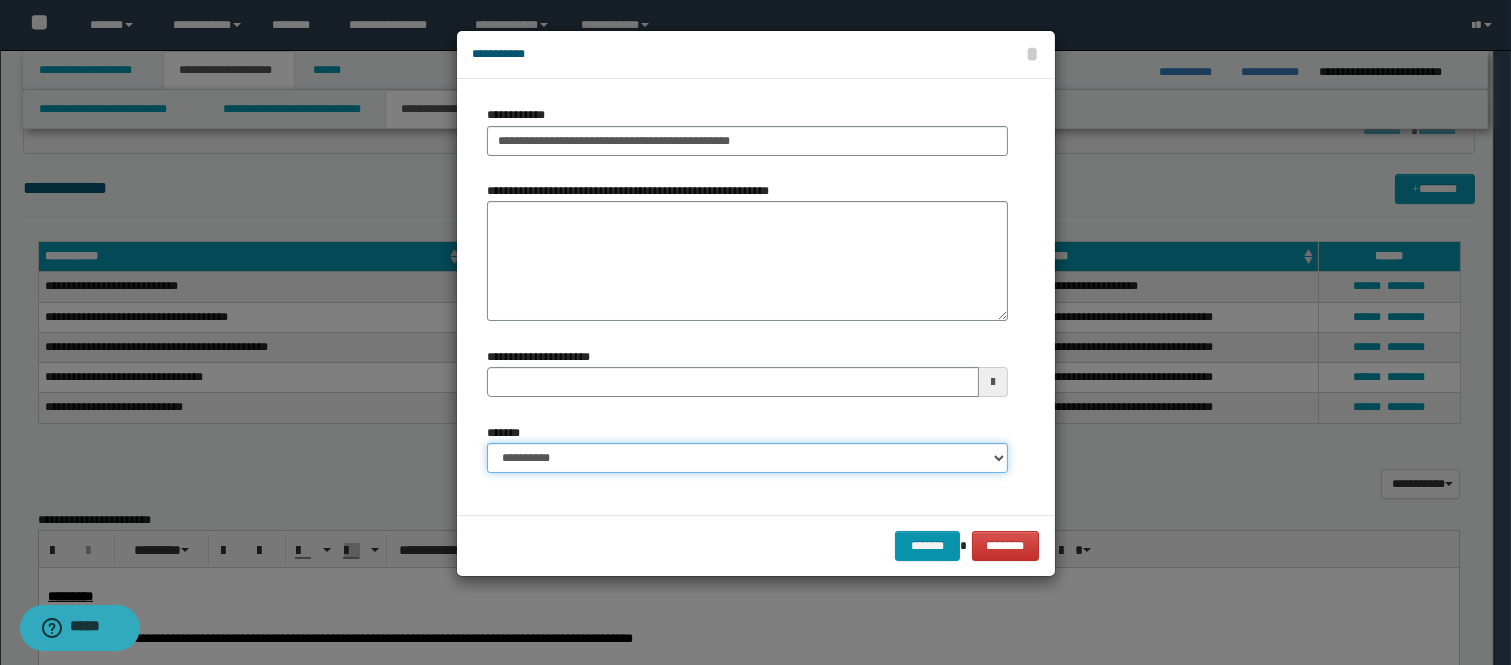 click on "**********" at bounding box center (747, 458) 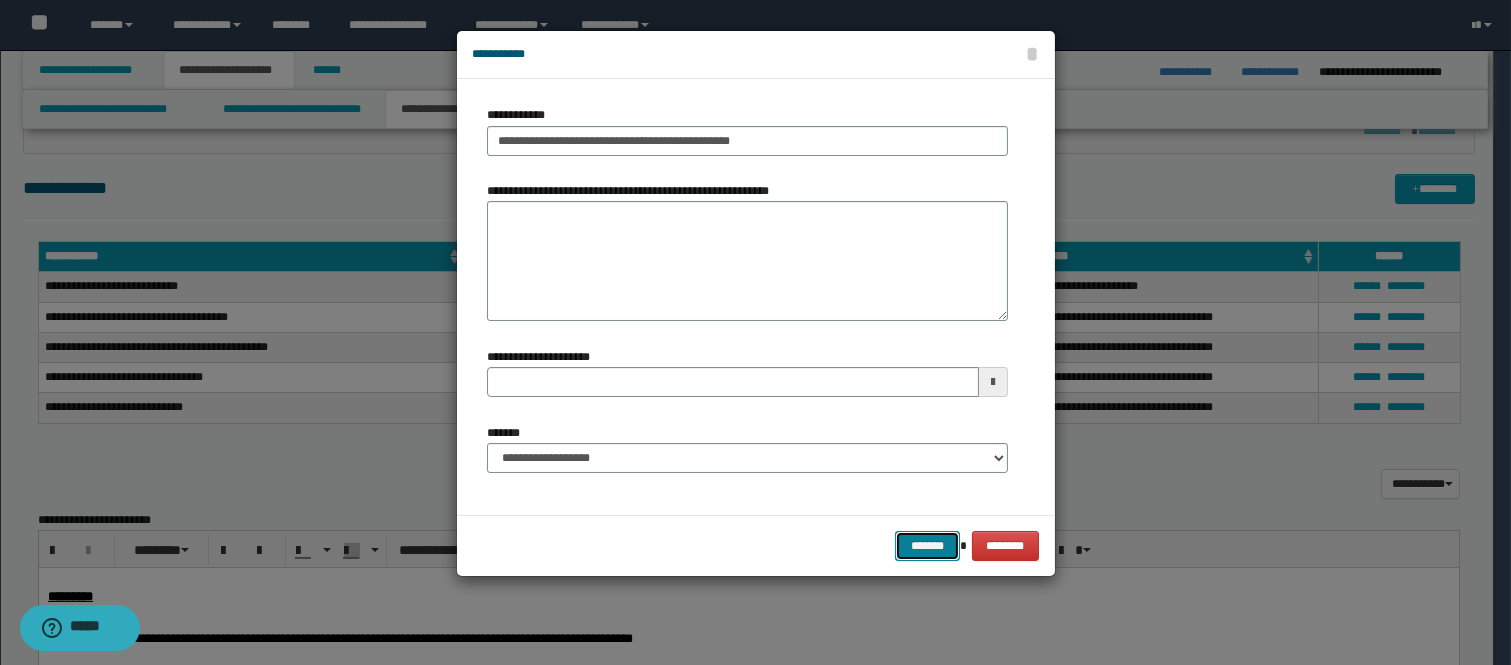 click on "*******" at bounding box center (927, 546) 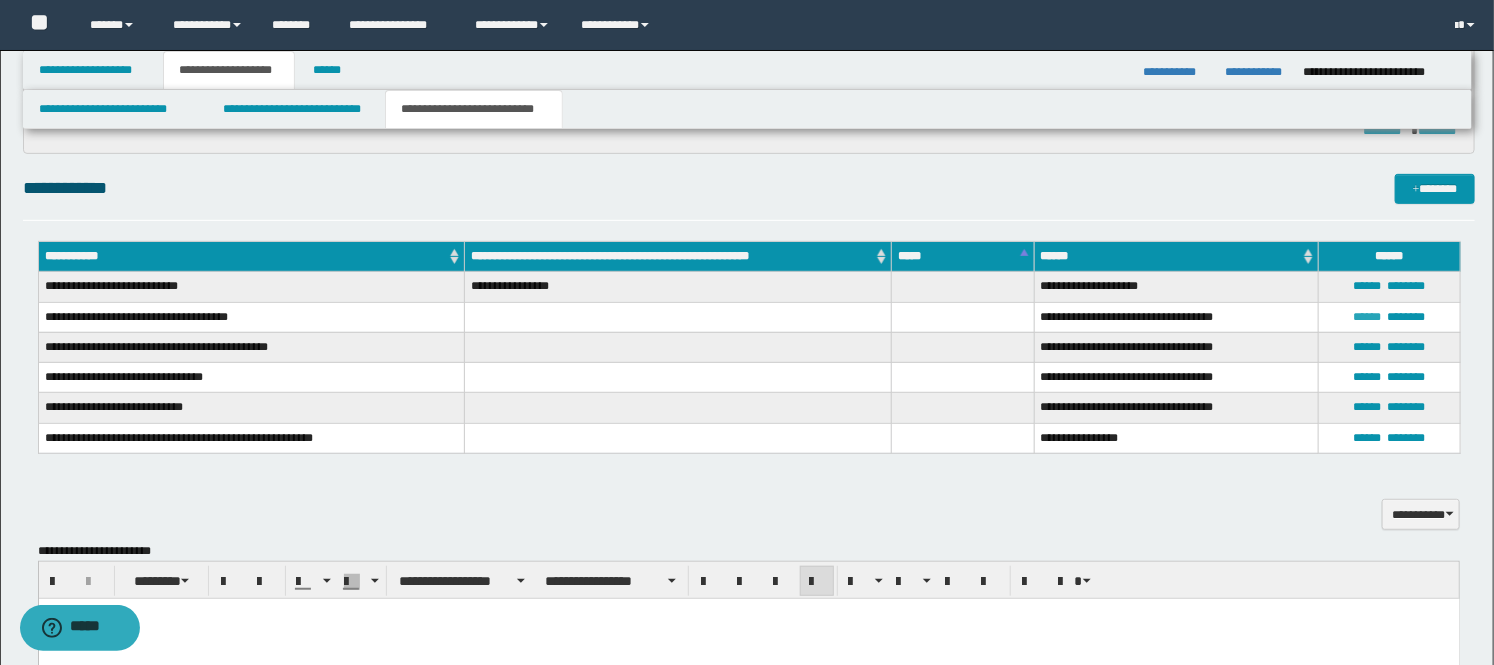 click on "******" at bounding box center (1368, 317) 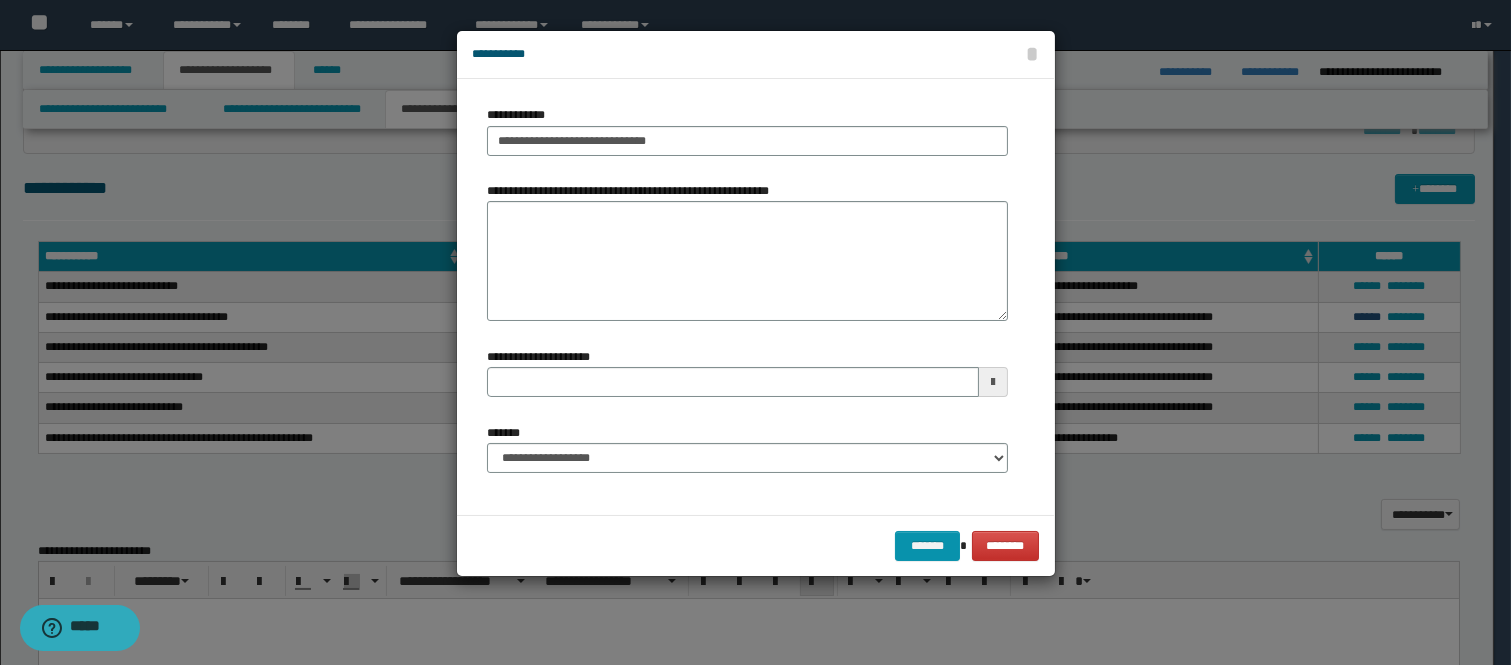 type 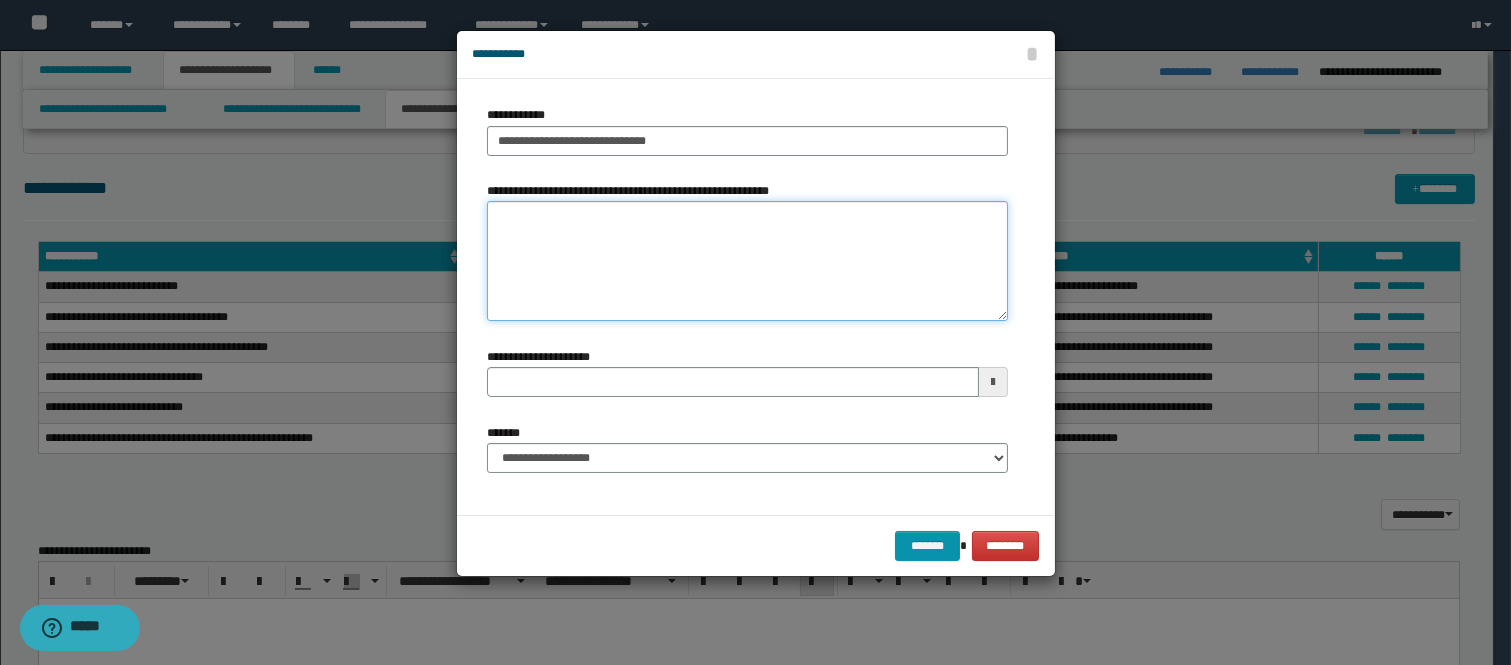 click on "**********" at bounding box center (747, 261) 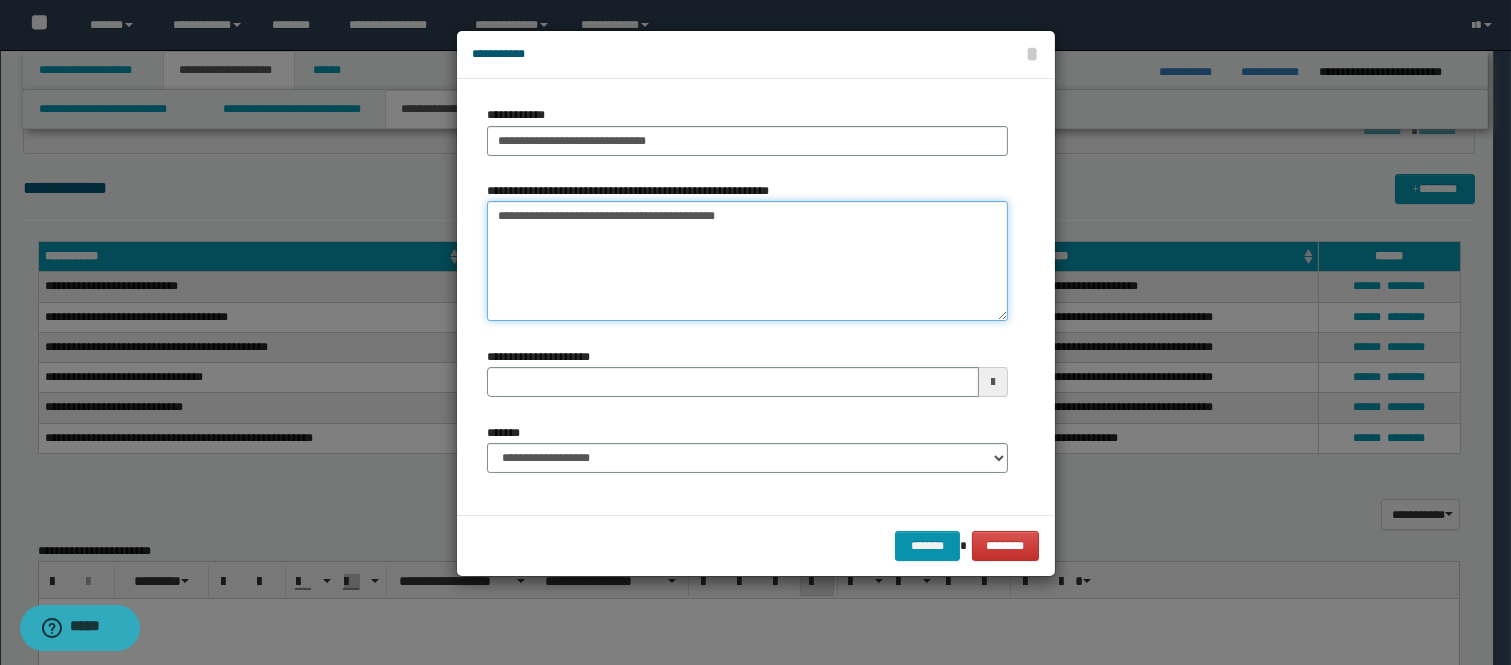 type 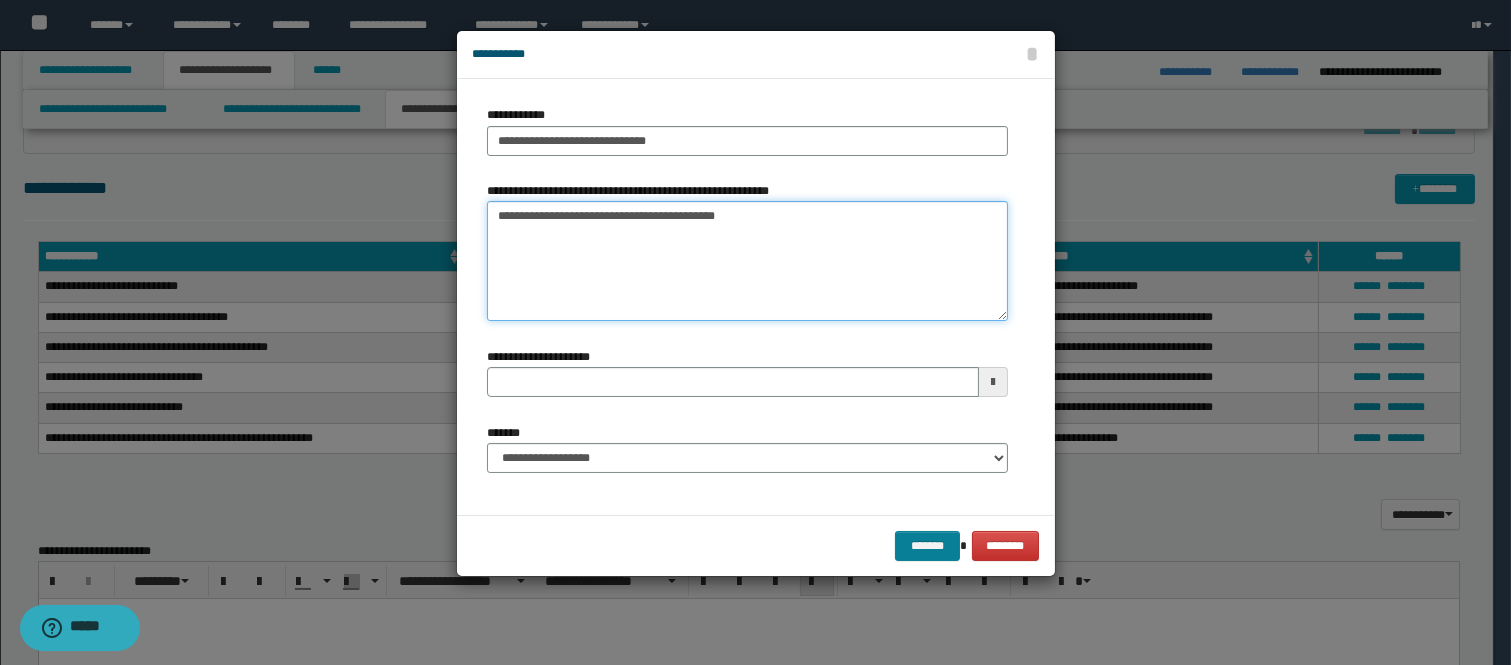type on "**********" 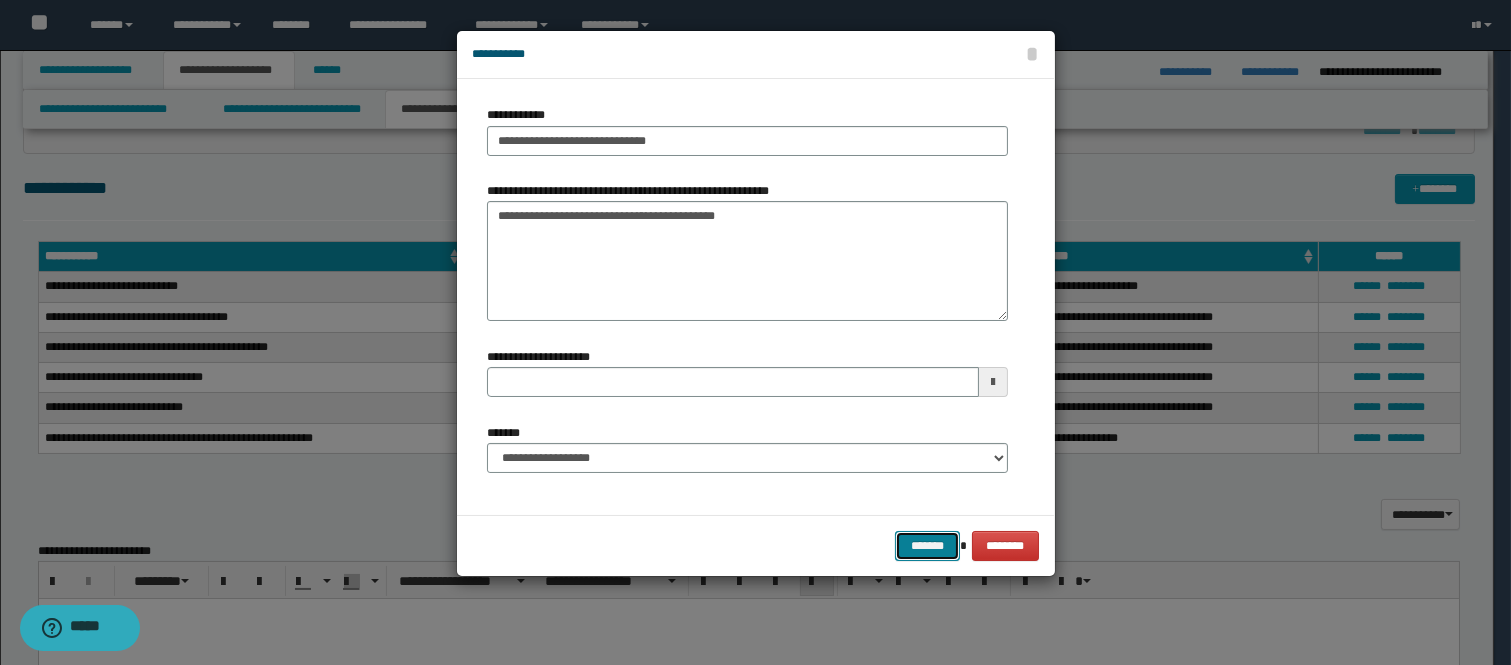 click on "*******" at bounding box center (927, 546) 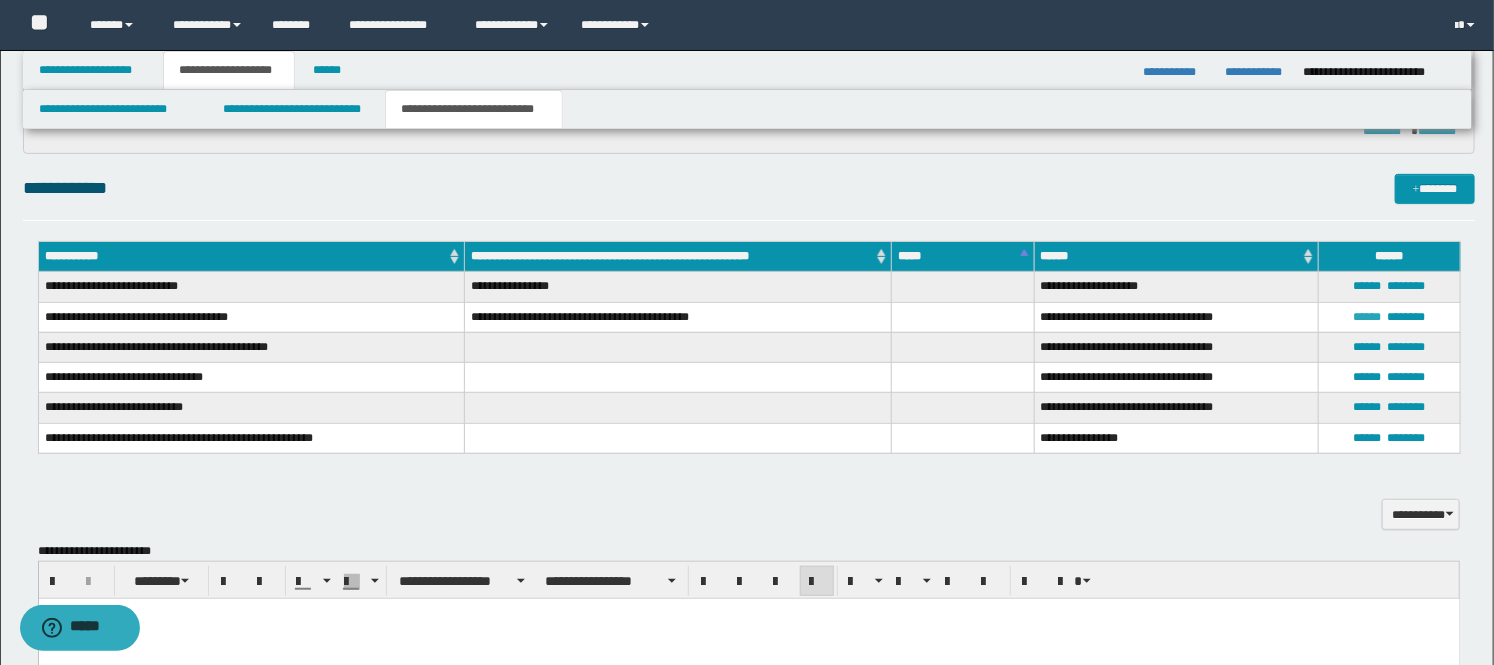 click on "******" at bounding box center [1368, 317] 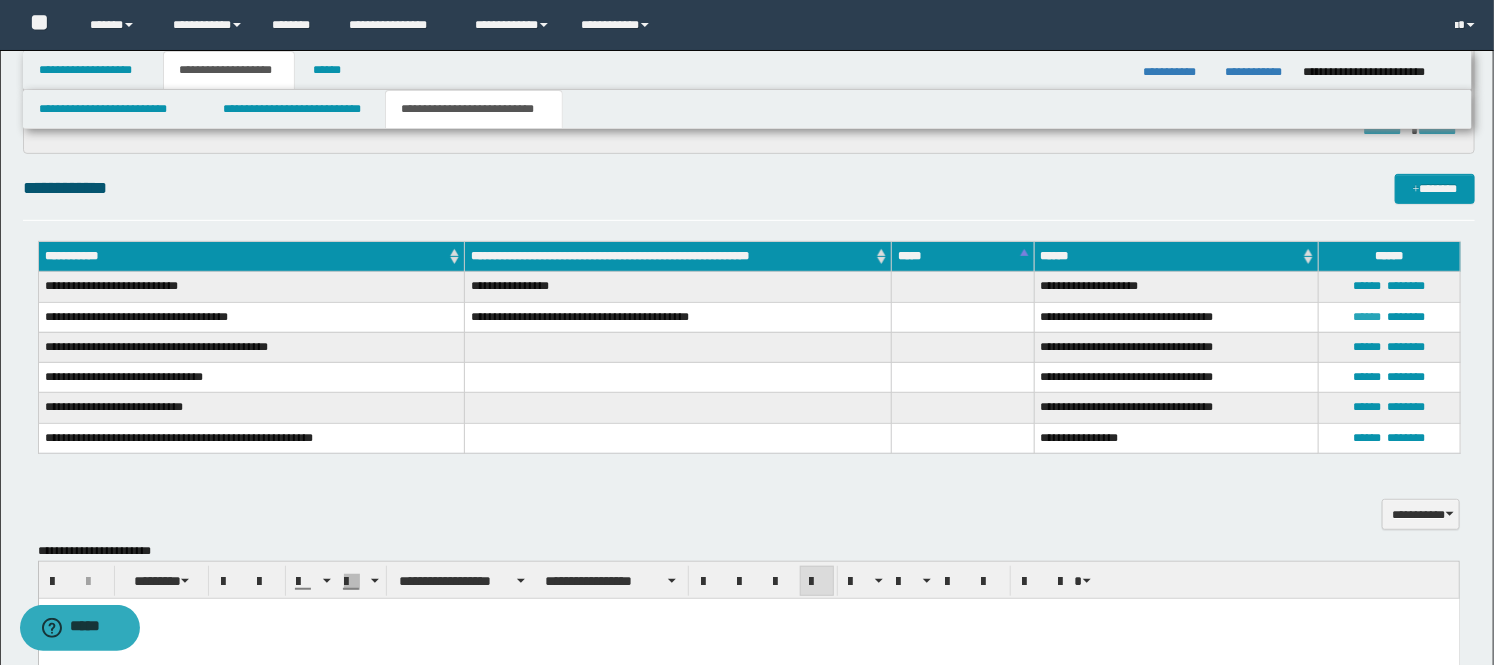 type on "**********" 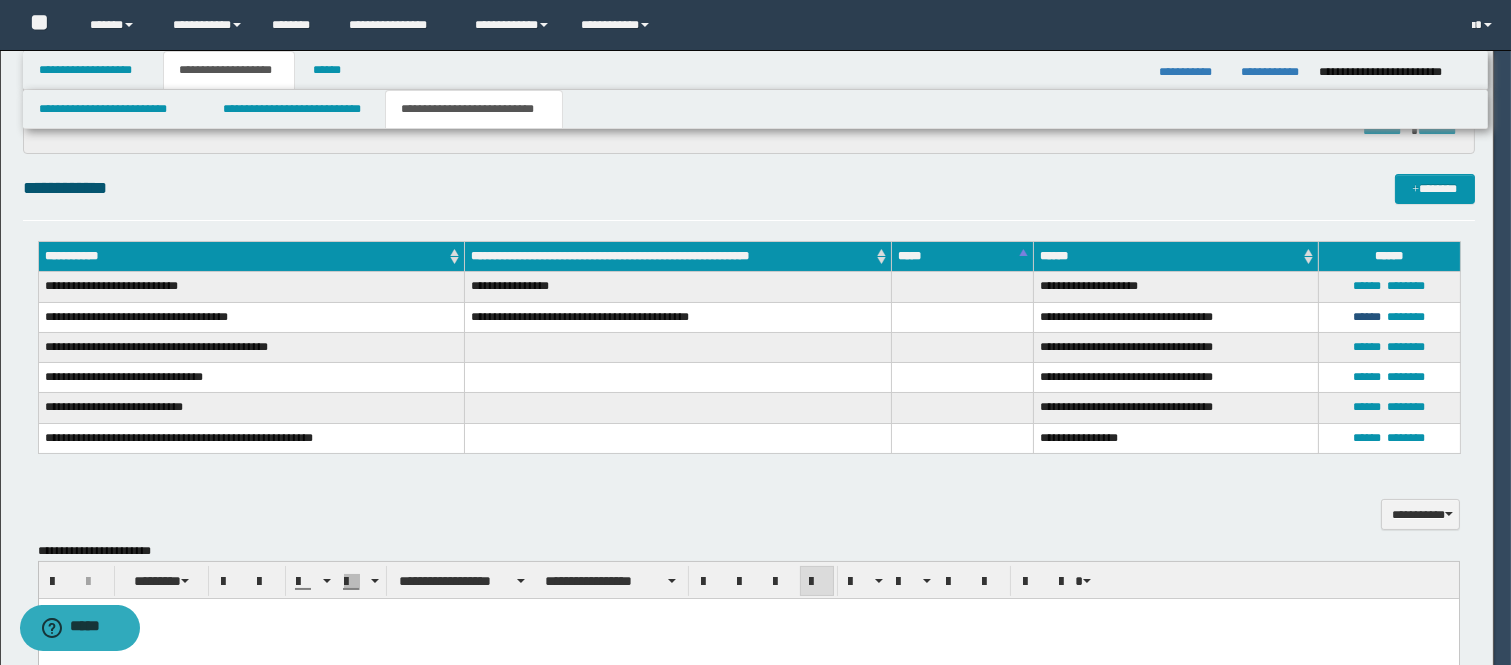 type 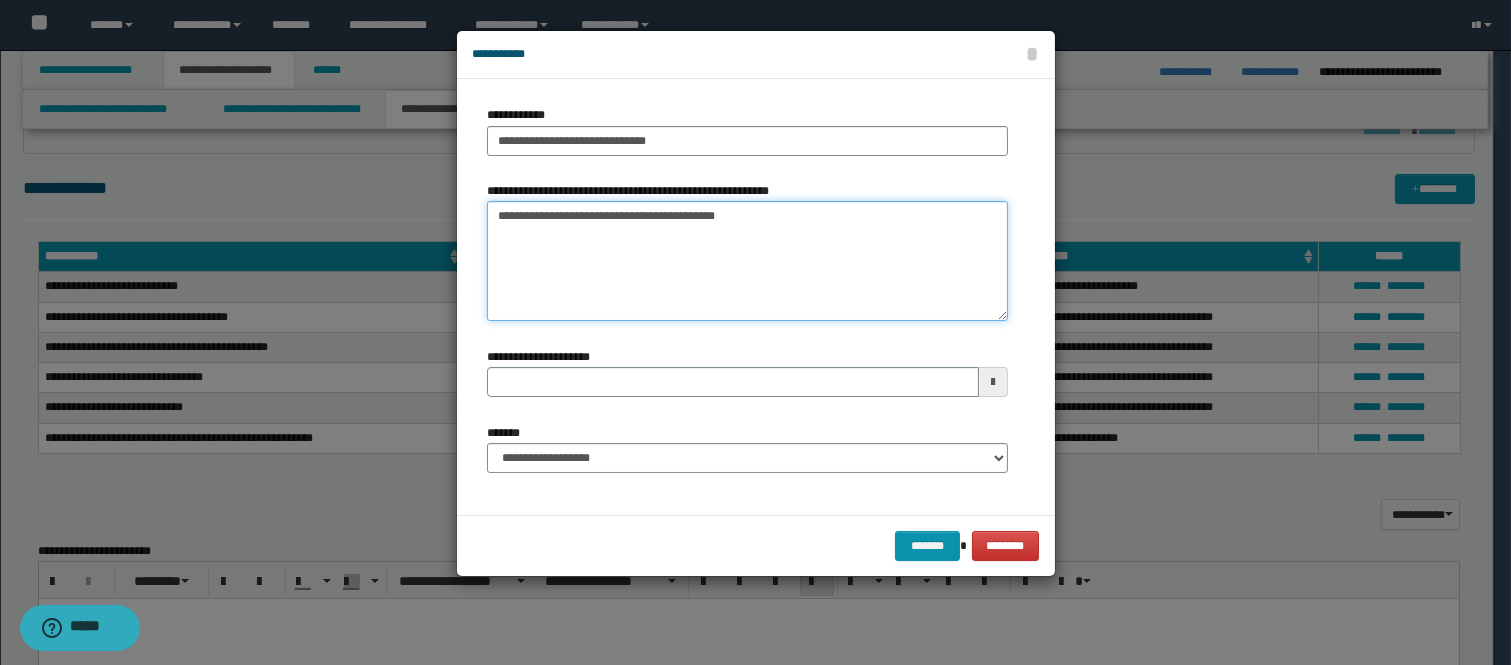drag, startPoint x: 753, startPoint y: 218, endPoint x: 344, endPoint y: 221, distance: 409.01102 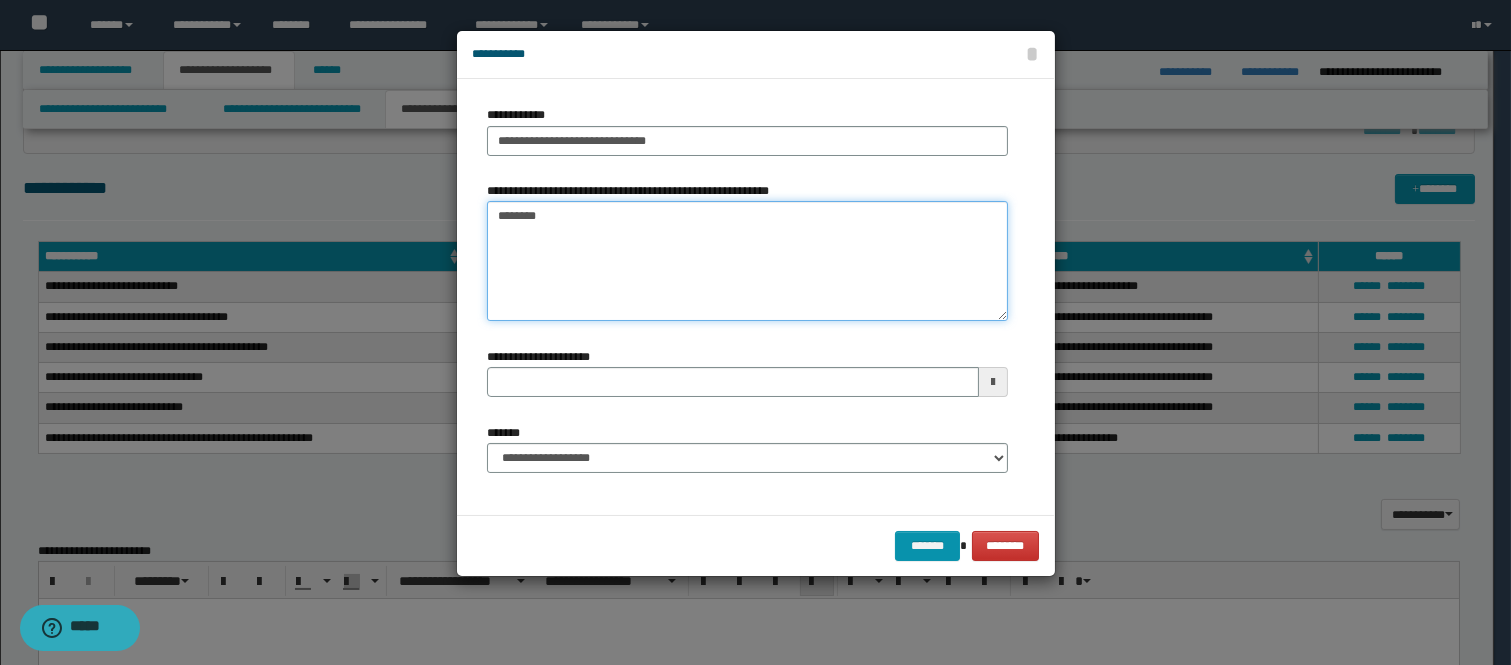 click on "********" at bounding box center [747, 261] 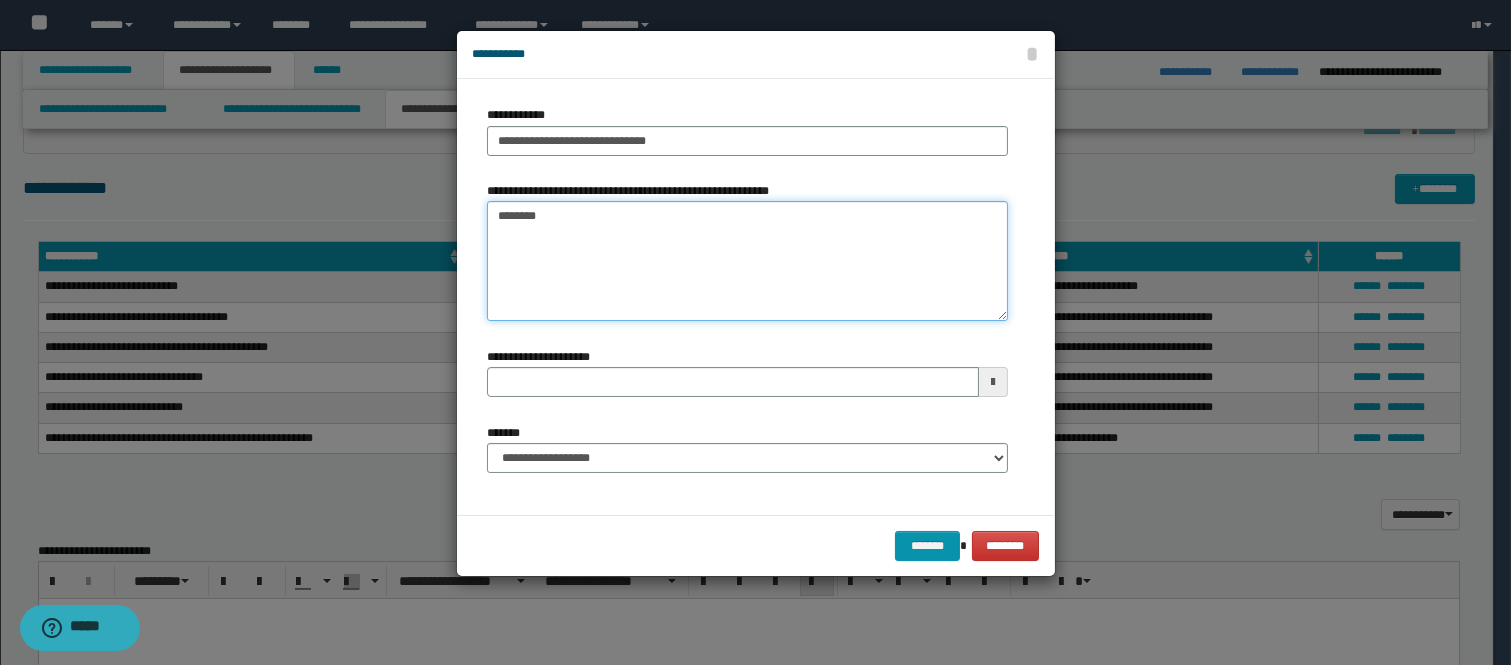 type on "*********" 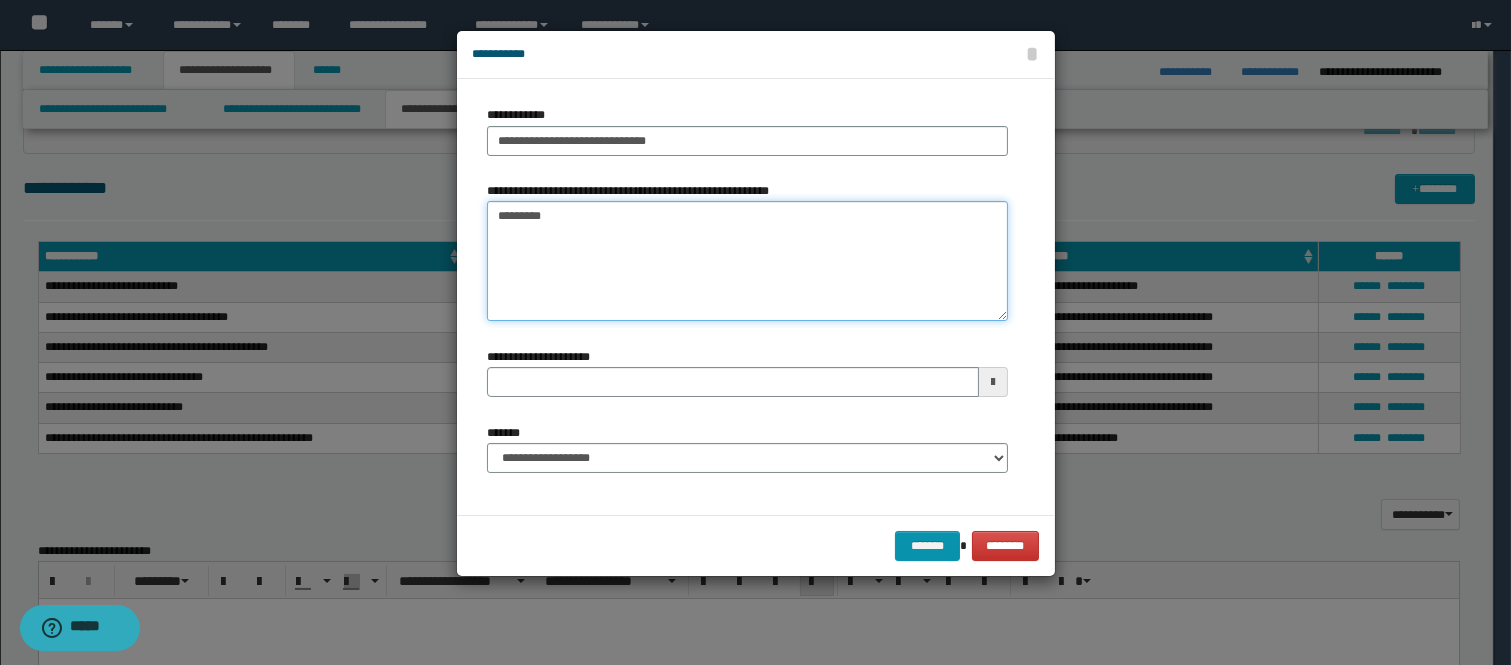 type 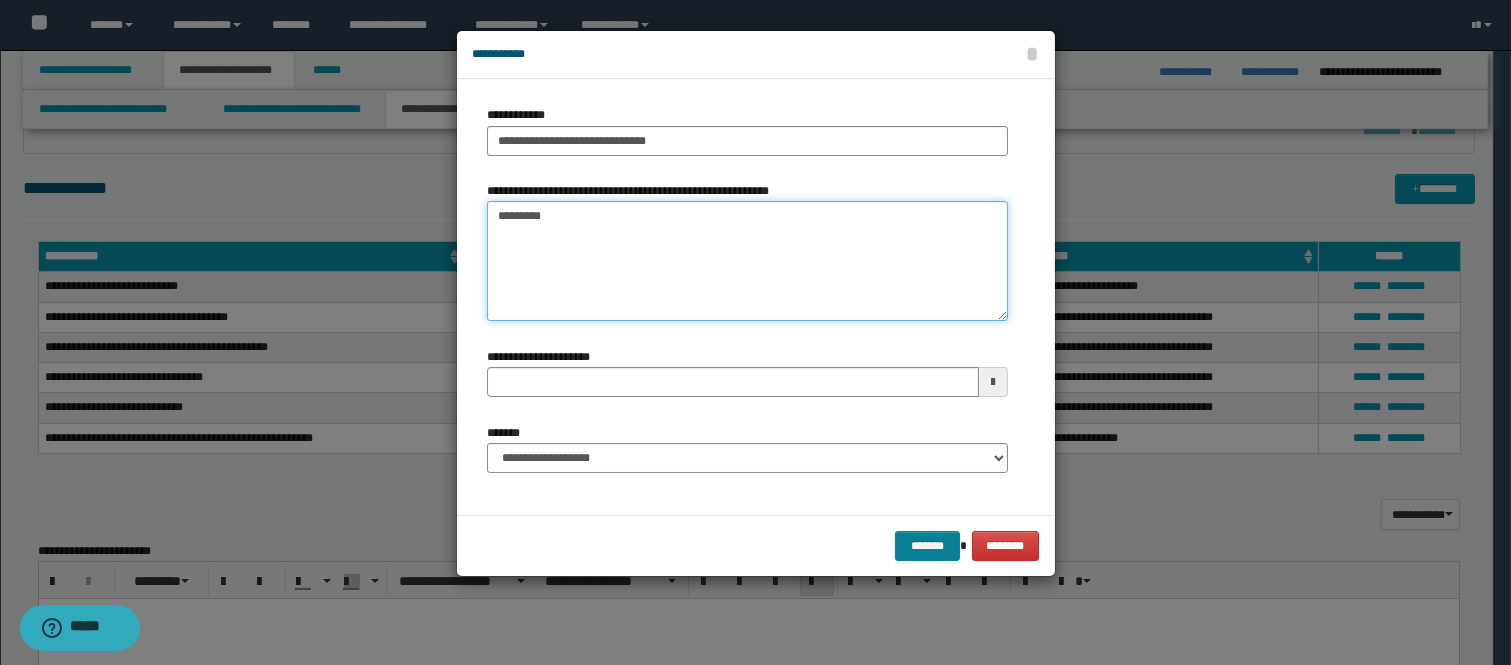 type on "*********" 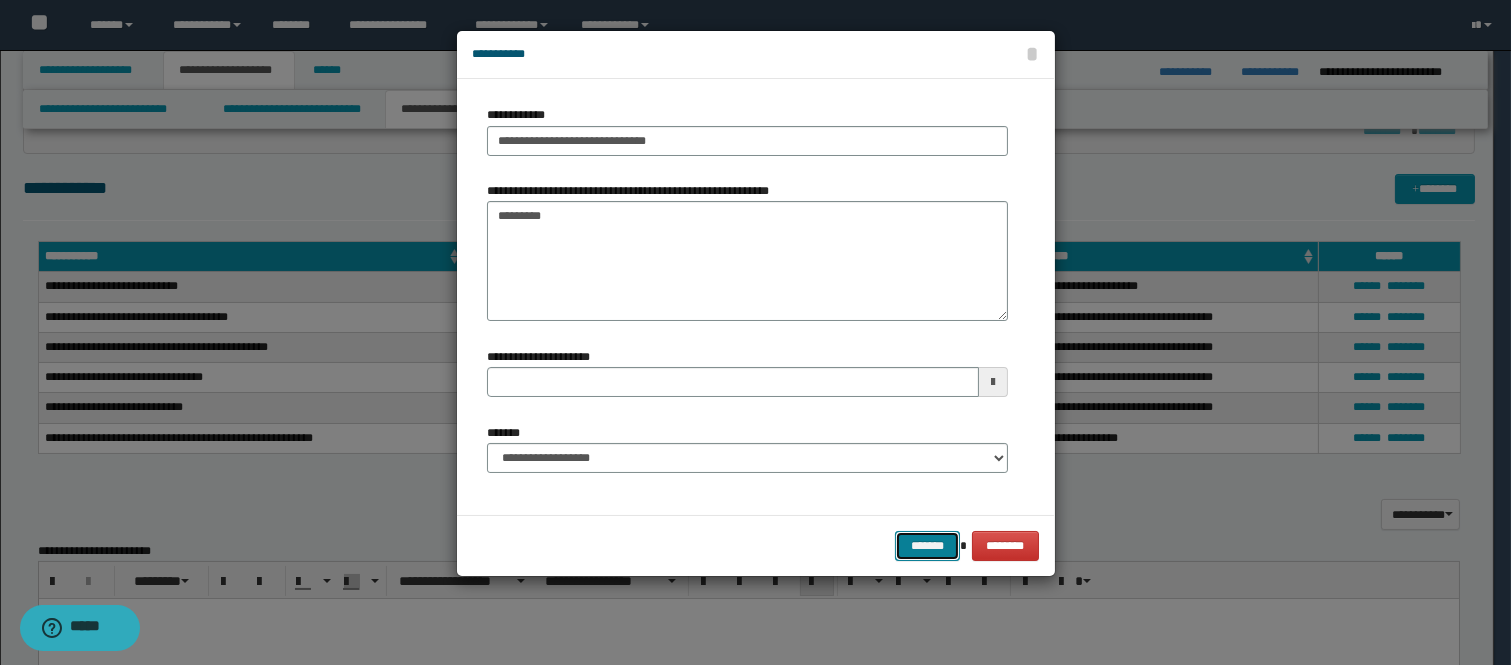 click on "*******" at bounding box center (927, 546) 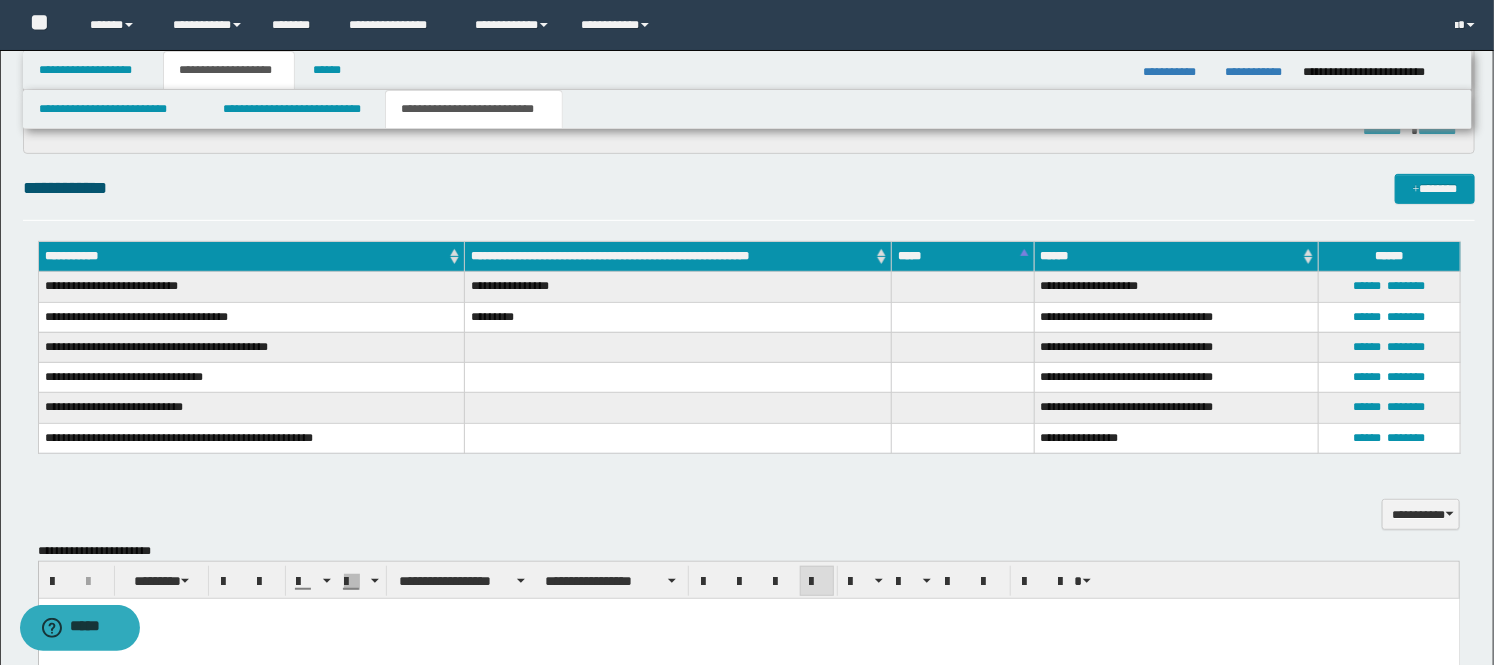 click on "*********" at bounding box center [678, 317] 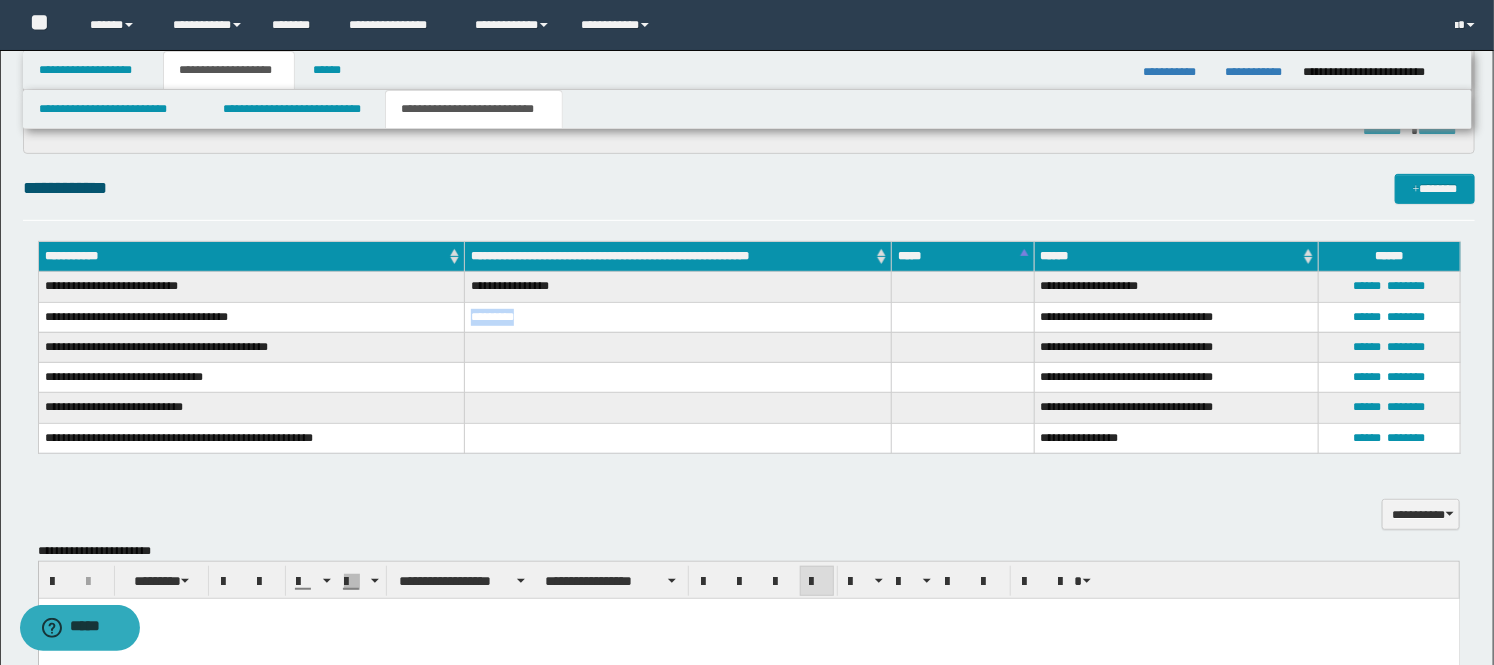 click on "*********" at bounding box center (678, 317) 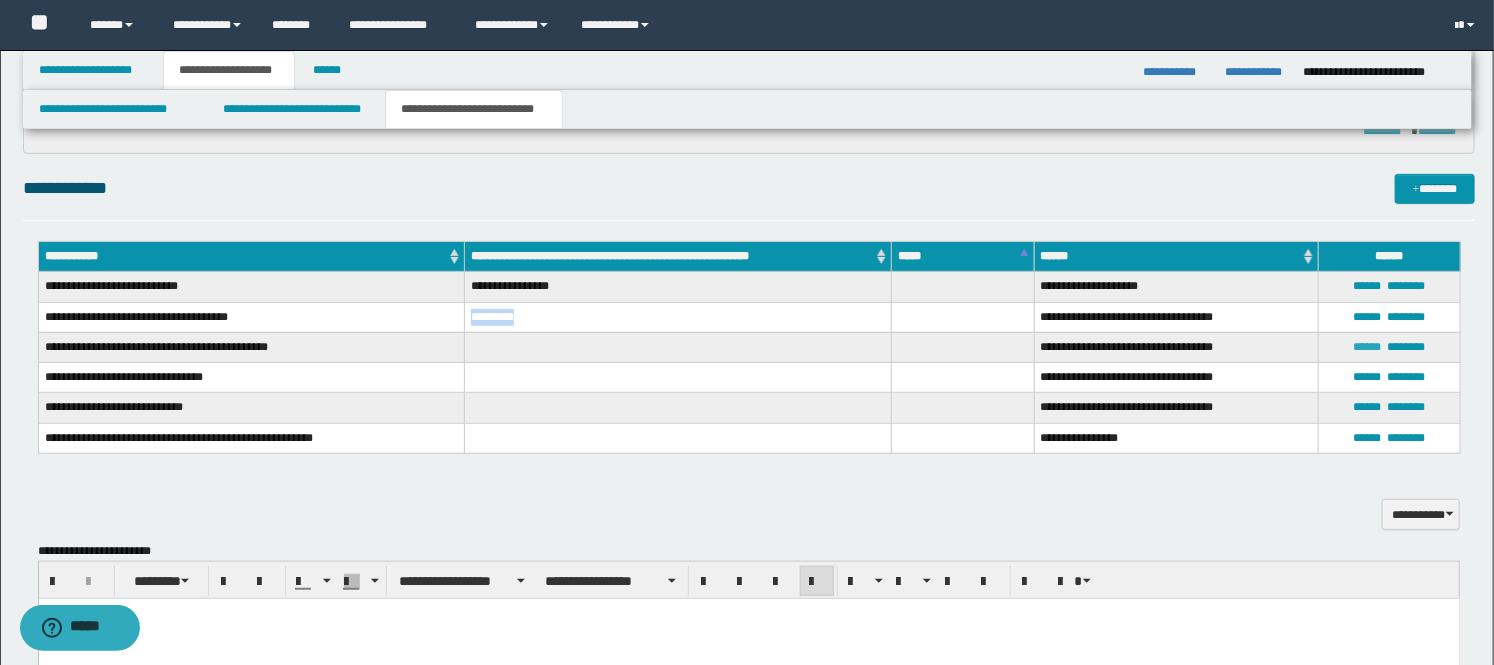 click on "******" at bounding box center [1368, 347] 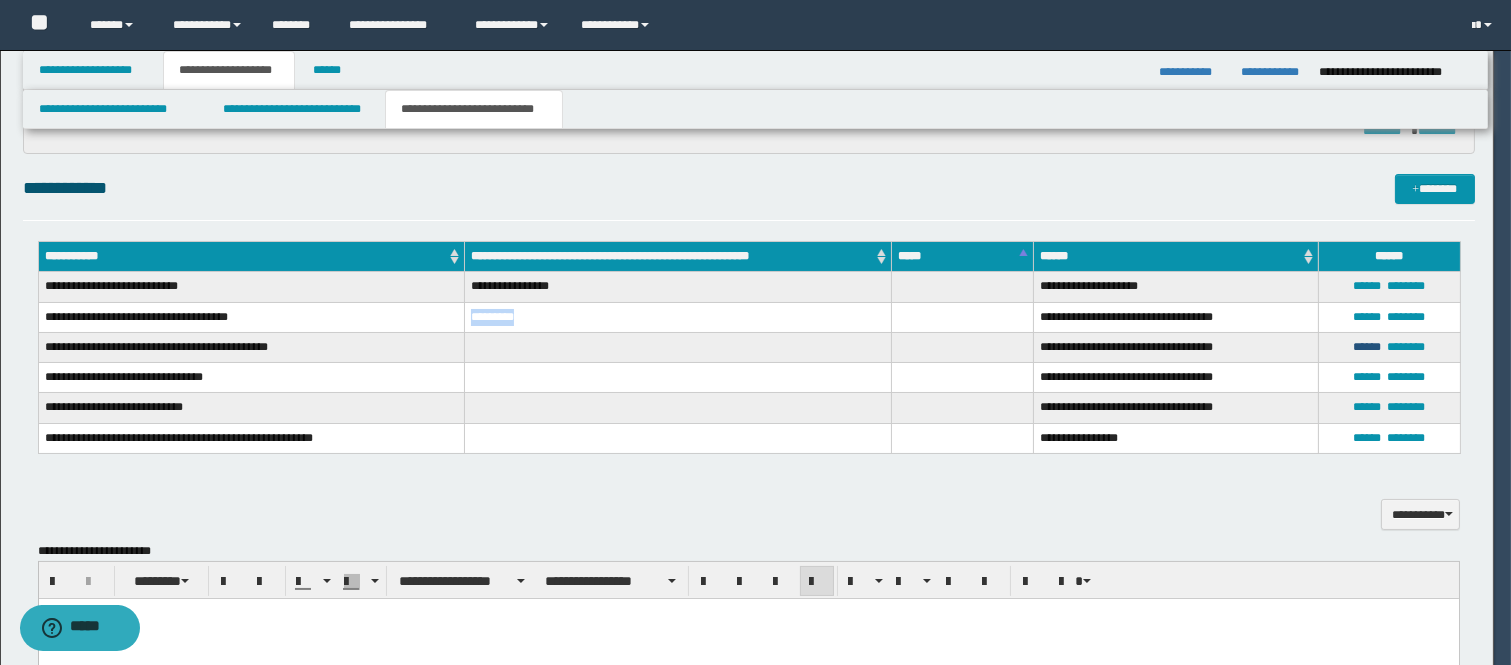 type 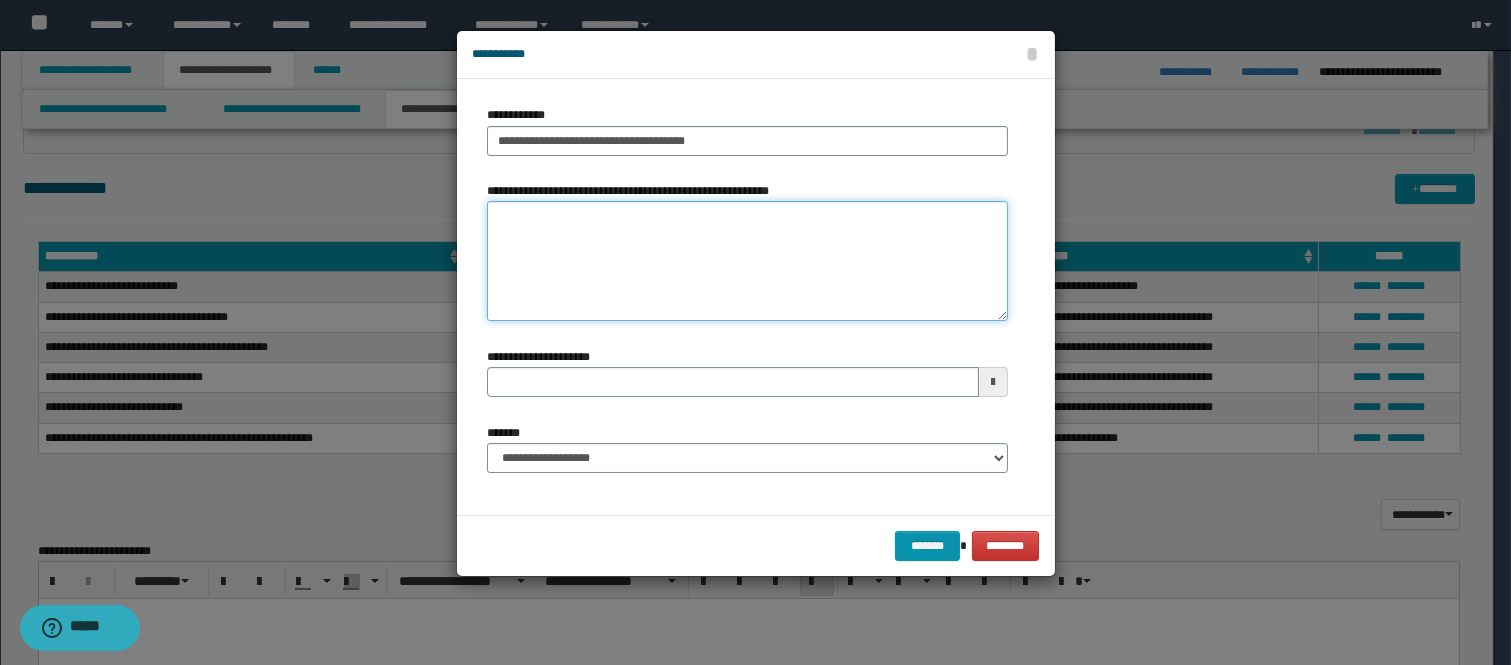 click on "**********" at bounding box center (747, 261) 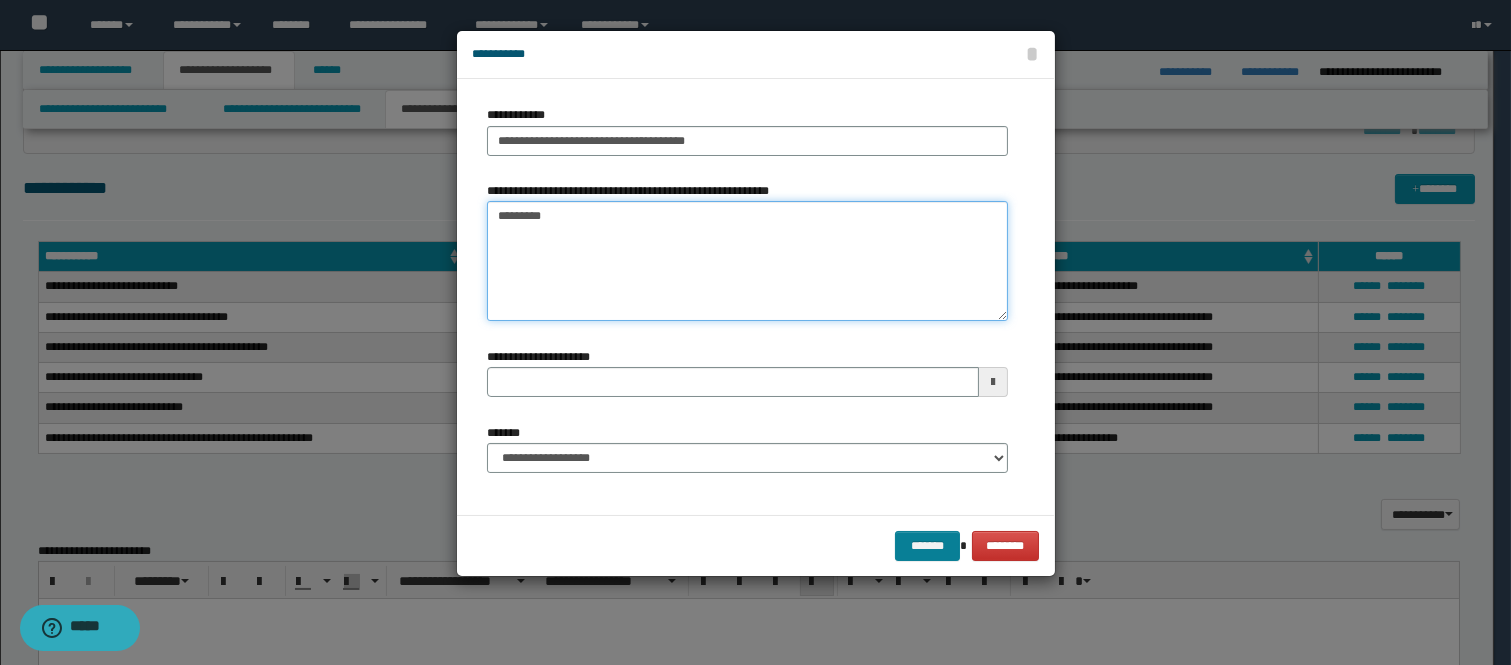type on "*********" 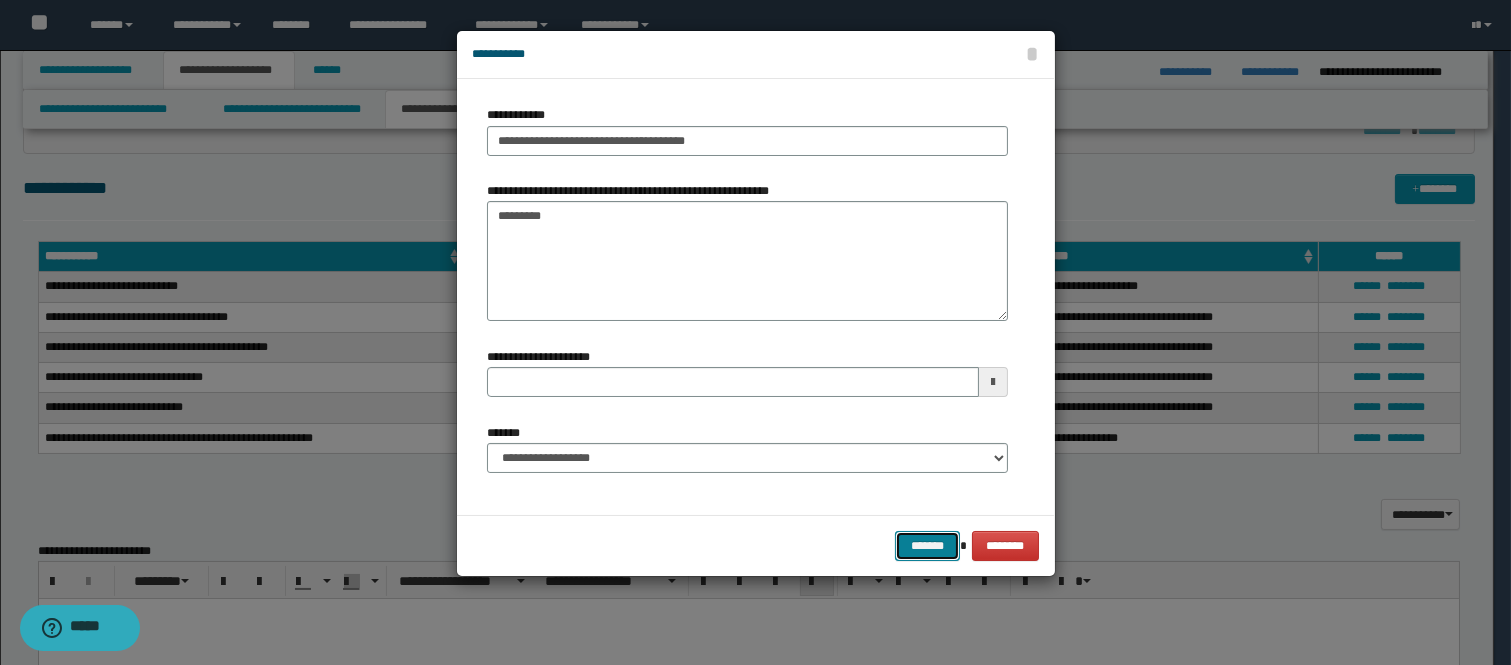 click on "*******" at bounding box center (927, 546) 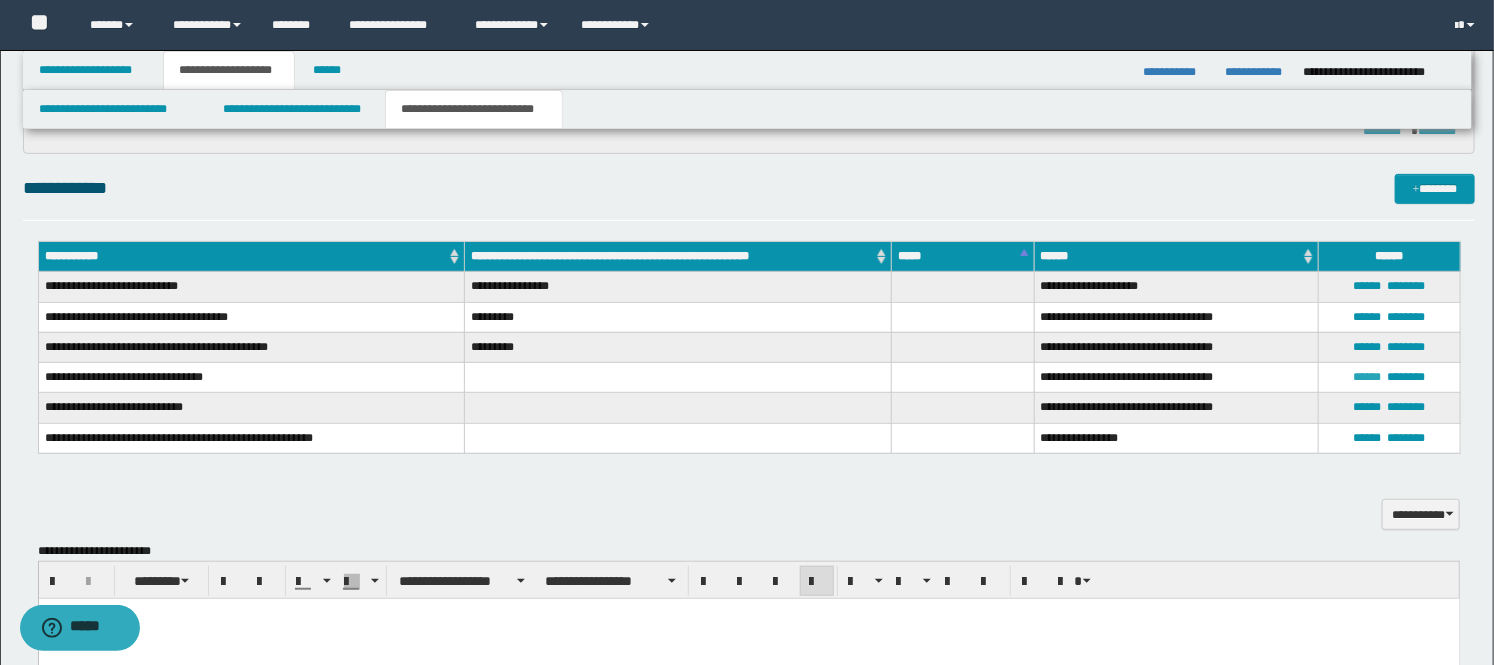 drag, startPoint x: 1355, startPoint y: 374, endPoint x: 1334, endPoint y: 393, distance: 28.319605 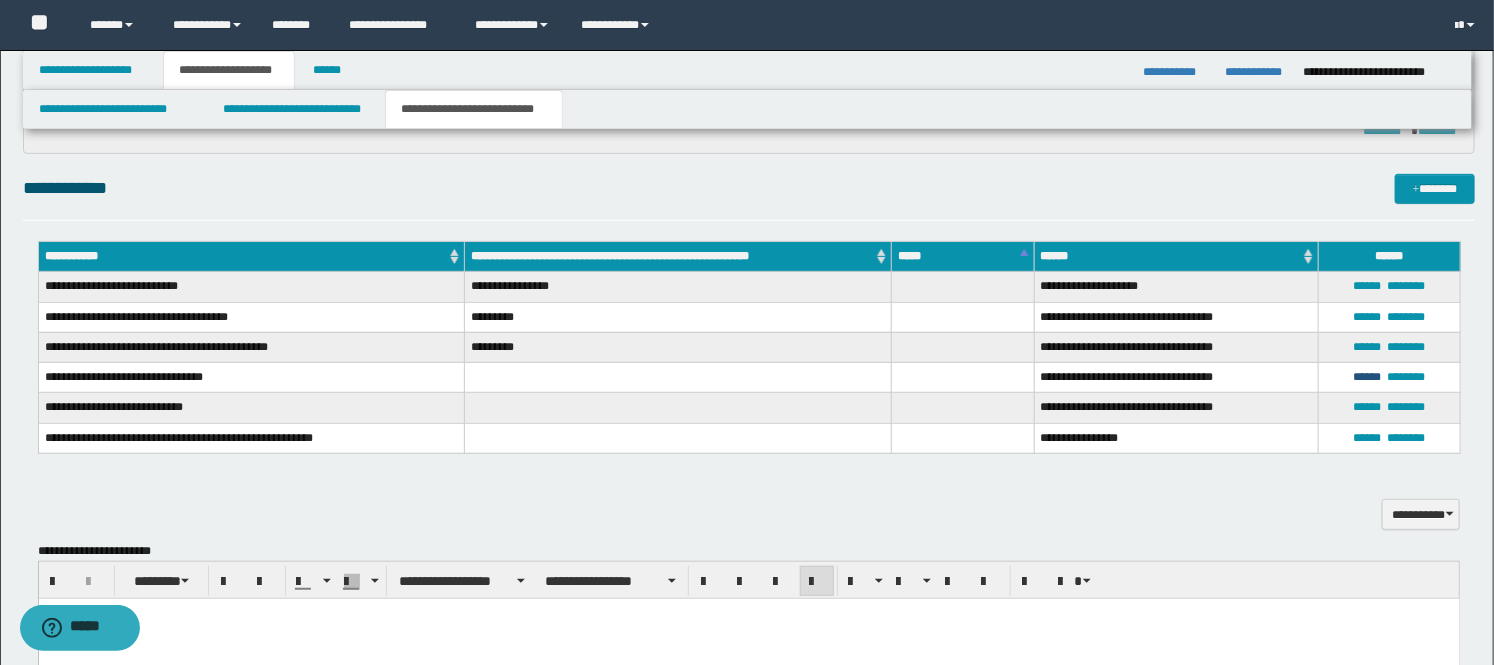 type on "**********" 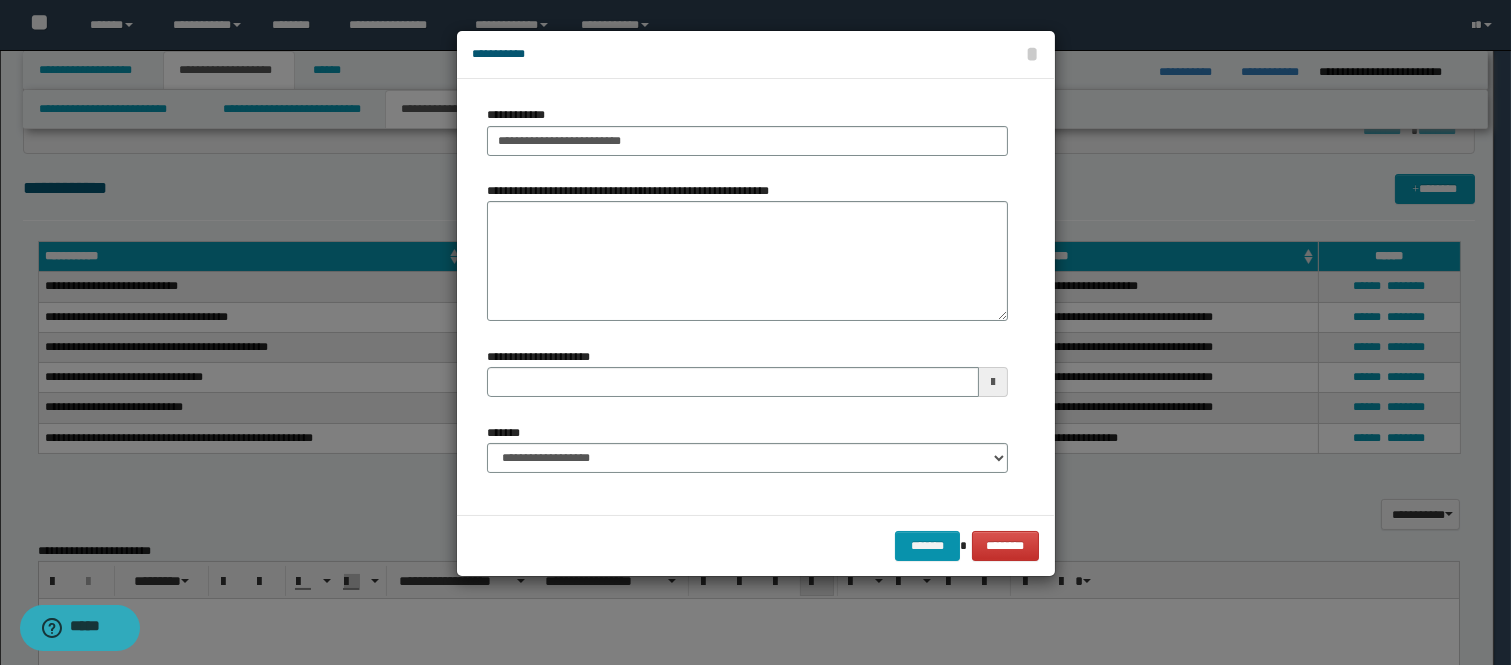 type 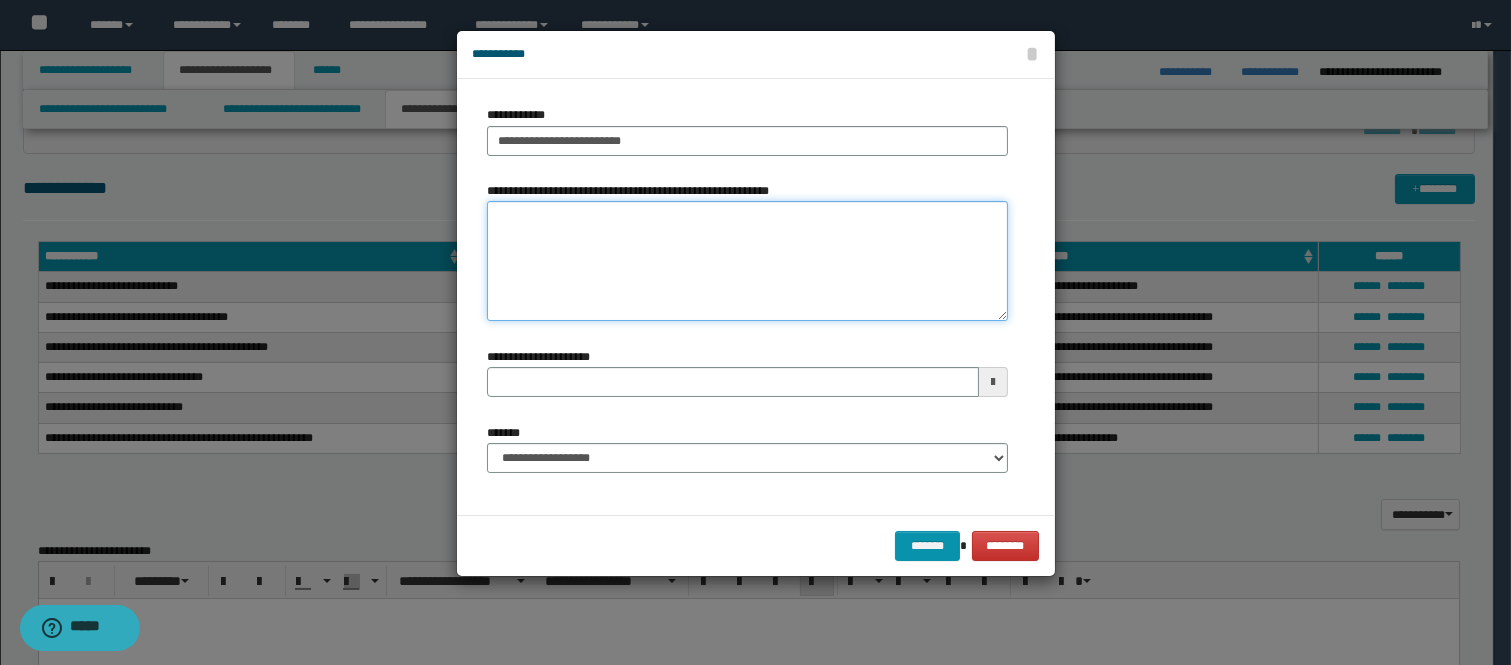 click on "**********" at bounding box center (747, 261) 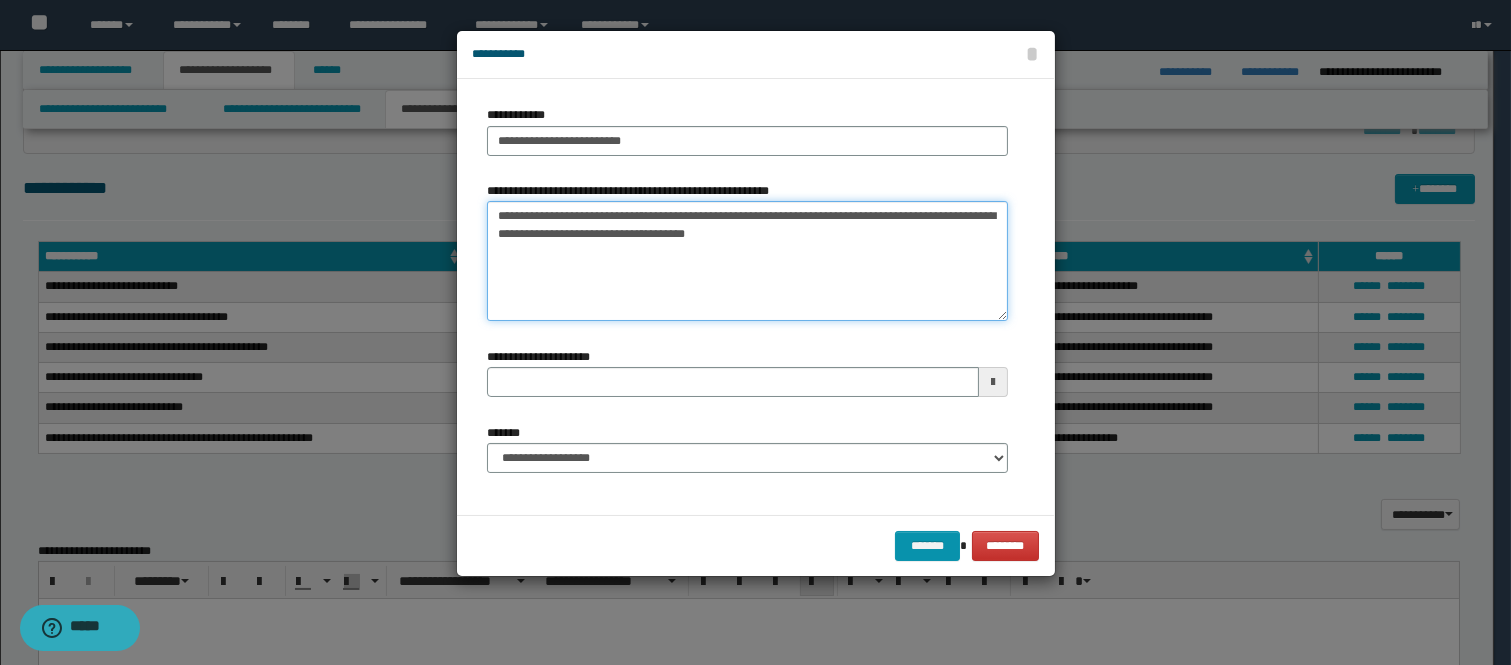 type 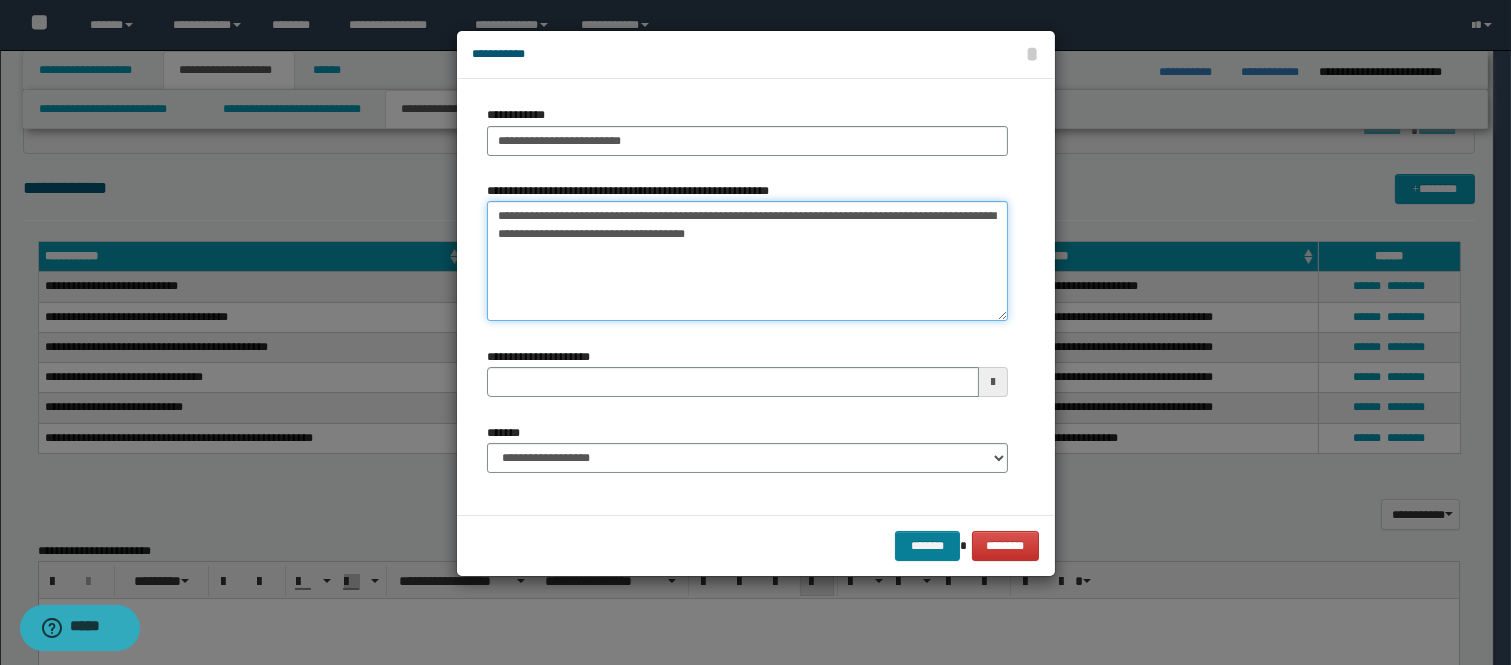 type on "**********" 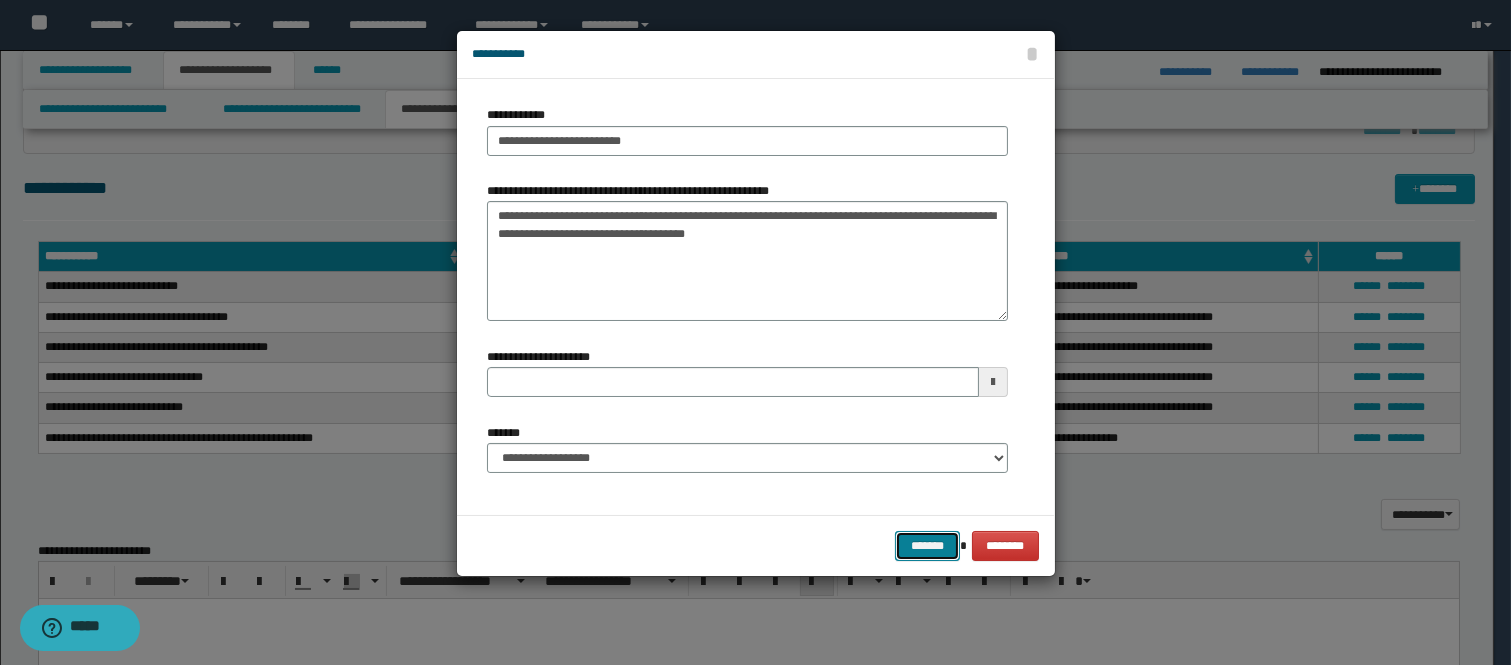 drag, startPoint x: 918, startPoint y: 532, endPoint x: 917, endPoint y: 557, distance: 25.019993 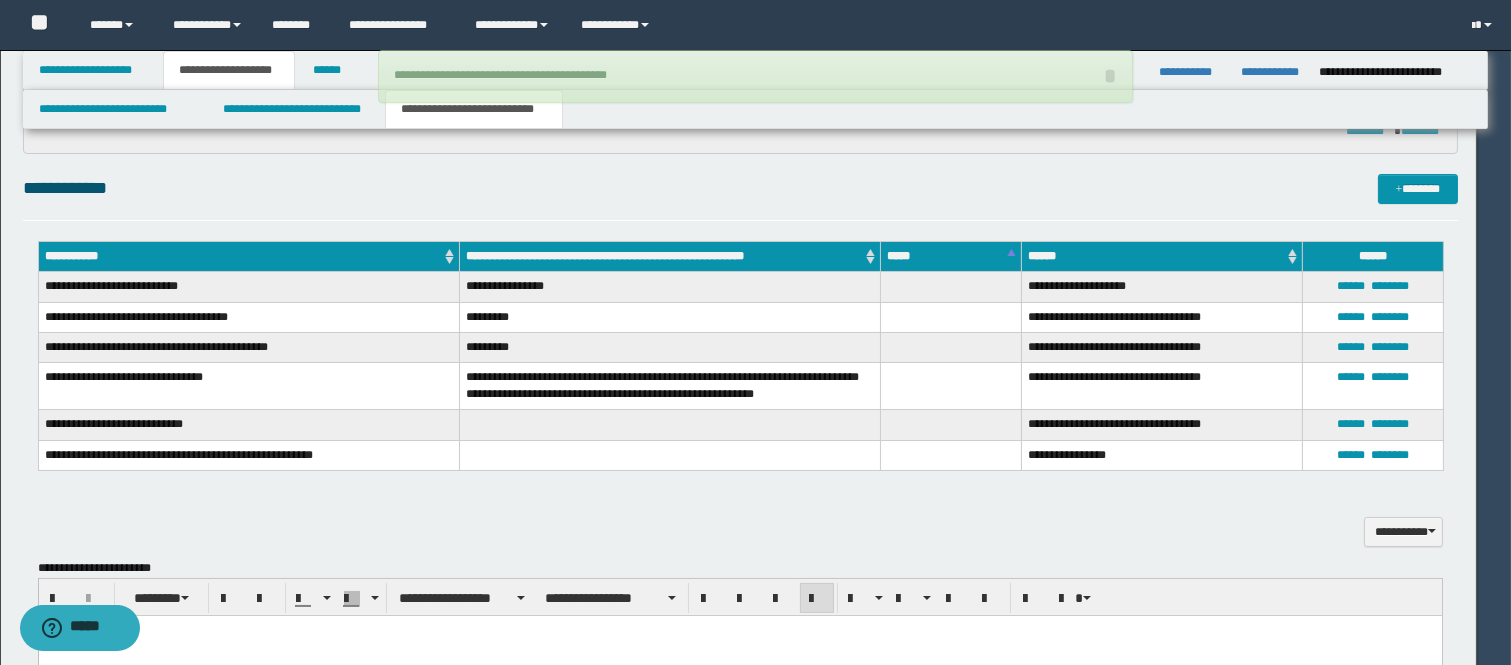 type 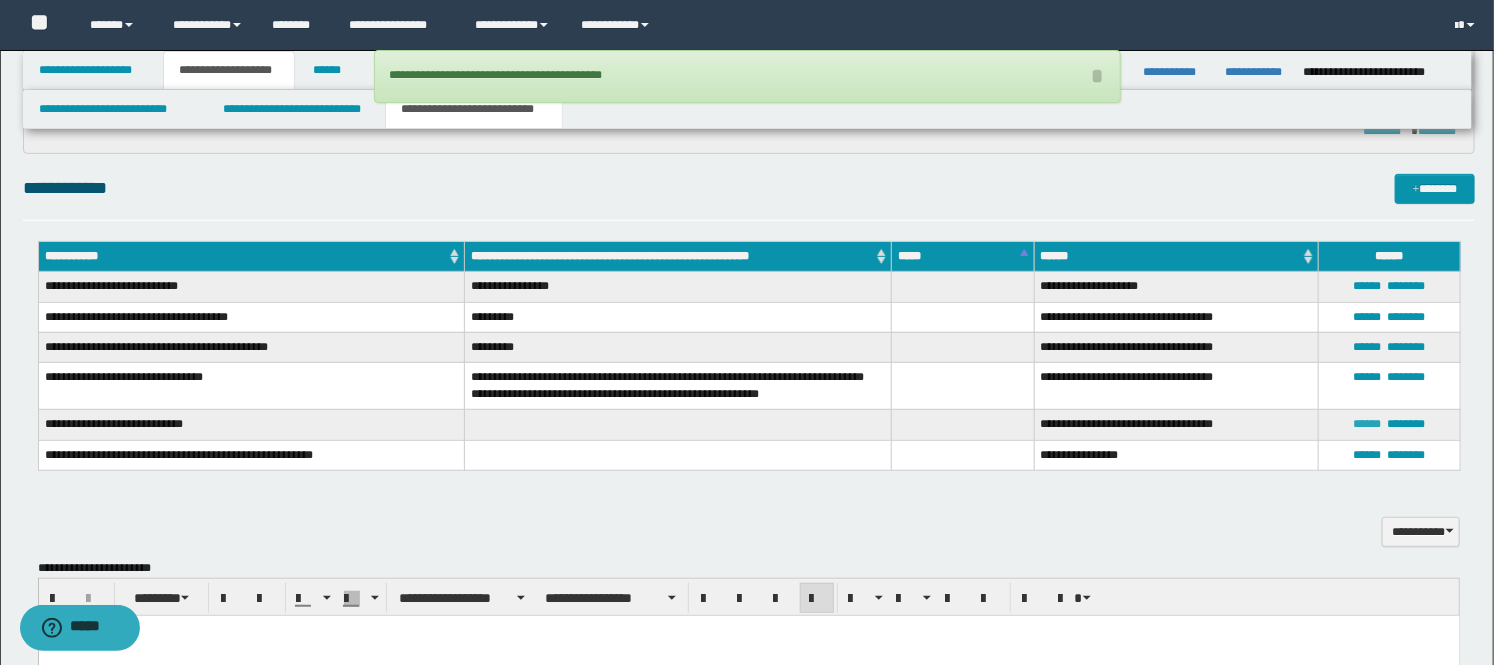 click on "******" at bounding box center (1368, 424) 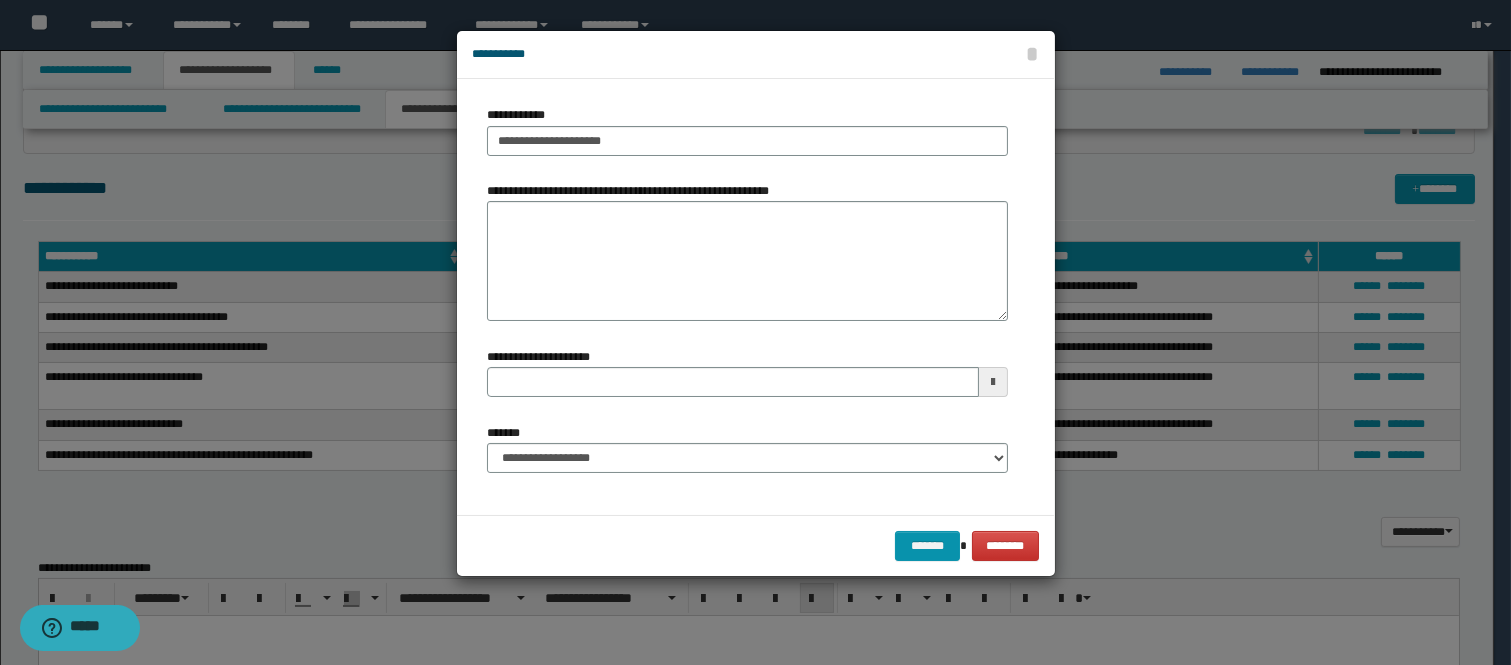 type 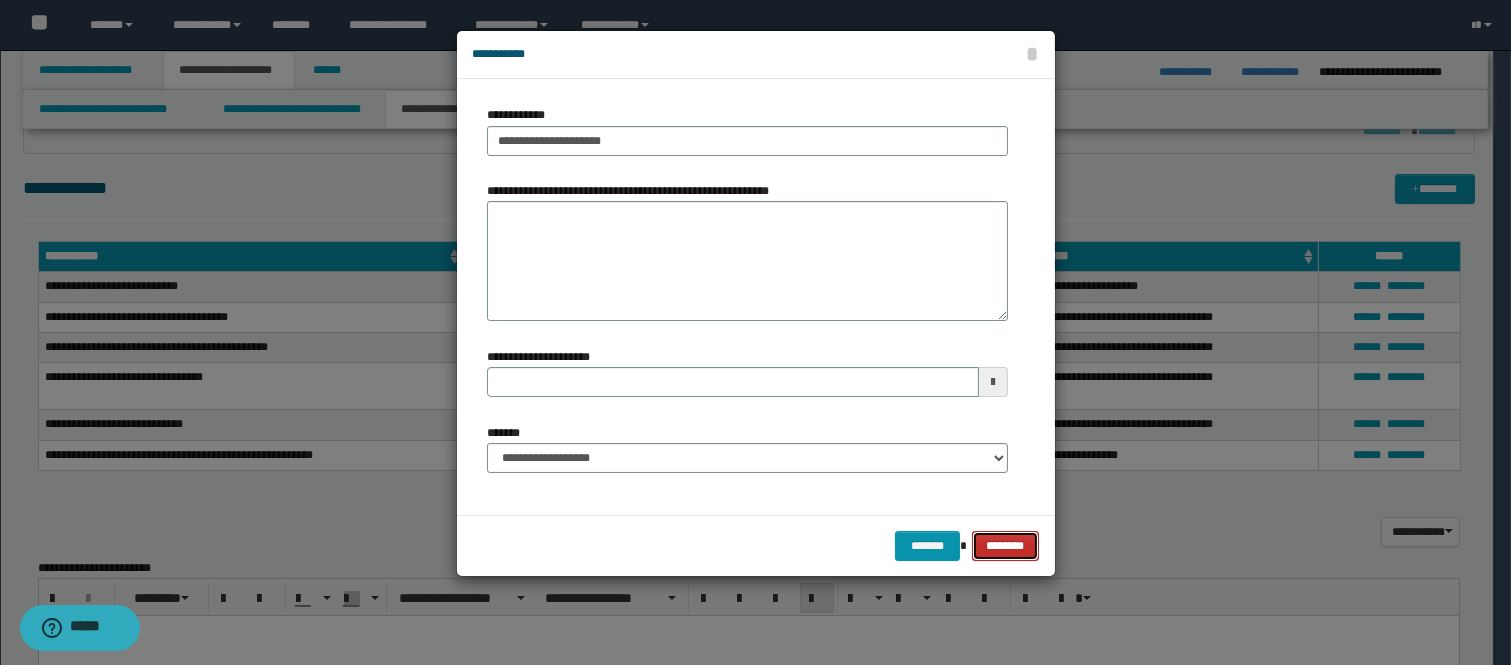 click on "********" at bounding box center [1006, 546] 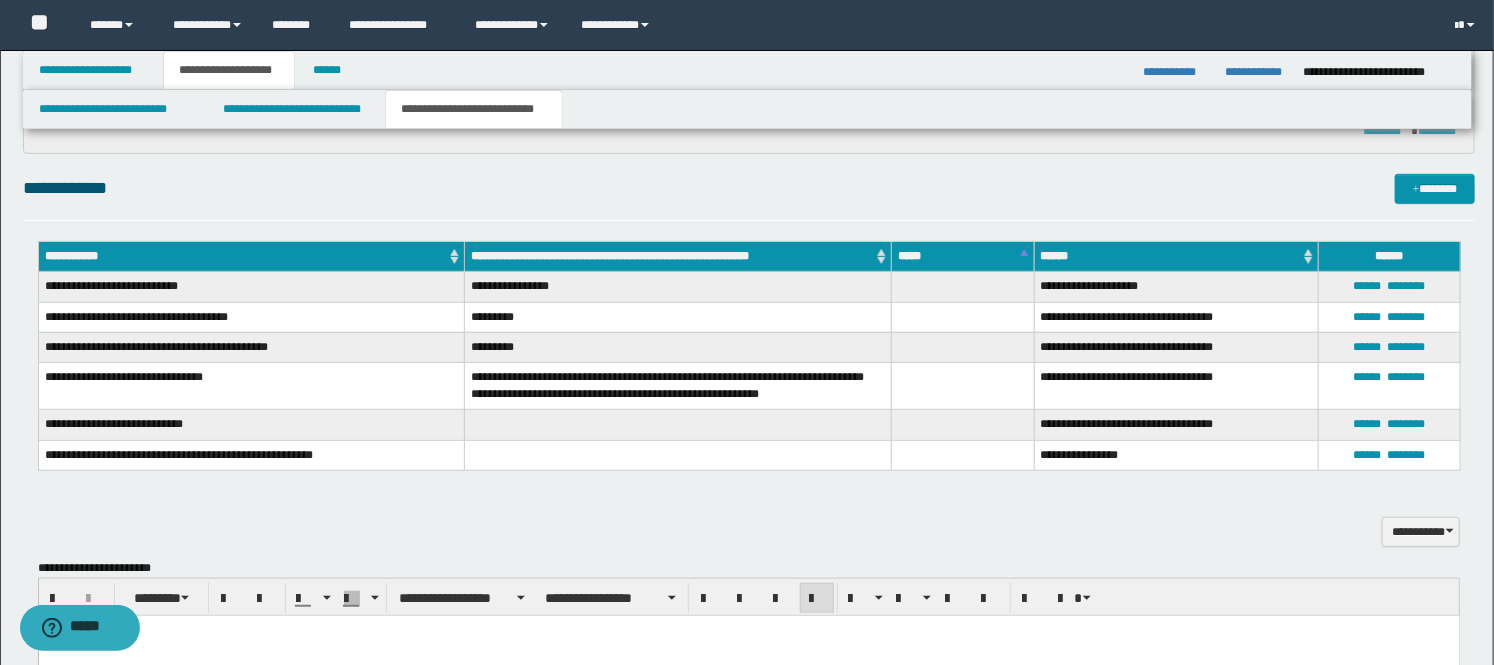 click on "**********" at bounding box center (678, 287) 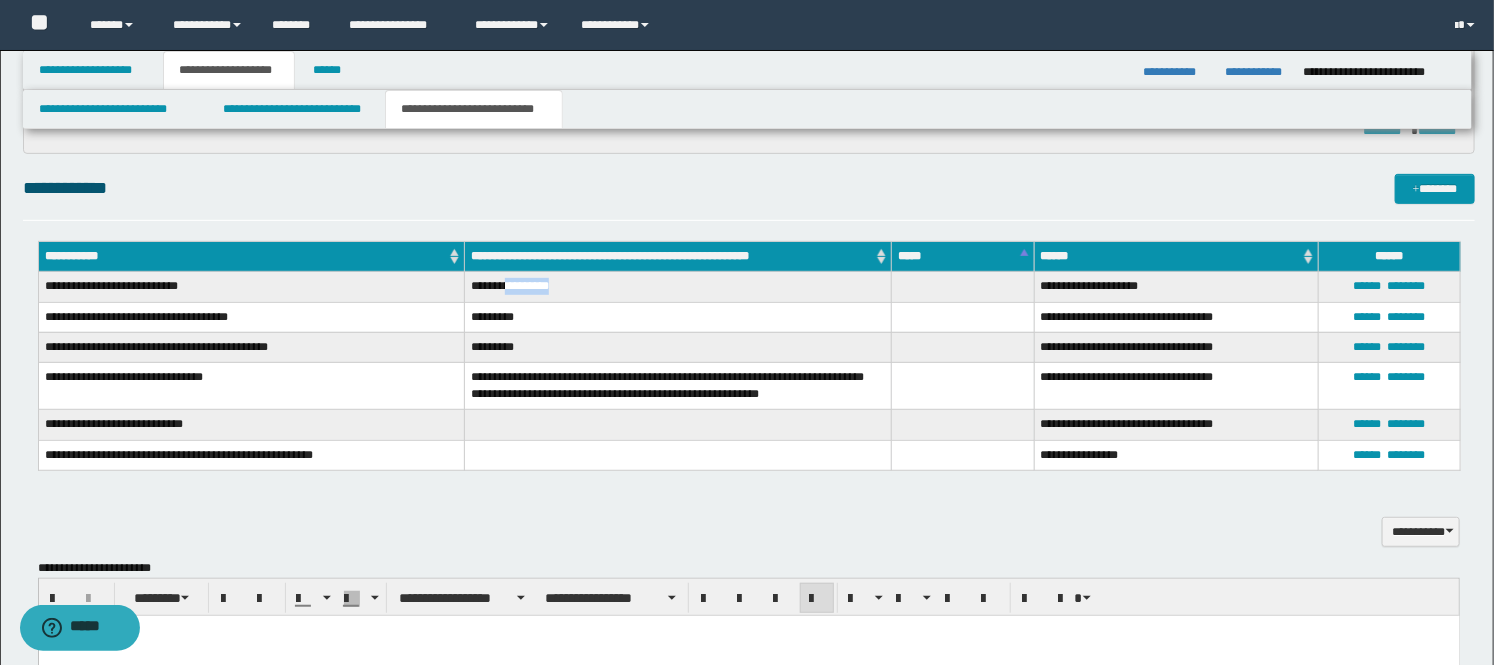 click on "**********" at bounding box center (678, 287) 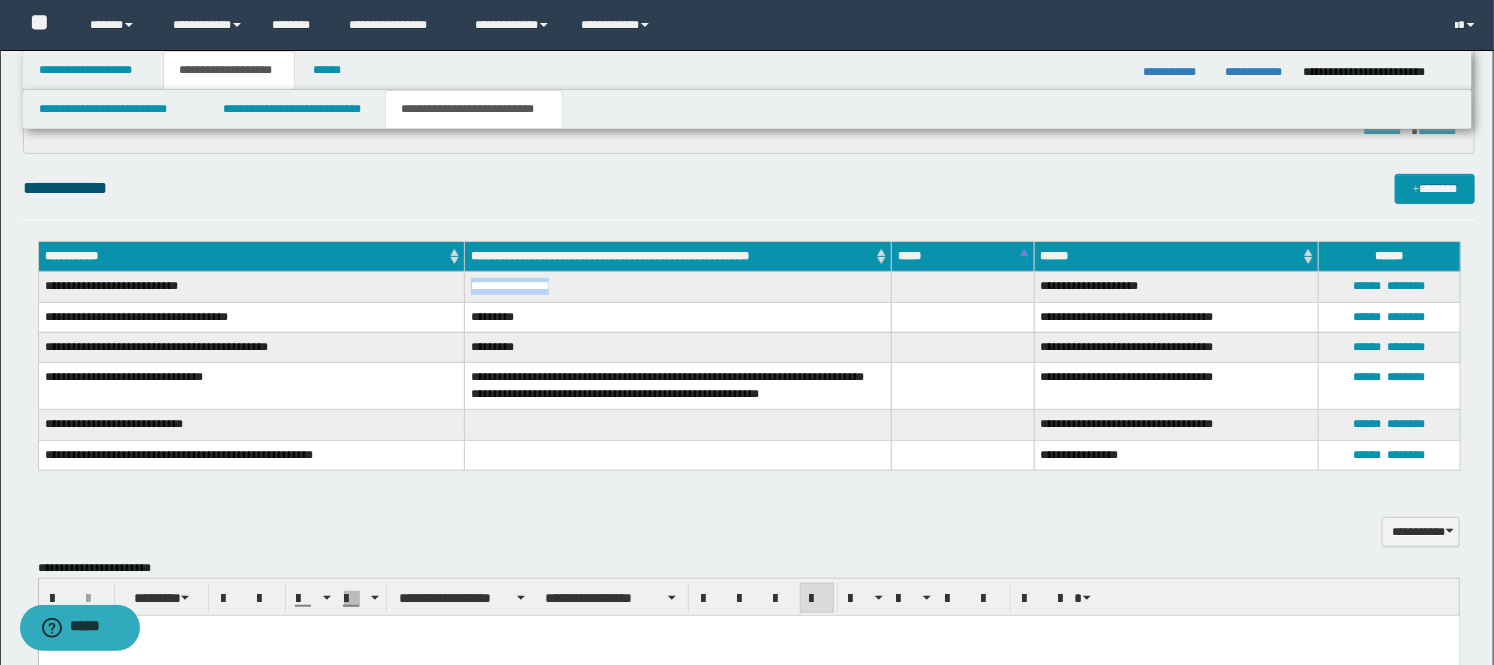 drag, startPoint x: 572, startPoint y: 281, endPoint x: 471, endPoint y: 293, distance: 101.71037 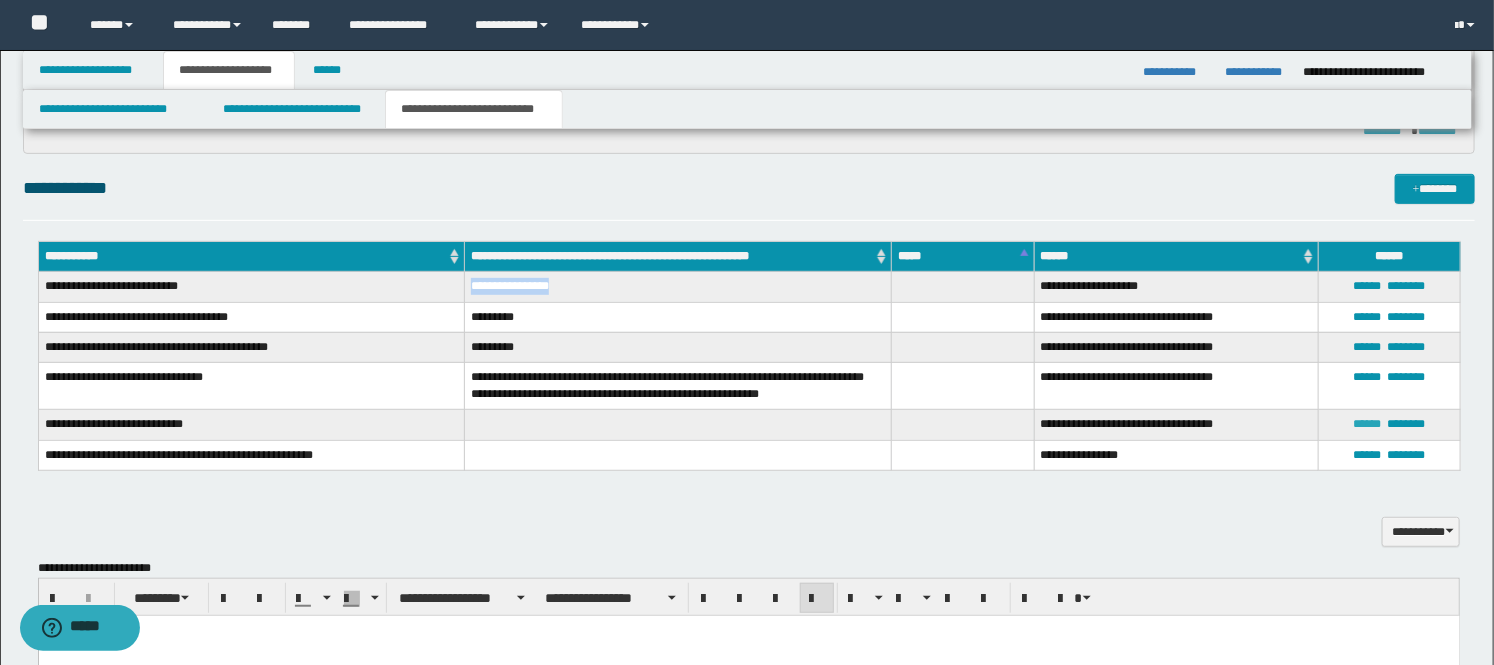 click on "******" at bounding box center (1368, 424) 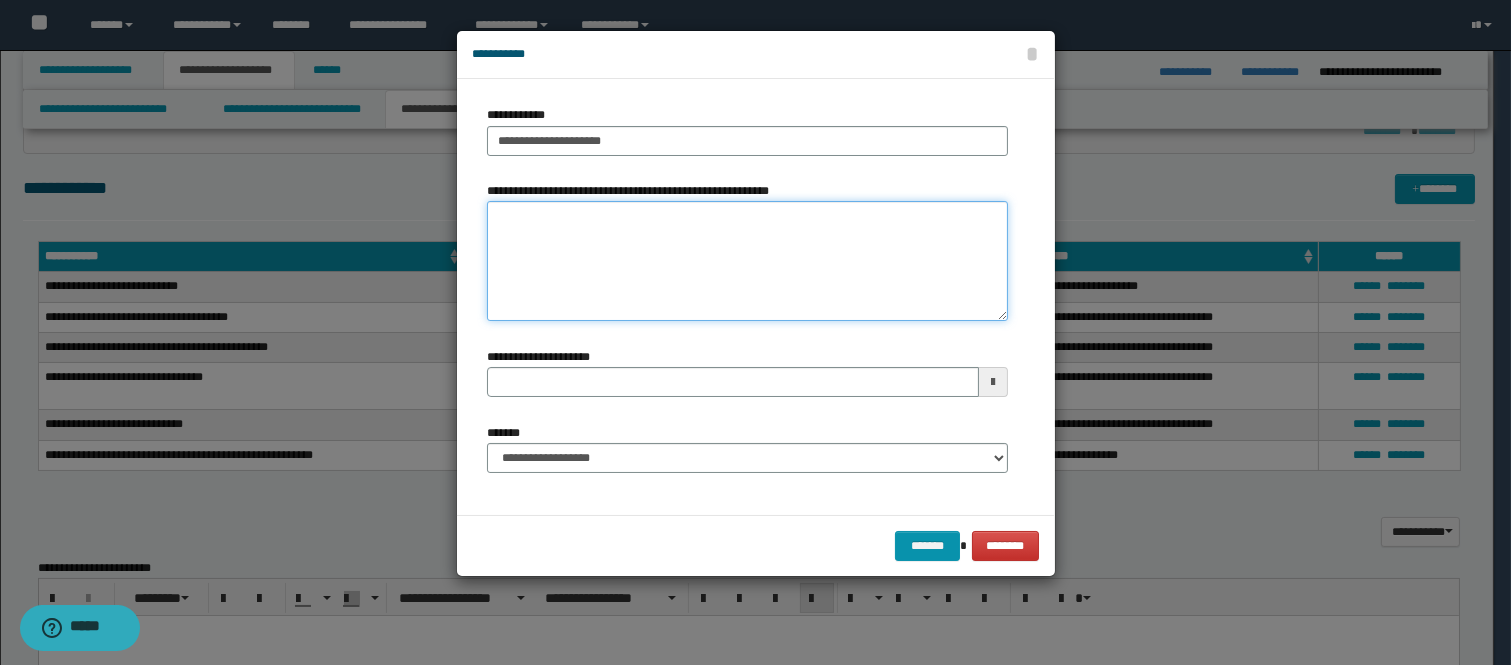 drag, startPoint x: 622, startPoint y: 253, endPoint x: 720, endPoint y: 337, distance: 129.07362 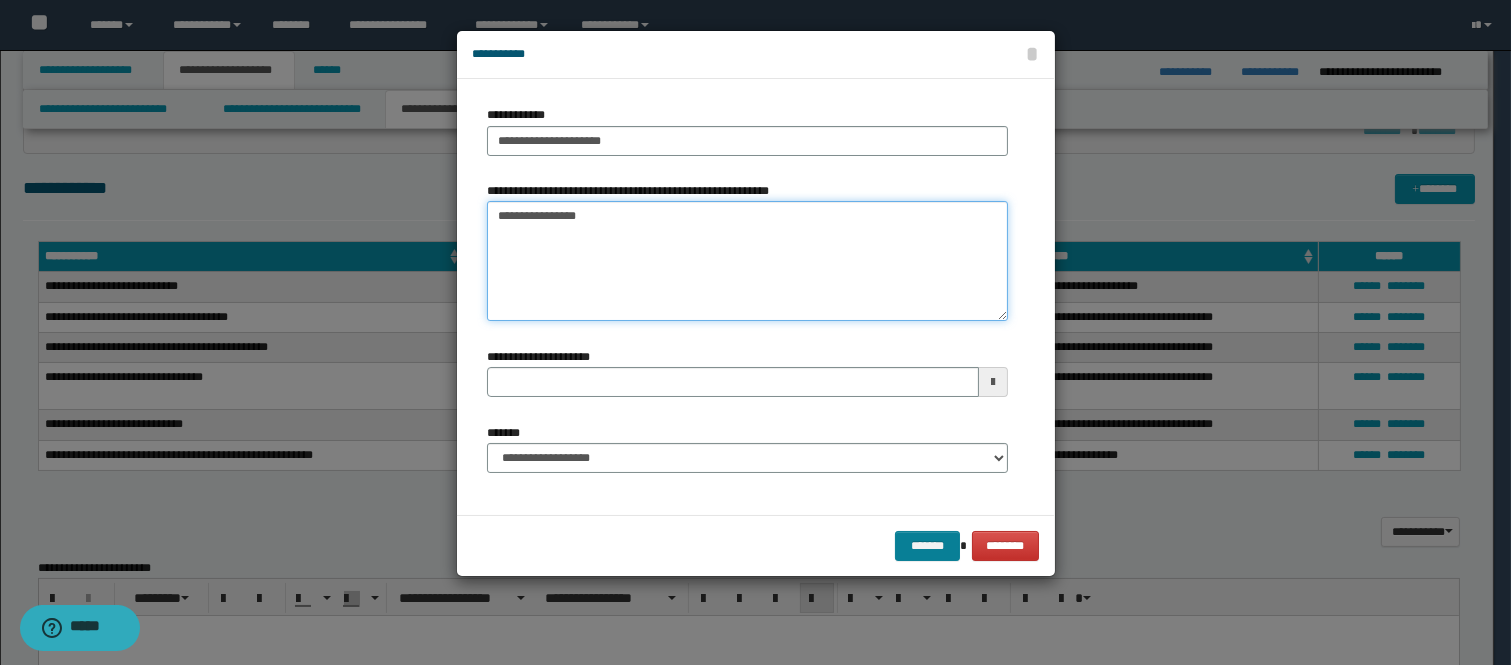 type on "**********" 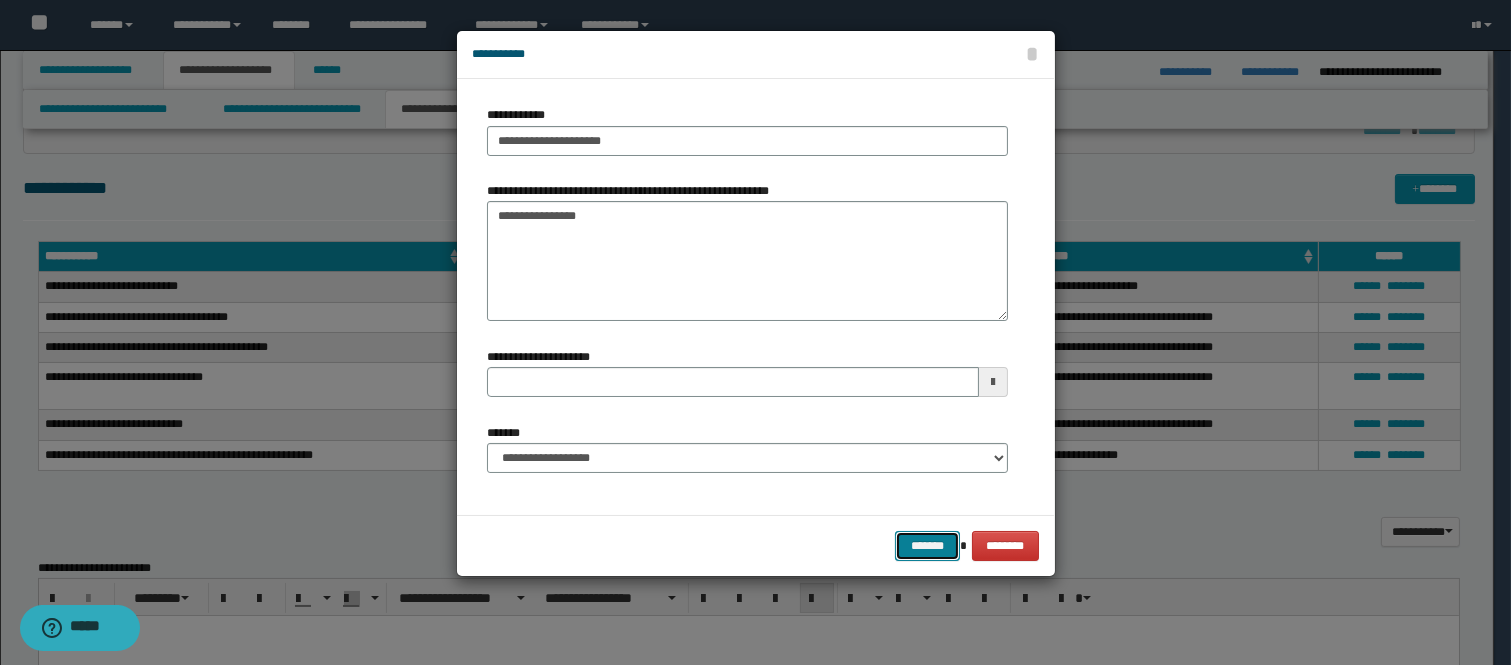 click on "*******" at bounding box center (927, 546) 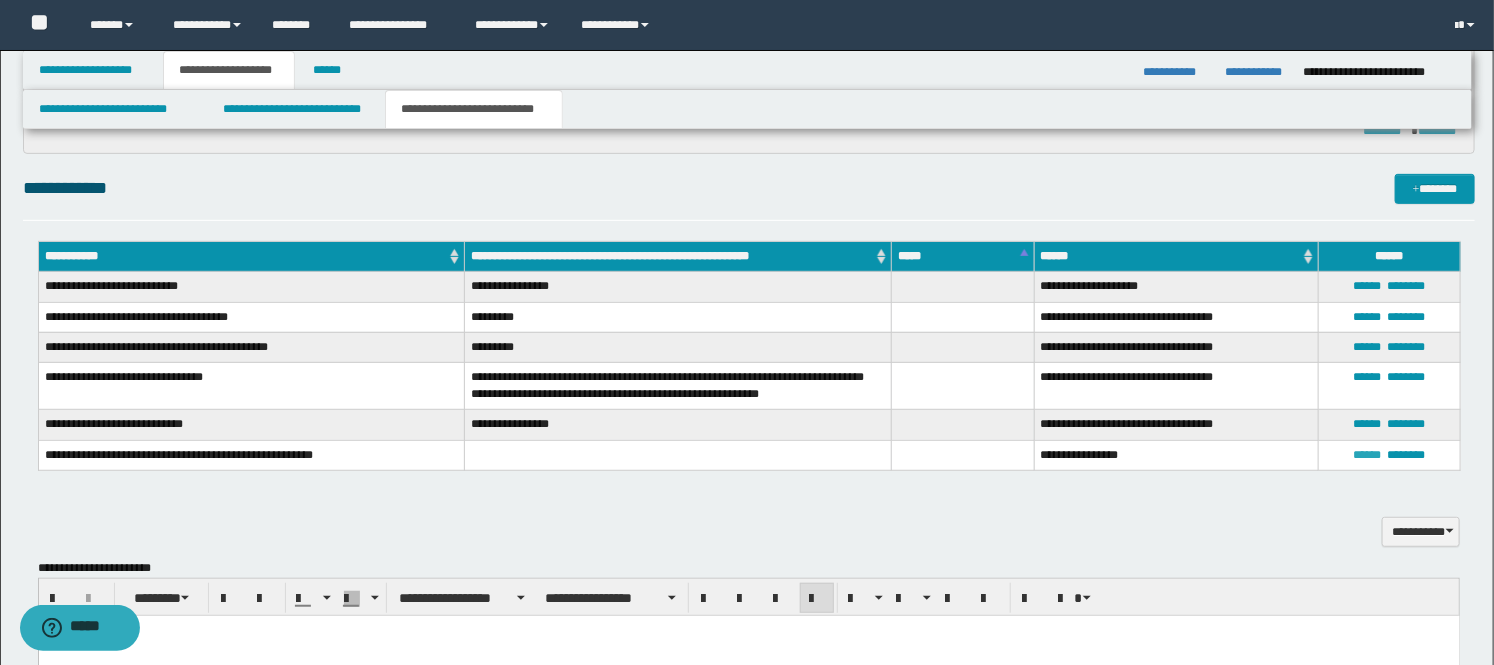 click on "******" at bounding box center (1368, 455) 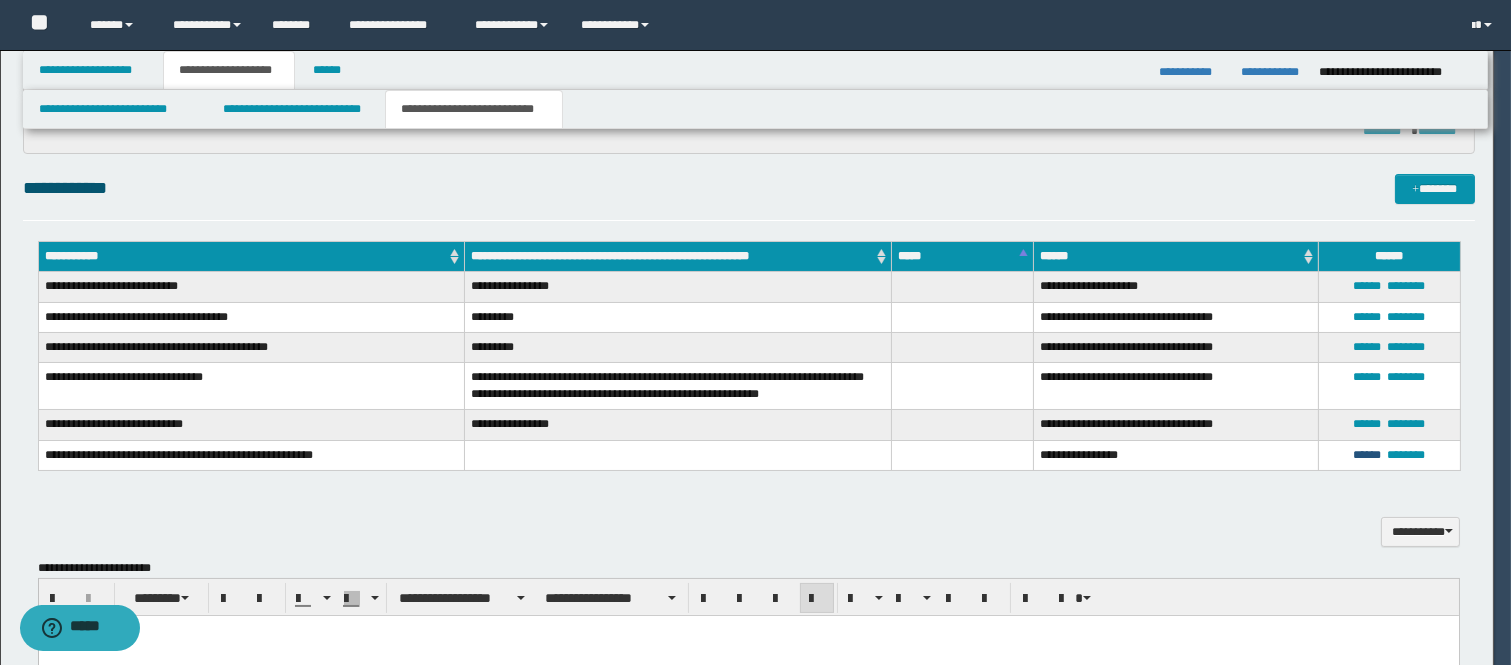 type 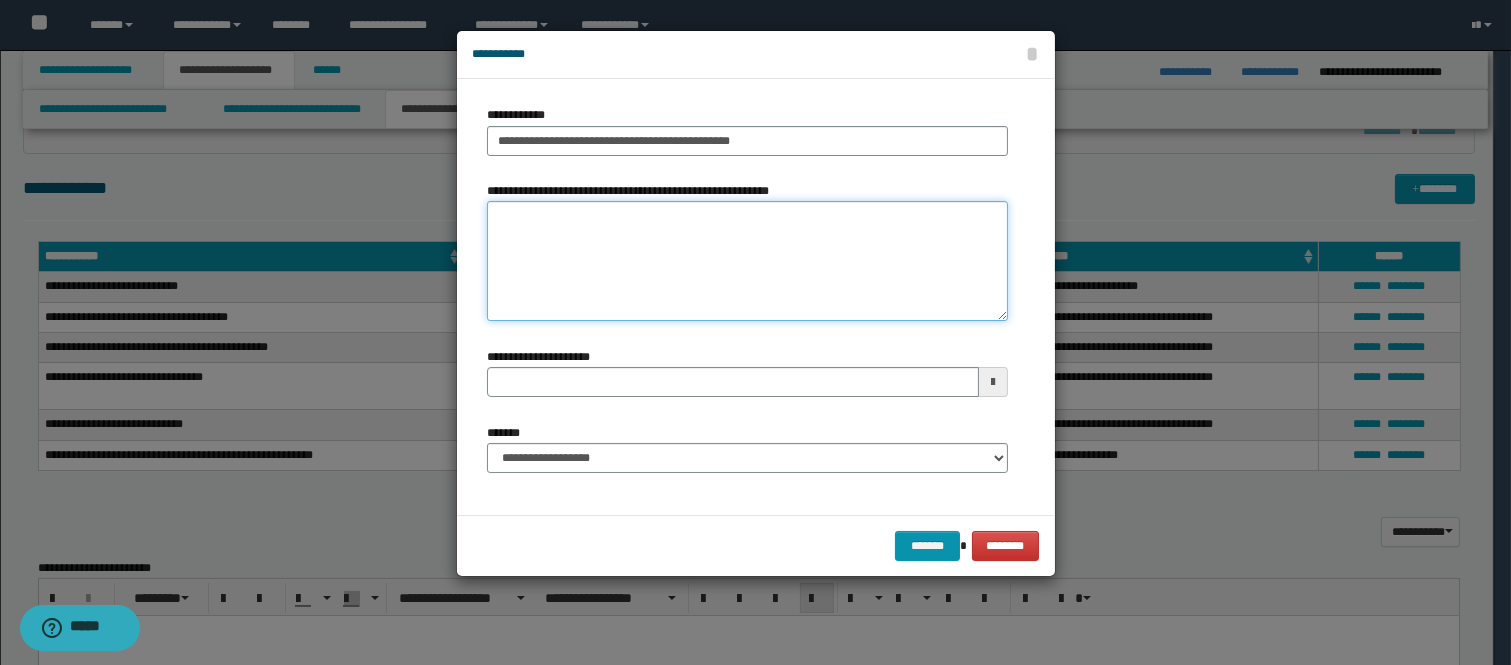 drag, startPoint x: 580, startPoint y: 244, endPoint x: 600, endPoint y: 261, distance: 26.24881 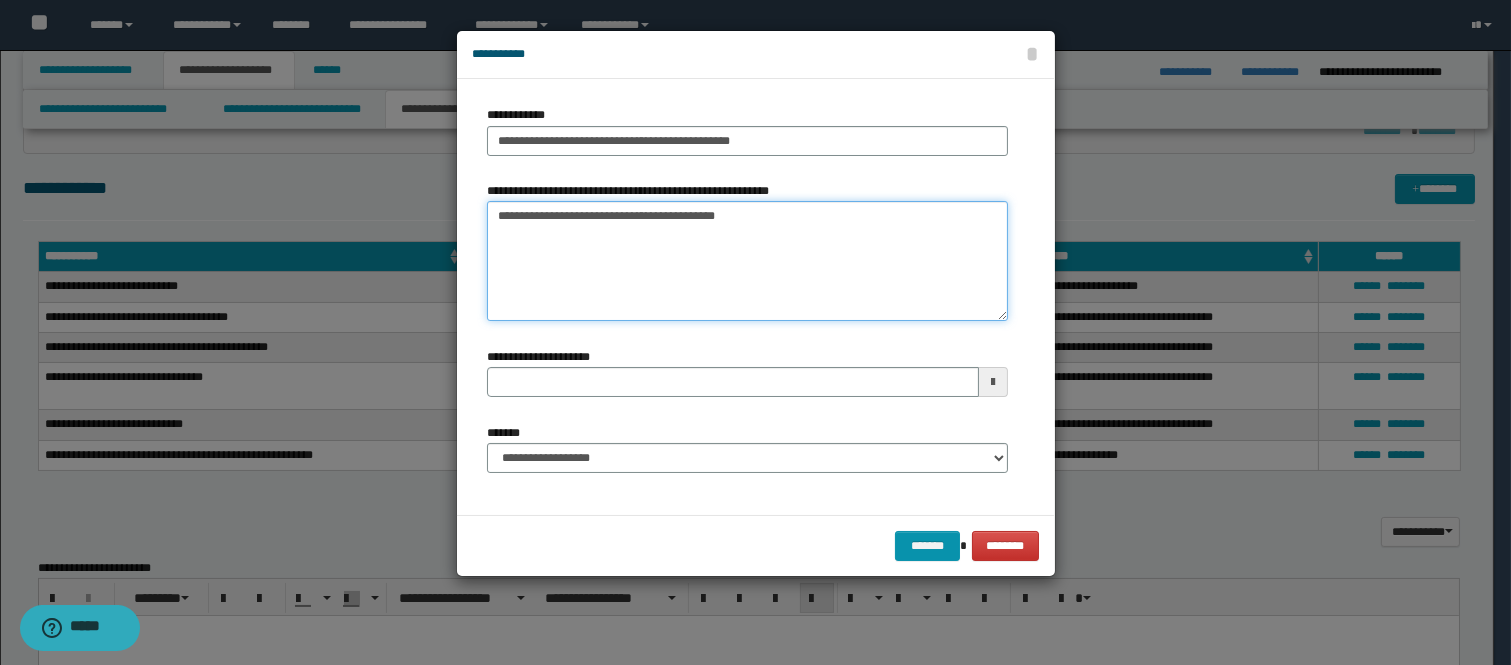 type 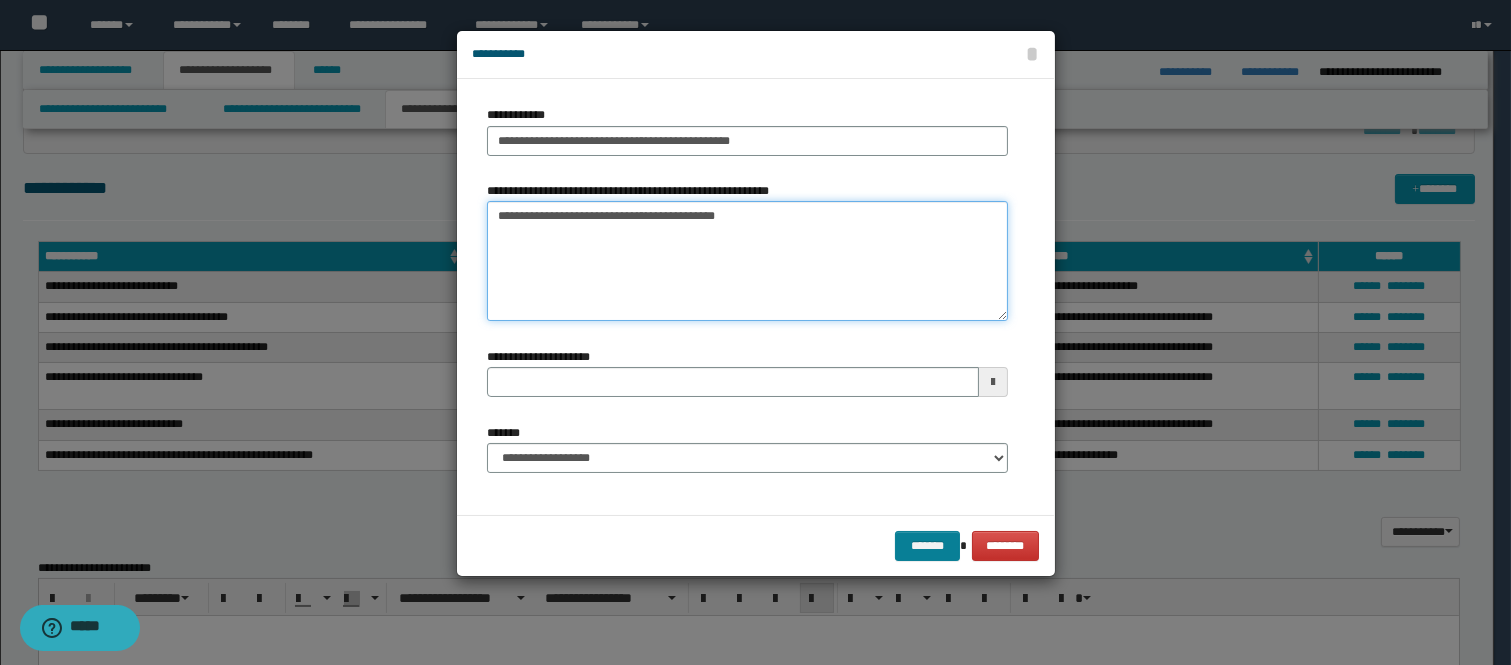 type on "**********" 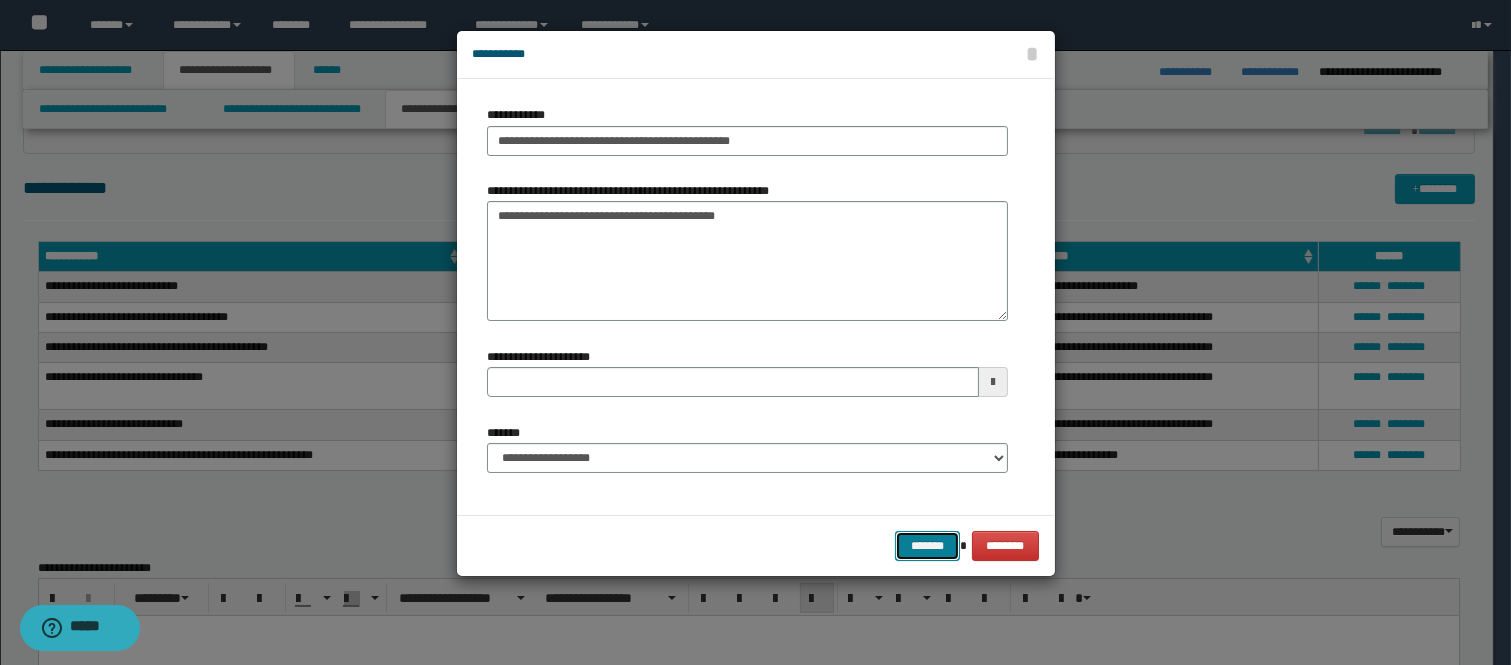 click on "*******" at bounding box center [927, 546] 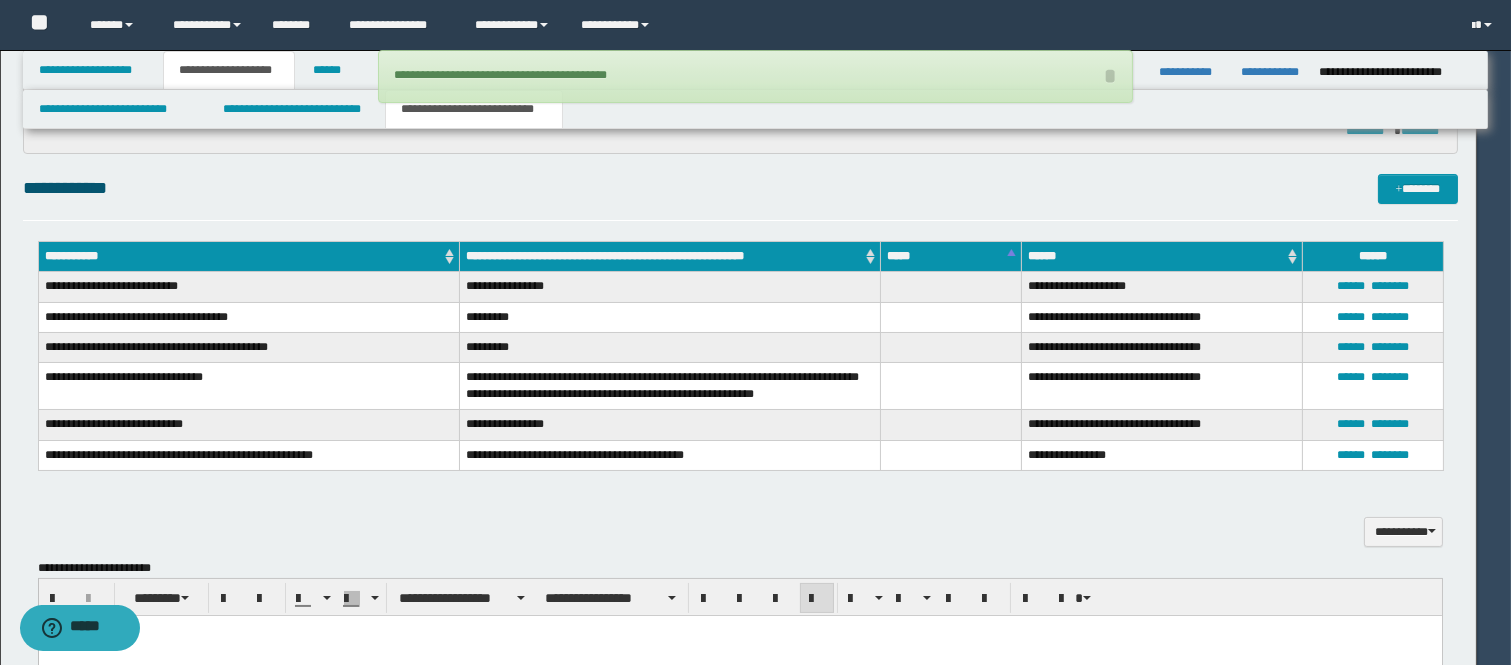 type 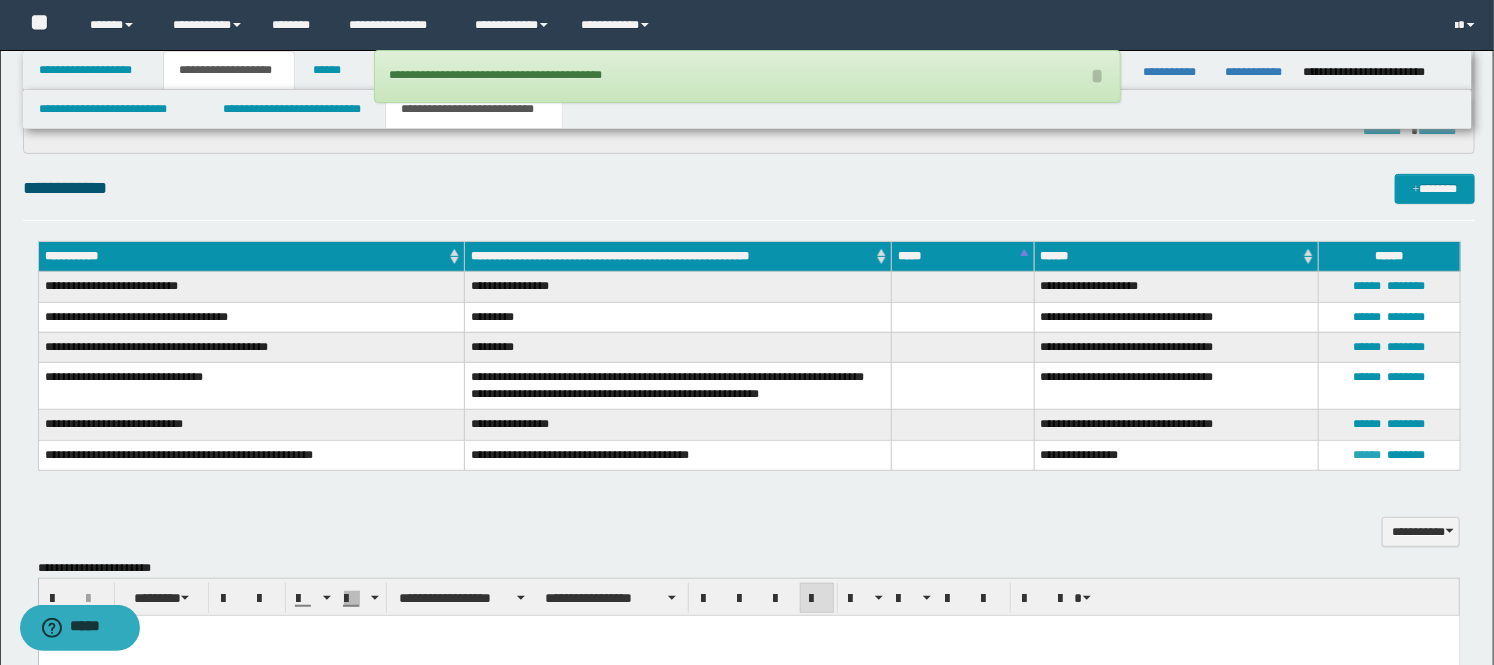 click on "******" at bounding box center (1368, 455) 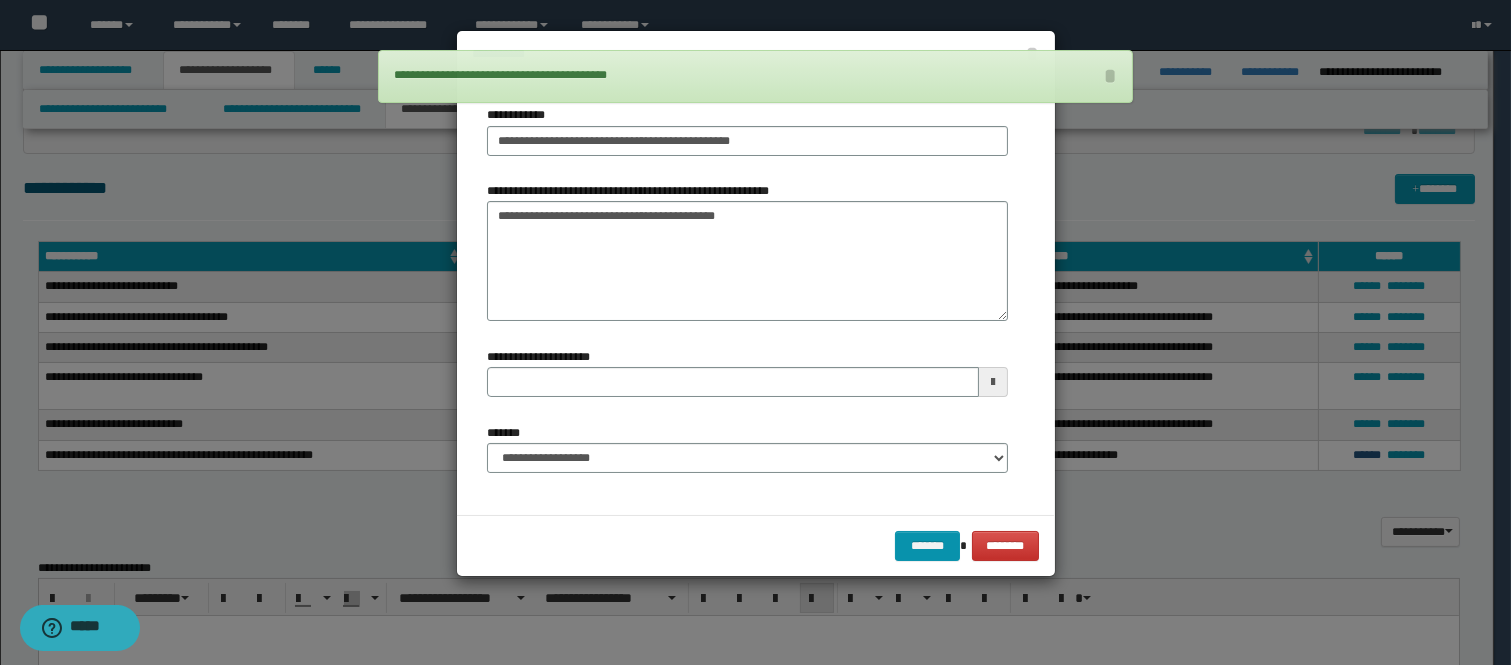 type 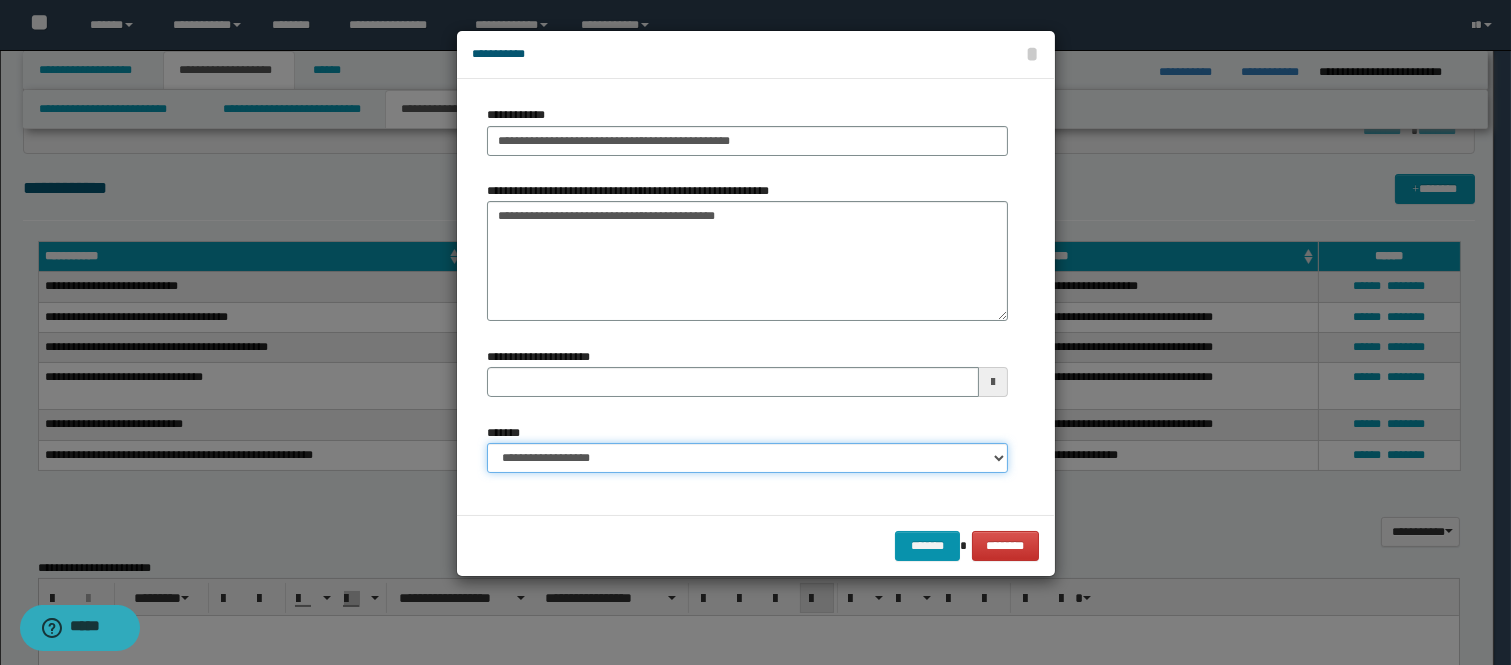 click on "**********" at bounding box center (747, 458) 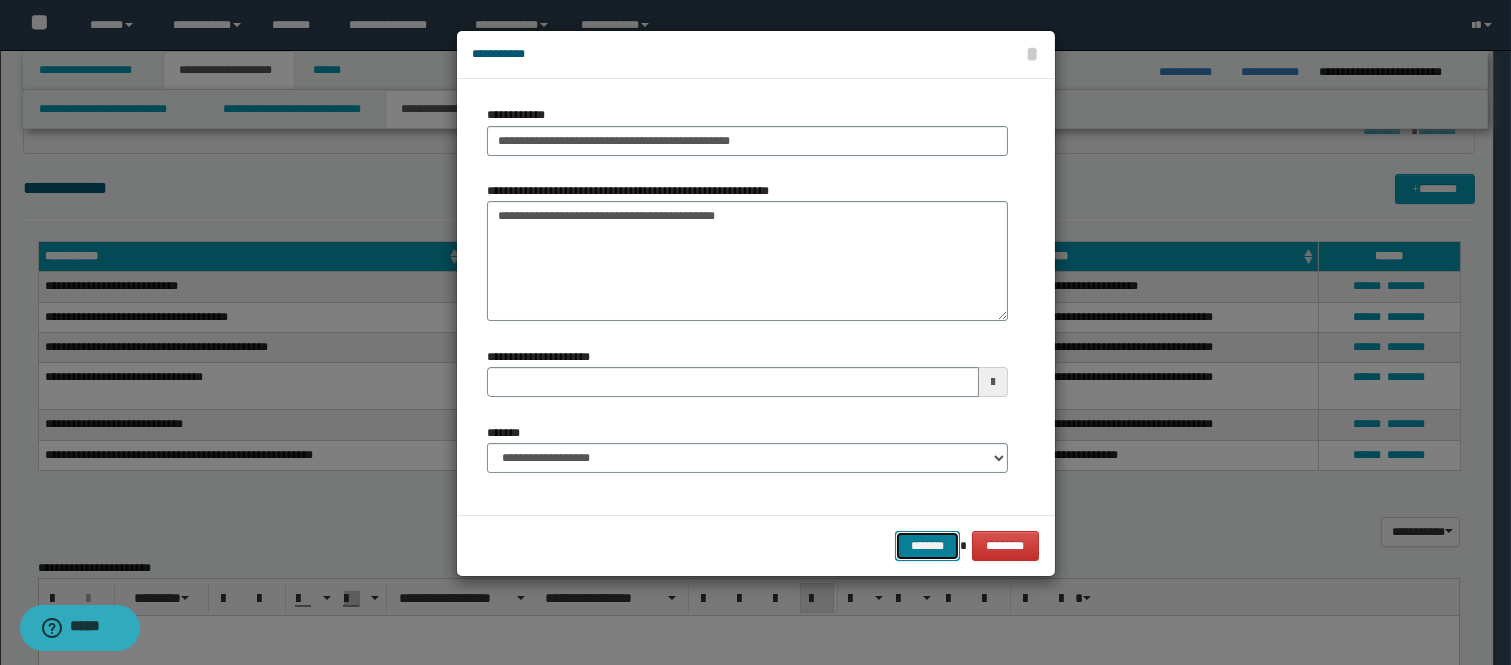 click on "*******" at bounding box center [927, 546] 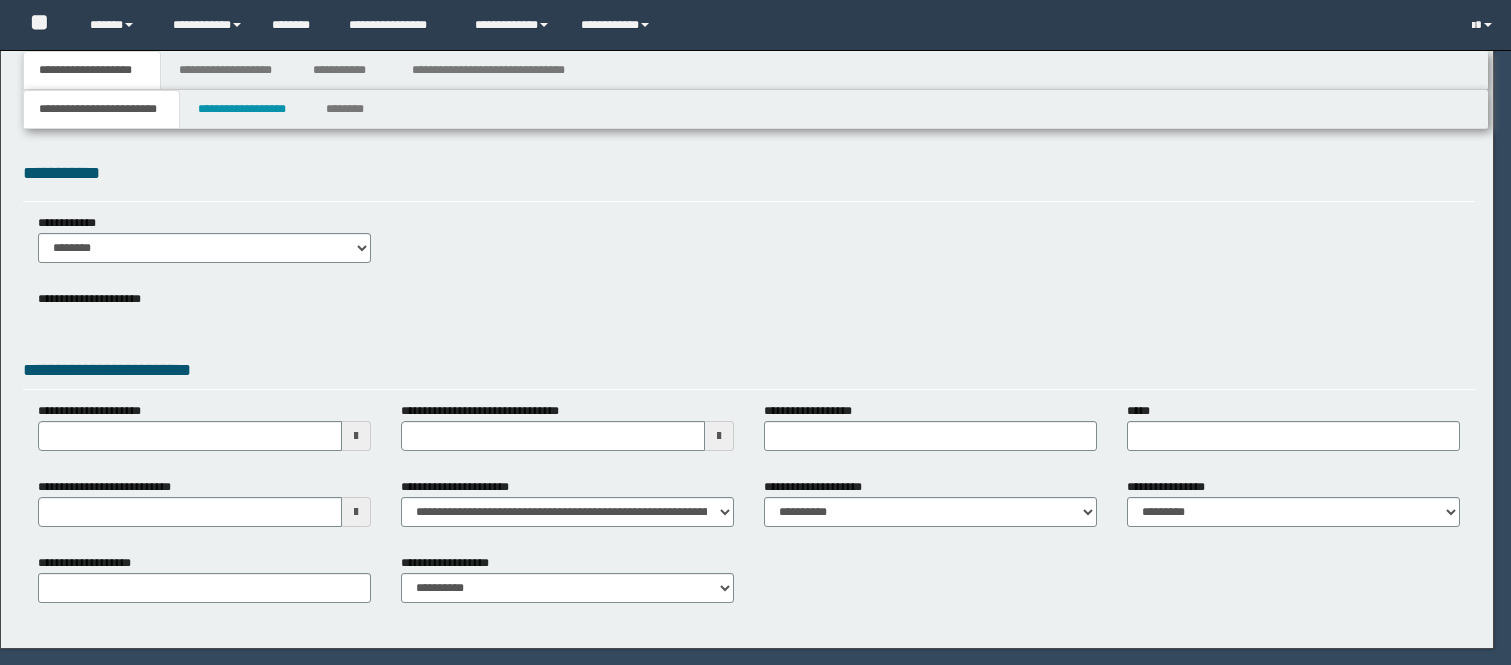 scroll, scrollTop: 0, scrollLeft: 0, axis: both 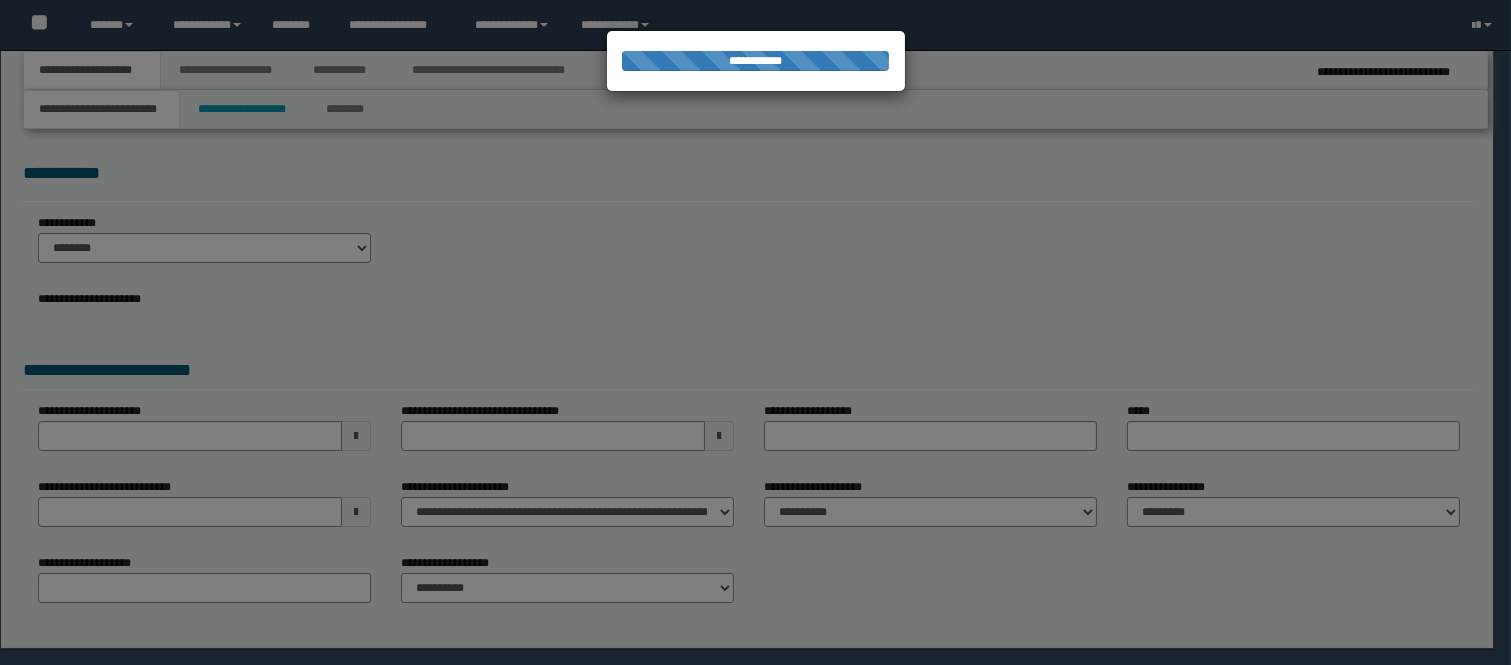 select on "*" 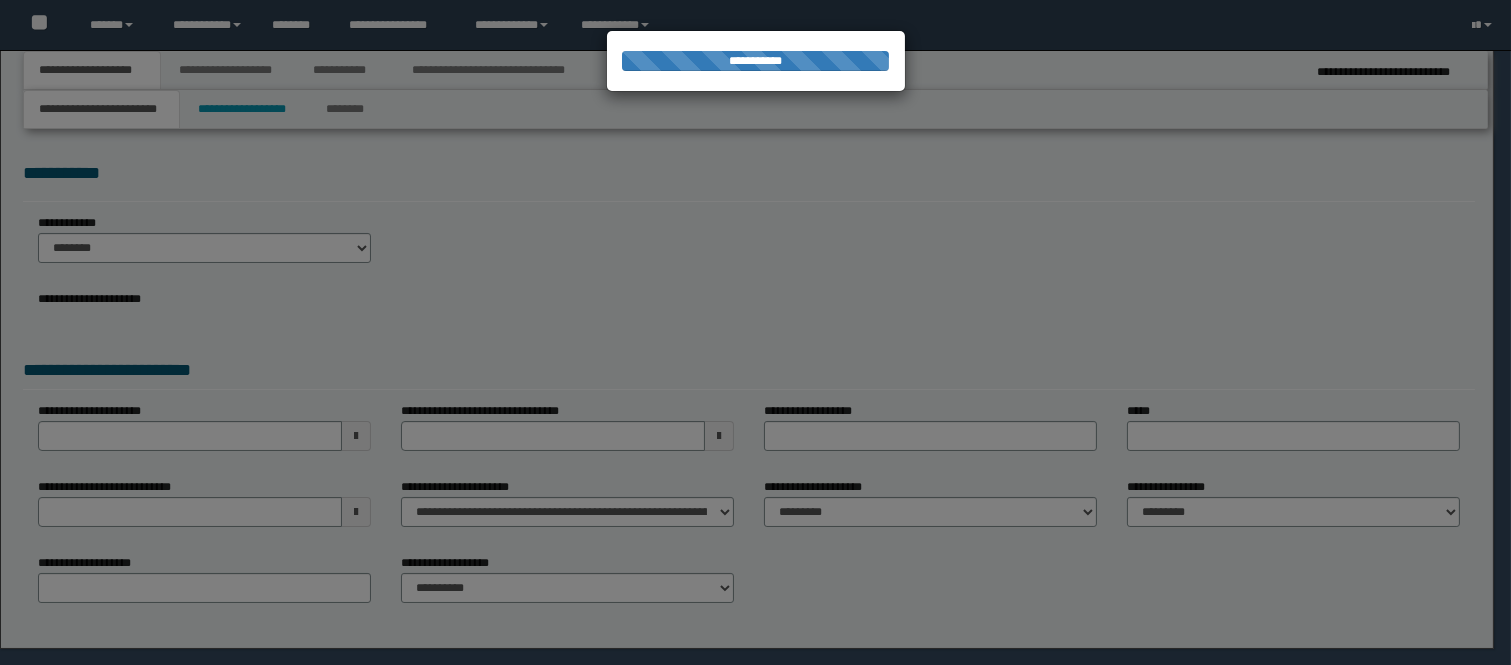 scroll, scrollTop: 0, scrollLeft: 0, axis: both 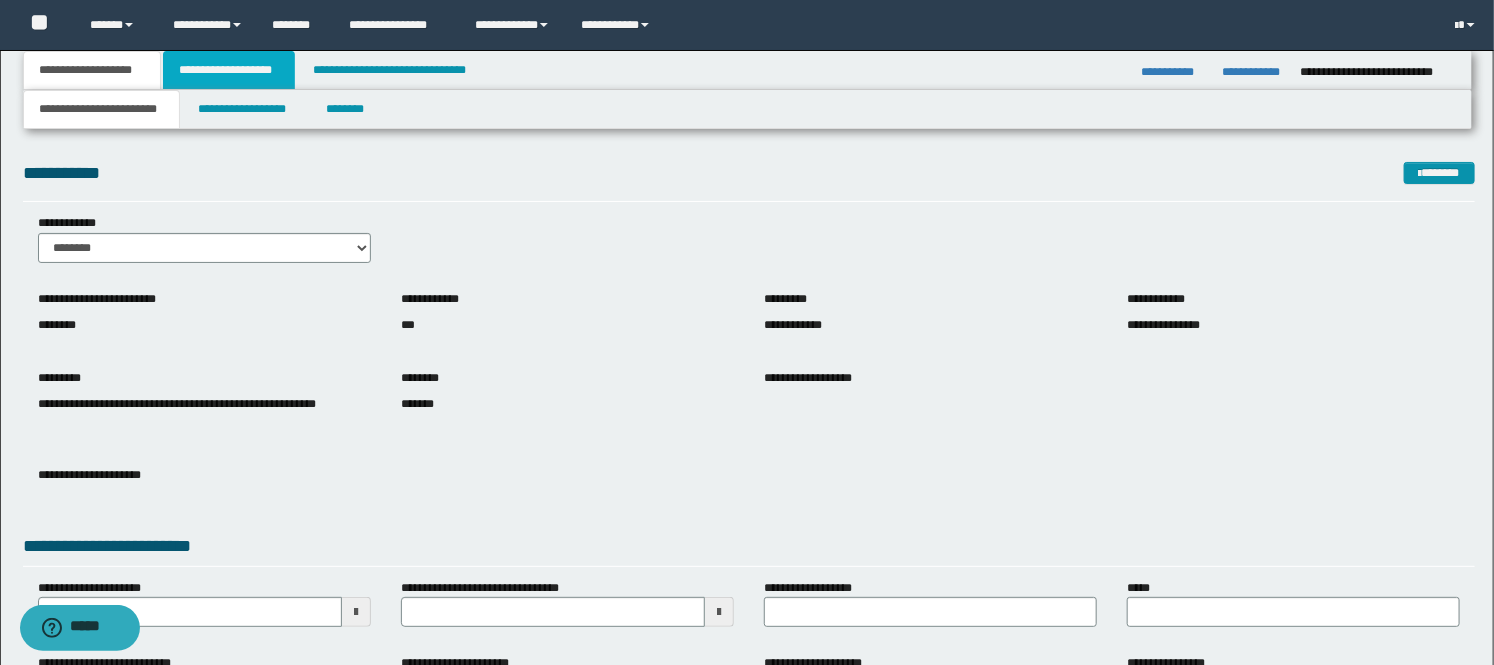 drag, startPoint x: 211, startPoint y: 63, endPoint x: 233, endPoint y: 94, distance: 38.013157 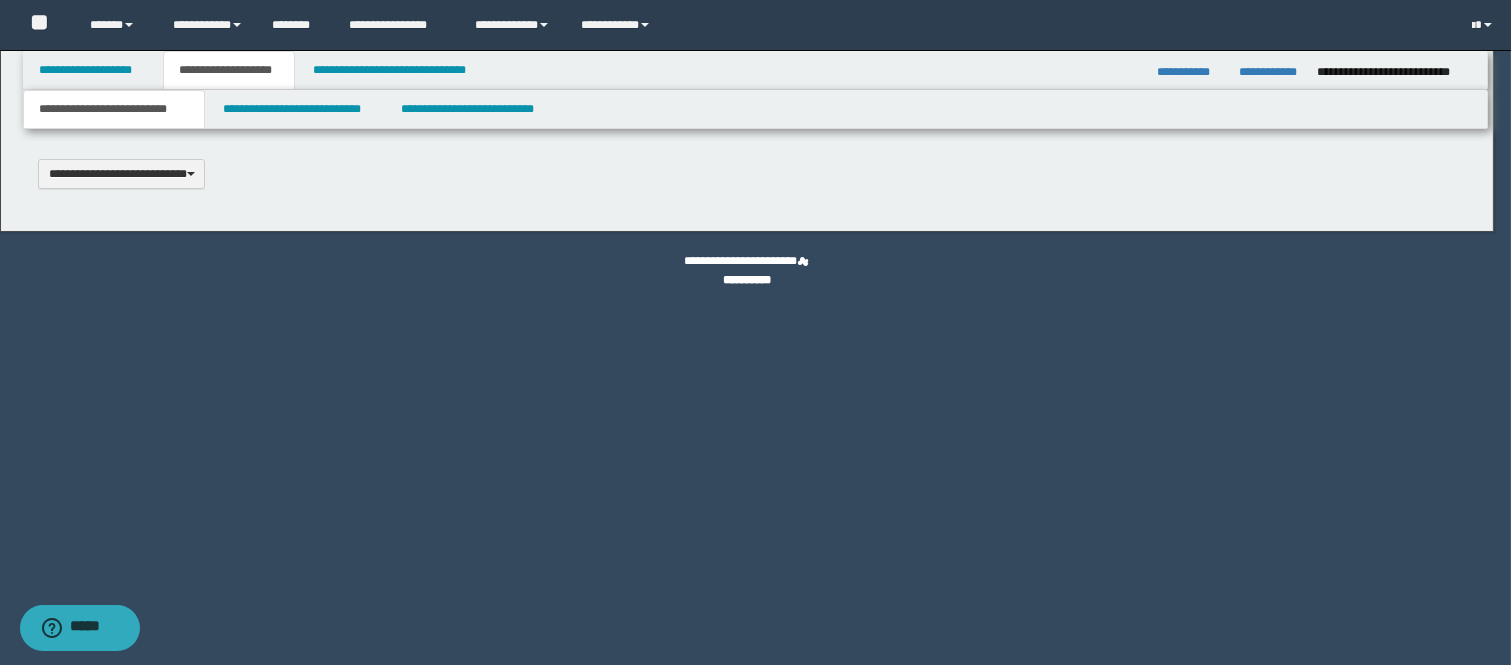 scroll, scrollTop: 0, scrollLeft: 0, axis: both 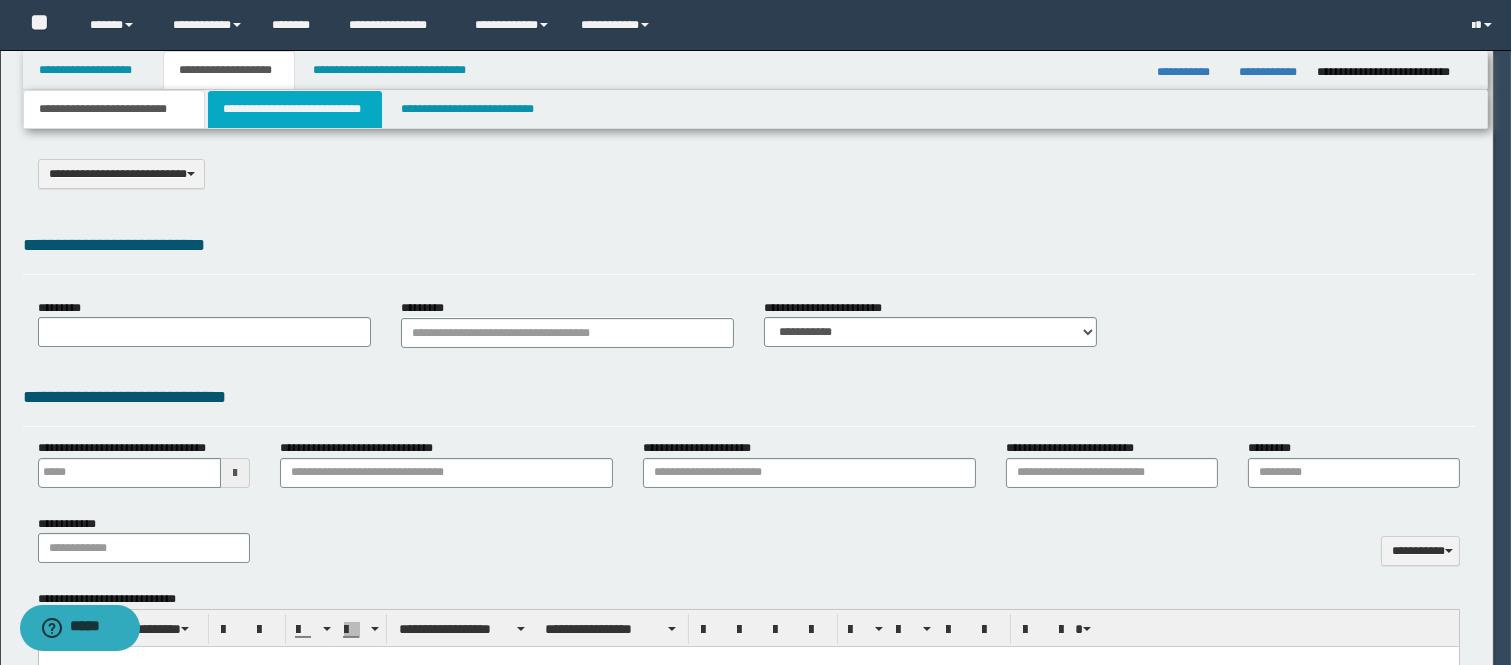 select on "*" 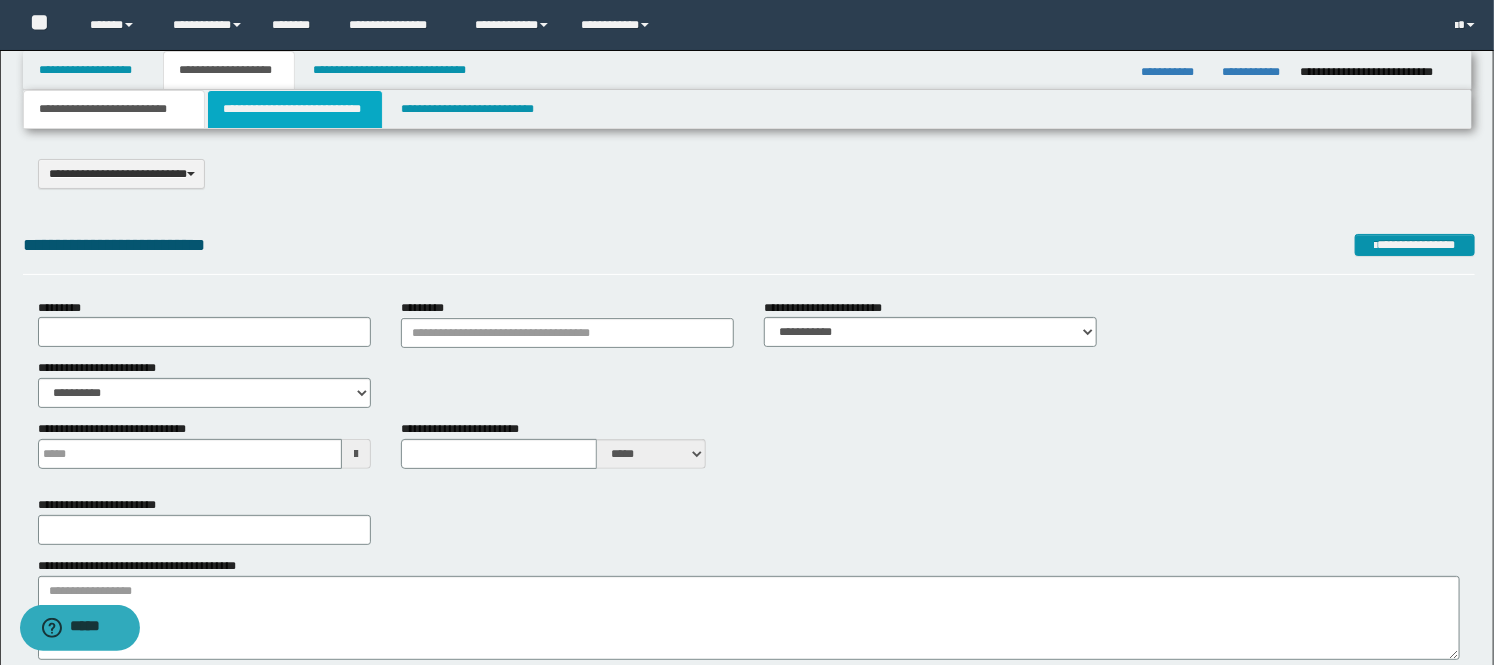 click on "**********" at bounding box center (295, 109) 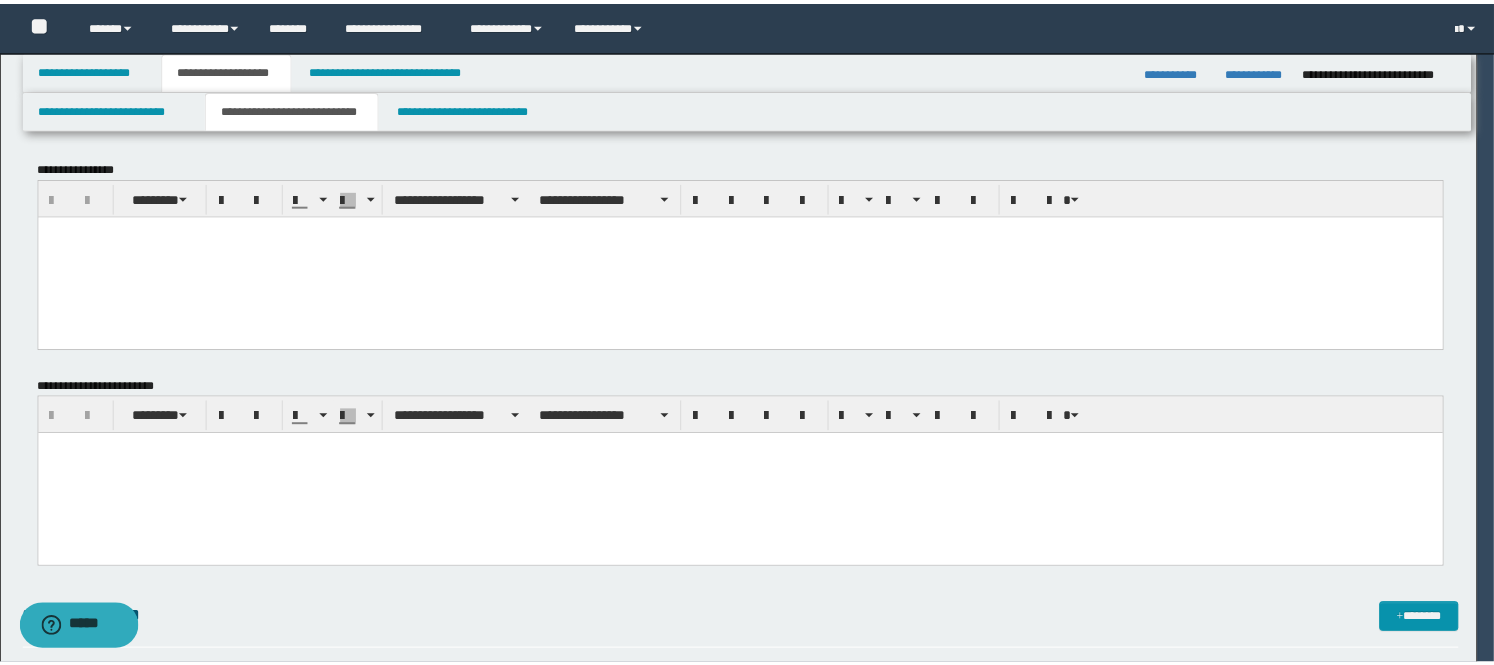 scroll, scrollTop: 0, scrollLeft: 0, axis: both 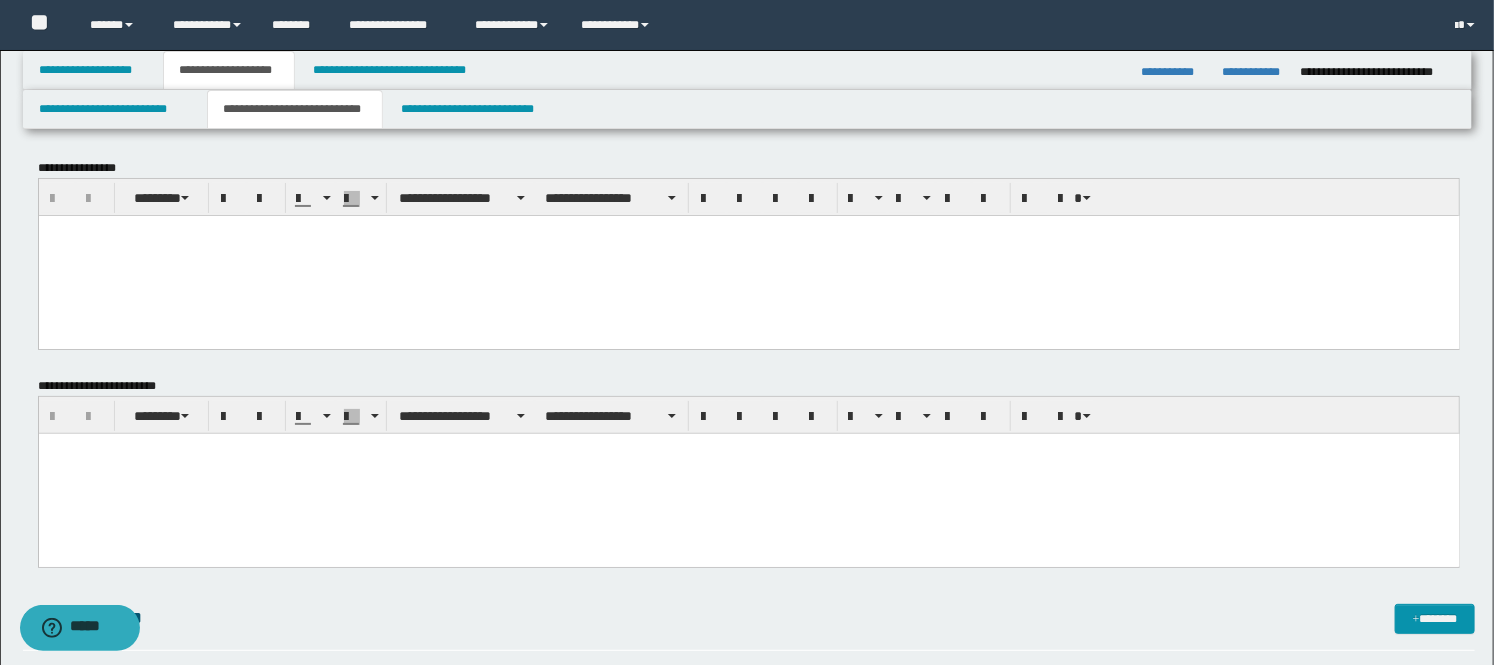 click at bounding box center (748, 255) 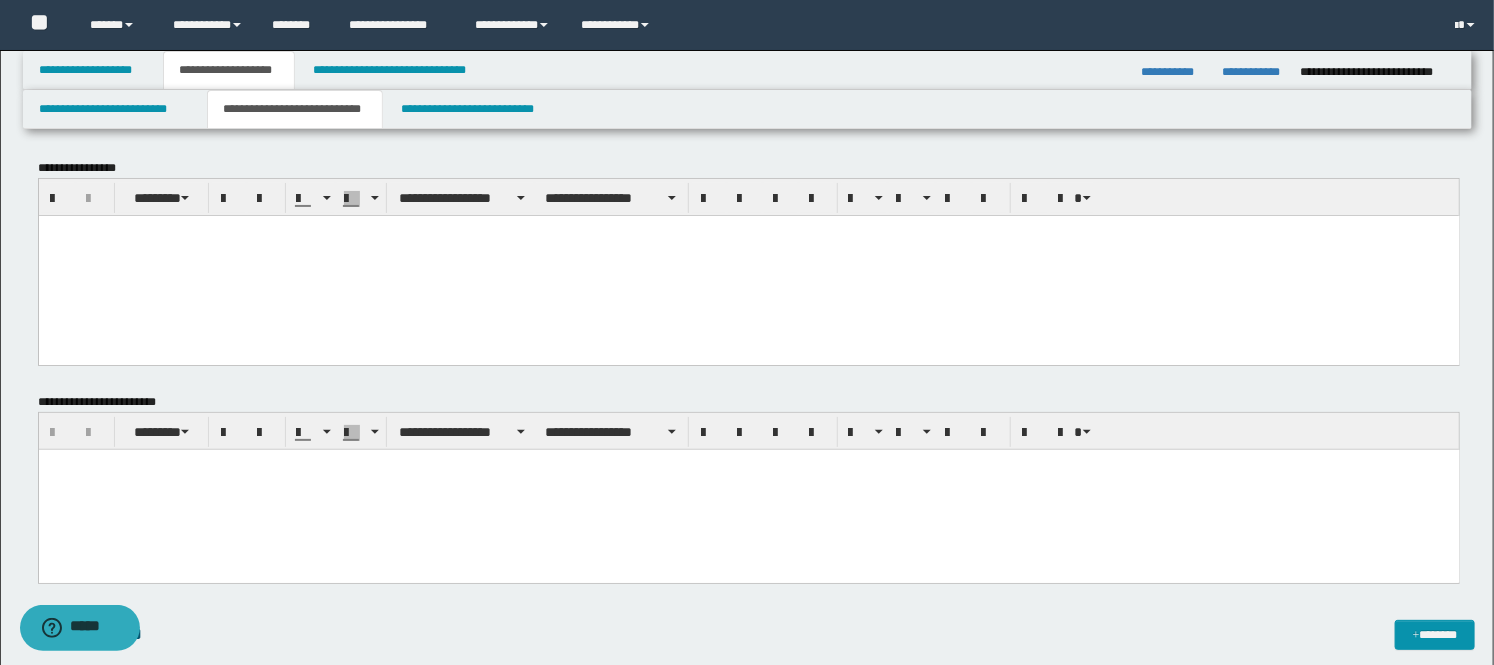 type 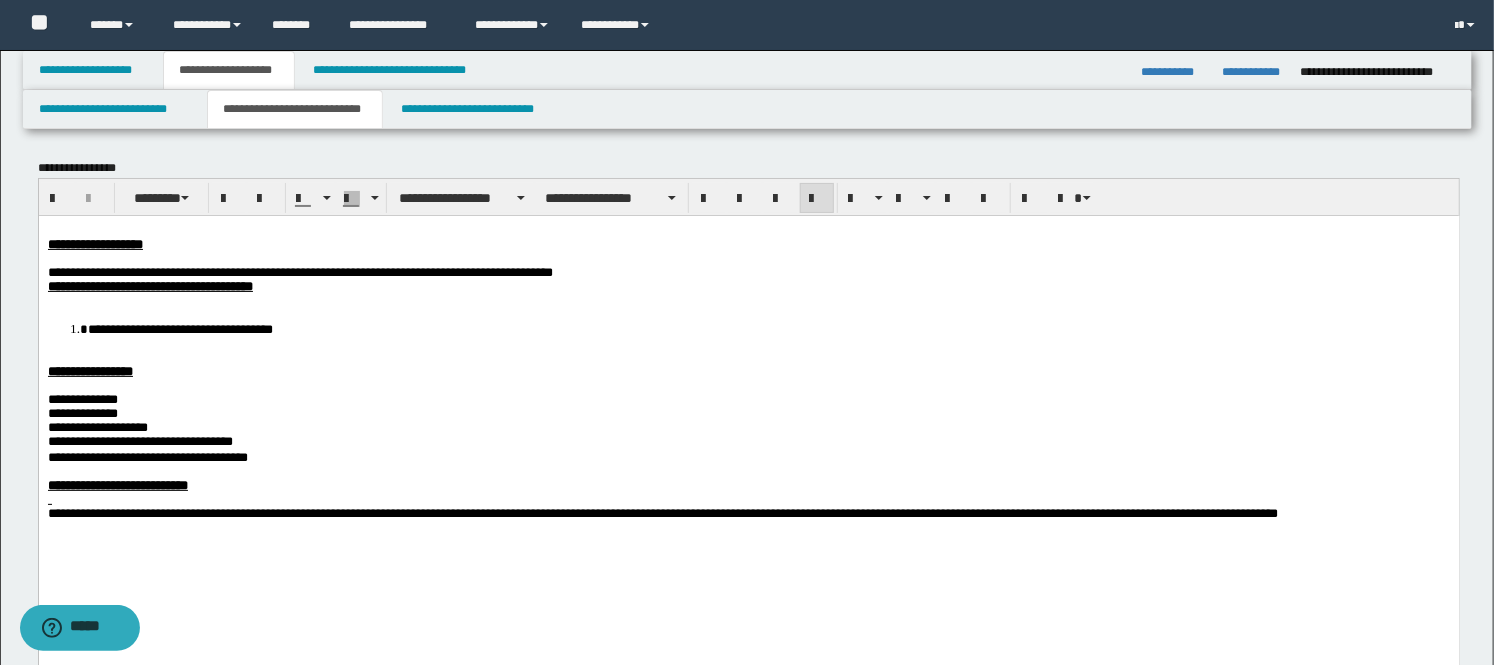 click on "**********" at bounding box center [299, 271] 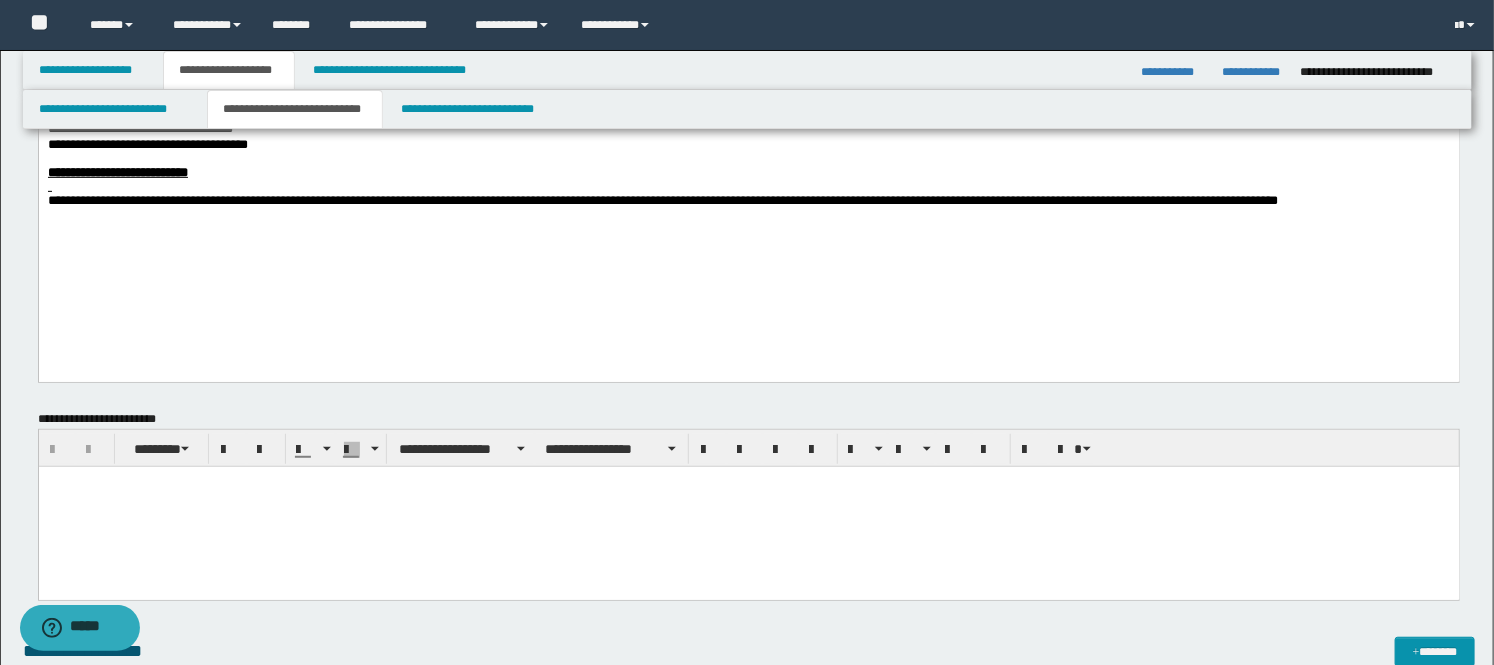 scroll, scrollTop: 333, scrollLeft: 0, axis: vertical 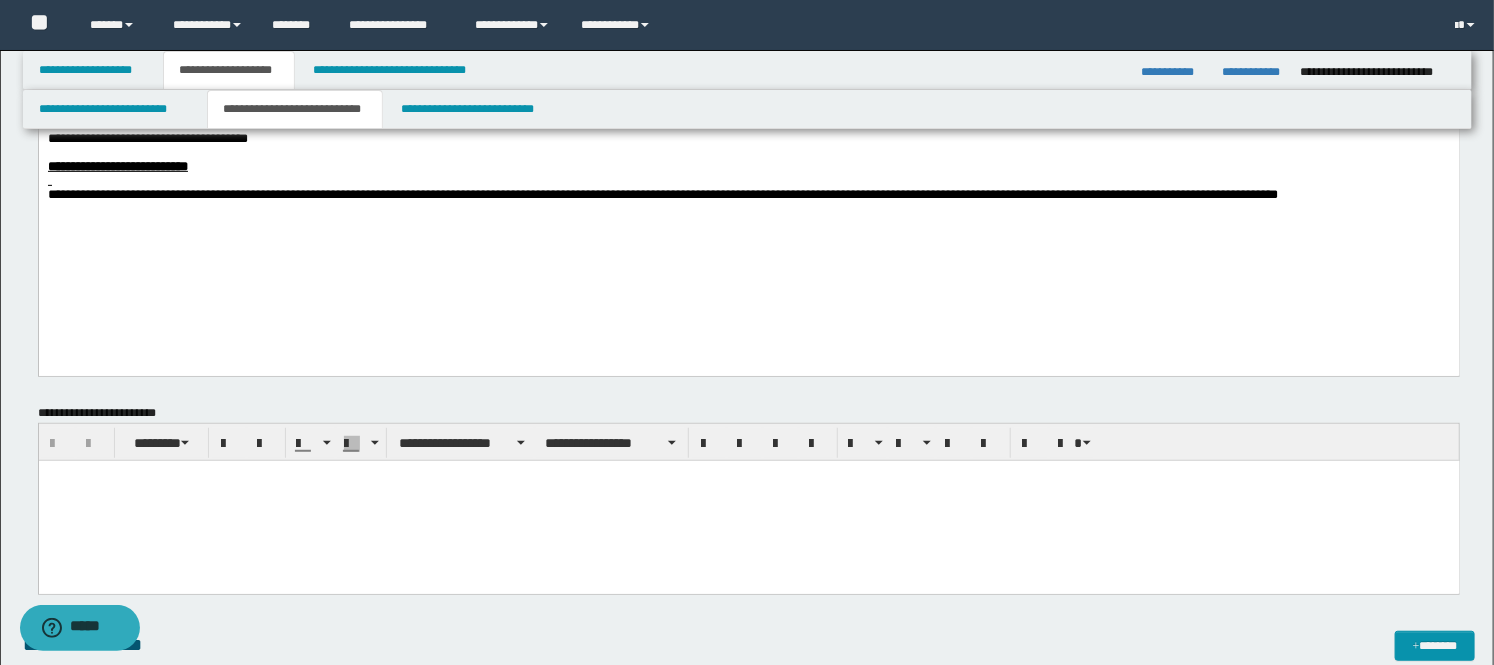 click at bounding box center (748, 501) 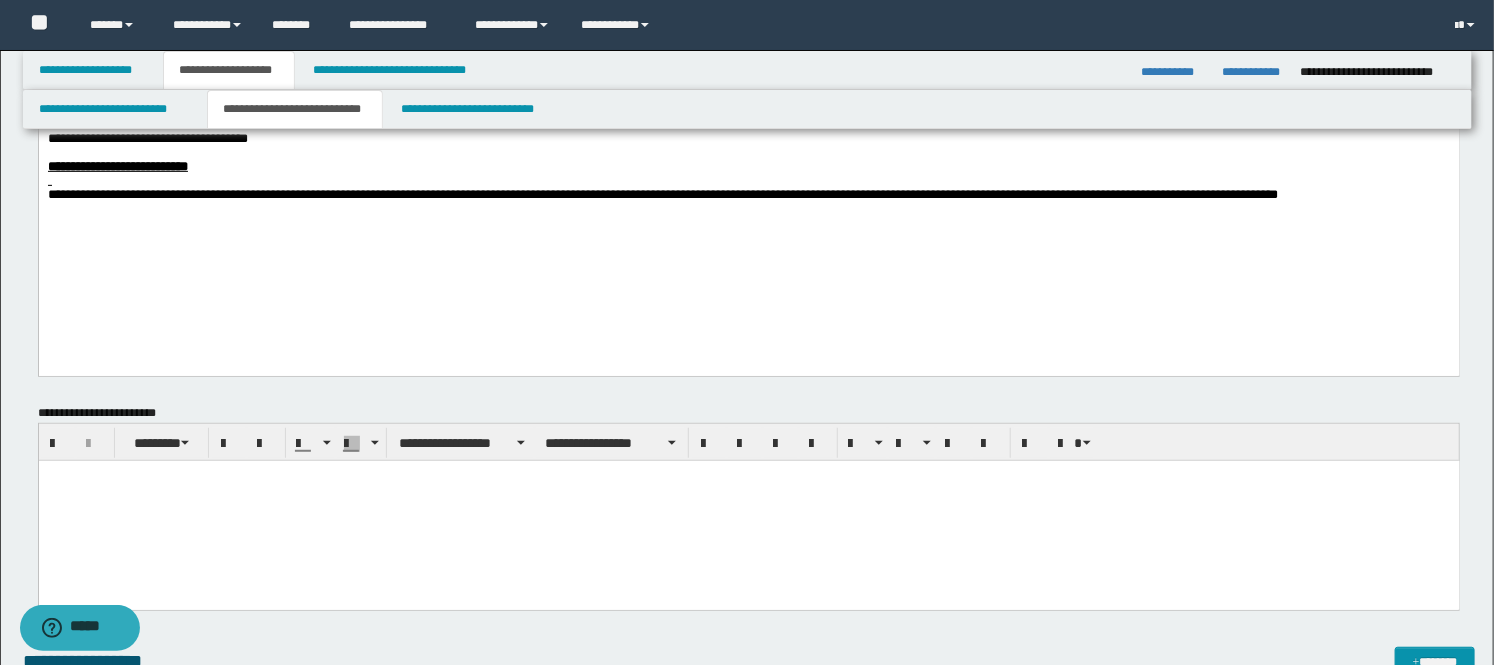 paste 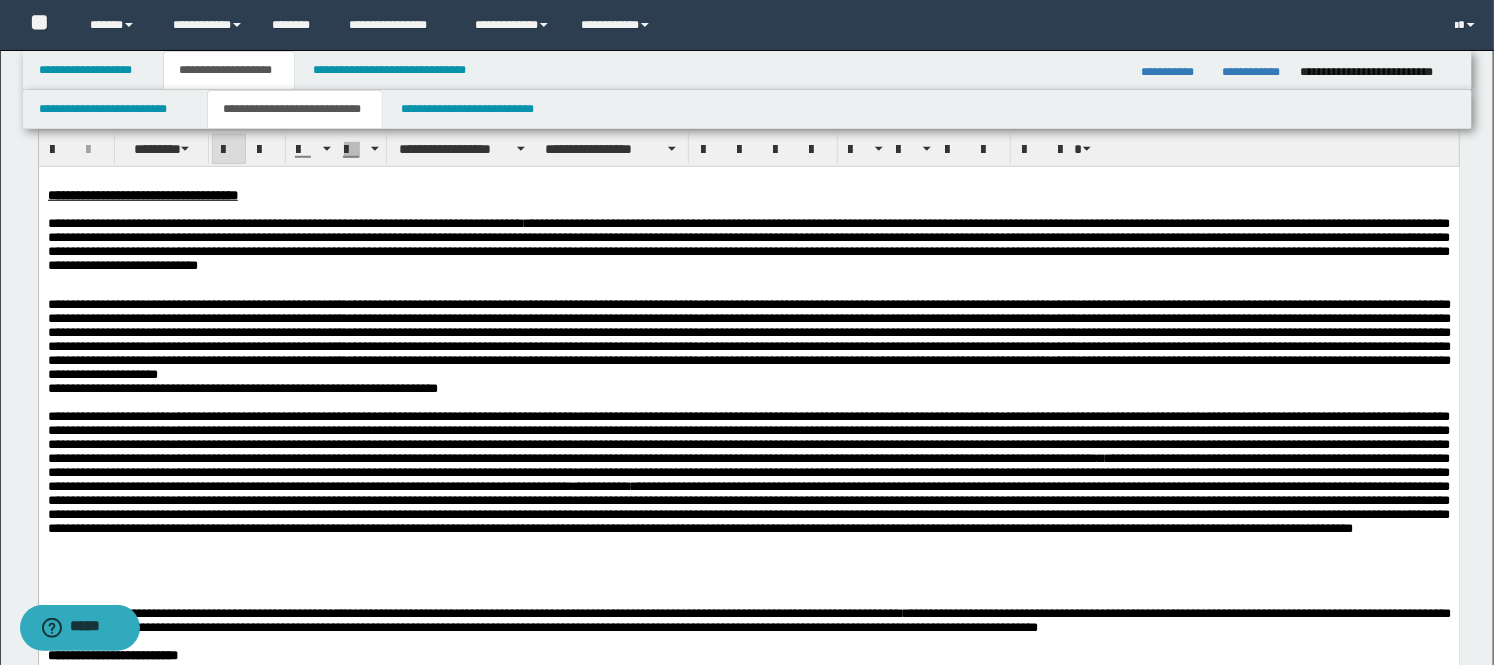 scroll, scrollTop: 666, scrollLeft: 0, axis: vertical 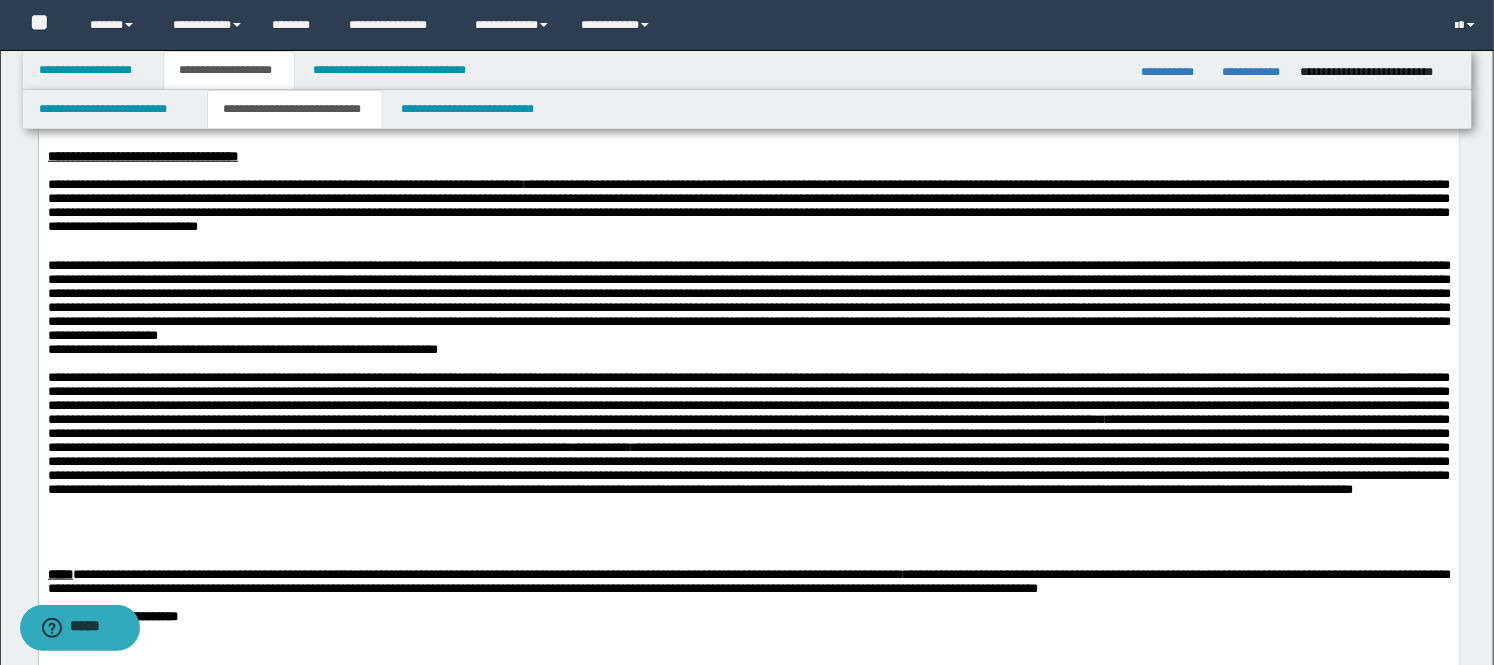 click on "**********" at bounding box center (242, 349) 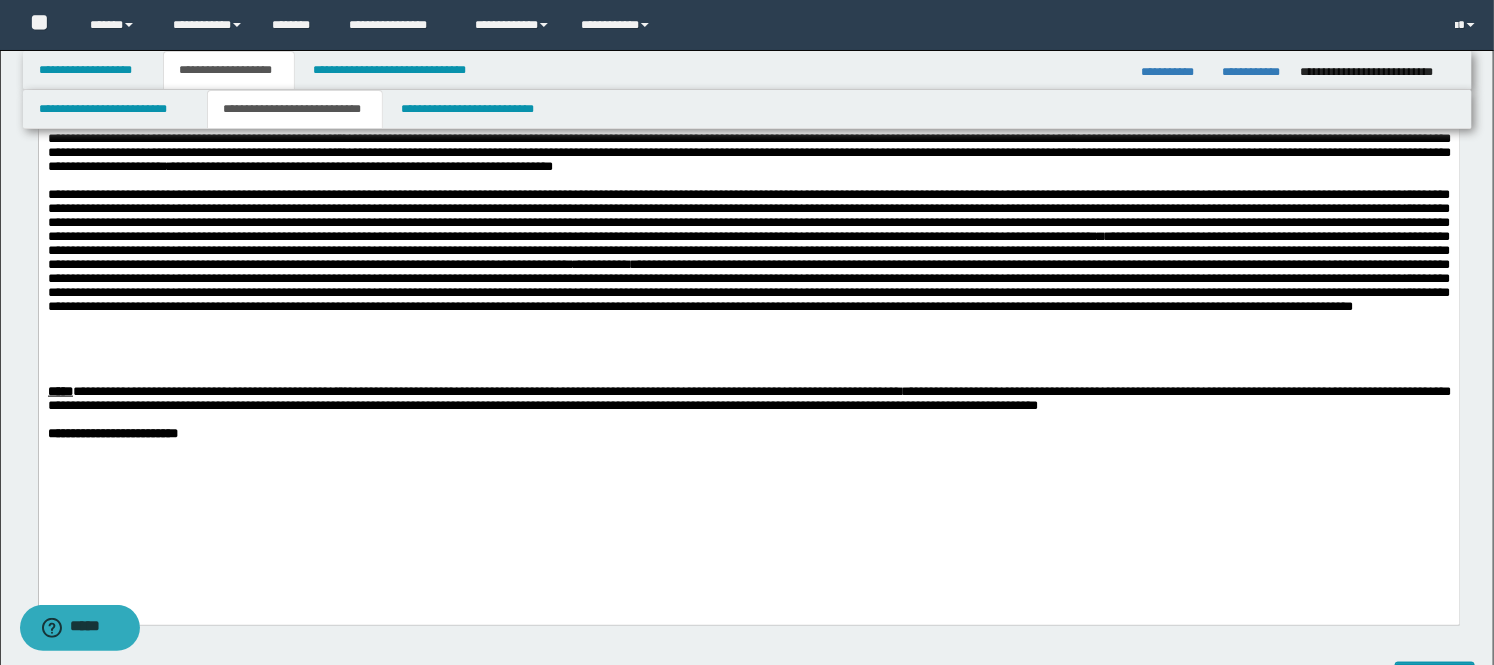 scroll, scrollTop: 888, scrollLeft: 0, axis: vertical 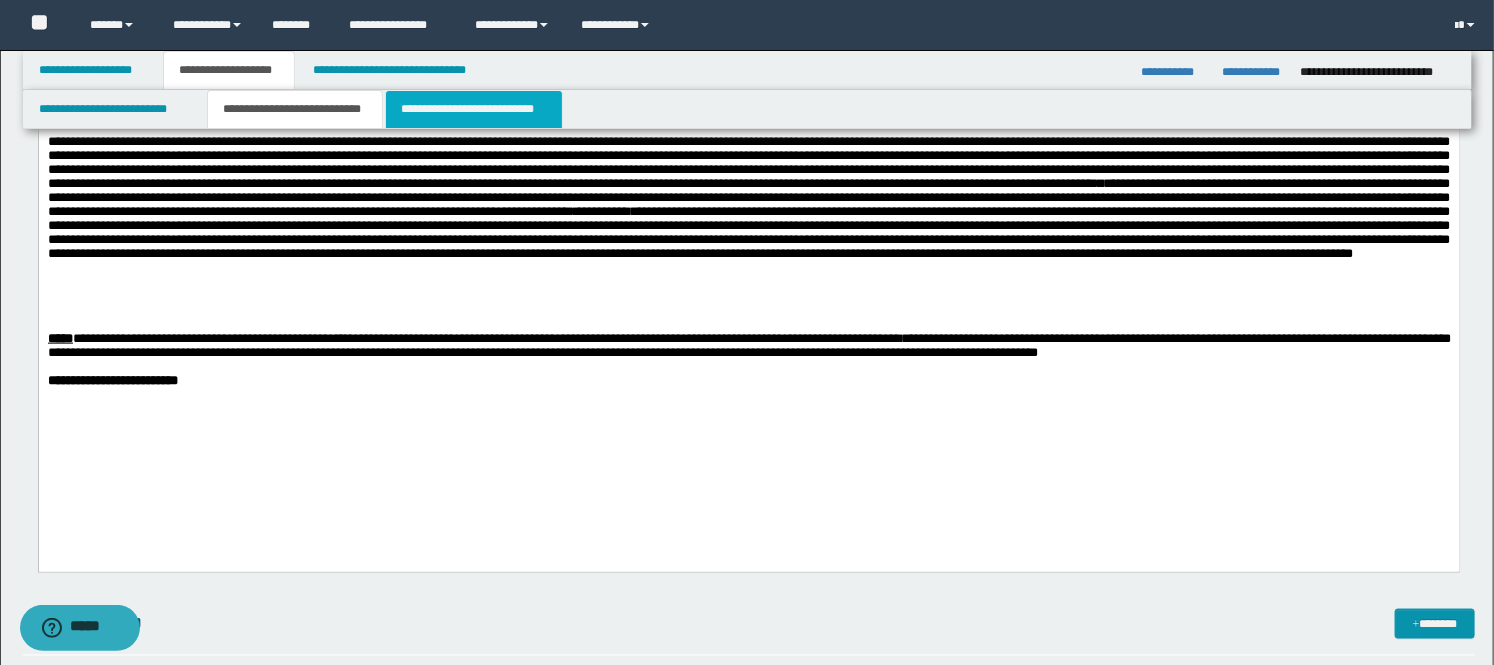 click on "**********" at bounding box center (474, 109) 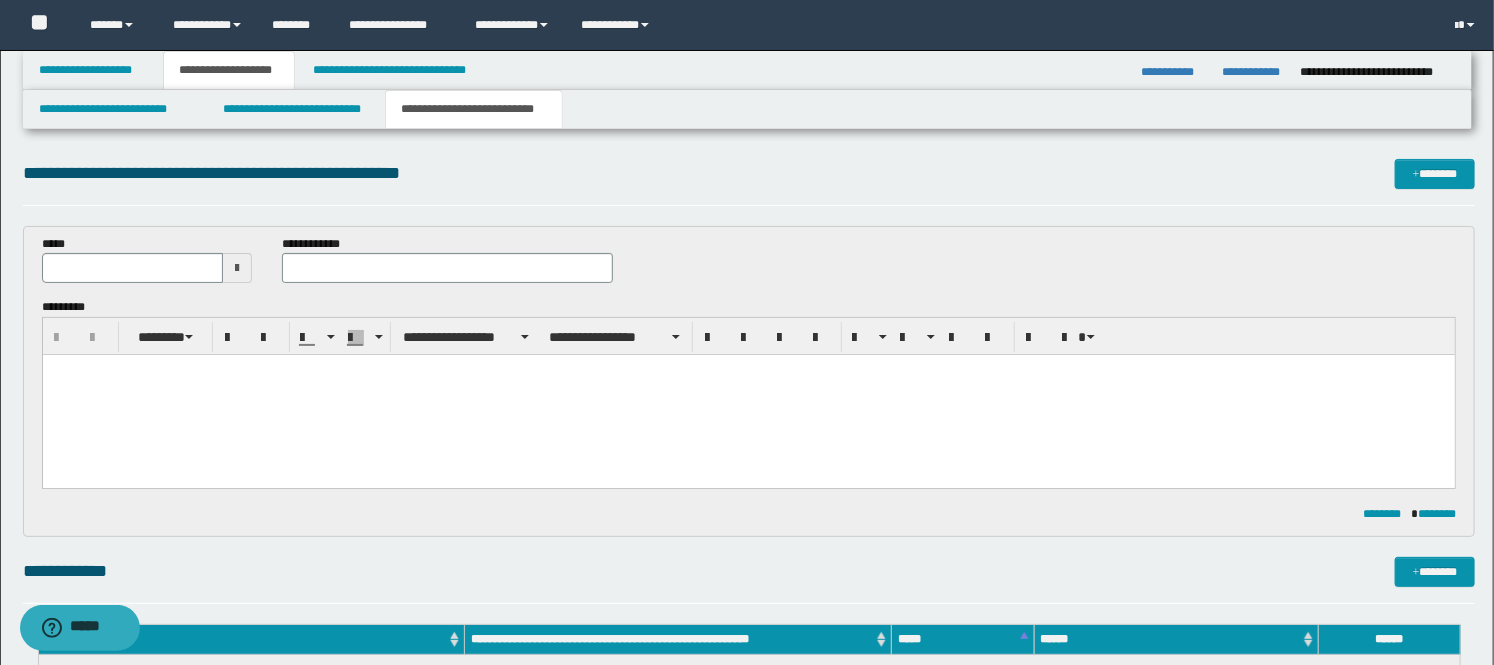 scroll, scrollTop: 0, scrollLeft: 0, axis: both 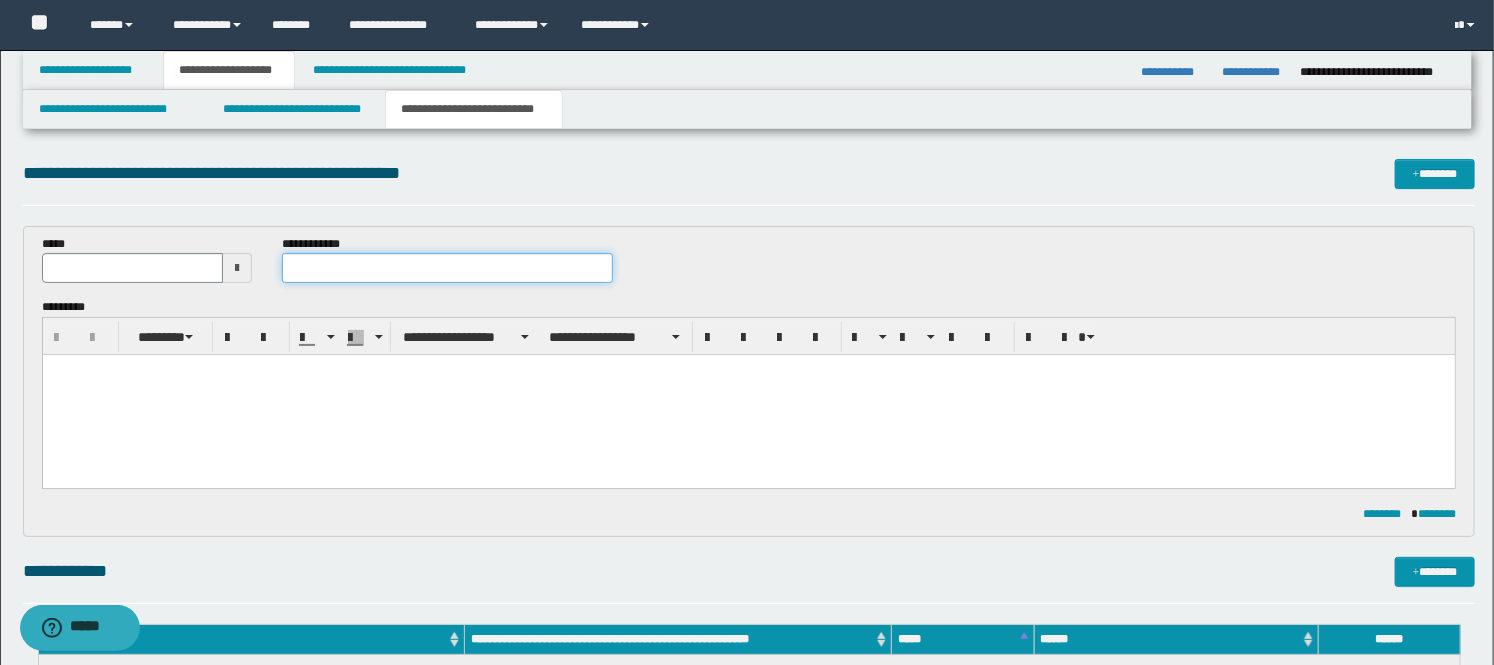click at bounding box center [447, 268] 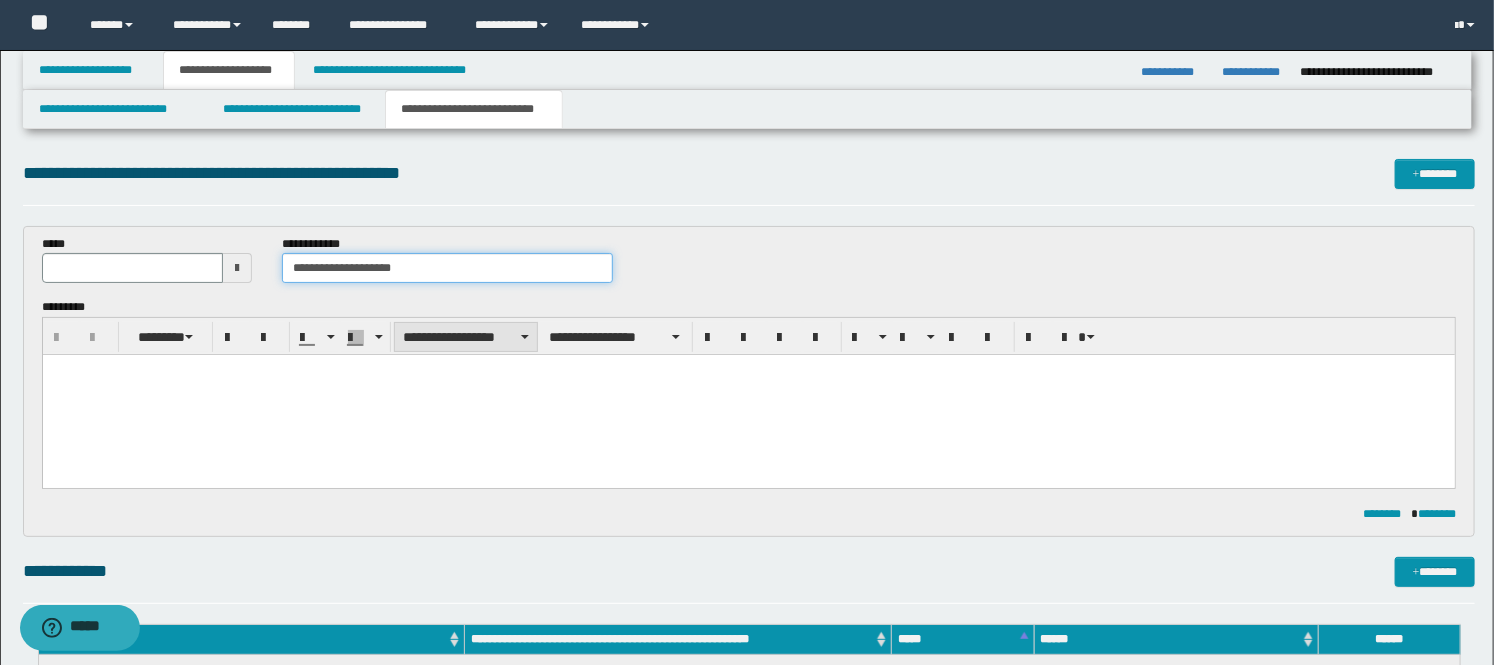 type on "**********" 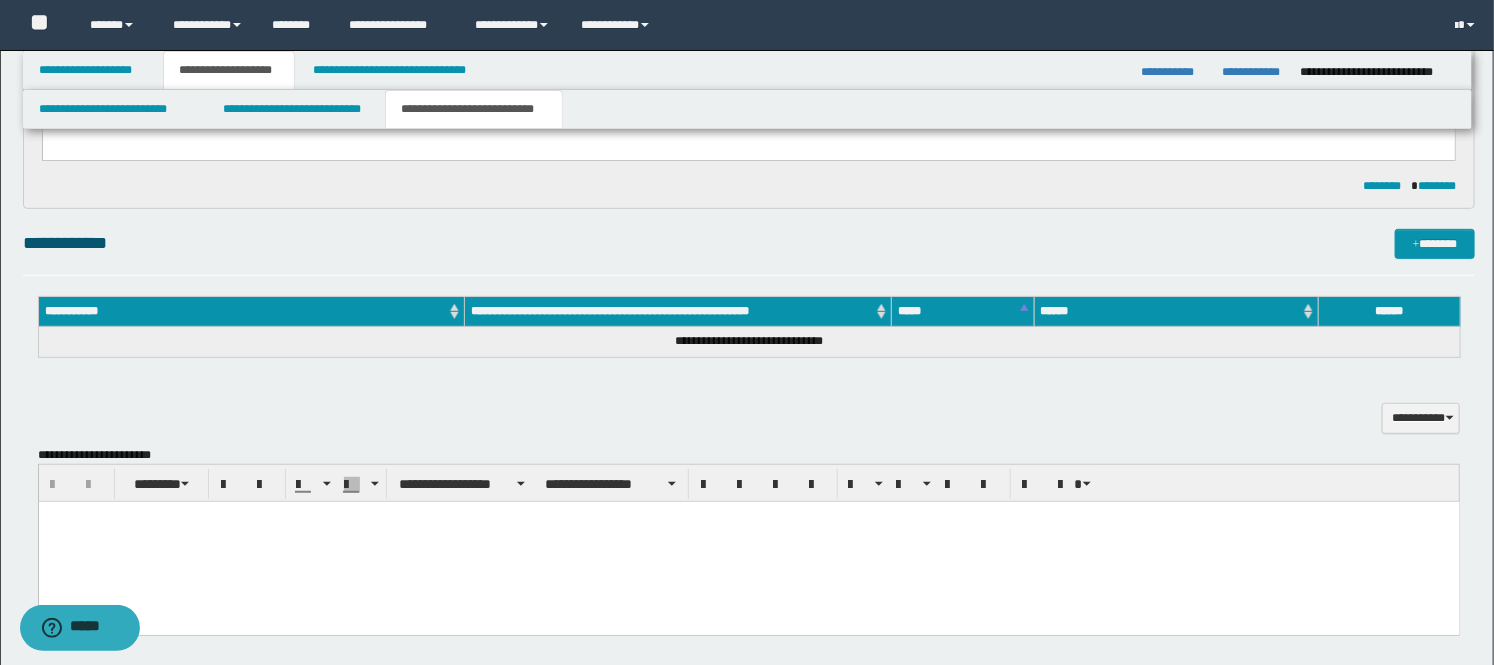scroll, scrollTop: 333, scrollLeft: 0, axis: vertical 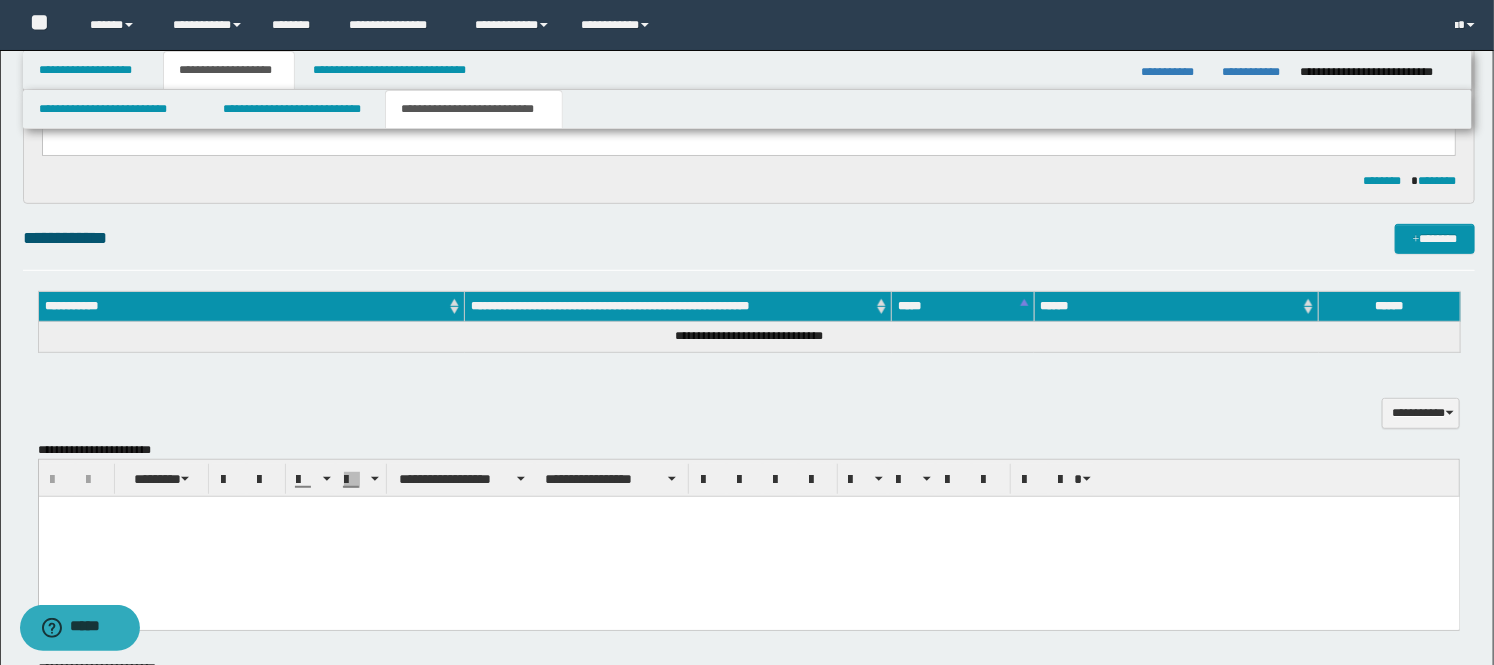 click at bounding box center [748, 537] 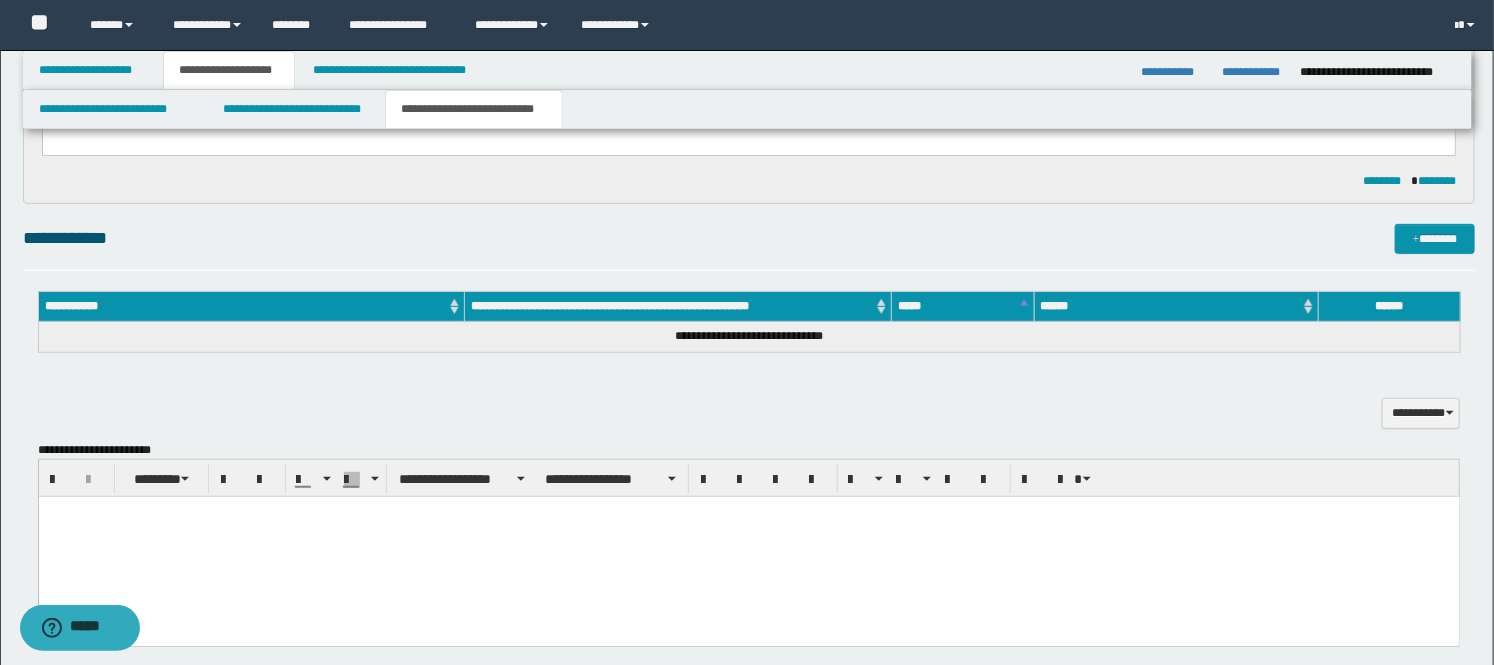 type 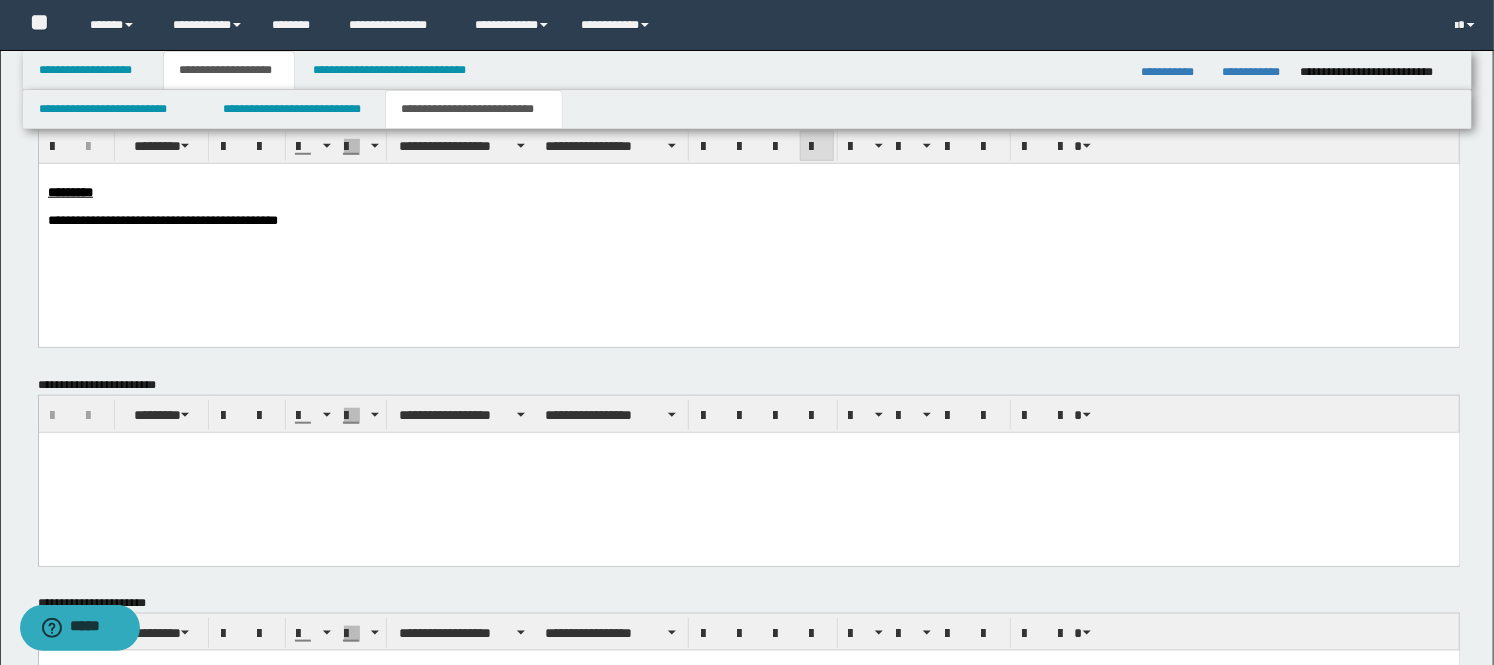 scroll, scrollTop: 777, scrollLeft: 0, axis: vertical 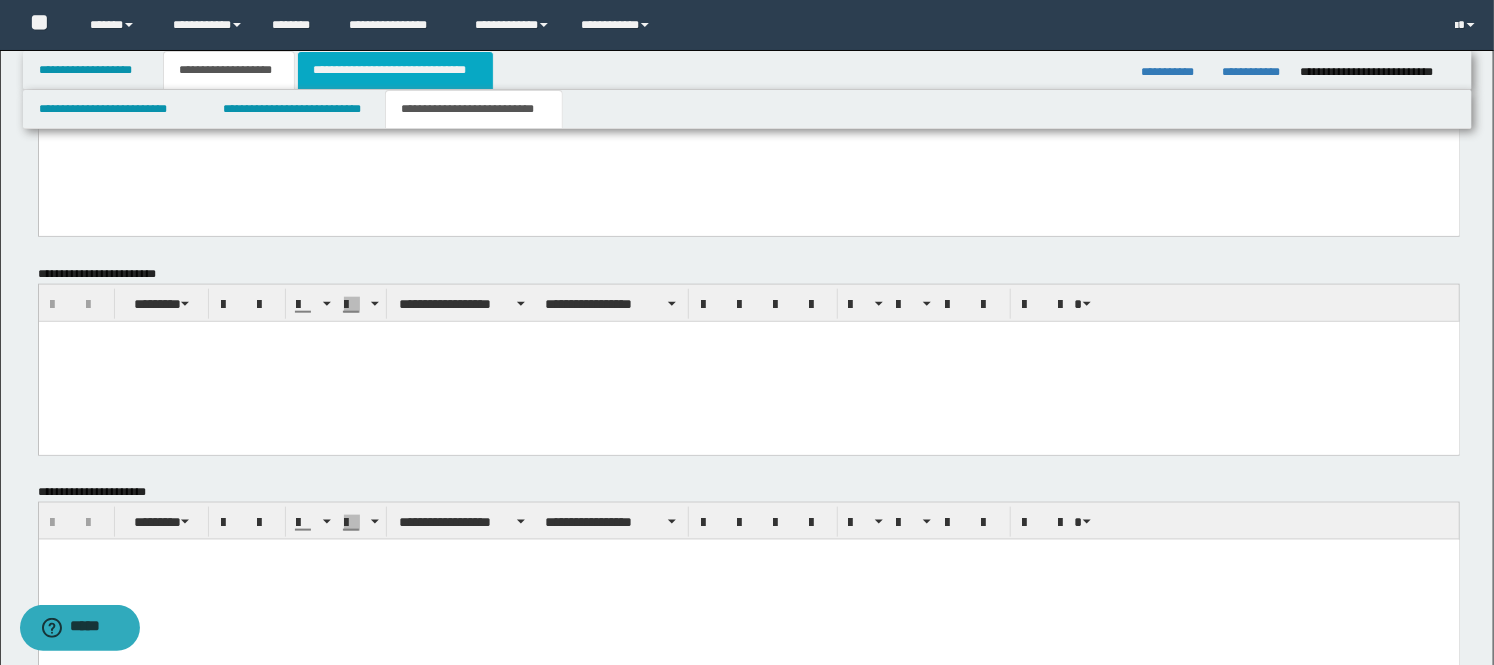 click on "**********" at bounding box center [395, 70] 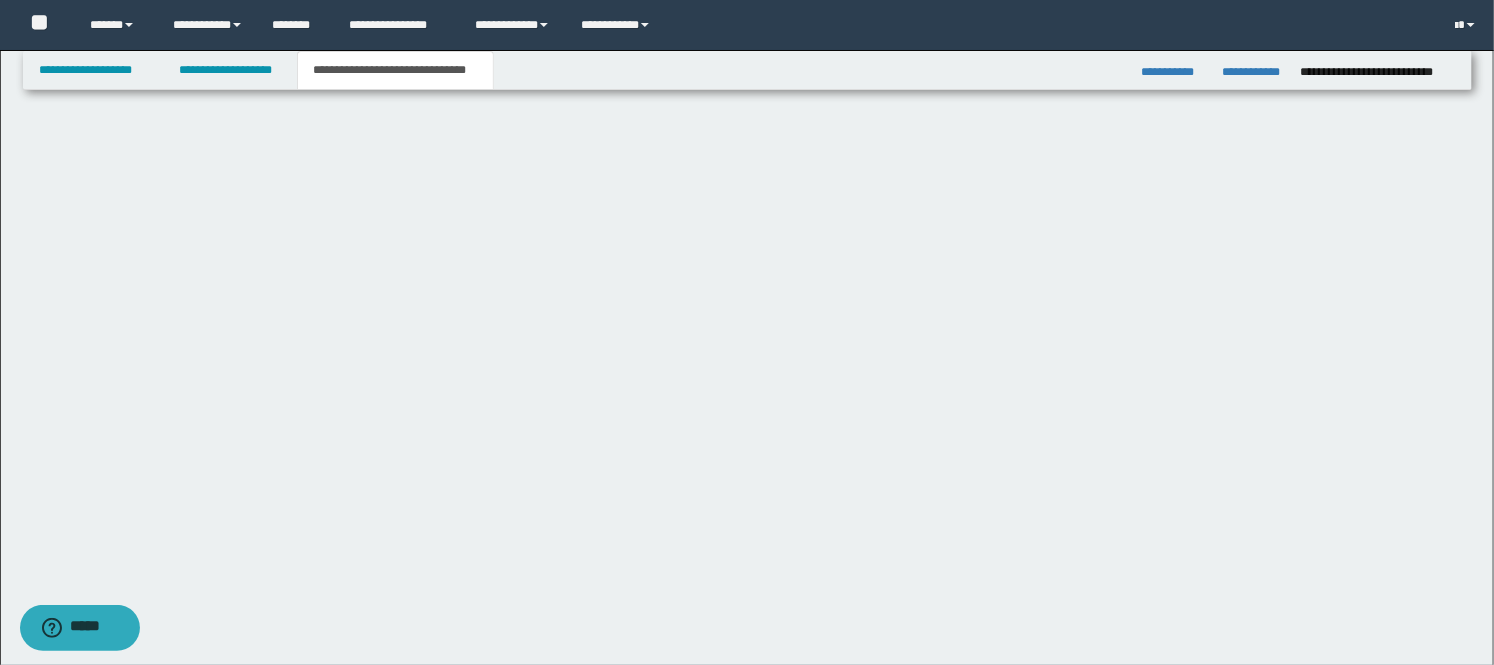 scroll, scrollTop: 0, scrollLeft: 0, axis: both 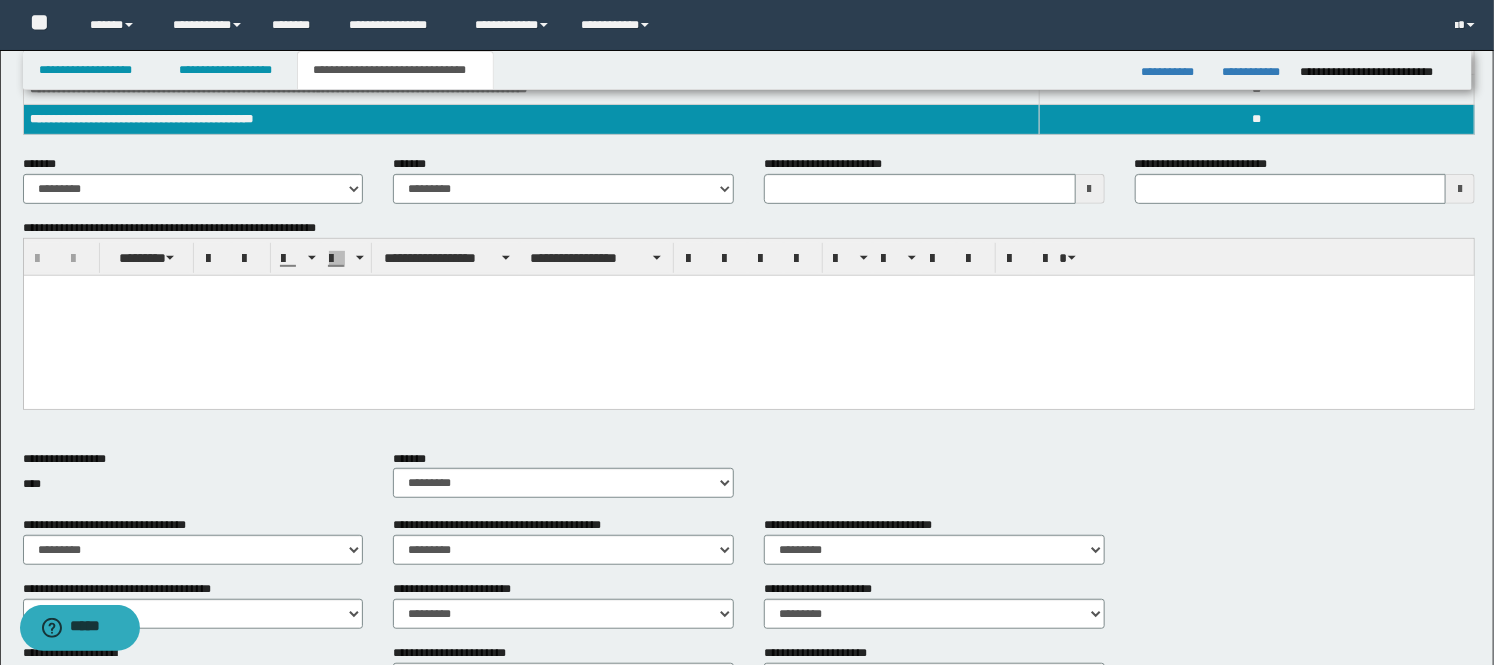 click at bounding box center (748, 315) 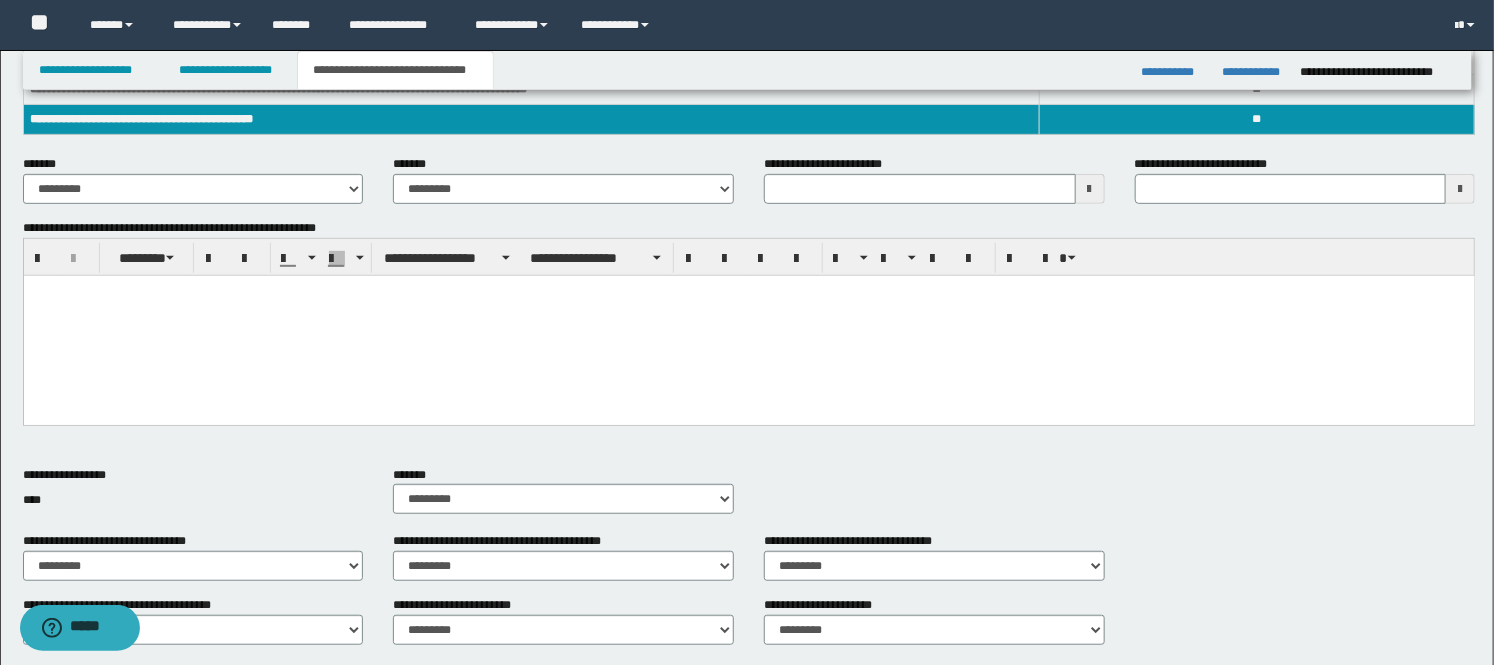 type 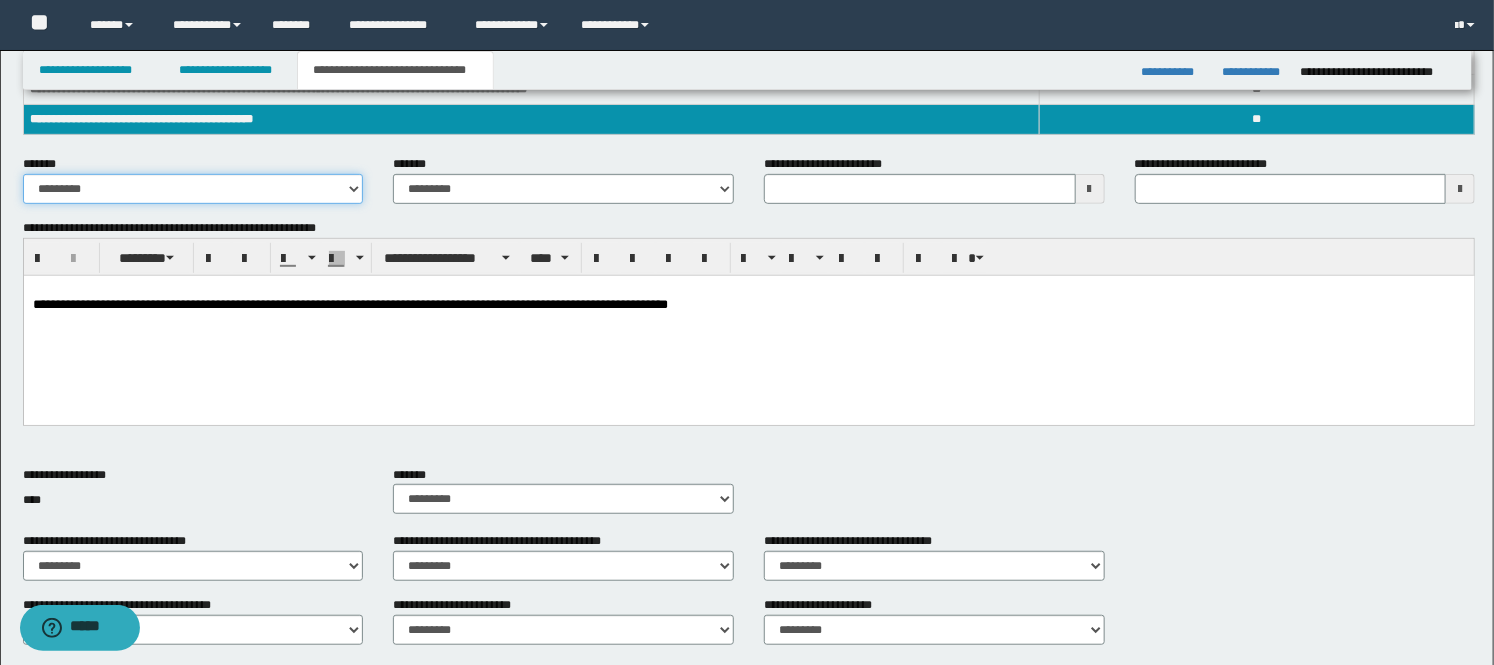 click on "**********" at bounding box center [193, 189] 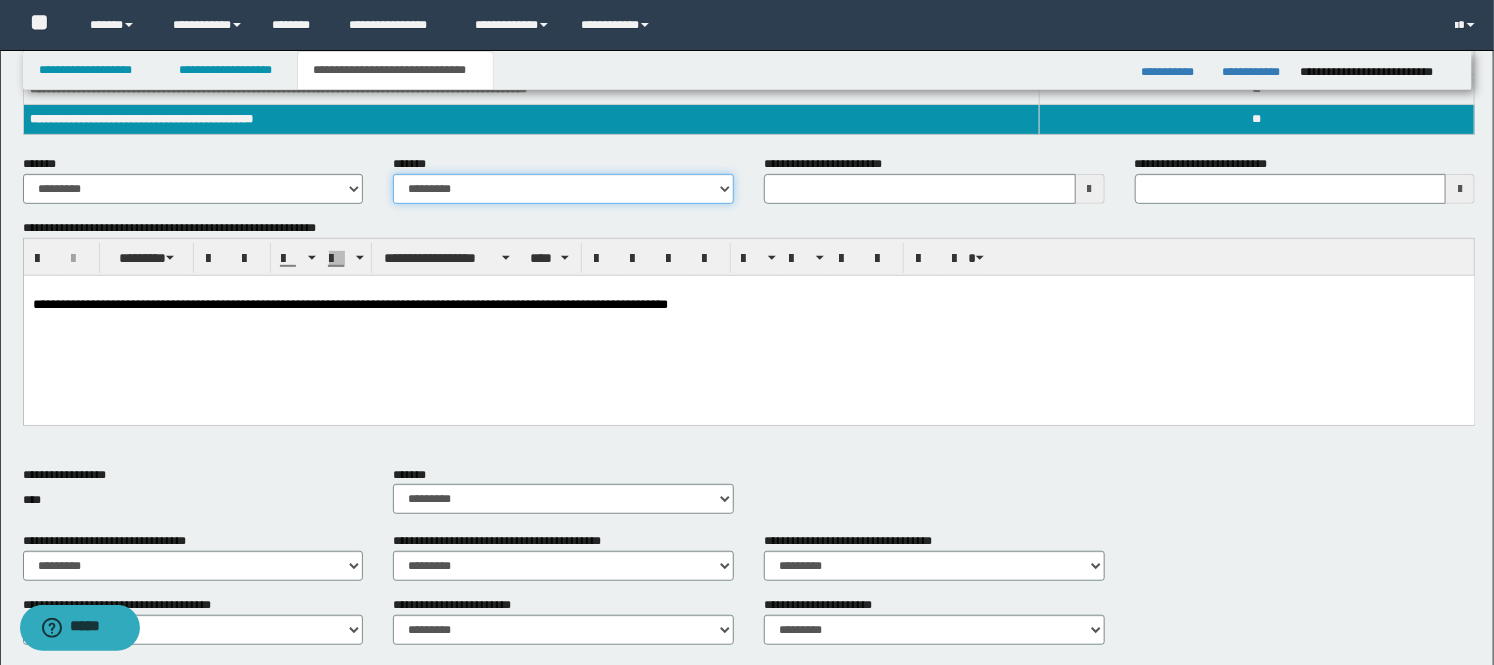 click on "**********" at bounding box center (563, 189) 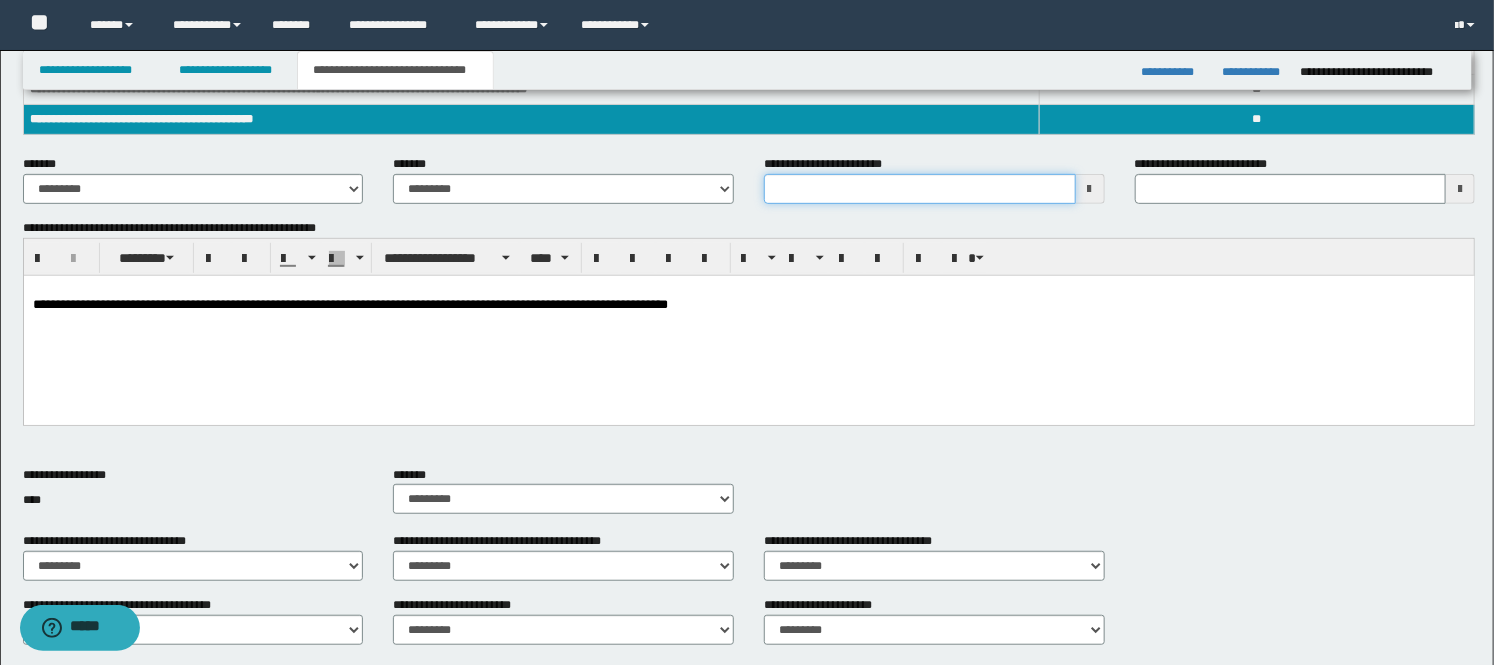 click on "**********" at bounding box center [920, 189] 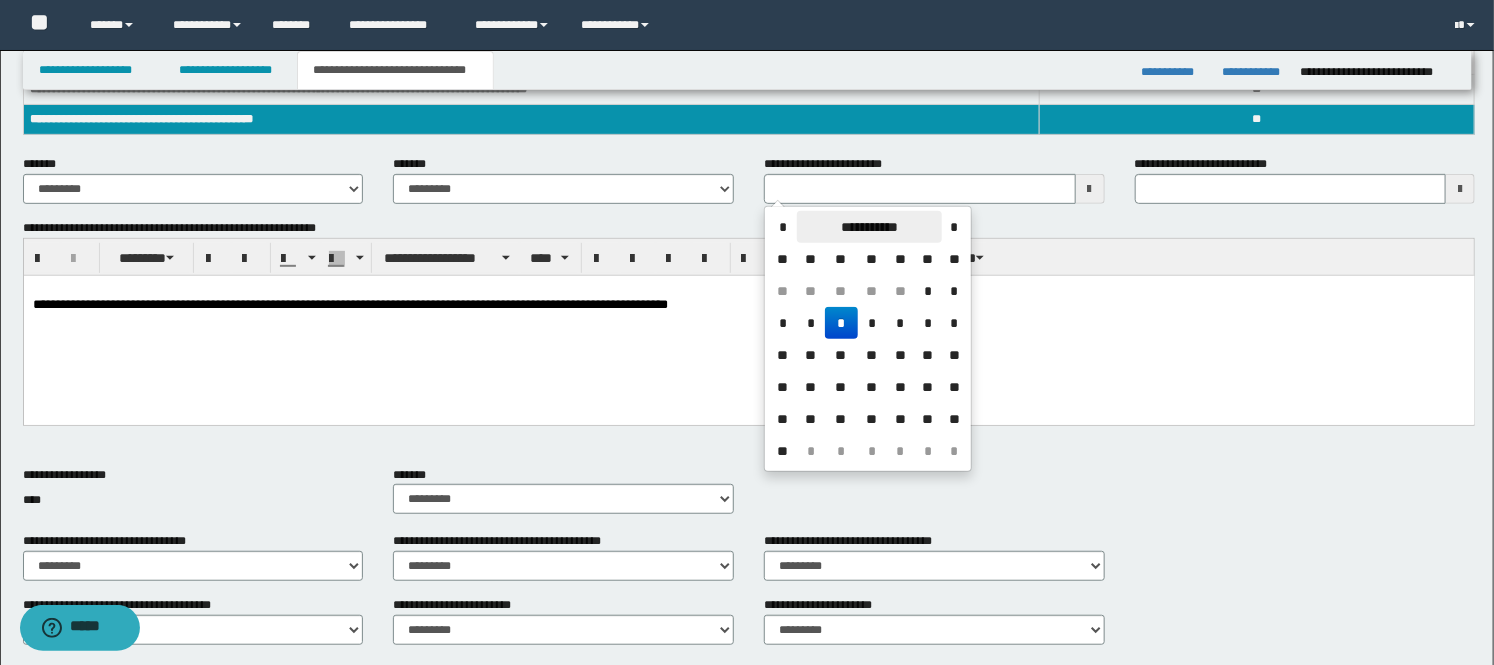 click on "**********" at bounding box center (869, 227) 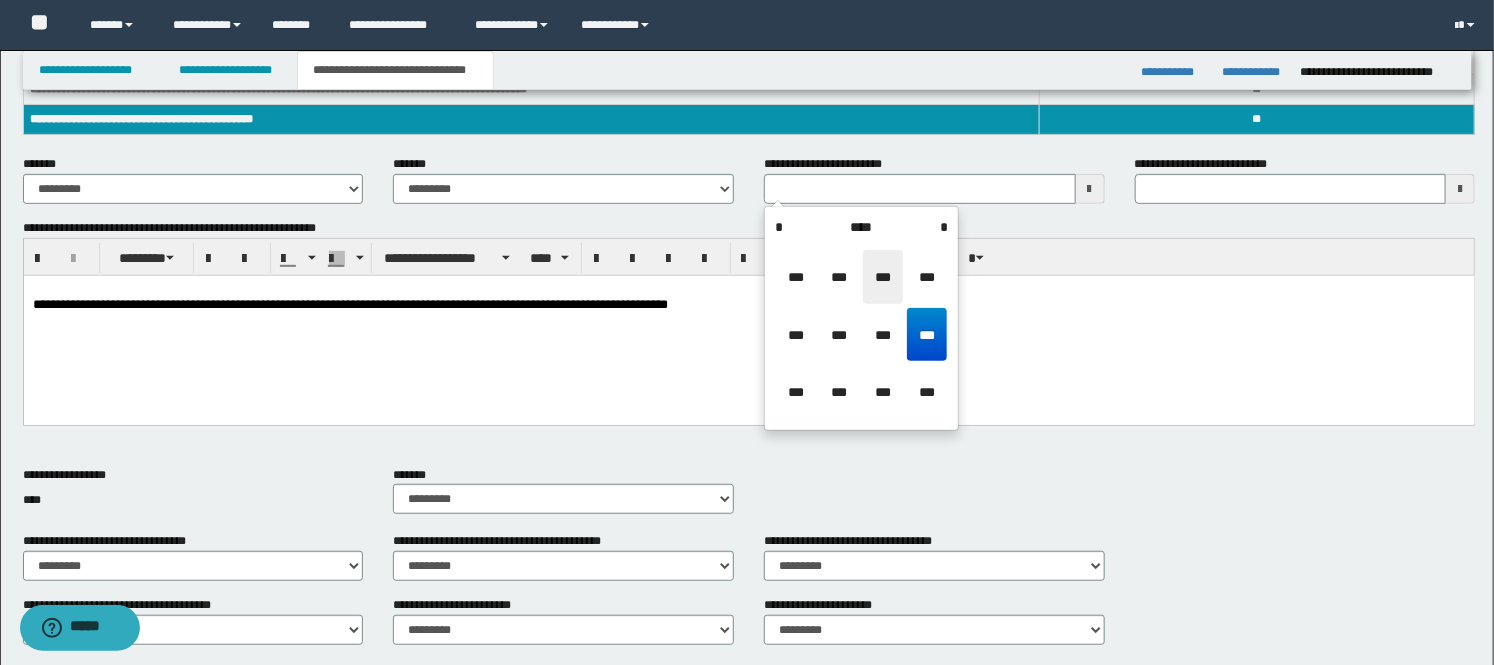 click on "***" at bounding box center (883, 277) 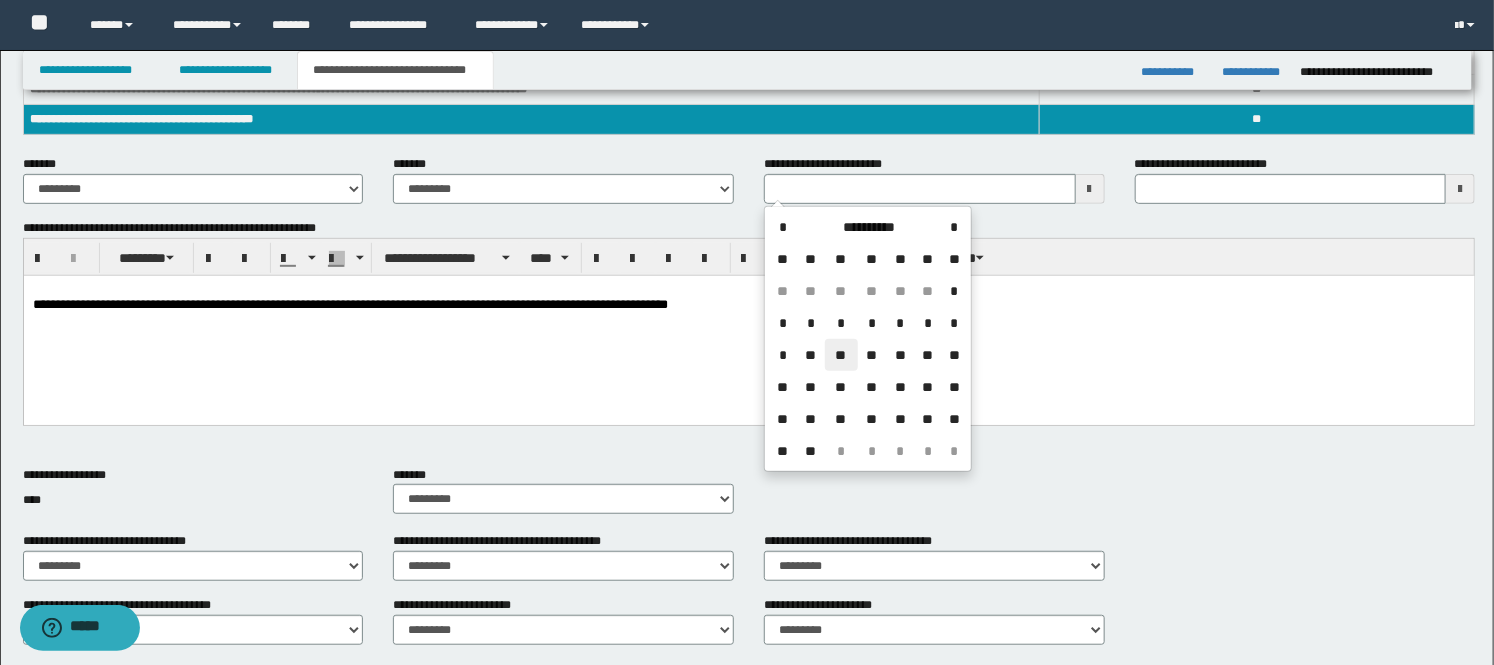 drag, startPoint x: 847, startPoint y: 356, endPoint x: 822, endPoint y: 84, distance: 273.14648 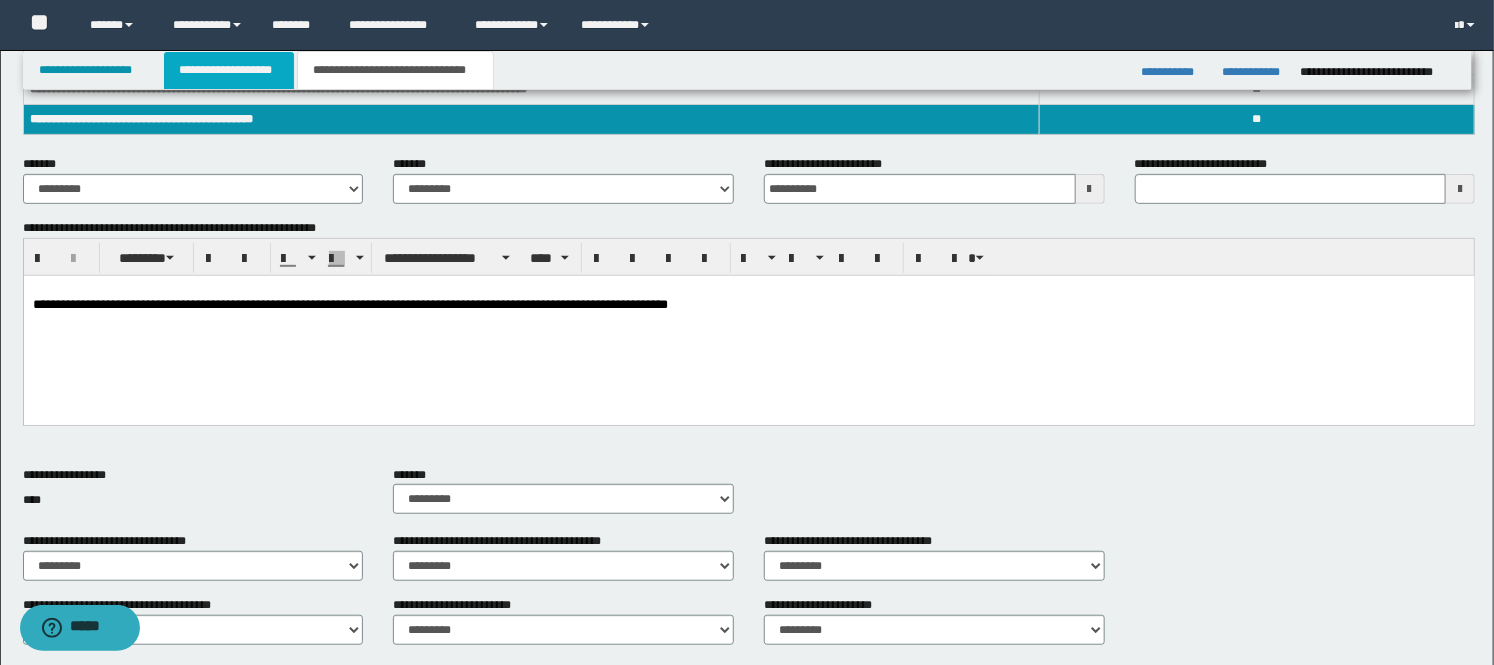 click on "**********" at bounding box center [229, 70] 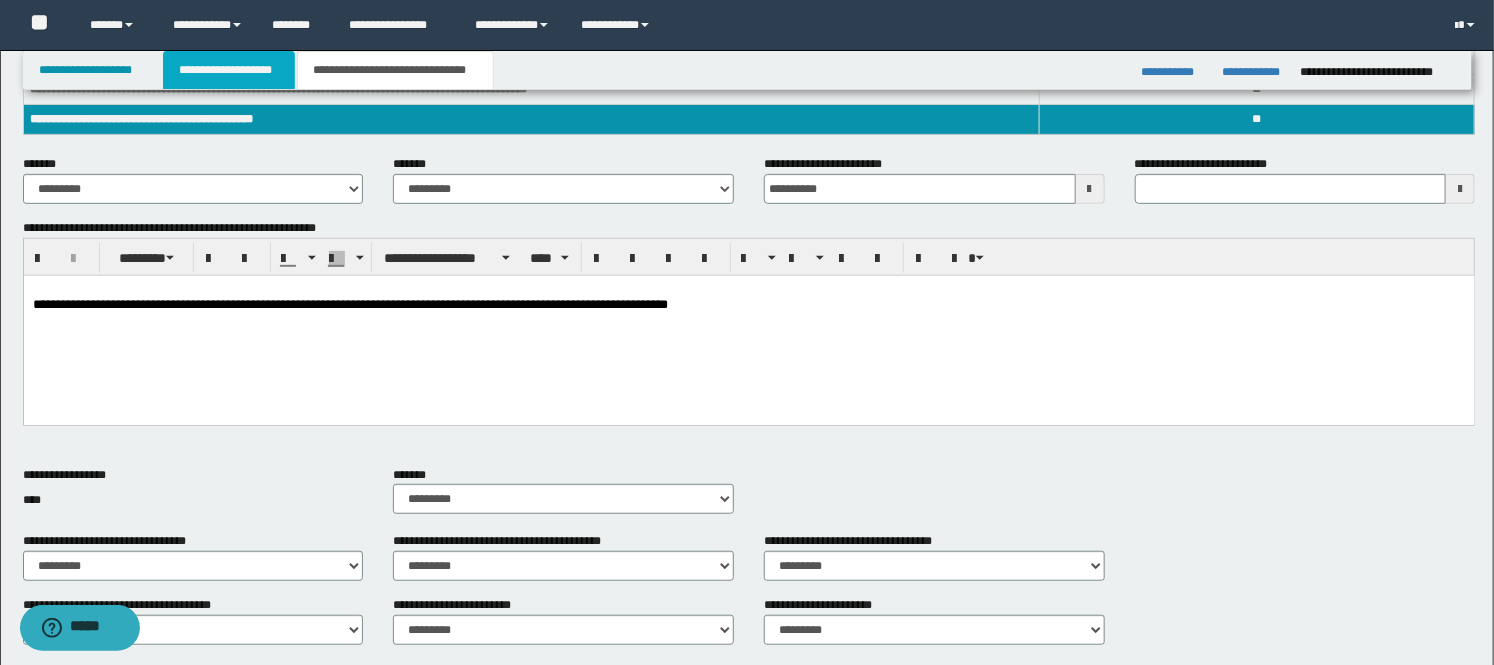 scroll, scrollTop: 364, scrollLeft: 0, axis: vertical 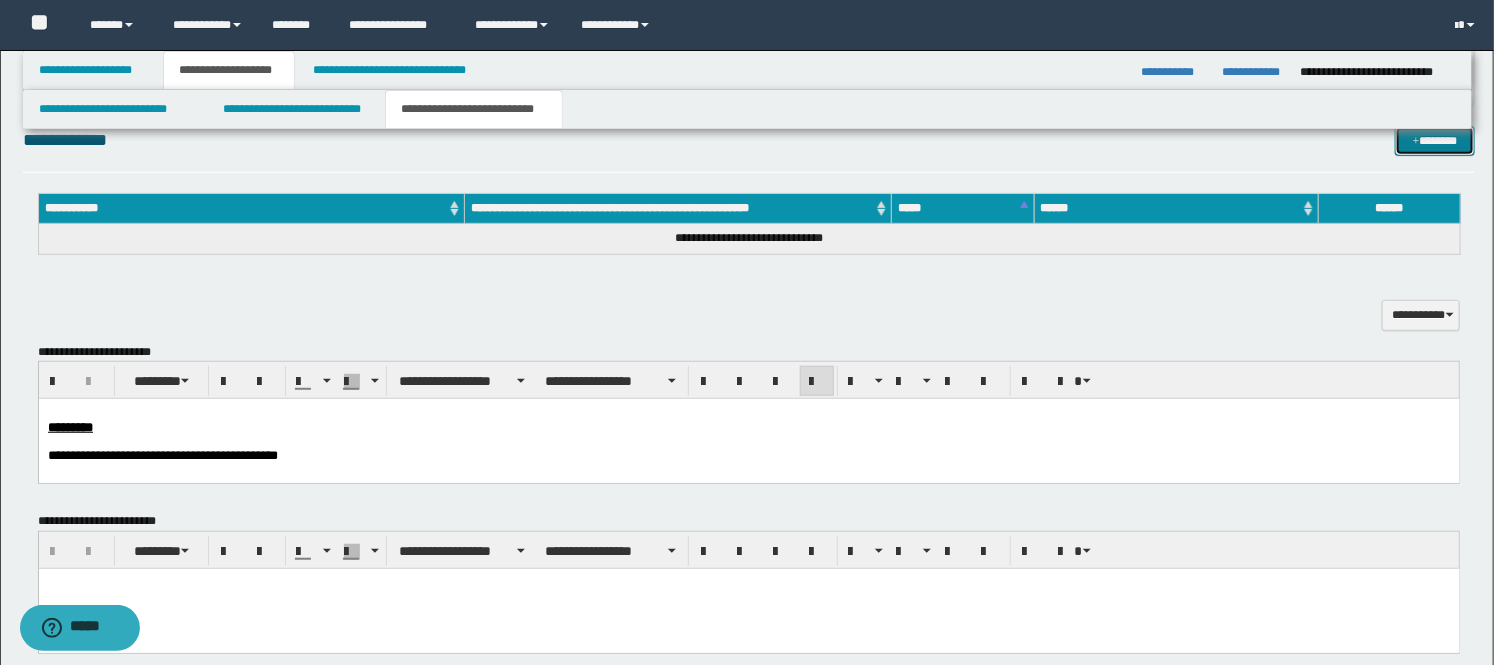 click on "*******" at bounding box center [1435, 141] 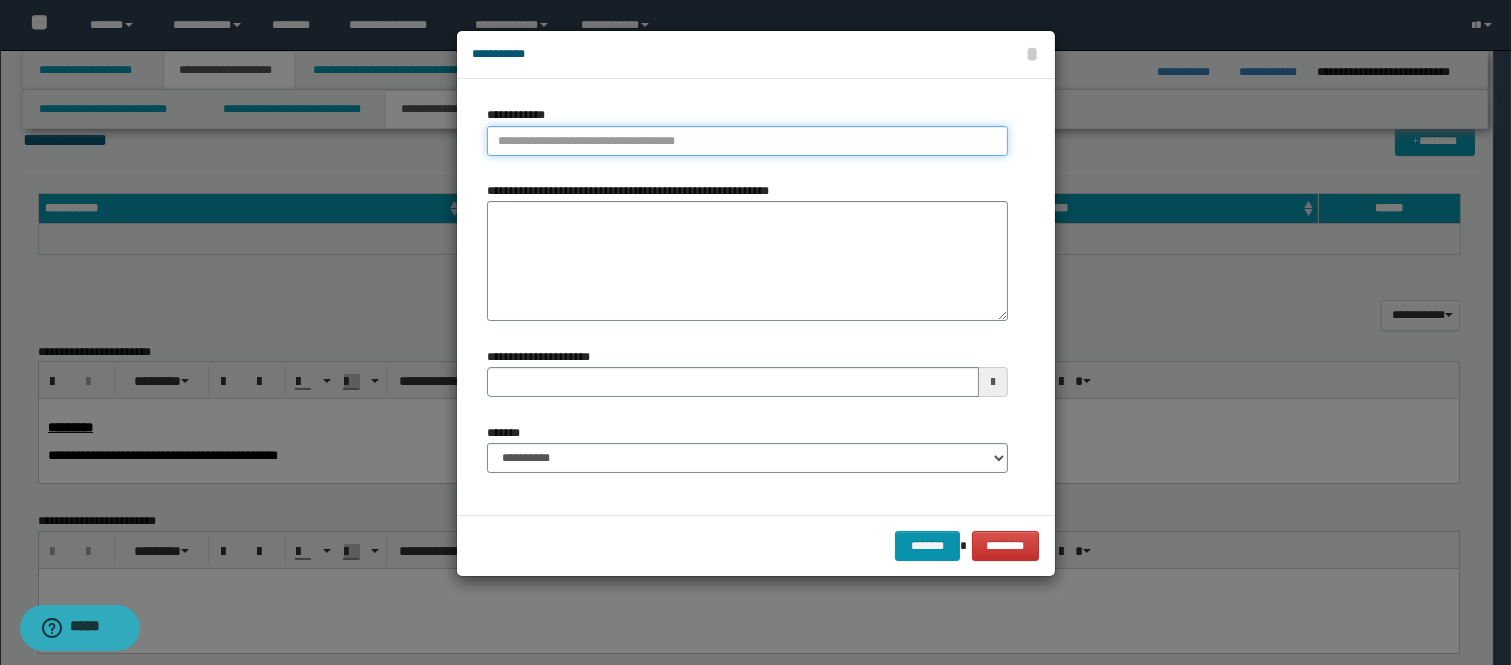 click on "**********" at bounding box center (747, 141) 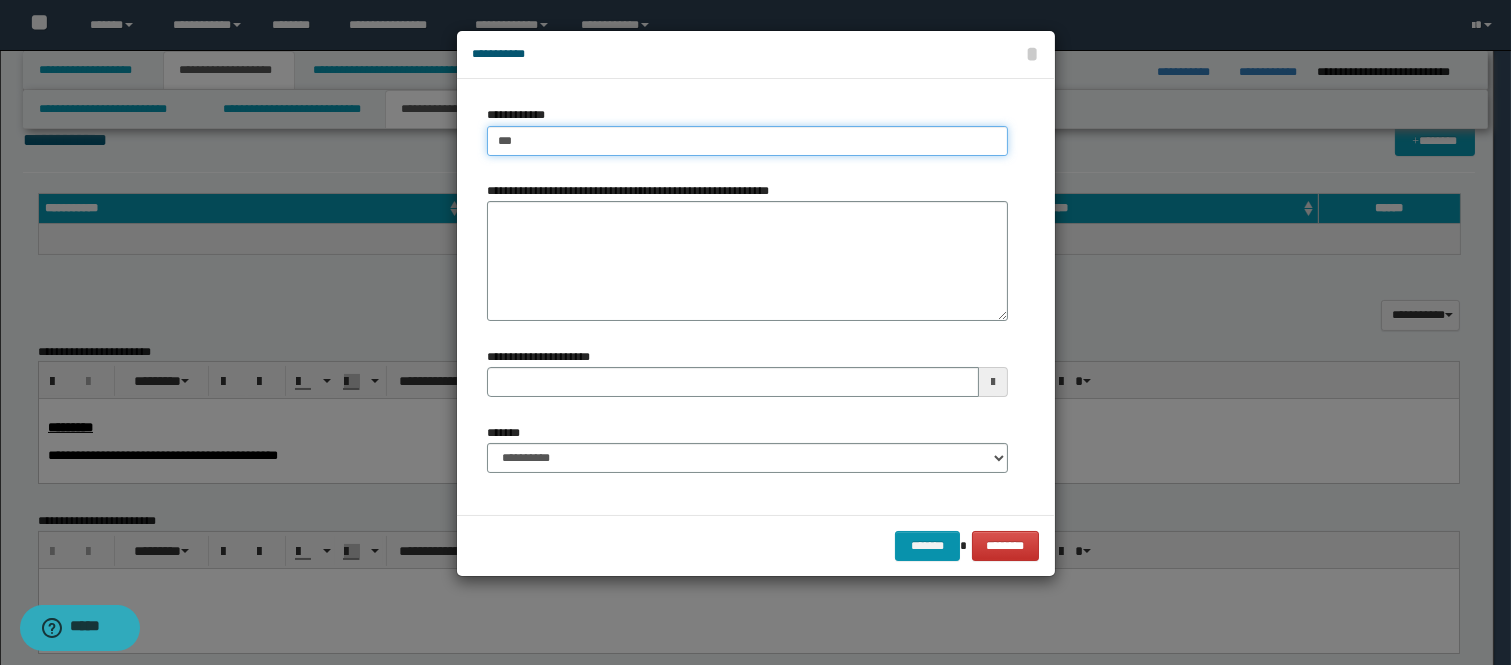 type on "****" 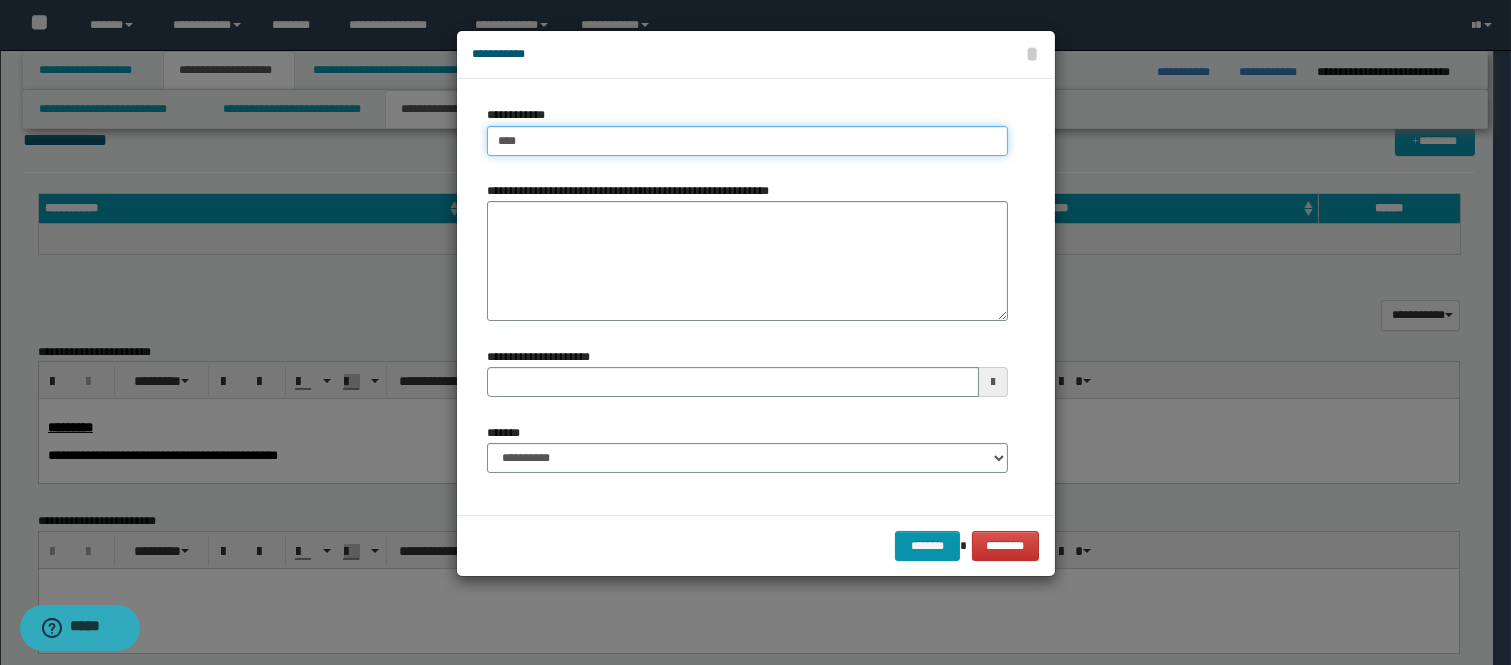 type on "****" 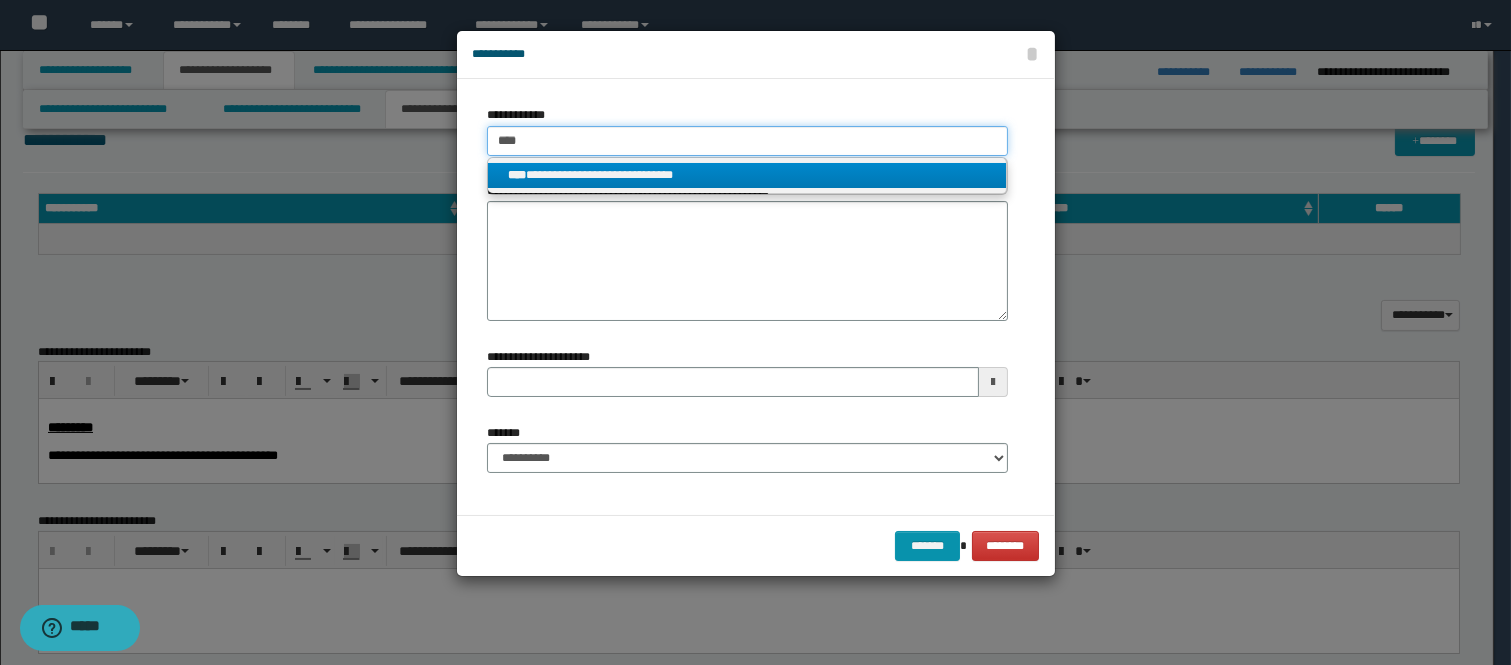 type on "****" 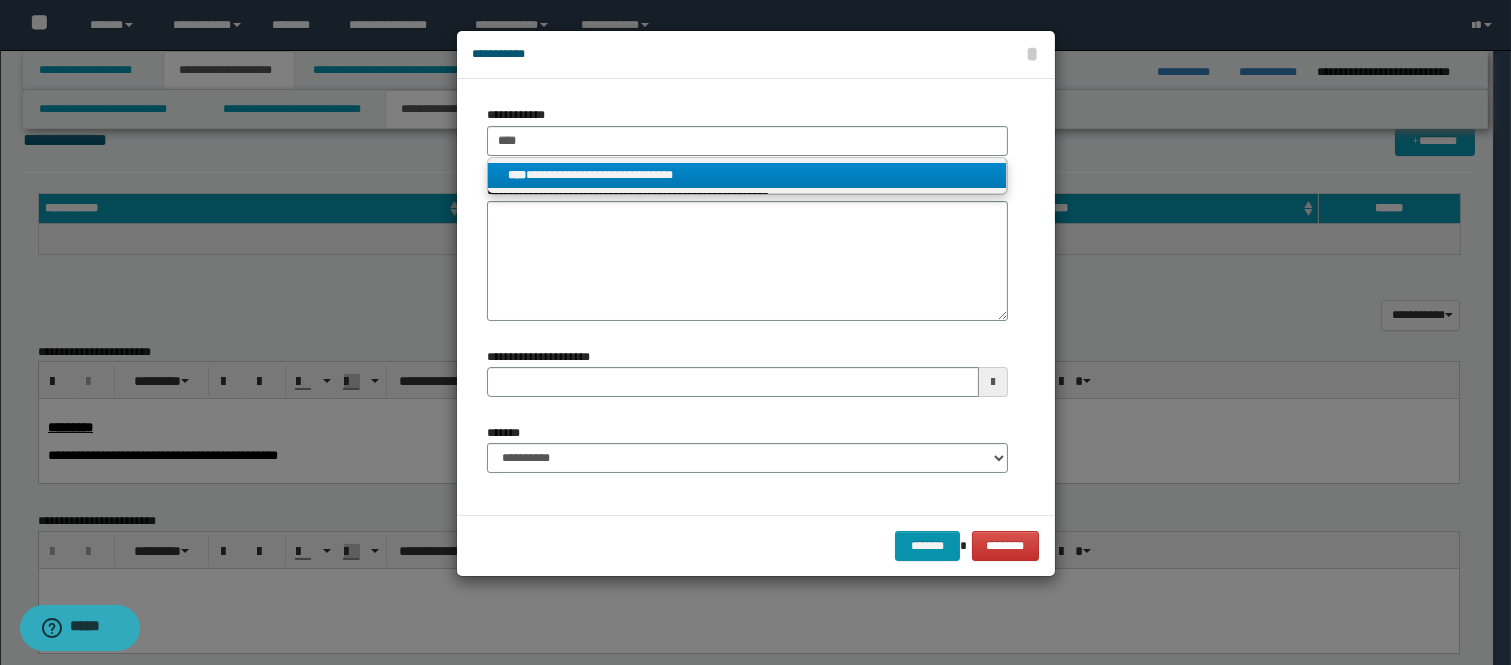 click on "****" at bounding box center (517, 175) 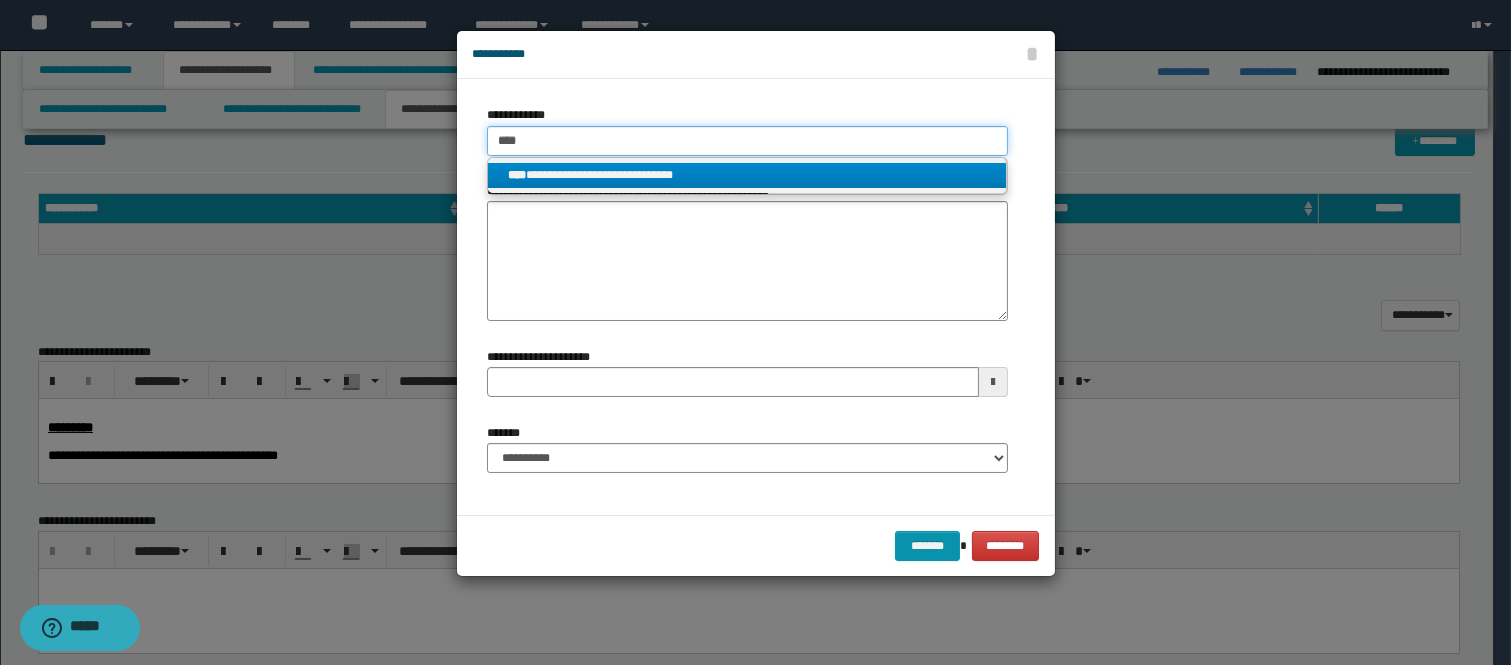 type 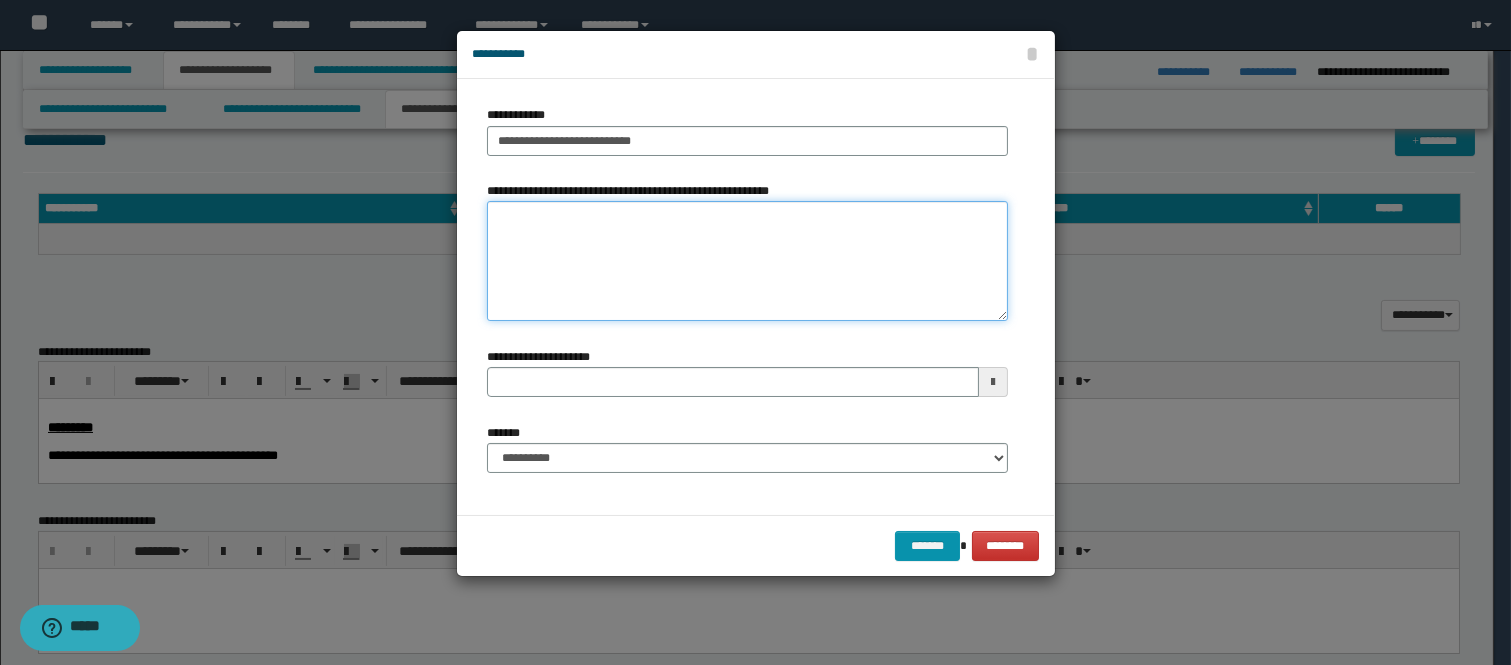 click on "**********" at bounding box center (747, 261) 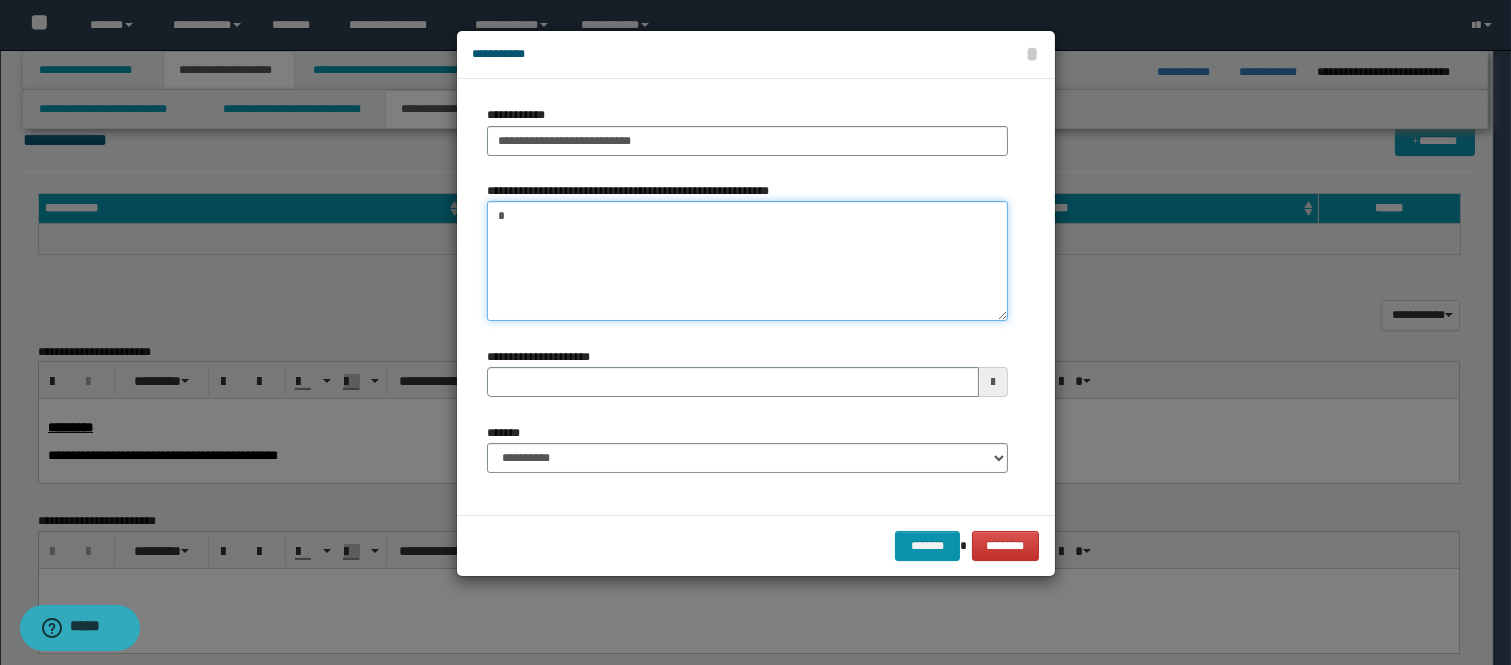 paste on "********" 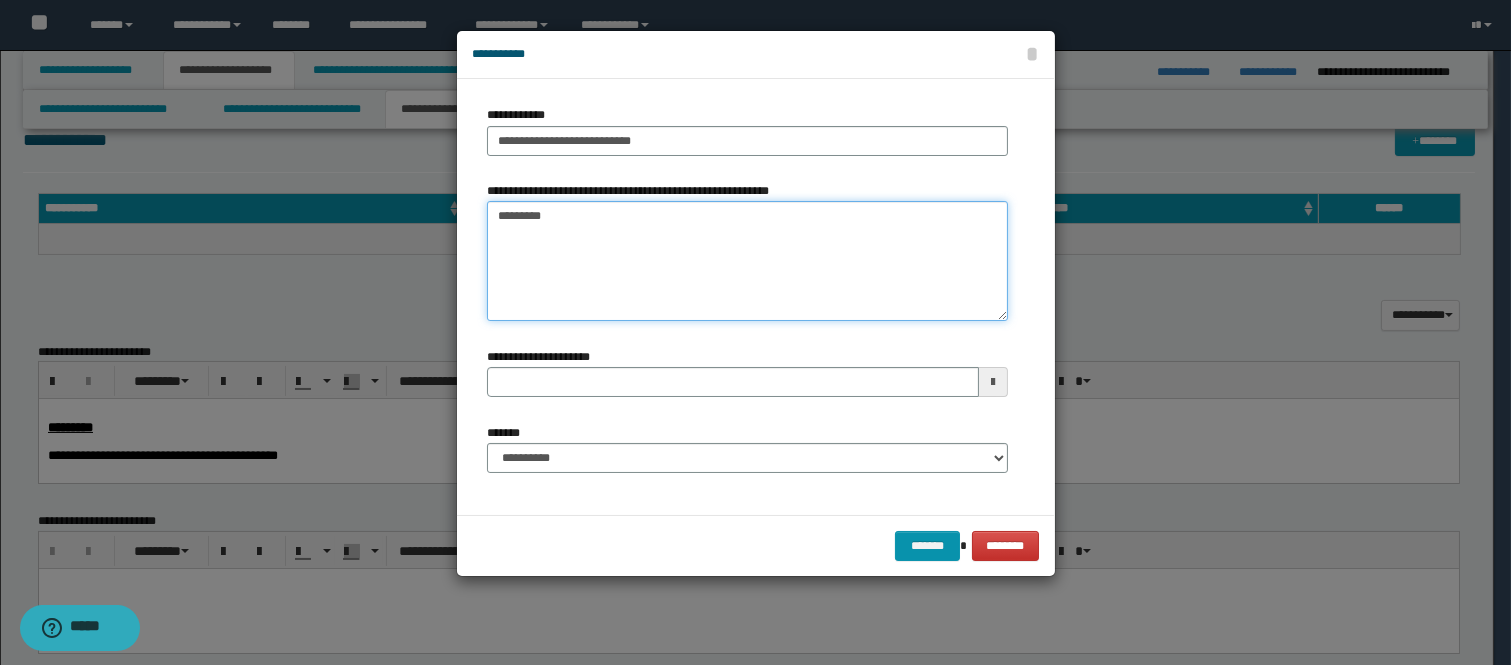 type 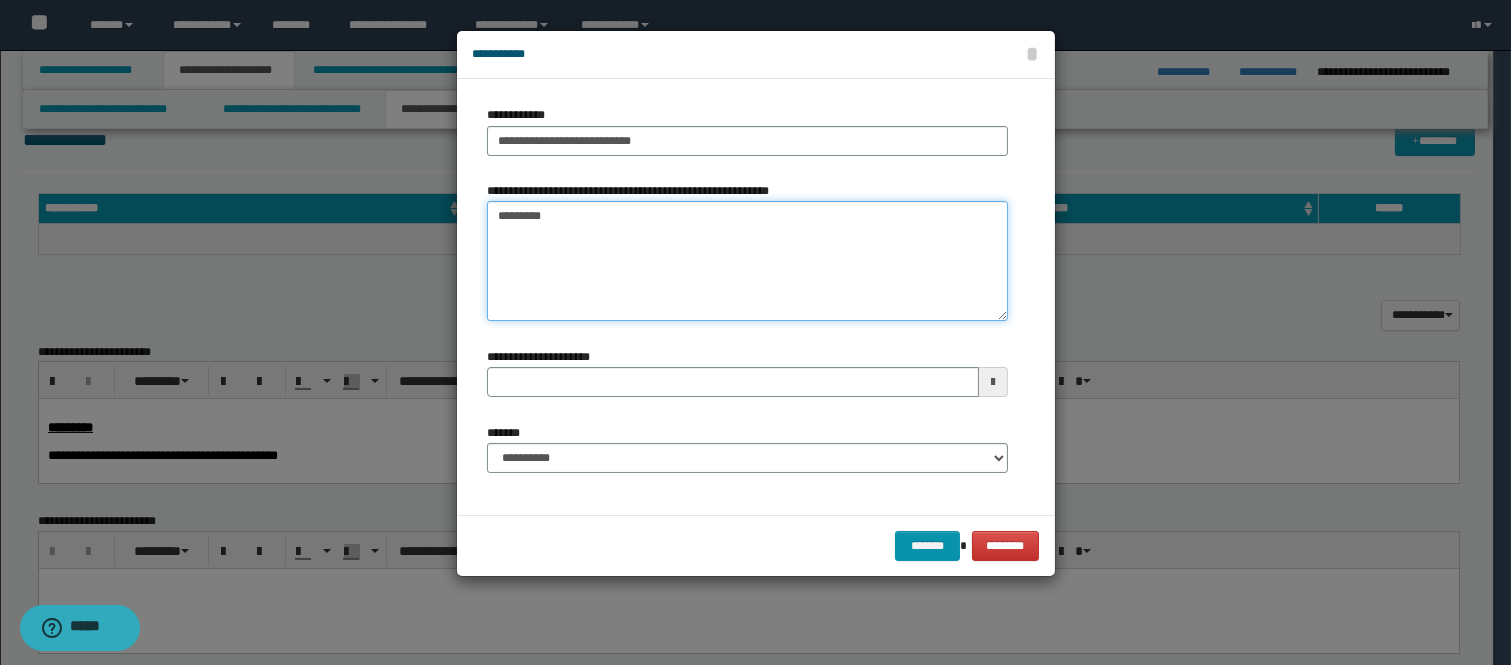 type on "*********" 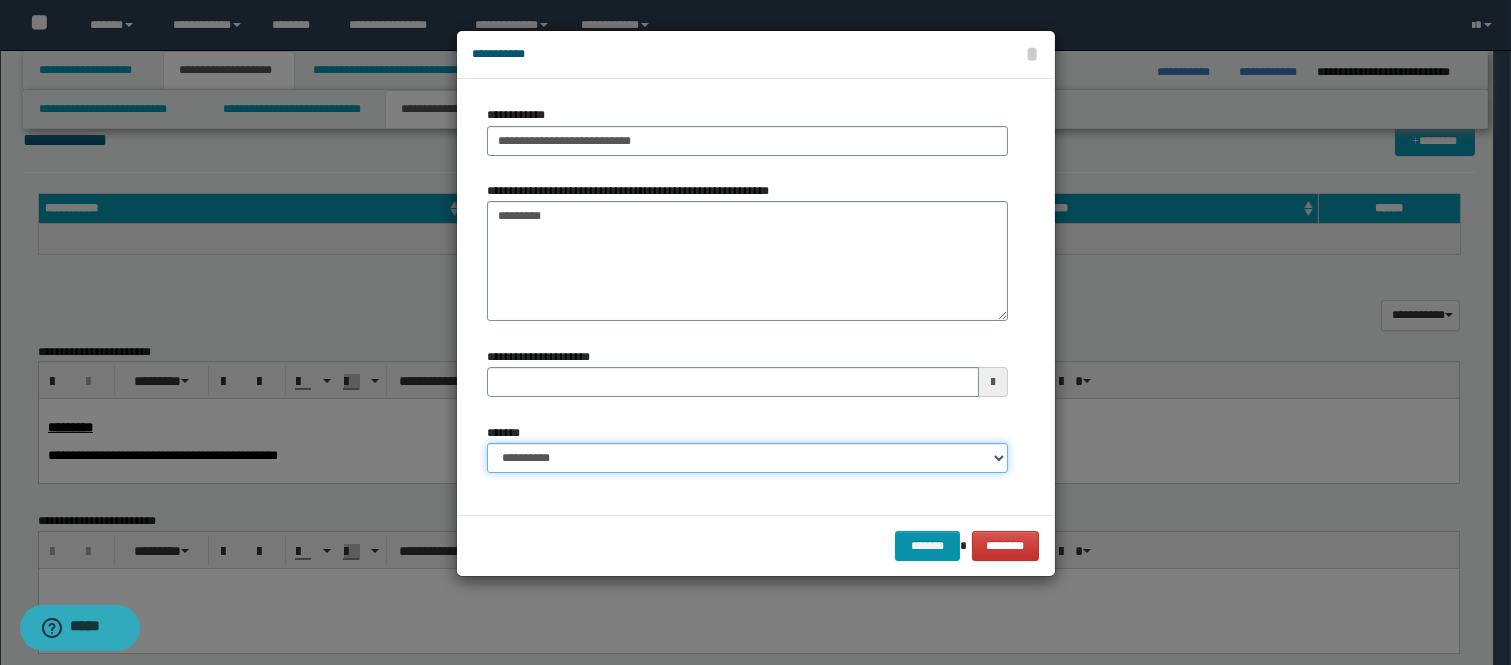 drag, startPoint x: 902, startPoint y: 460, endPoint x: 882, endPoint y: 477, distance: 26.24881 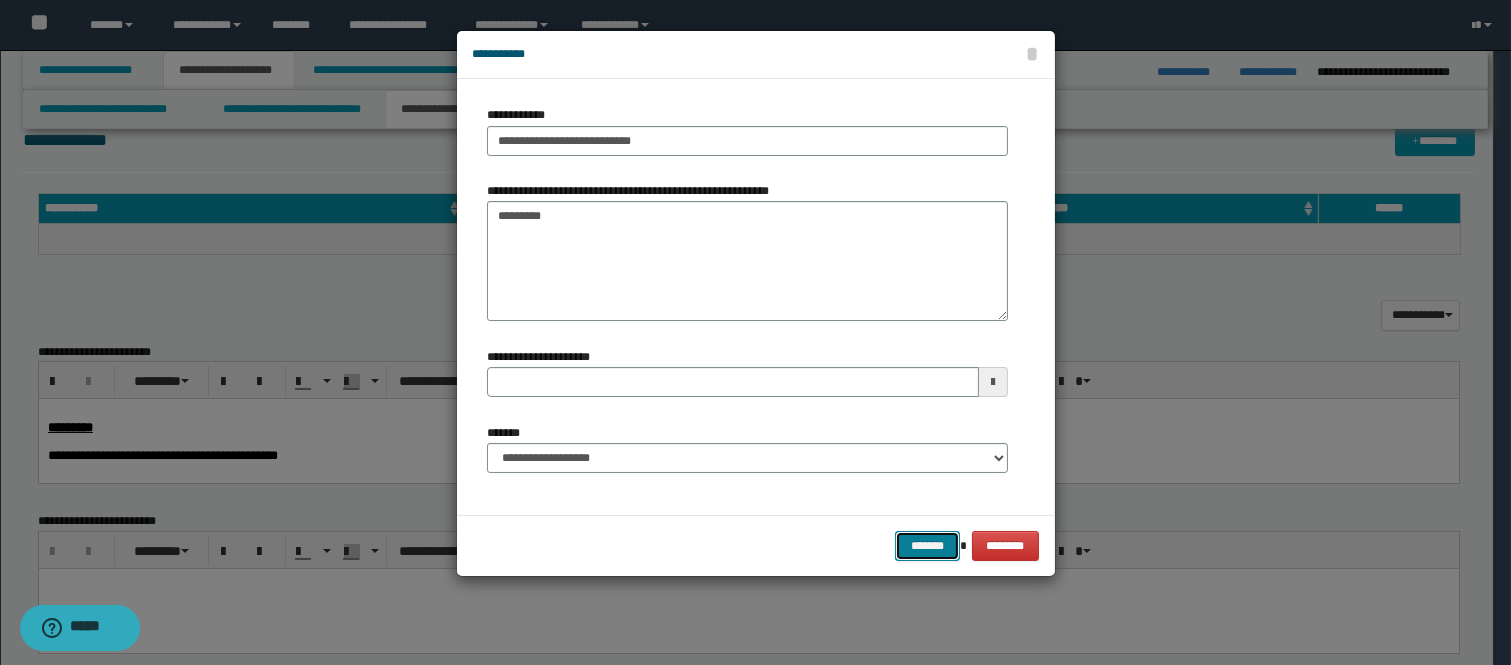 click on "*******" at bounding box center (927, 546) 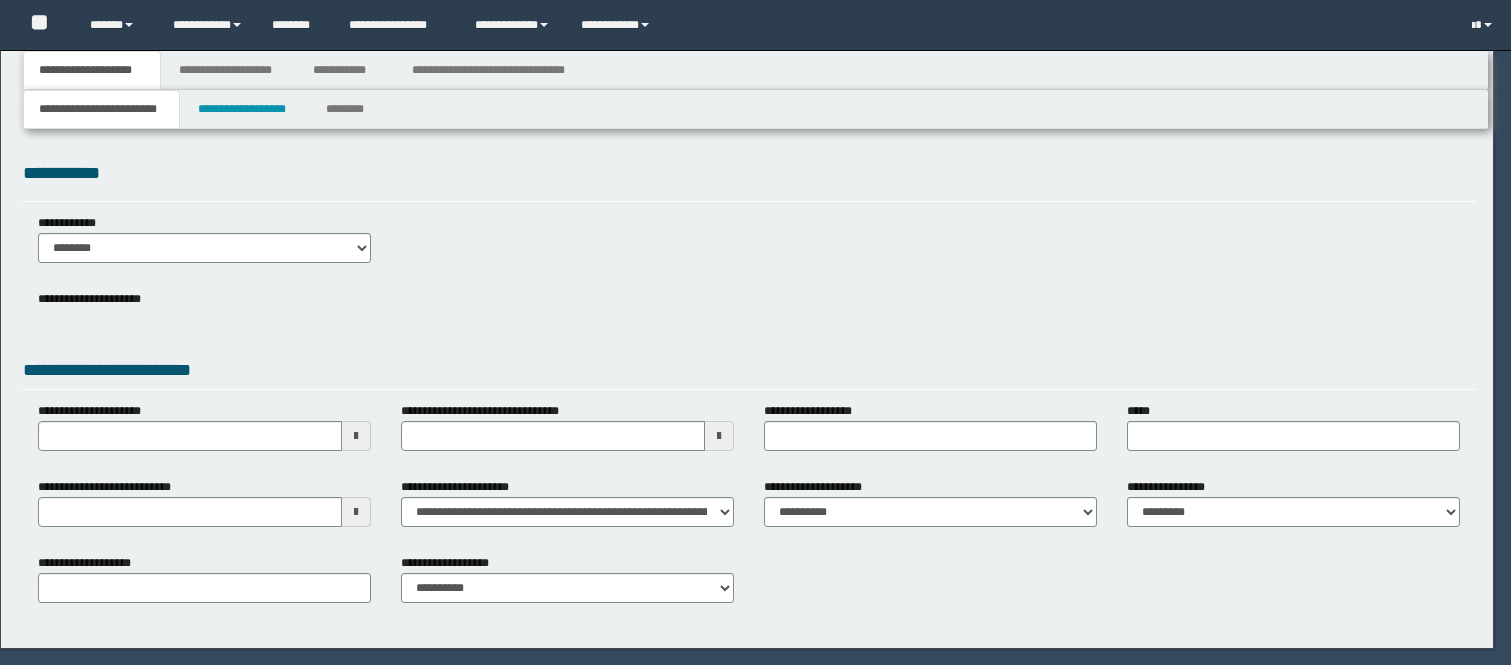 scroll, scrollTop: 0, scrollLeft: 0, axis: both 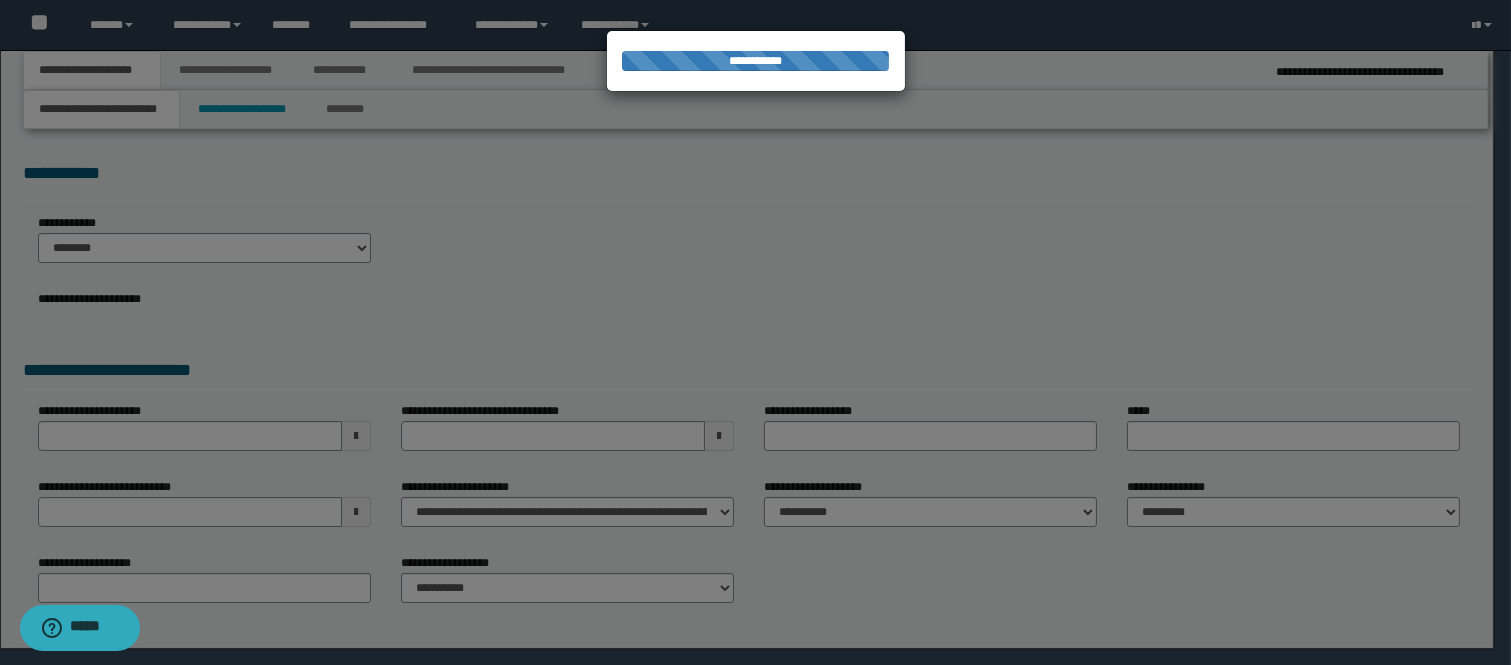 select on "*" 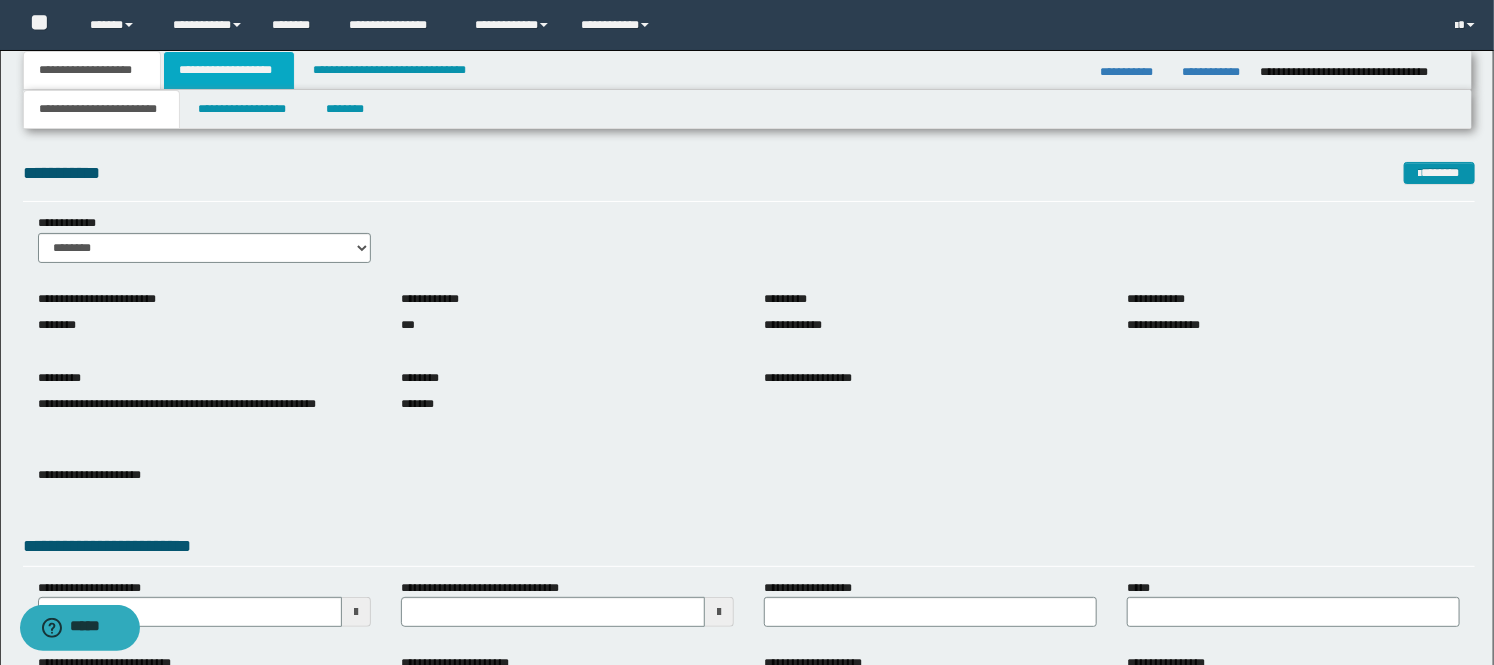 click on "**********" at bounding box center [229, 70] 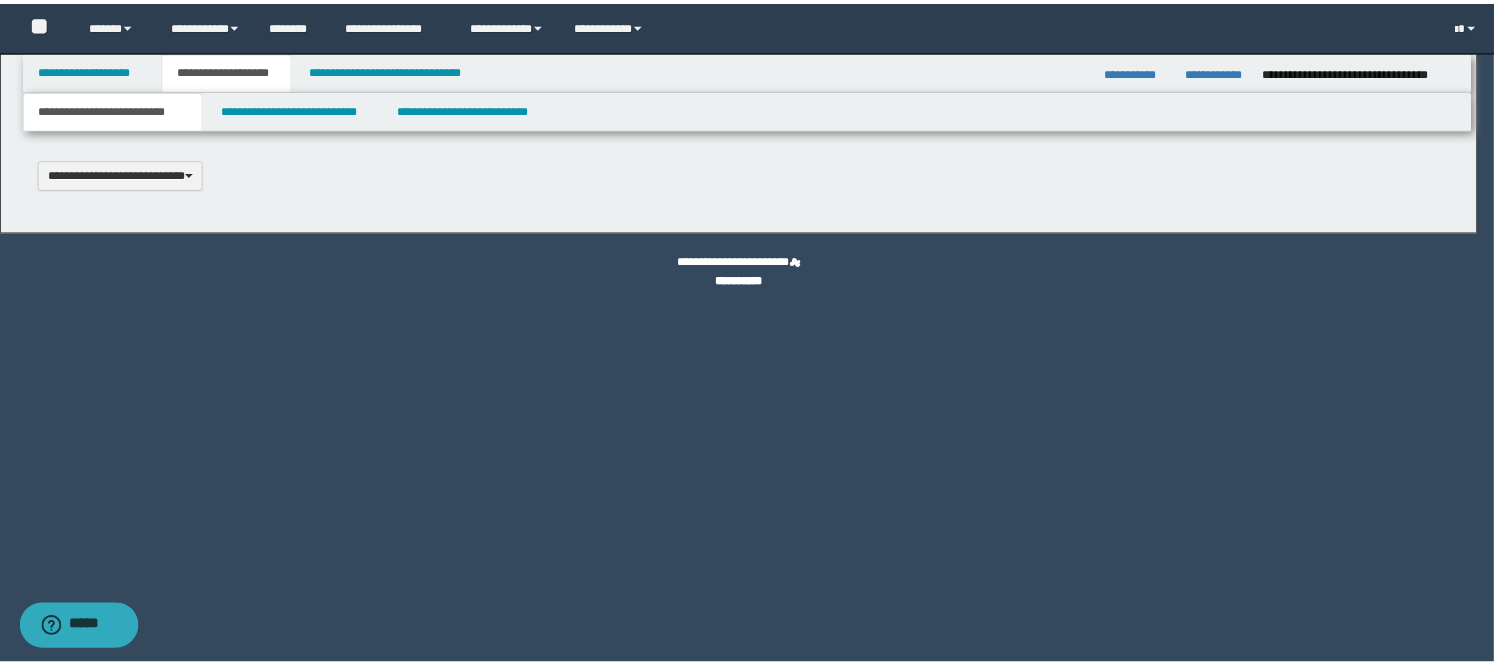 scroll, scrollTop: 0, scrollLeft: 0, axis: both 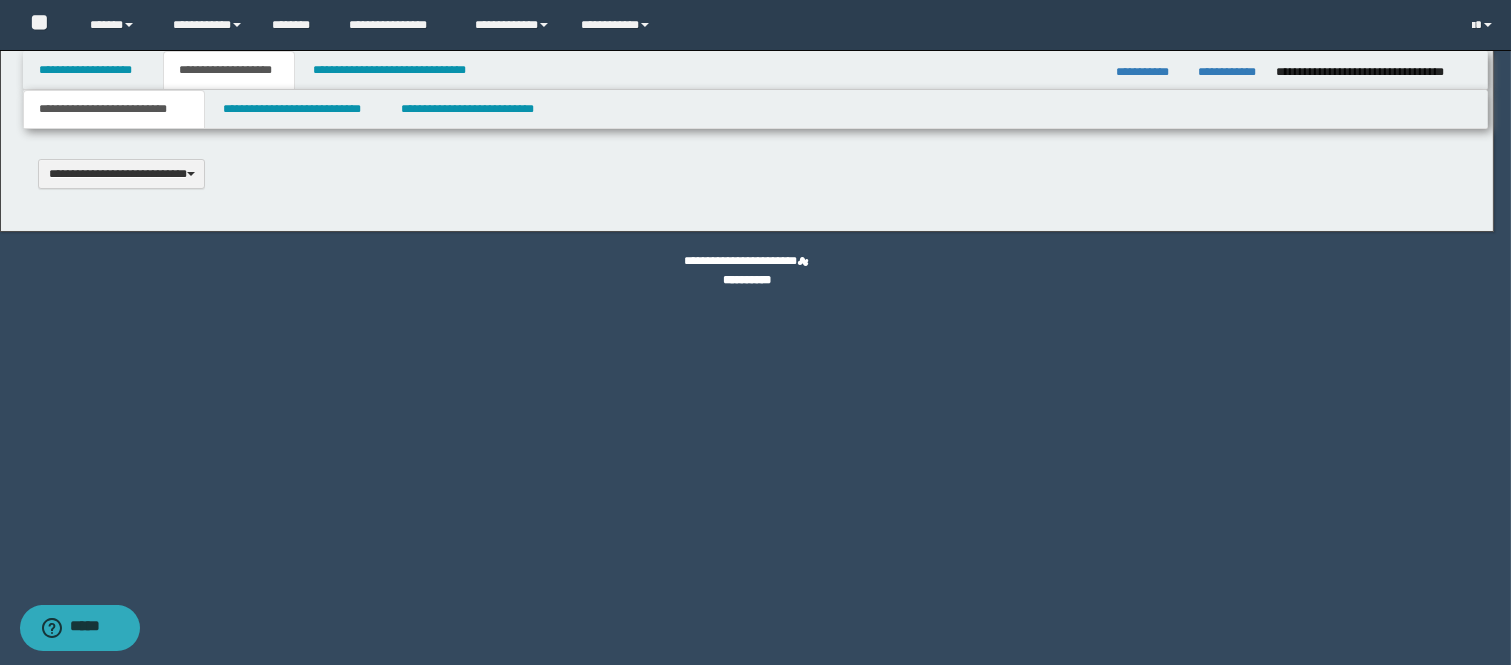type 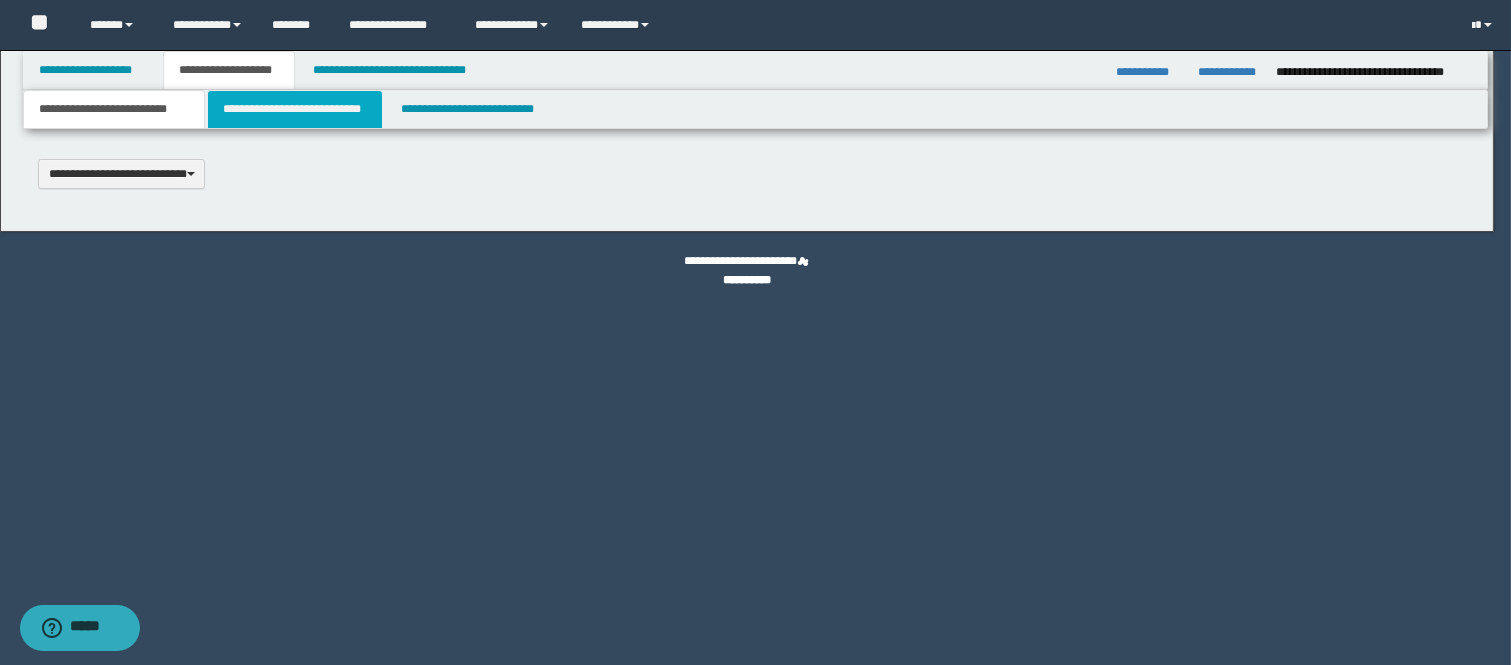 click on "**********" at bounding box center (295, 109) 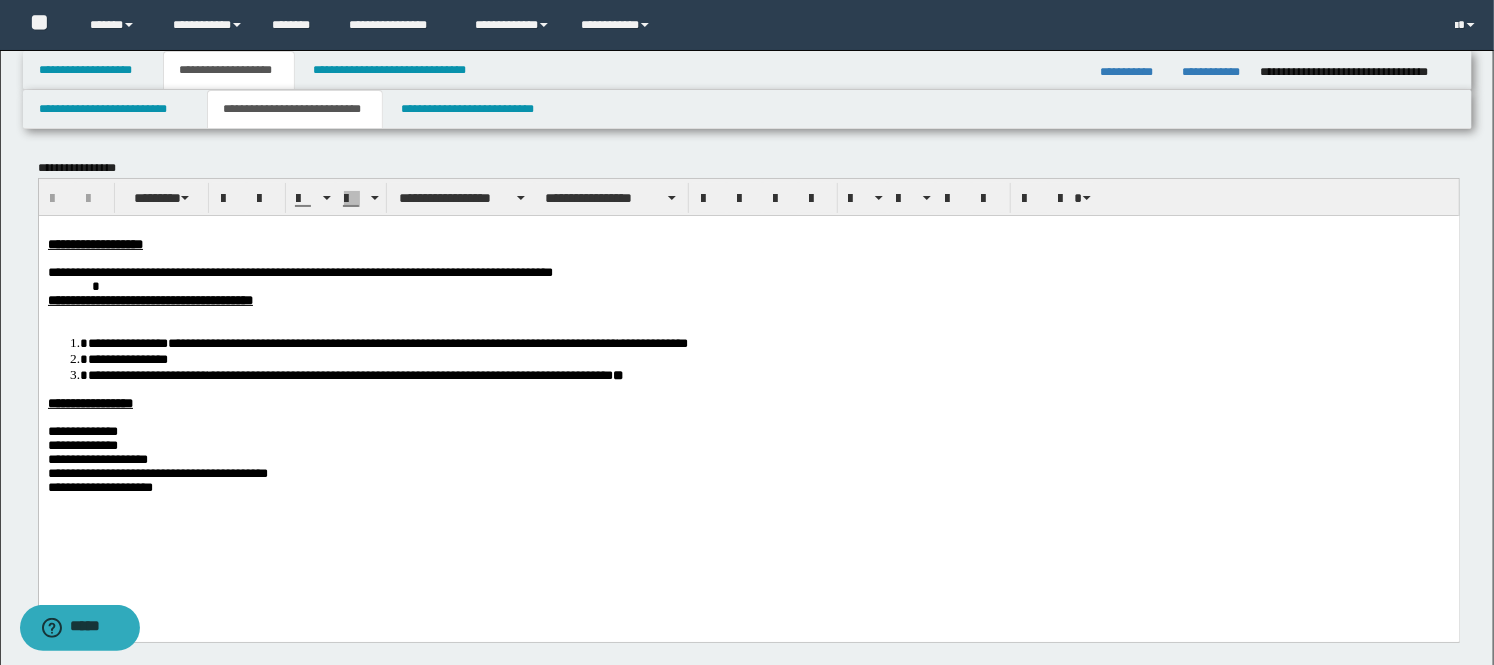 scroll, scrollTop: 0, scrollLeft: 0, axis: both 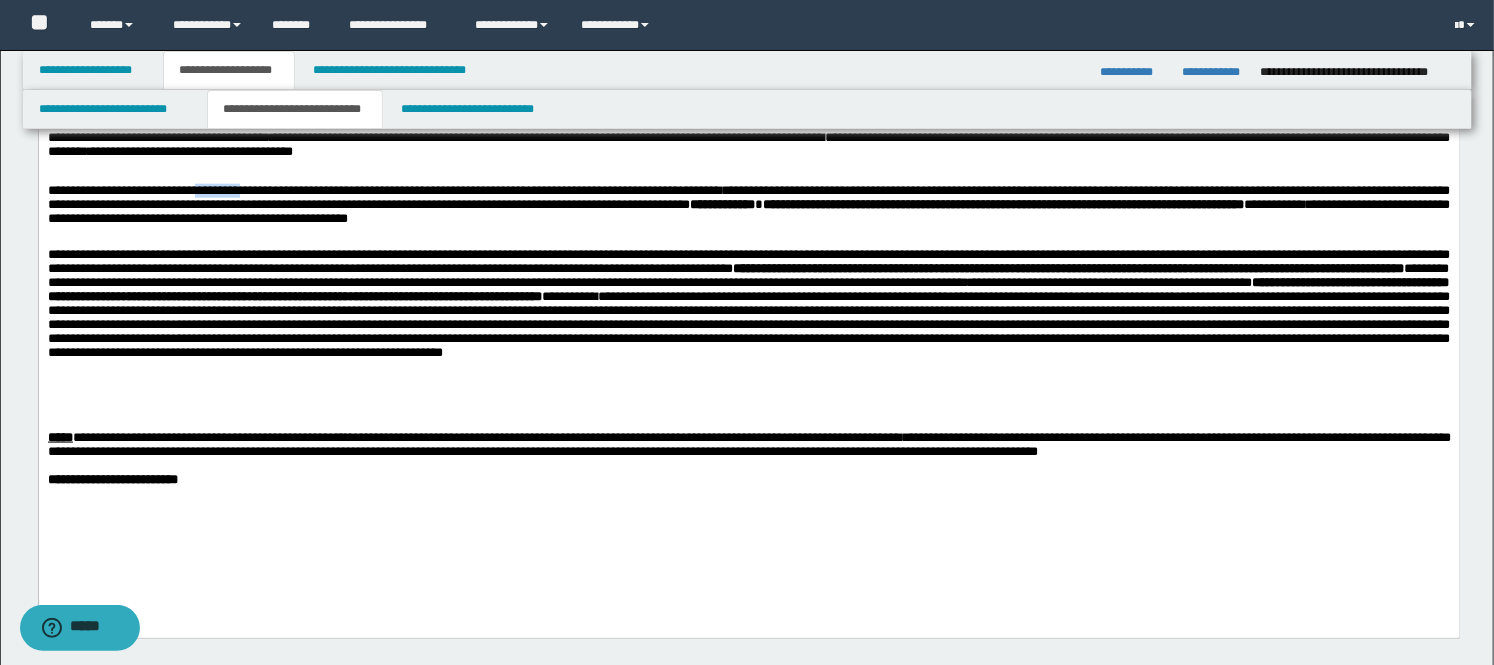 drag, startPoint x: 288, startPoint y: 204, endPoint x: 230, endPoint y: 204, distance: 58 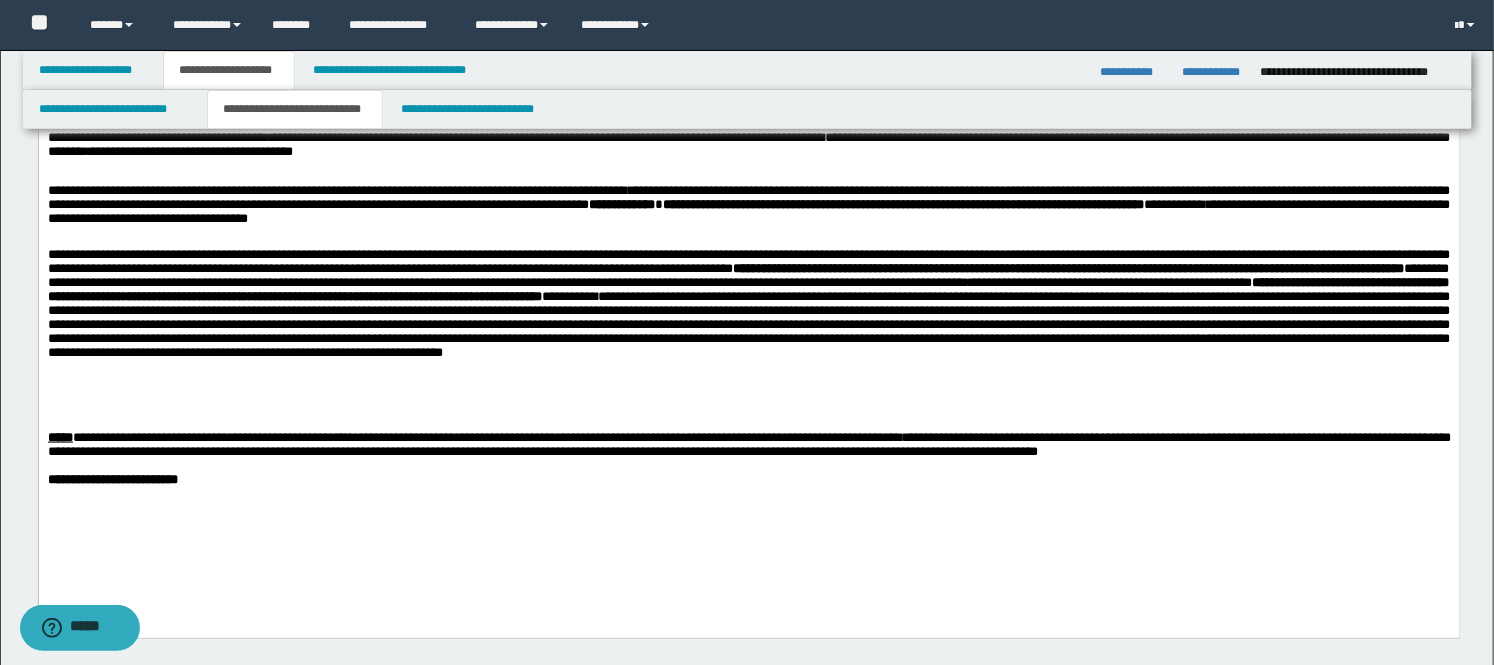 click on "[ADDRESS] [CITY] [STATE] [POSTAL_CODE] [COUNTRY]" at bounding box center [748, 332] 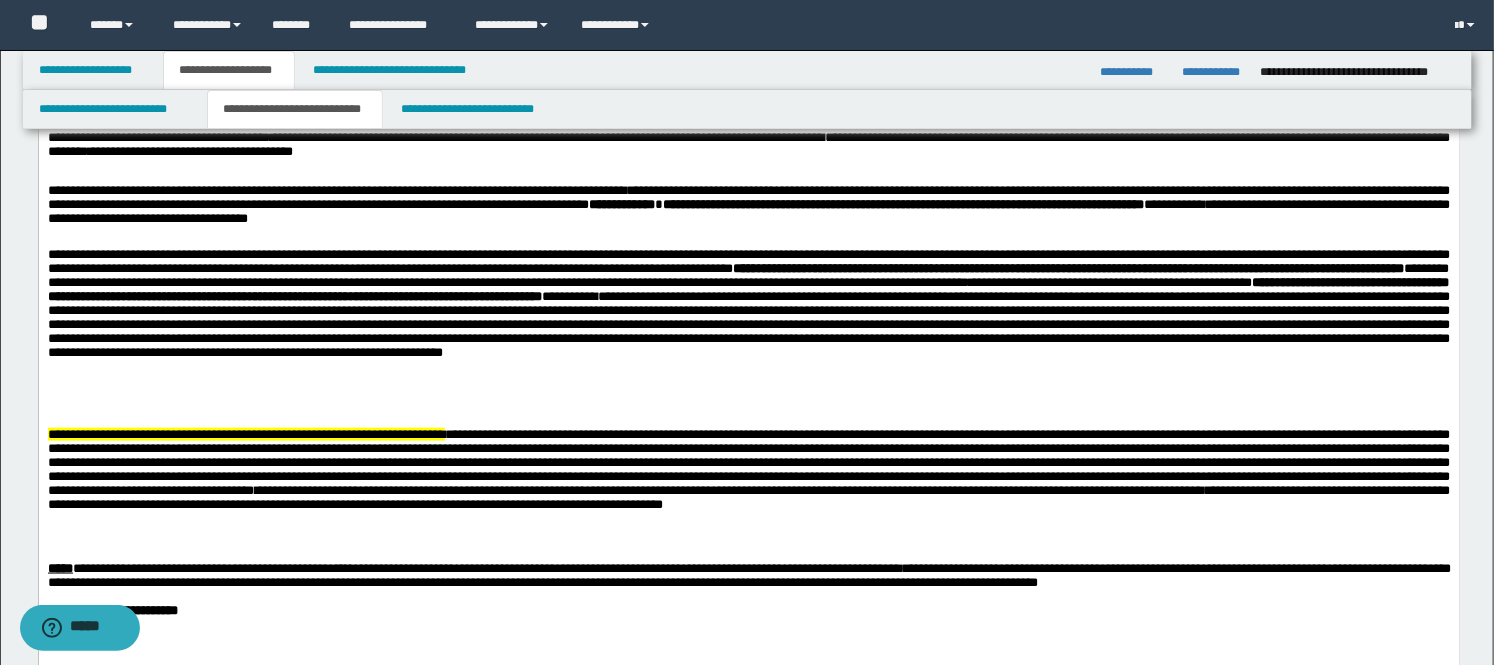 click on "**********" at bounding box center [728, 491] 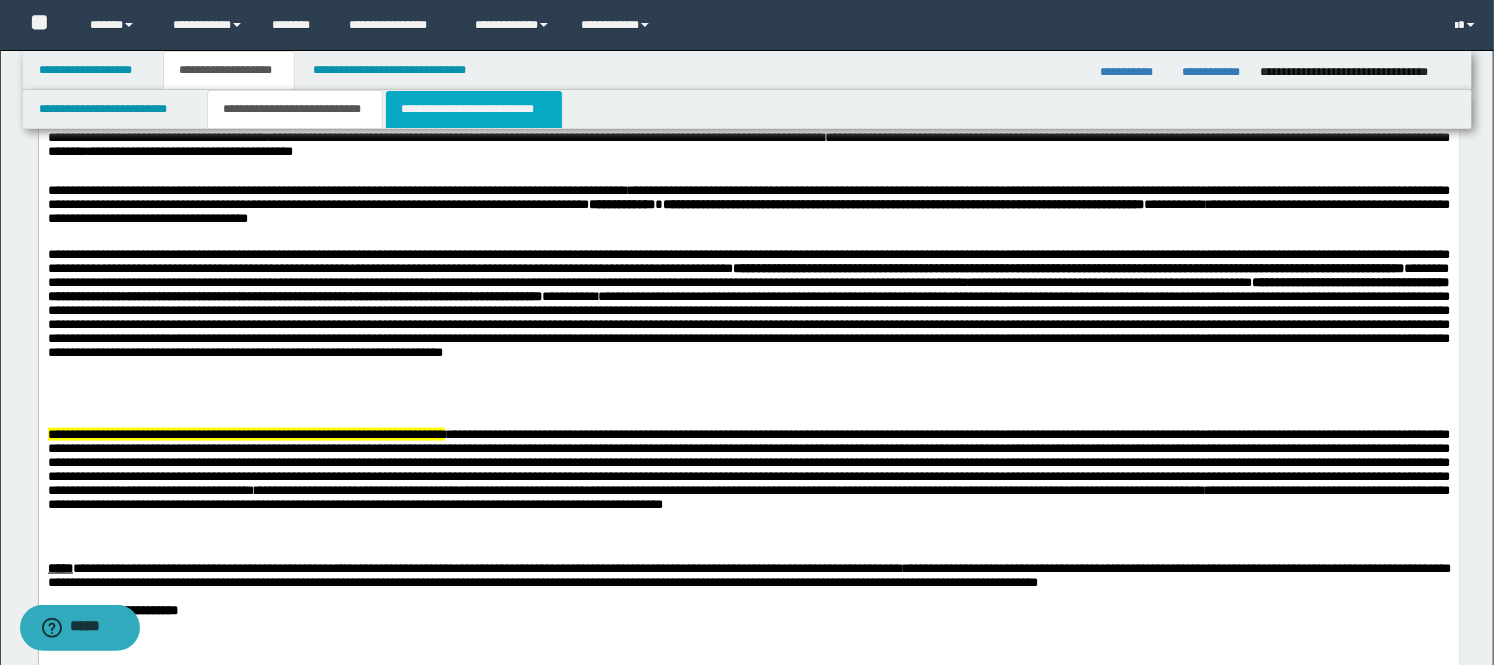 click on "**********" at bounding box center (474, 109) 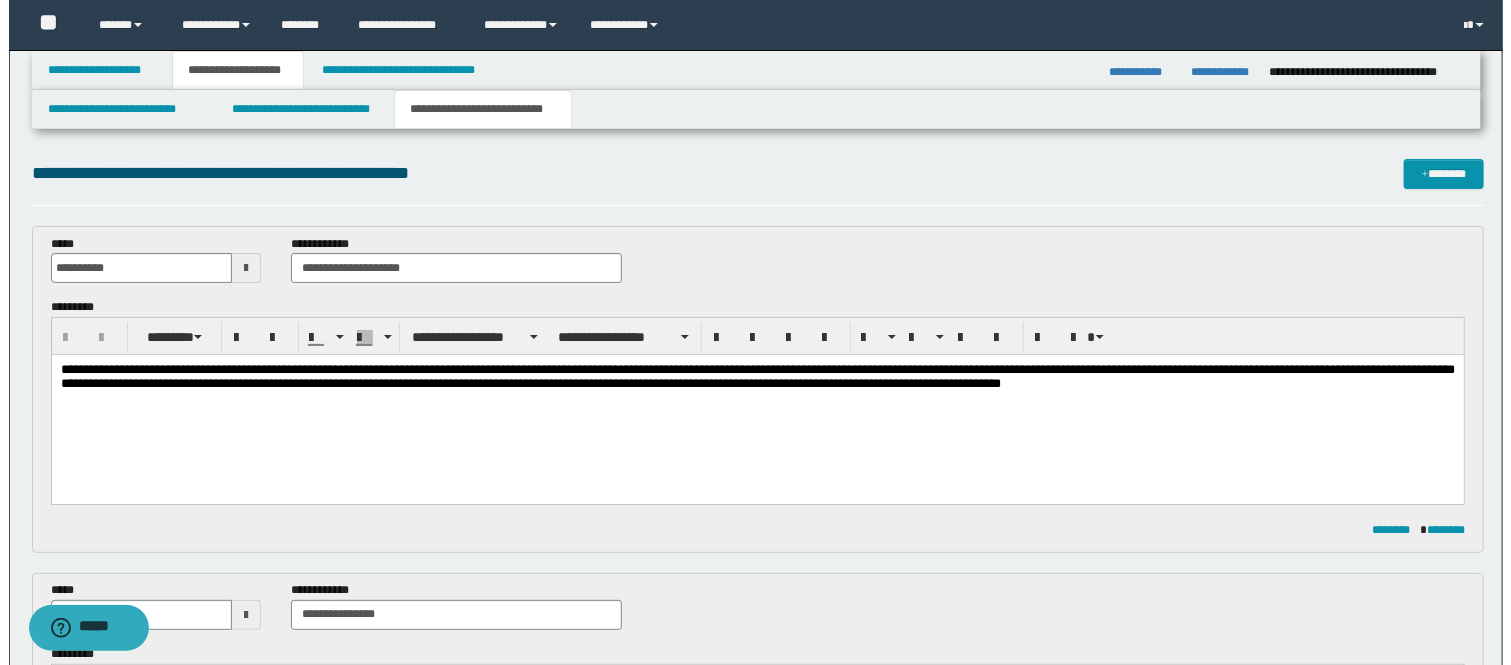scroll, scrollTop: 0, scrollLeft: 0, axis: both 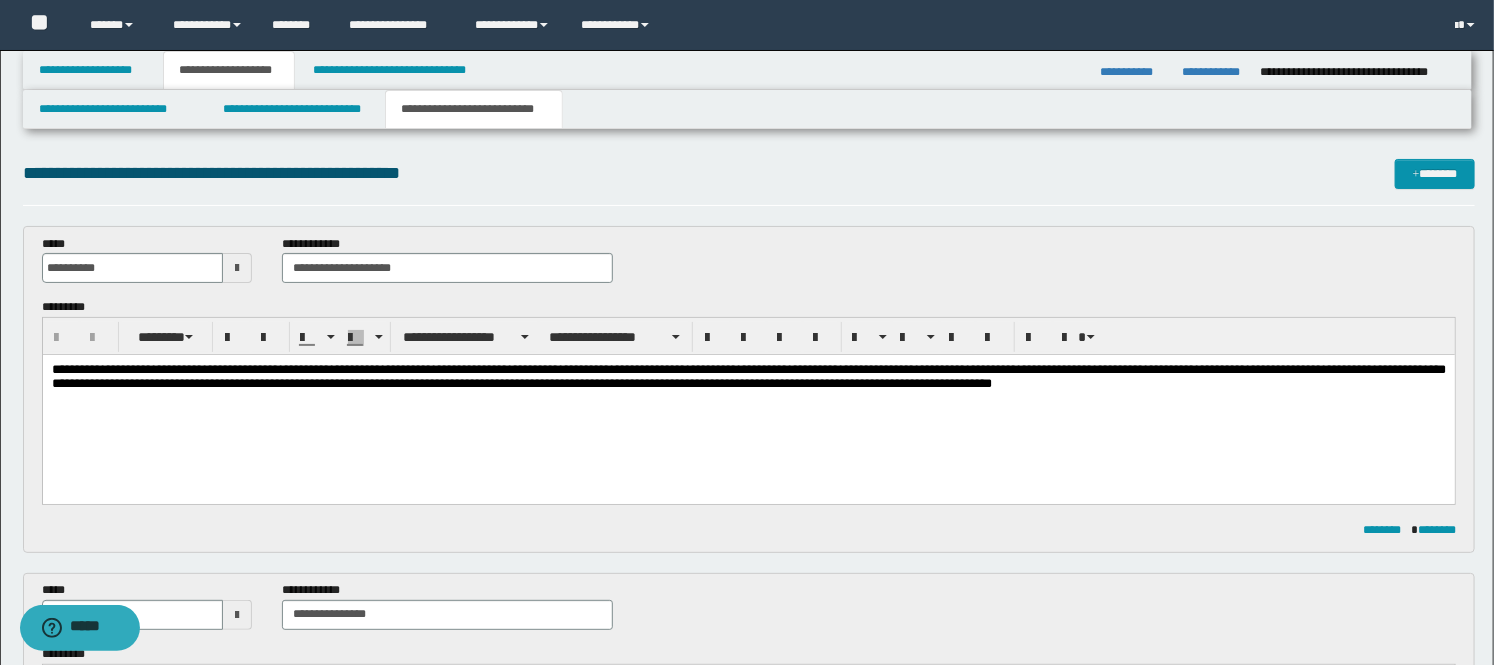 click on "**********" at bounding box center [748, 402] 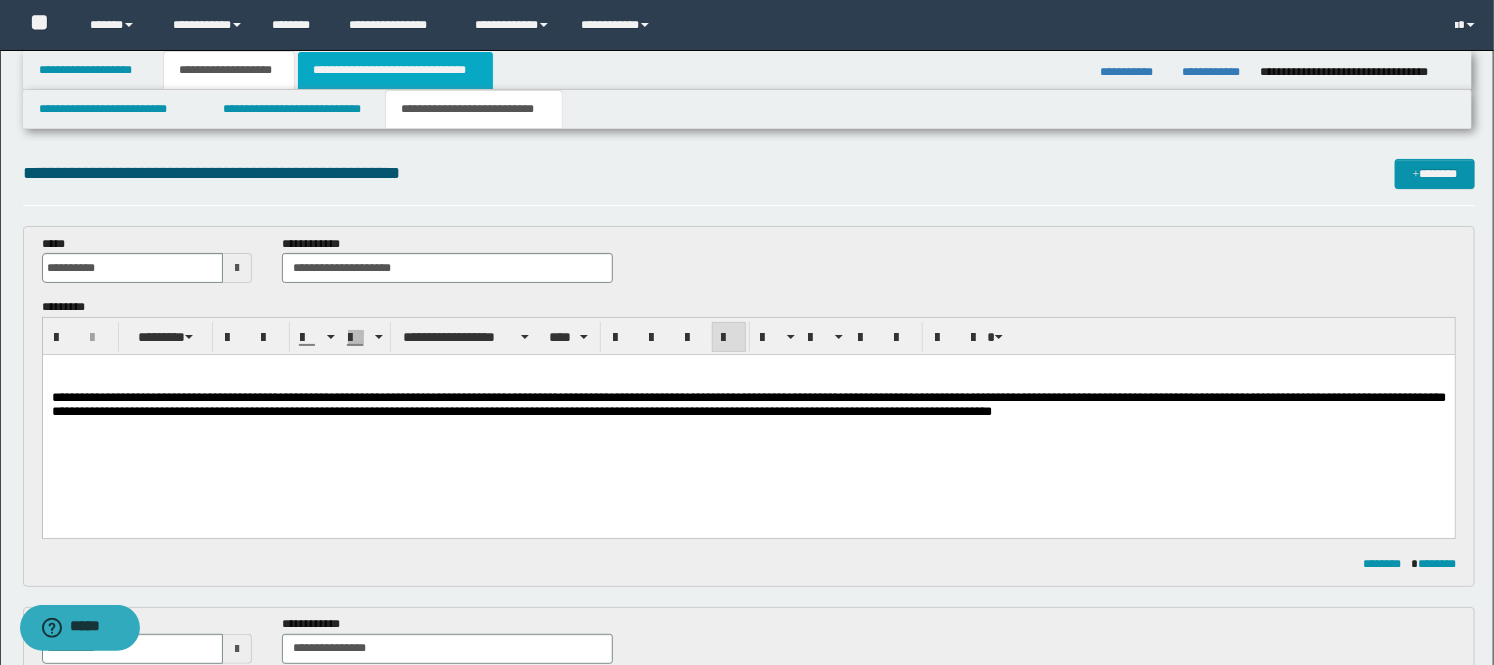 click on "**********" at bounding box center (395, 70) 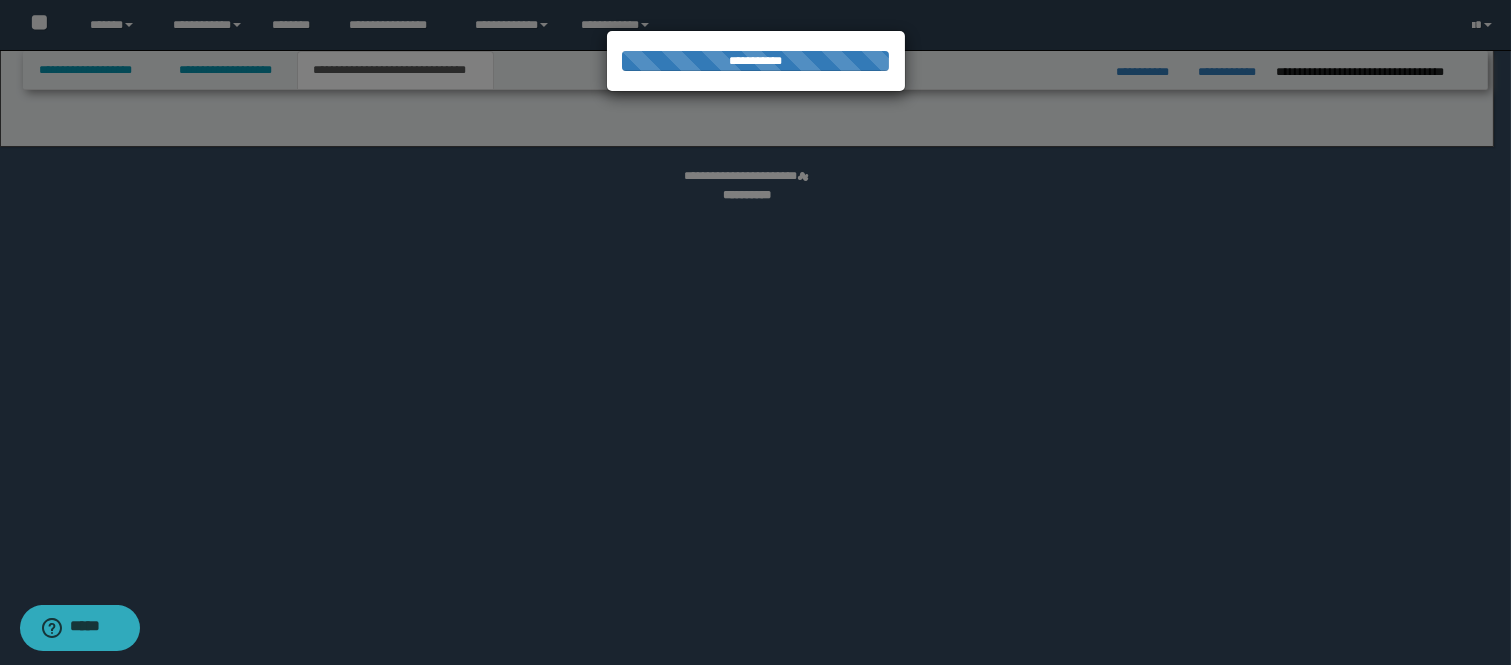 select on "*" 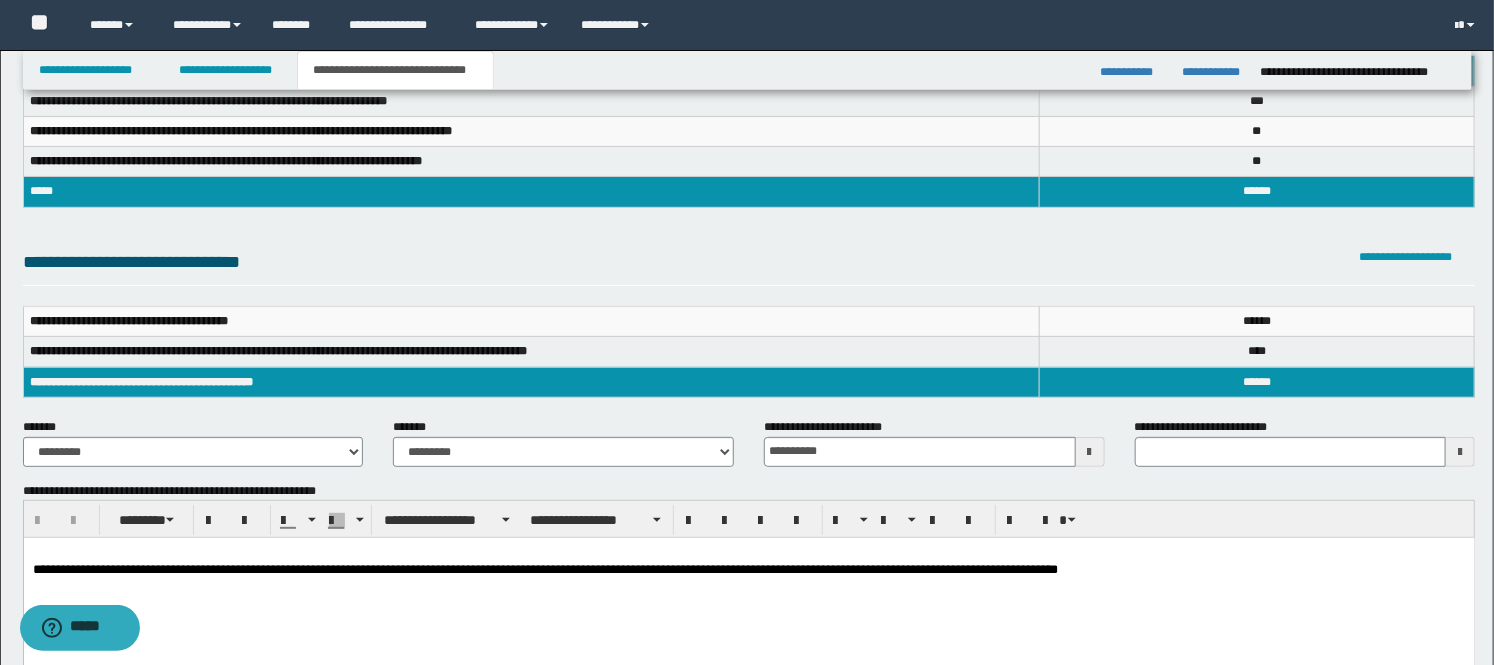 scroll, scrollTop: 222, scrollLeft: 0, axis: vertical 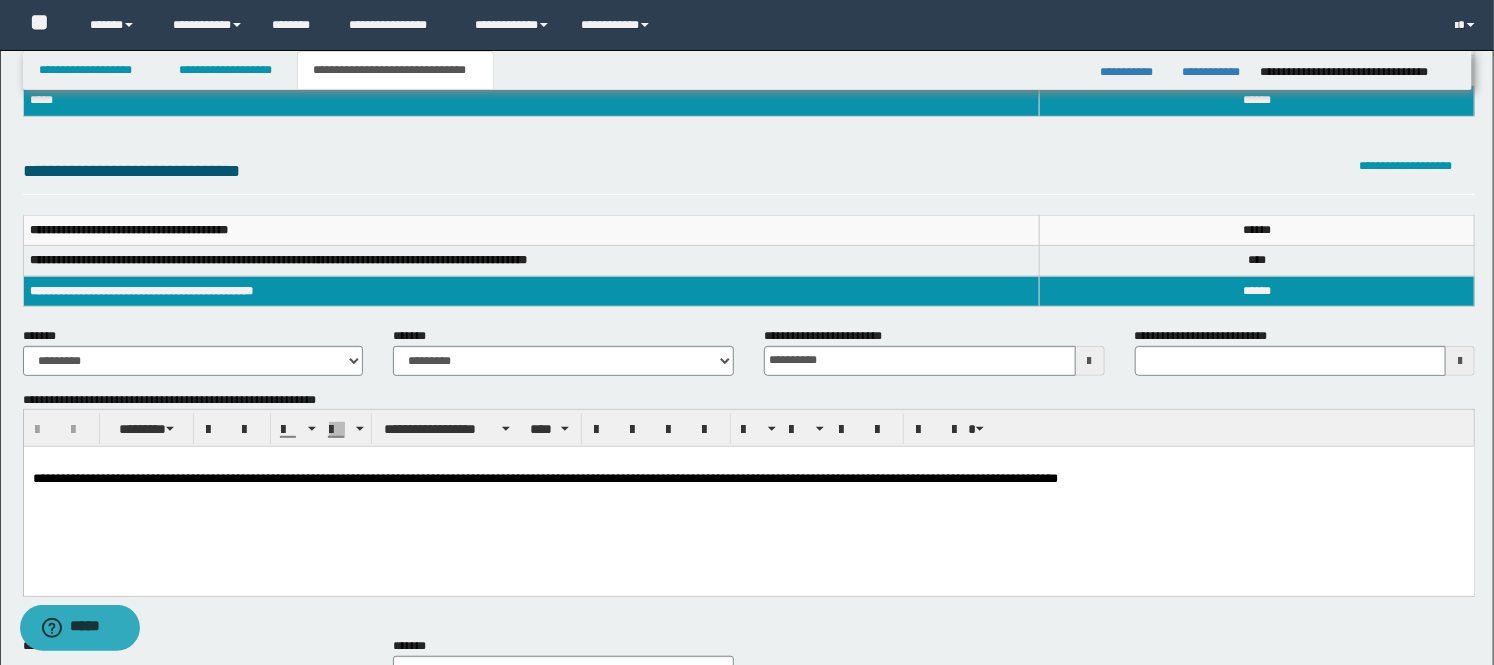 drag, startPoint x: 100, startPoint y: 474, endPoint x: -1, endPoint y: 474, distance: 101 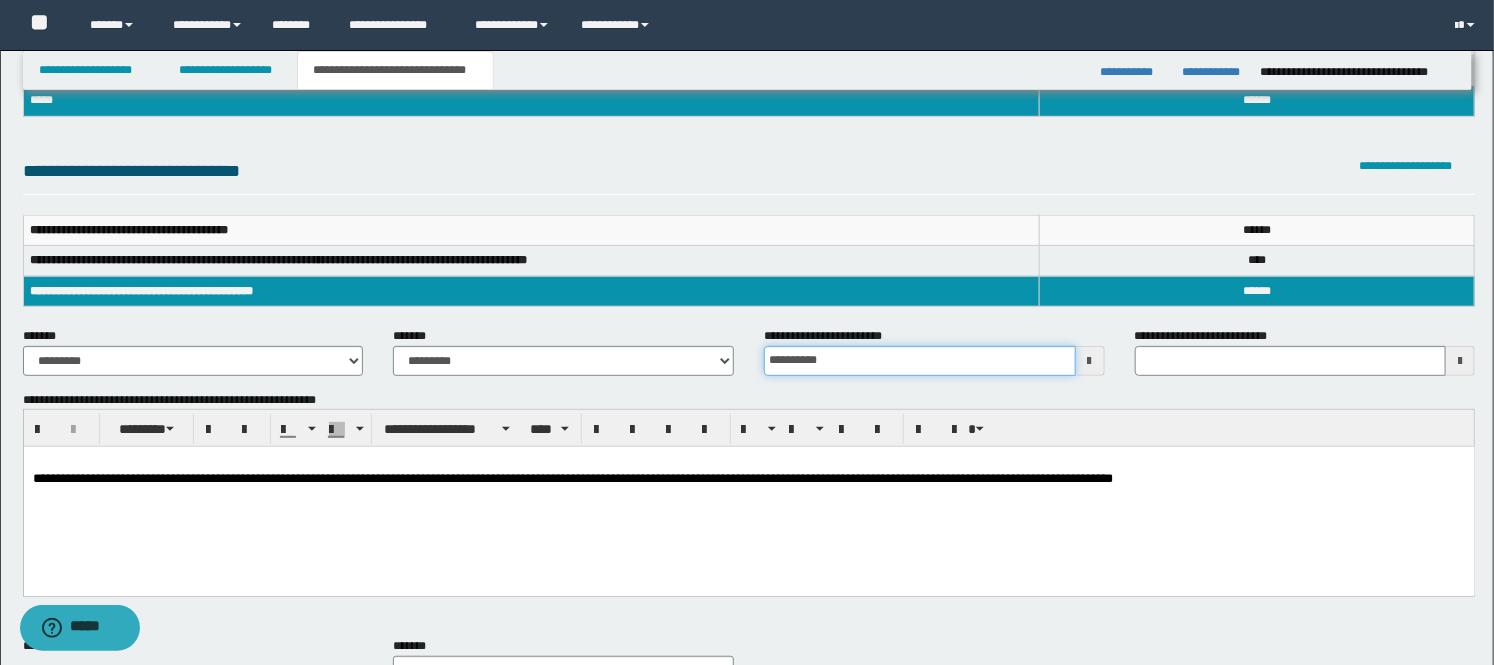 click on "**********" at bounding box center (920, 361) 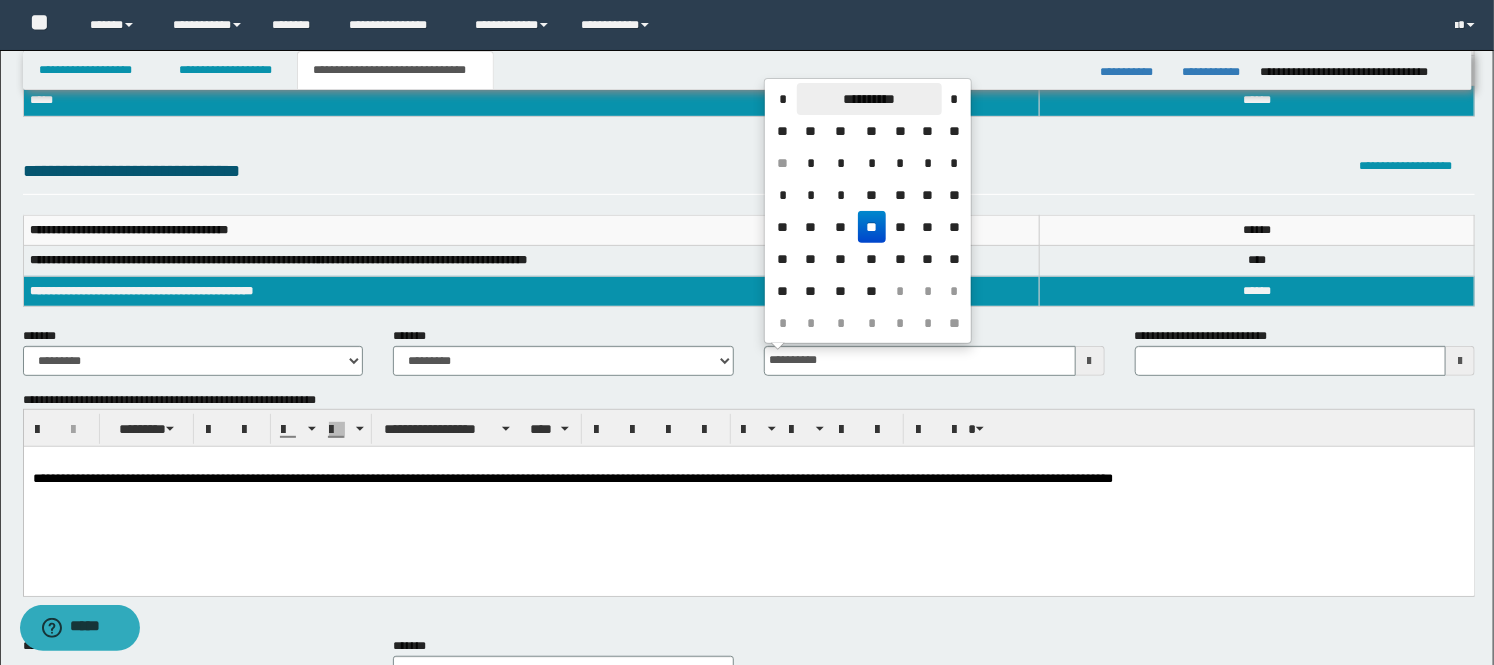 click on "**********" at bounding box center [869, 99] 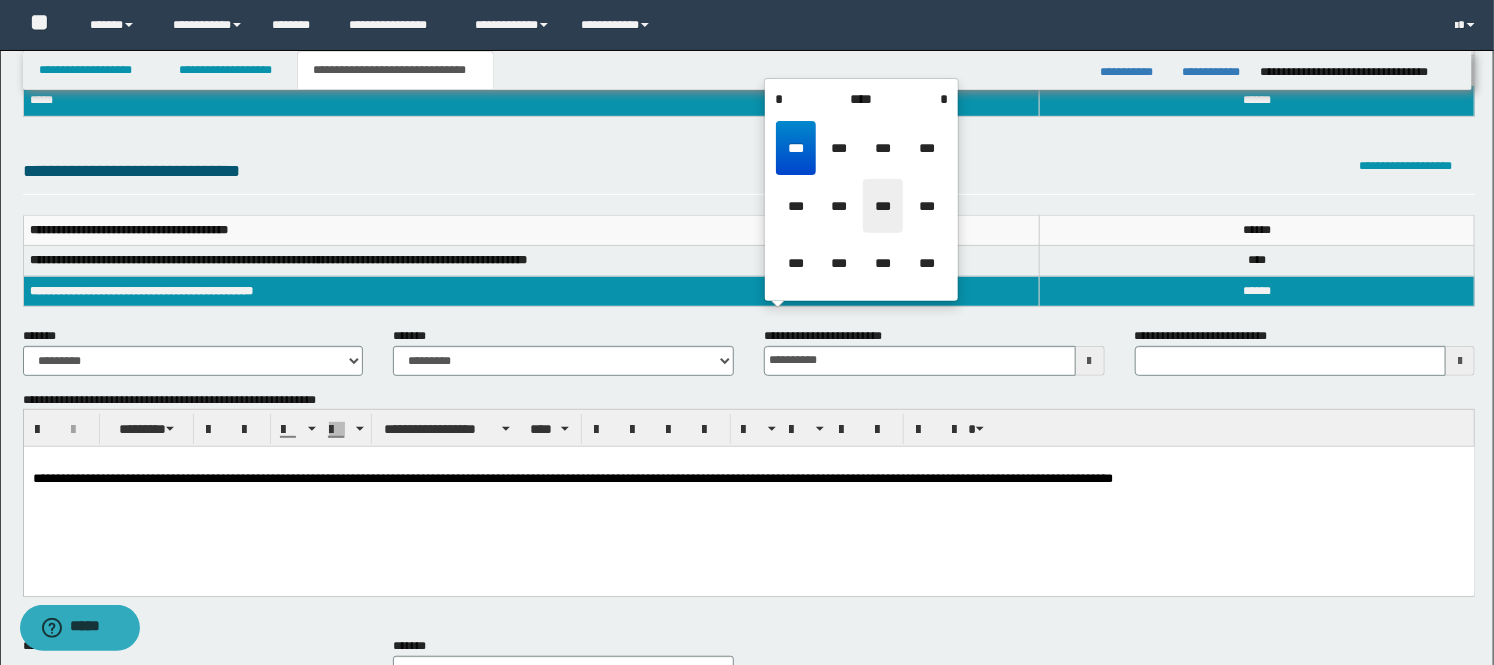 click on "***" at bounding box center [883, 206] 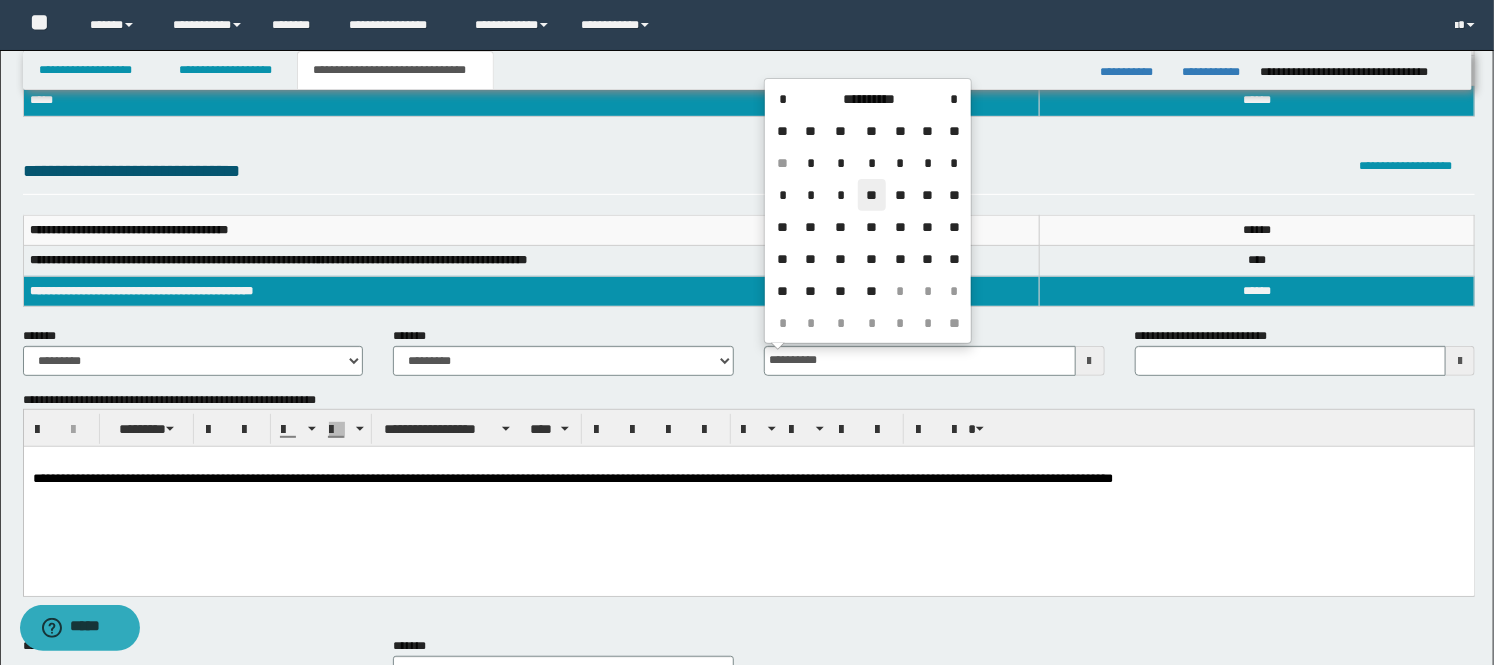 click on "**" at bounding box center (872, 195) 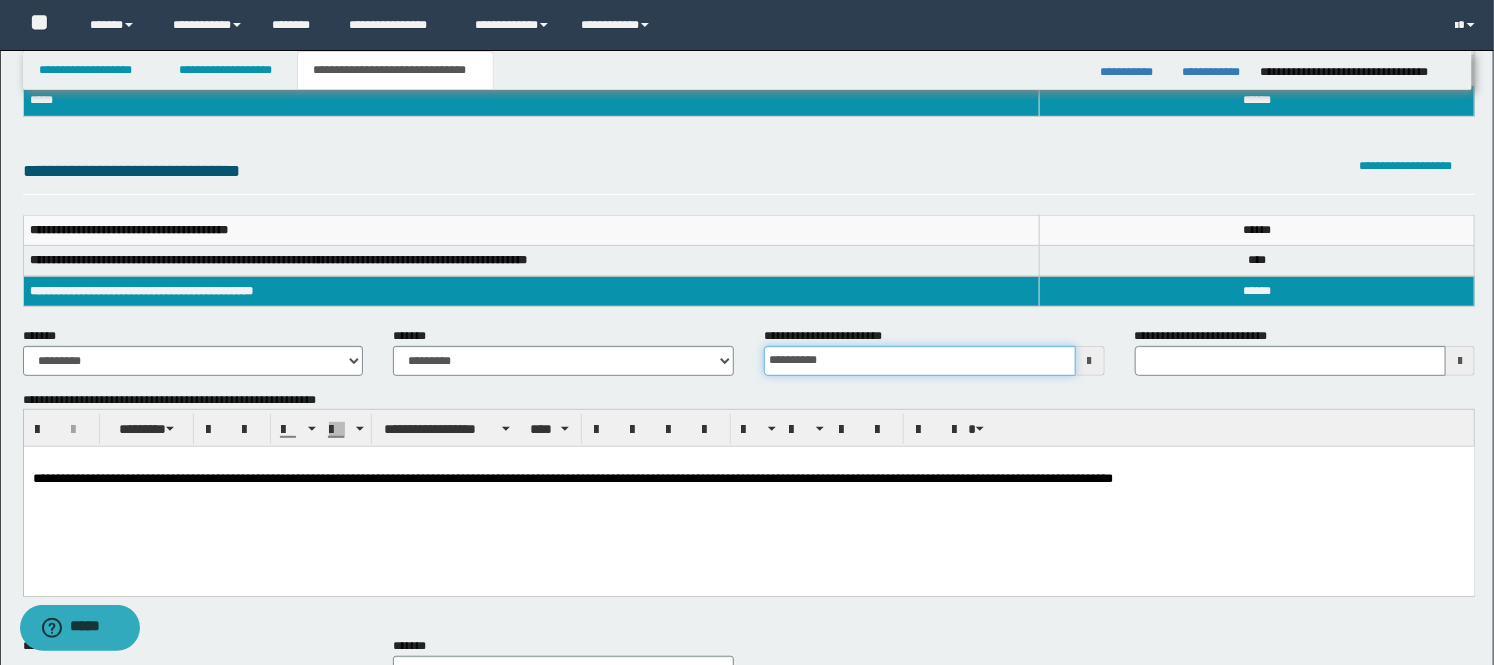click on "**********" at bounding box center [920, 361] 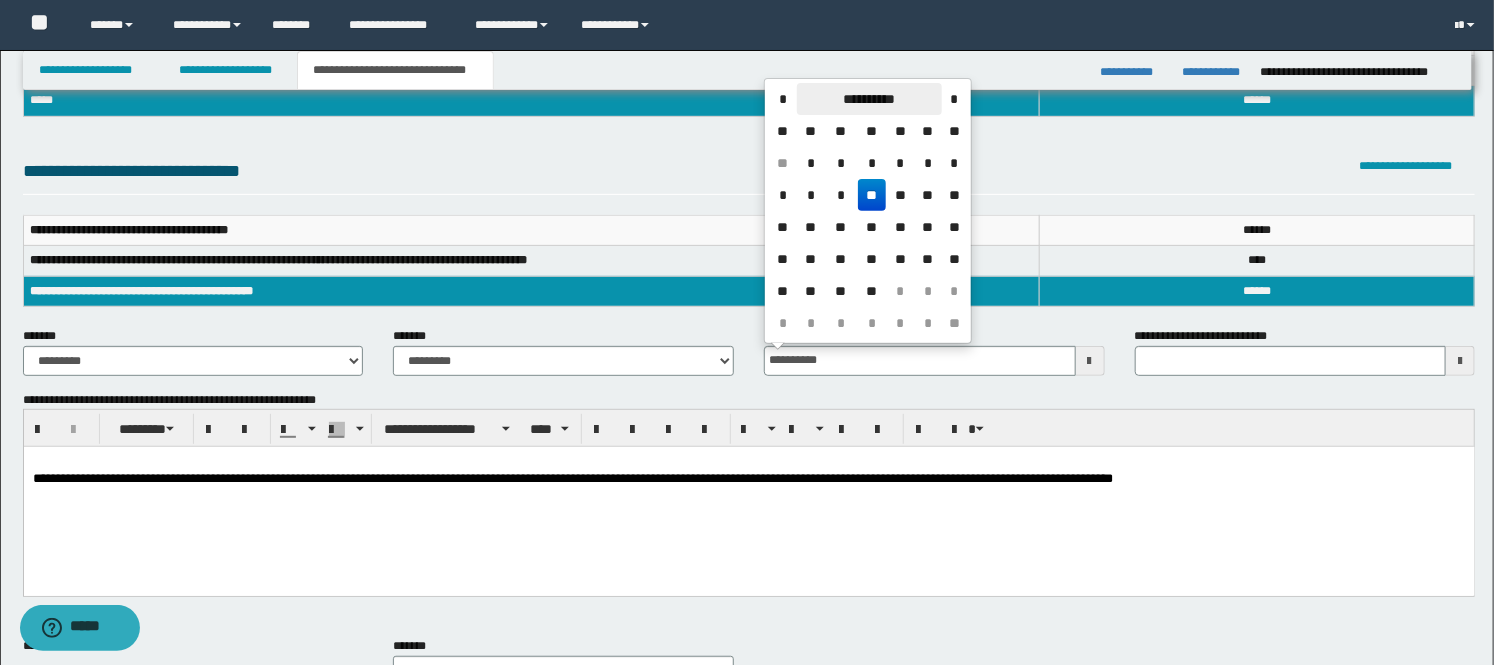 click on "**********" at bounding box center [869, 99] 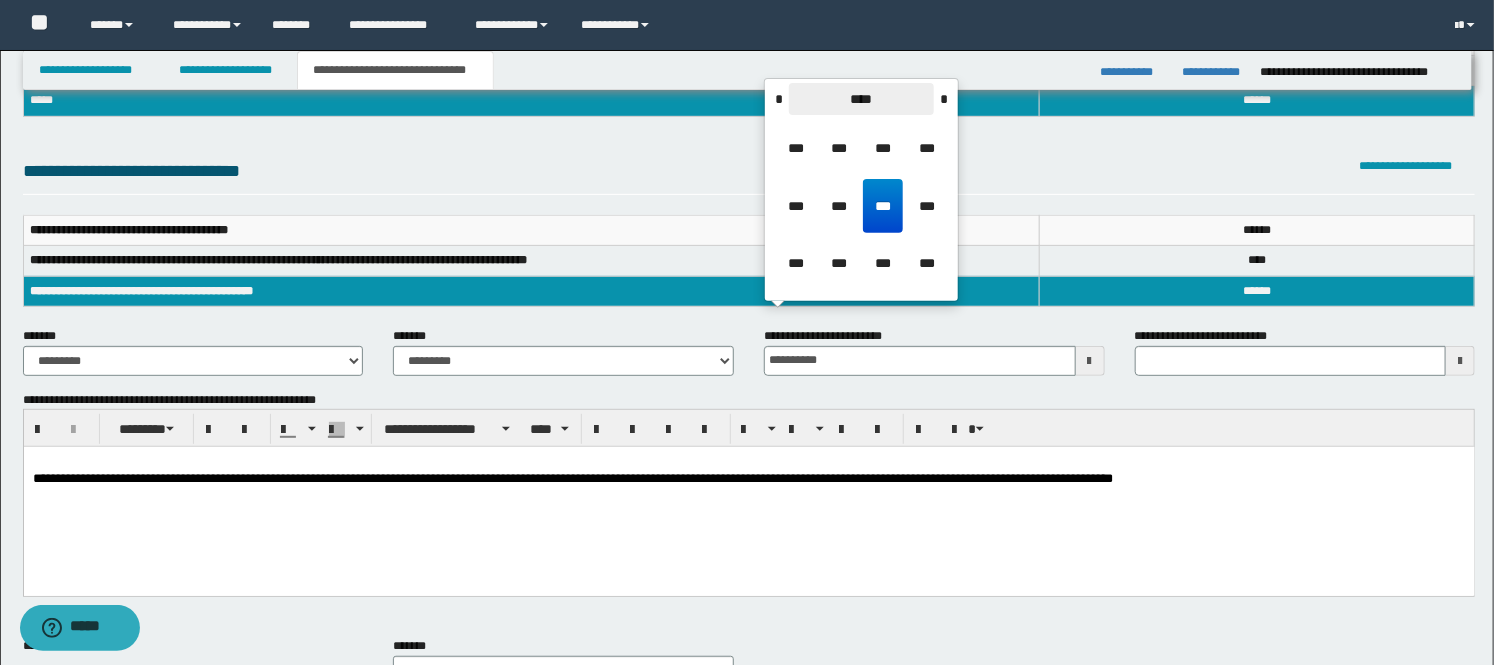 click on "****" at bounding box center [861, 99] 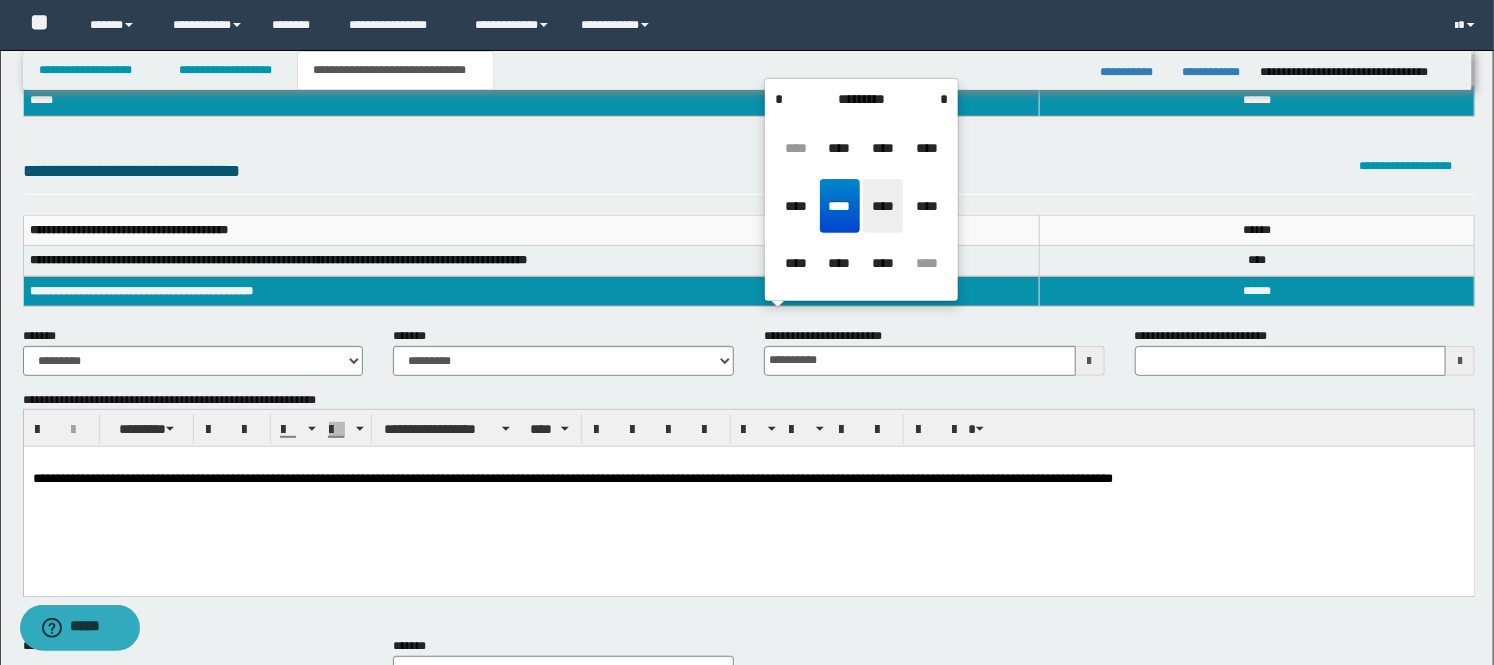 click on "****" at bounding box center [883, 206] 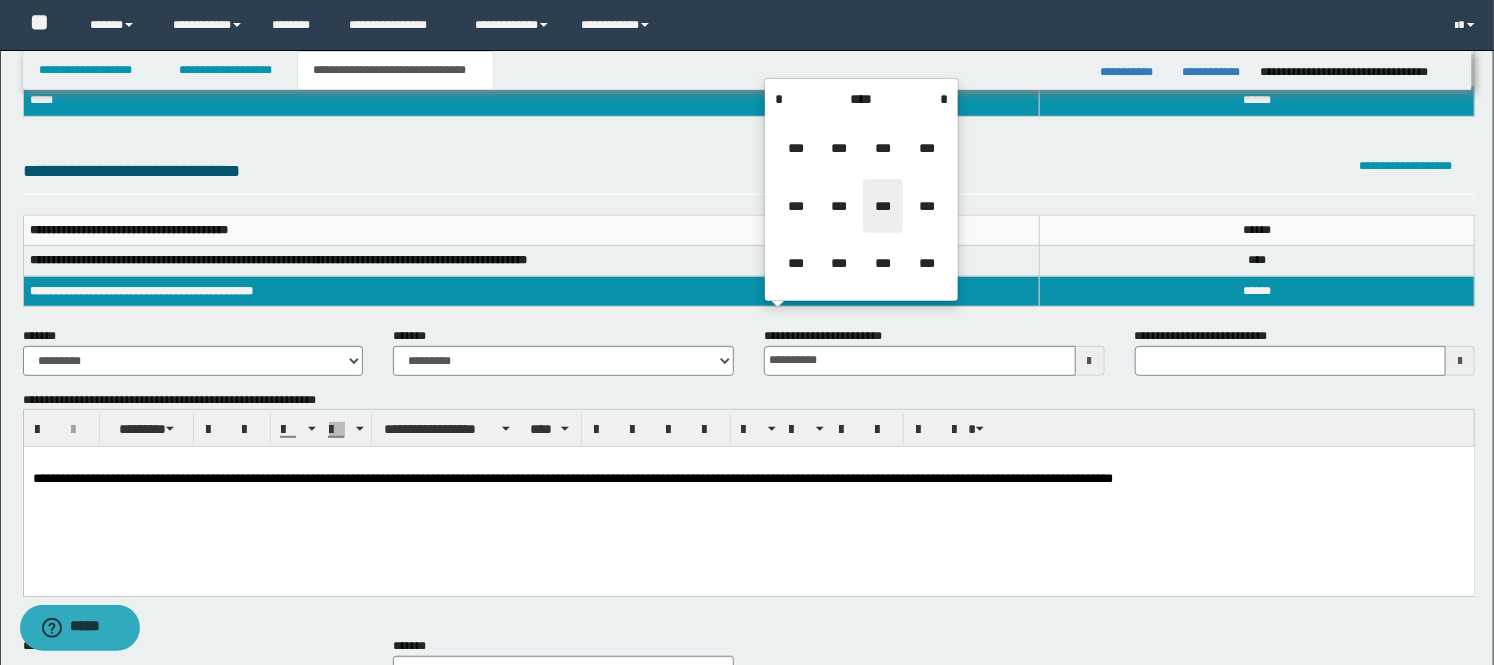 click on "***" at bounding box center (883, 206) 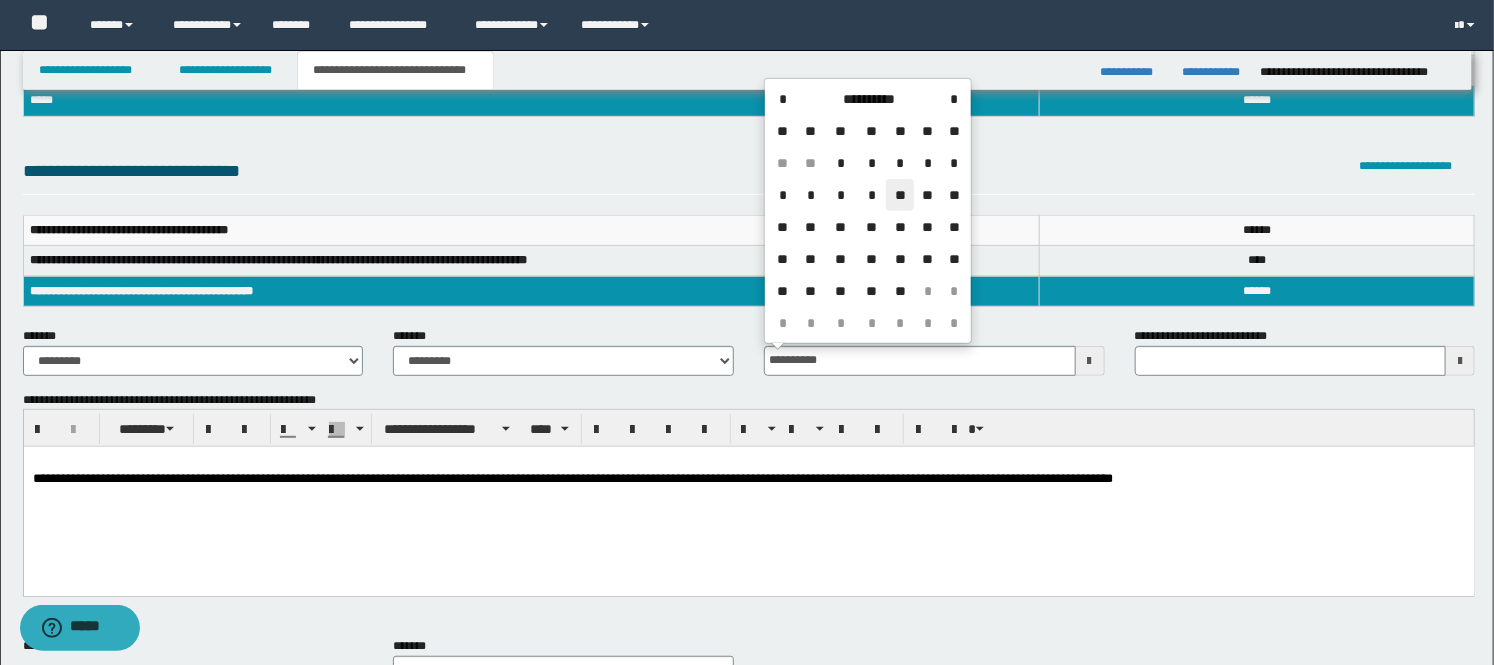 click on "**" at bounding box center (900, 195) 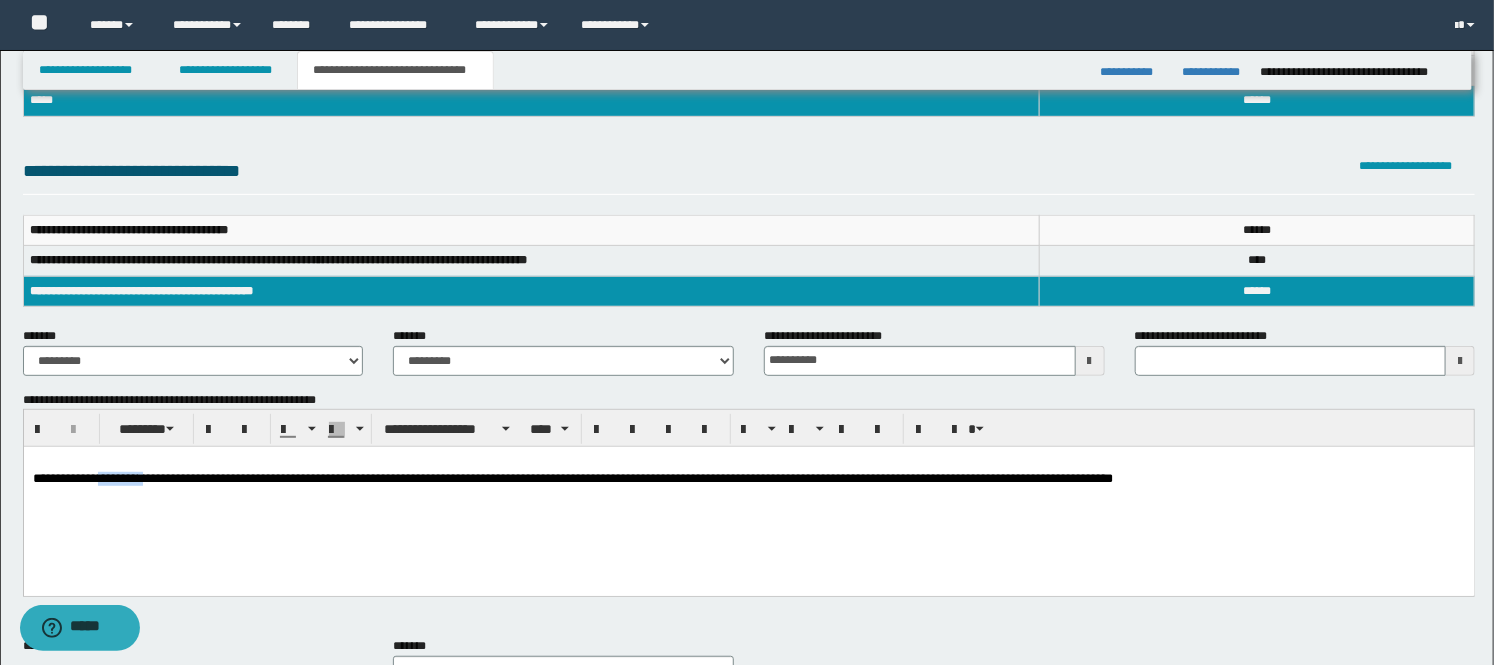 drag, startPoint x: 171, startPoint y: 478, endPoint x: 114, endPoint y: 478, distance: 57 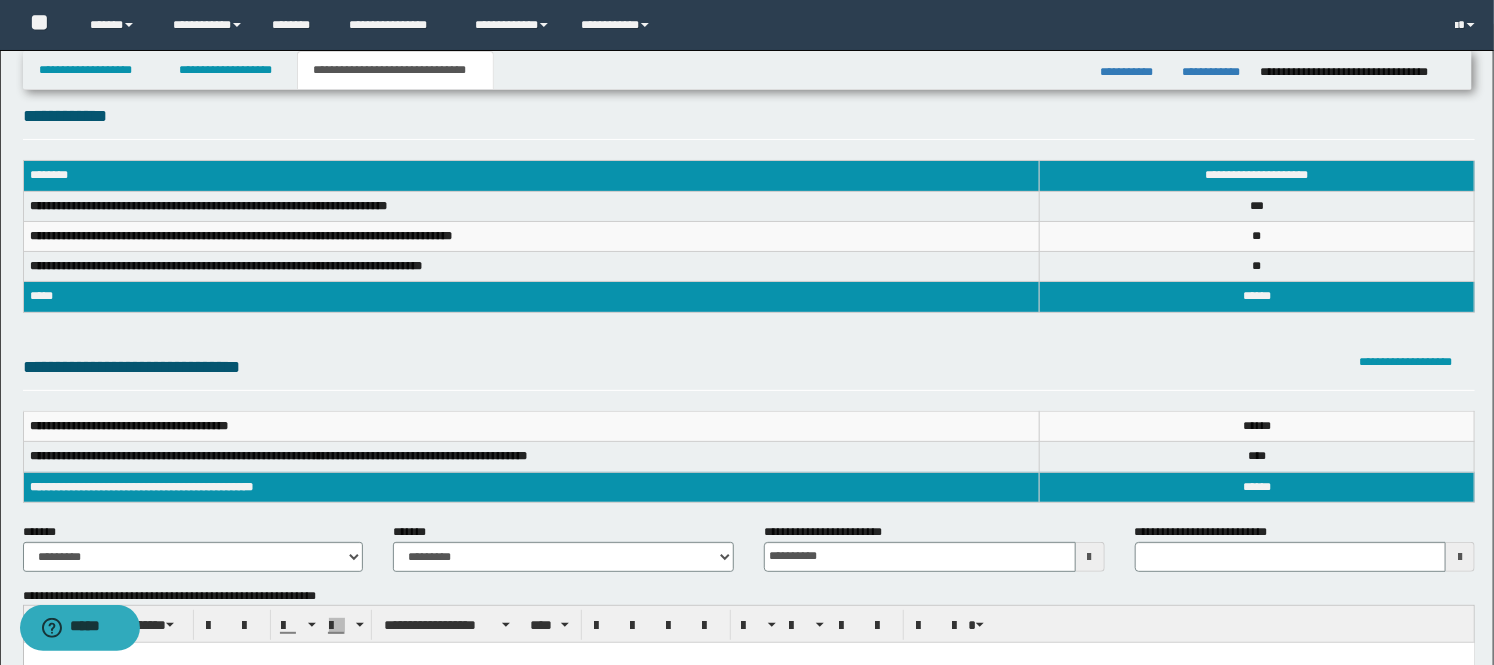 scroll, scrollTop: 0, scrollLeft: 0, axis: both 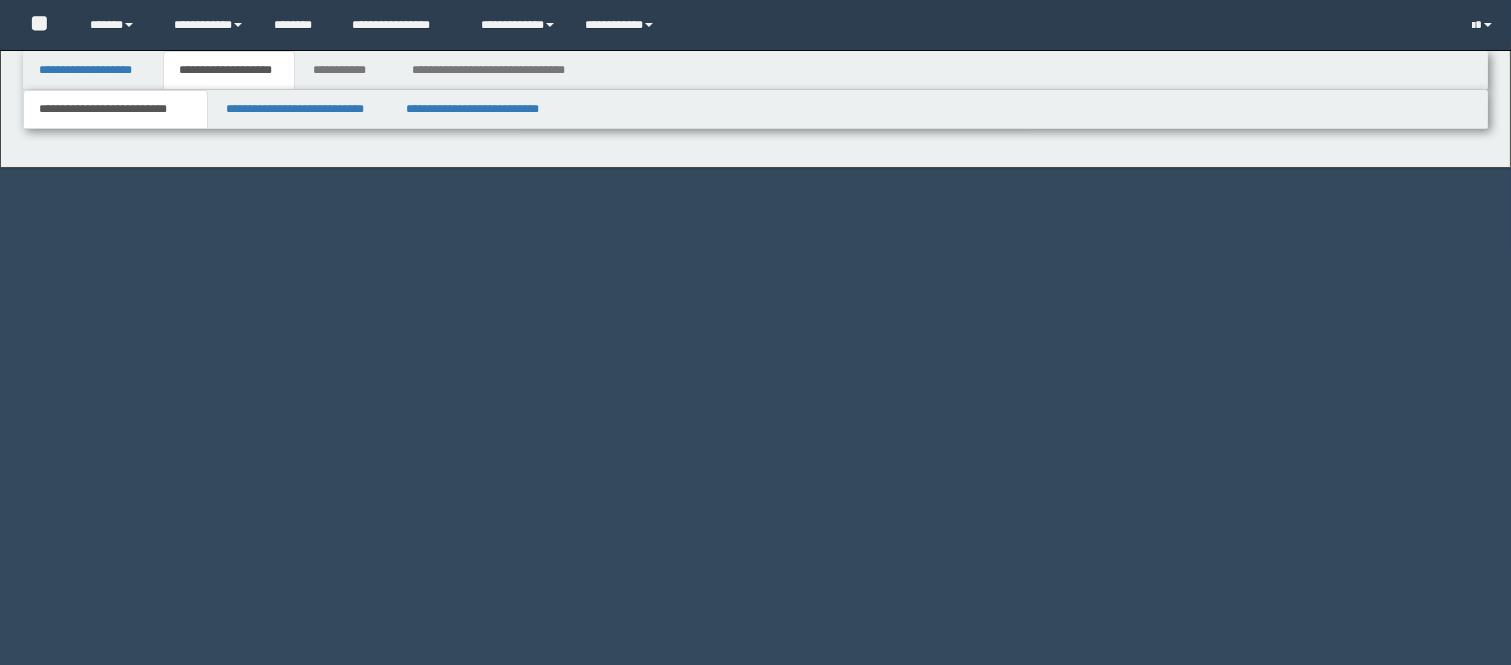 click on "**********" at bounding box center (229, 70) 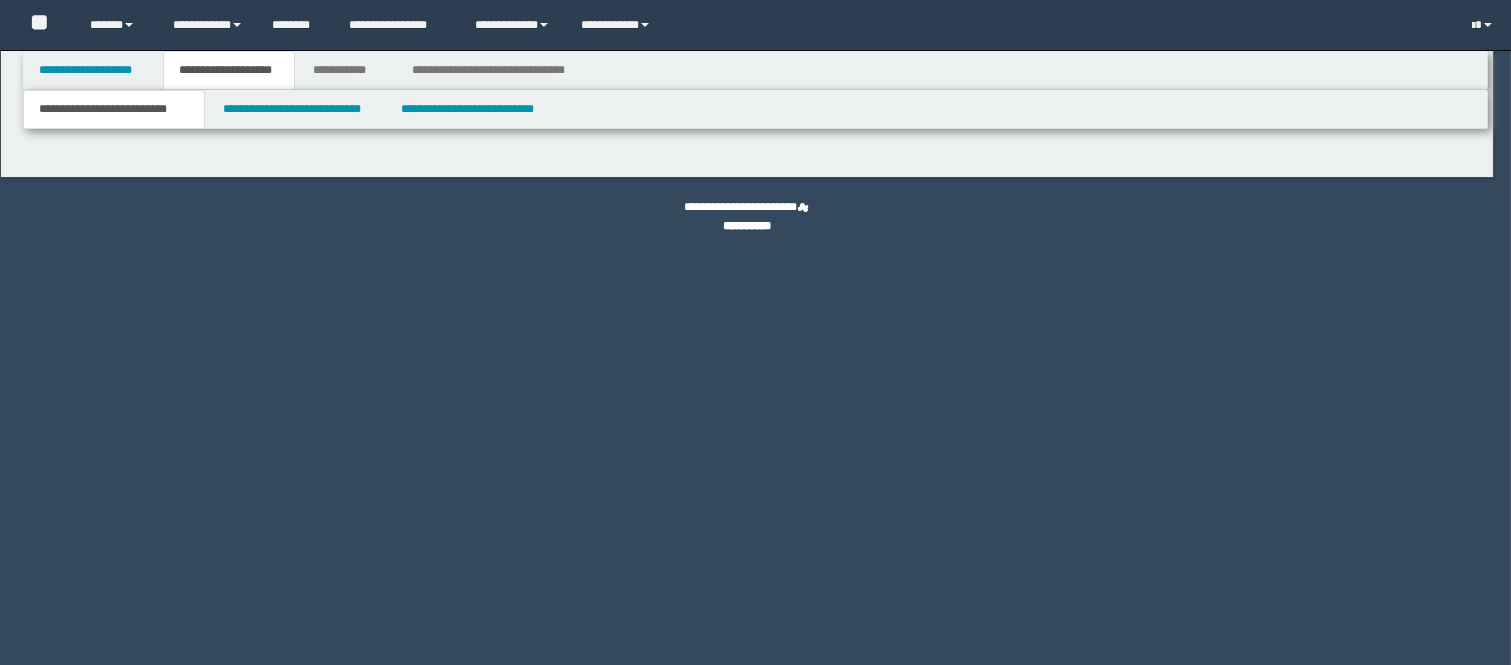 click at bounding box center (0, 0) 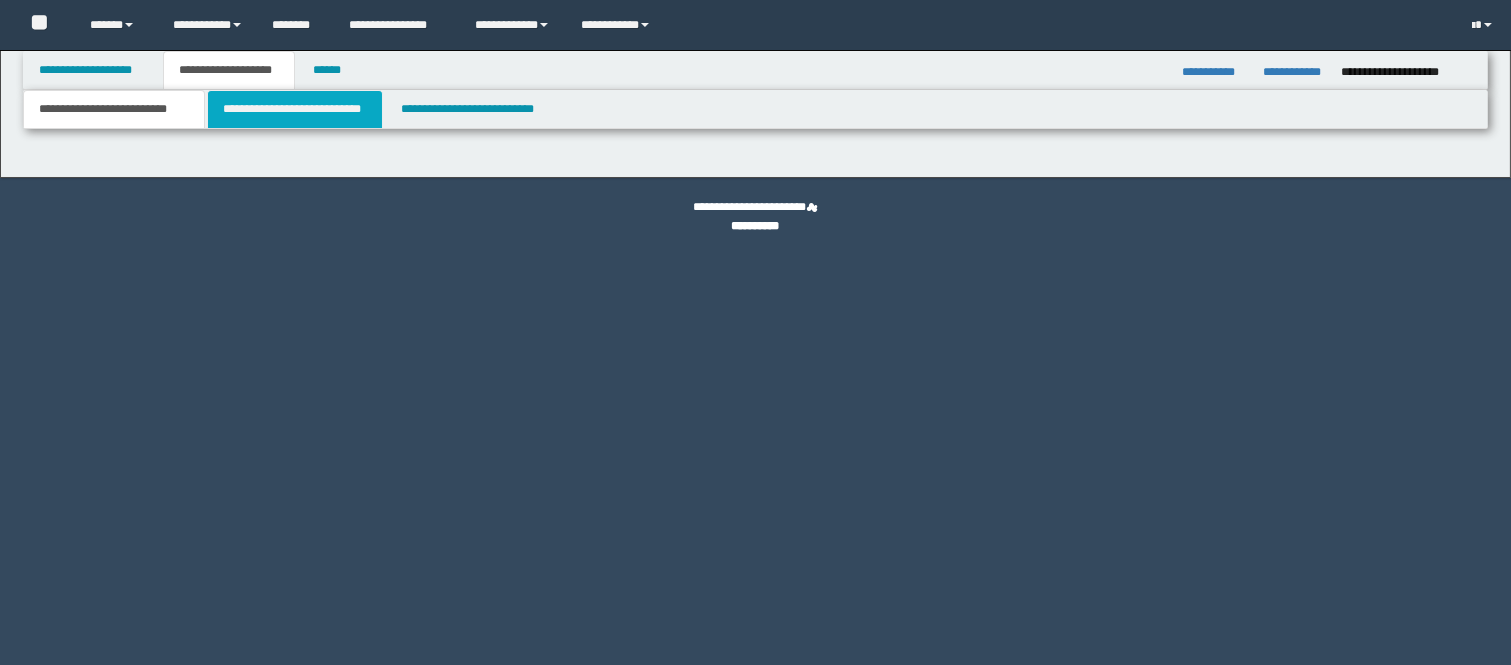 click on "**********" at bounding box center (295, 109) 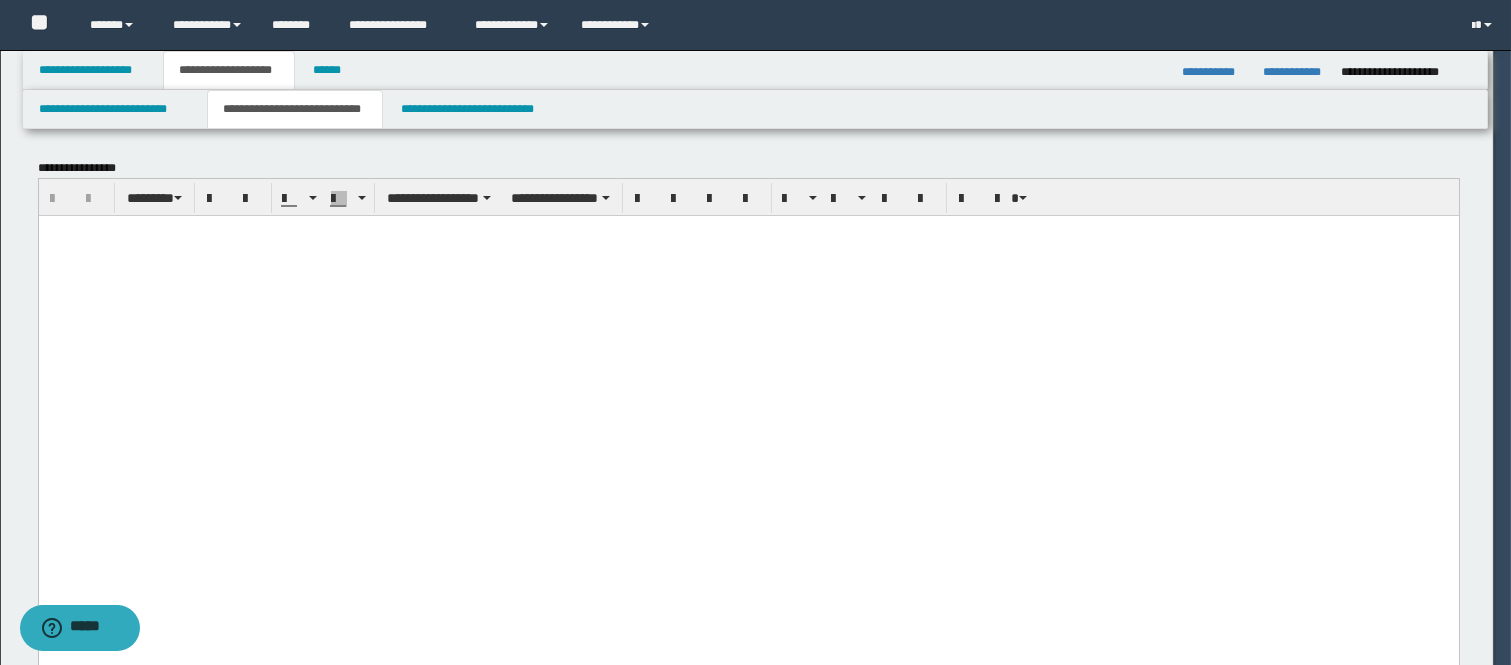scroll, scrollTop: 0, scrollLeft: 0, axis: both 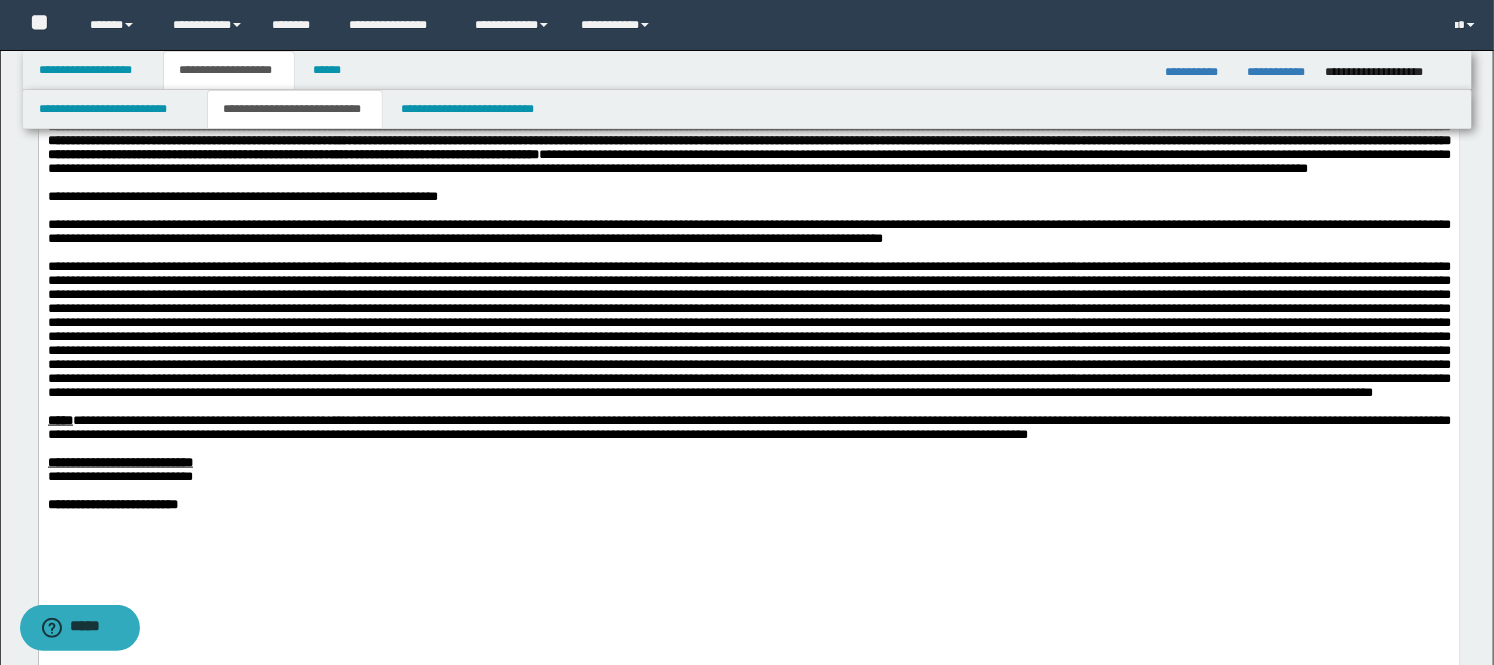 drag, startPoint x: 1418, startPoint y: 515, endPoint x: 1433, endPoint y: 549, distance: 37.161808 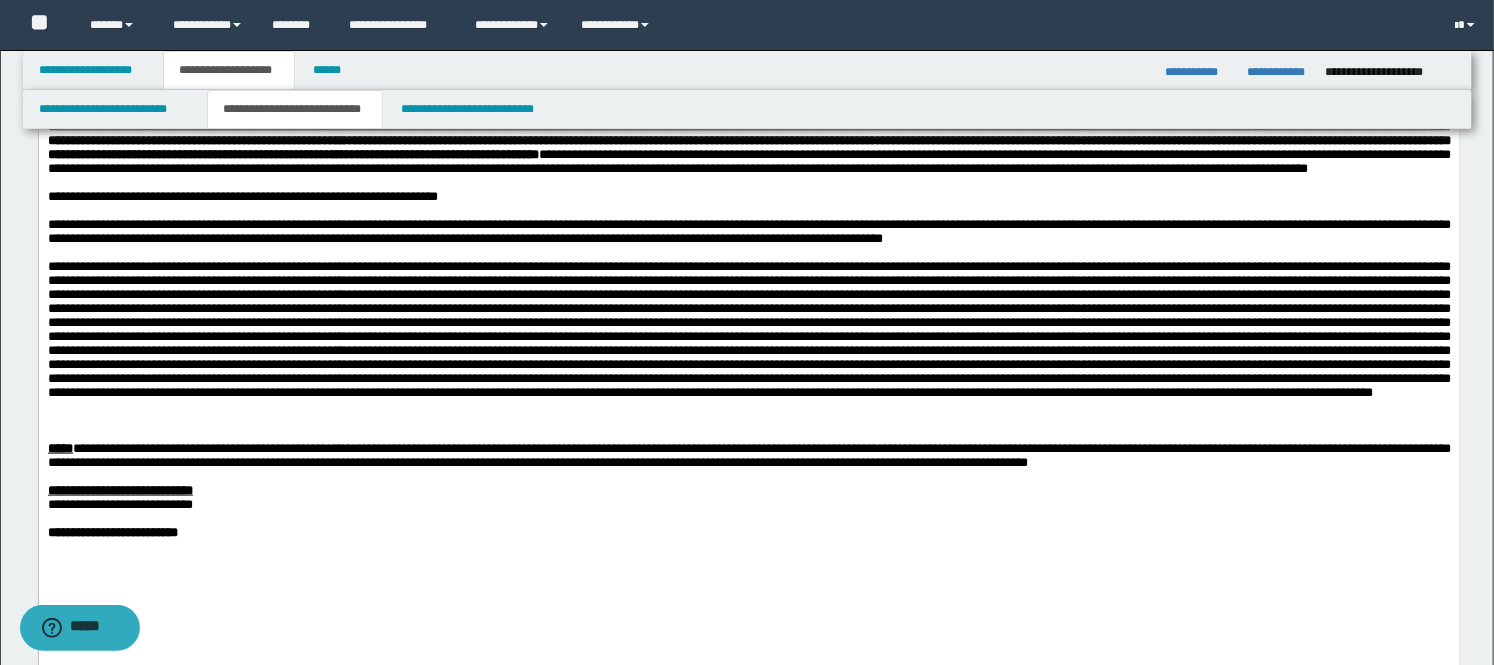 type 